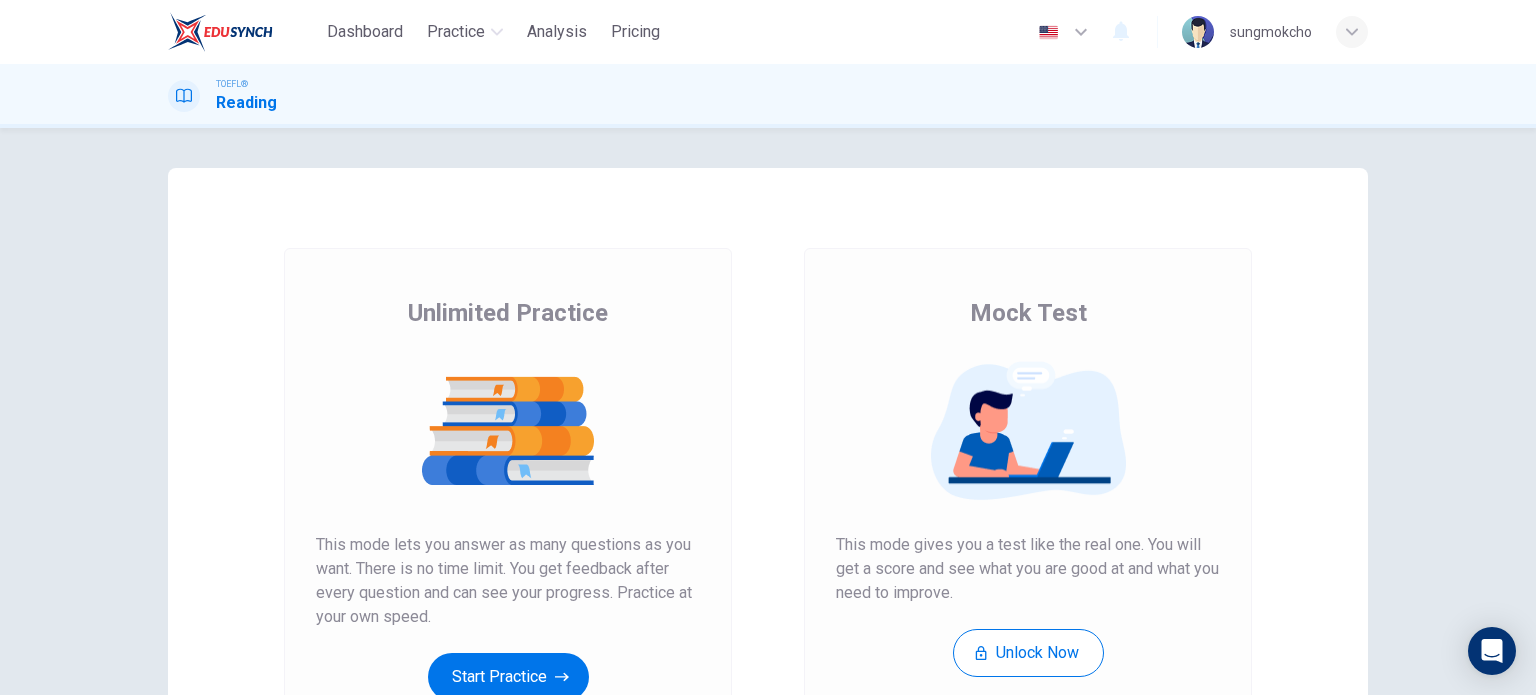scroll, scrollTop: 0, scrollLeft: 0, axis: both 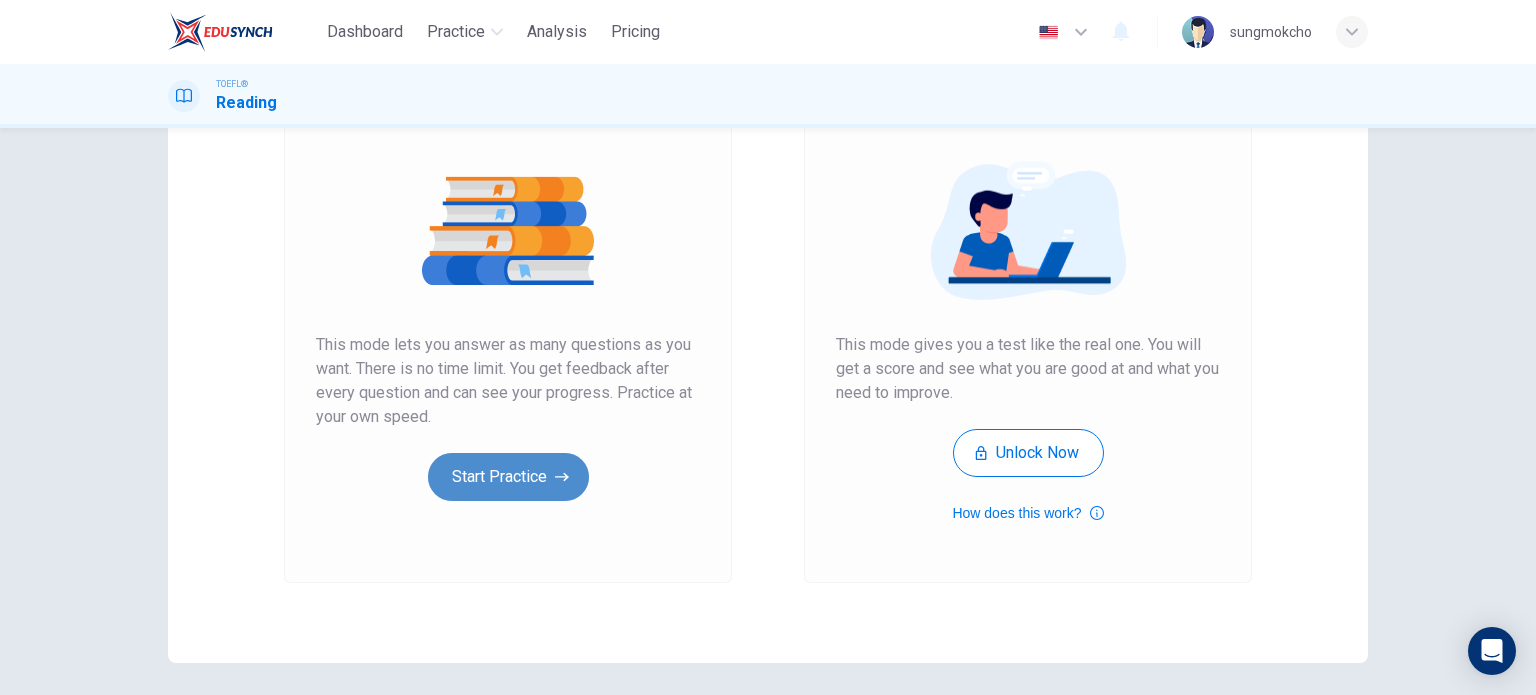 click on "Start Practice" at bounding box center [508, 477] 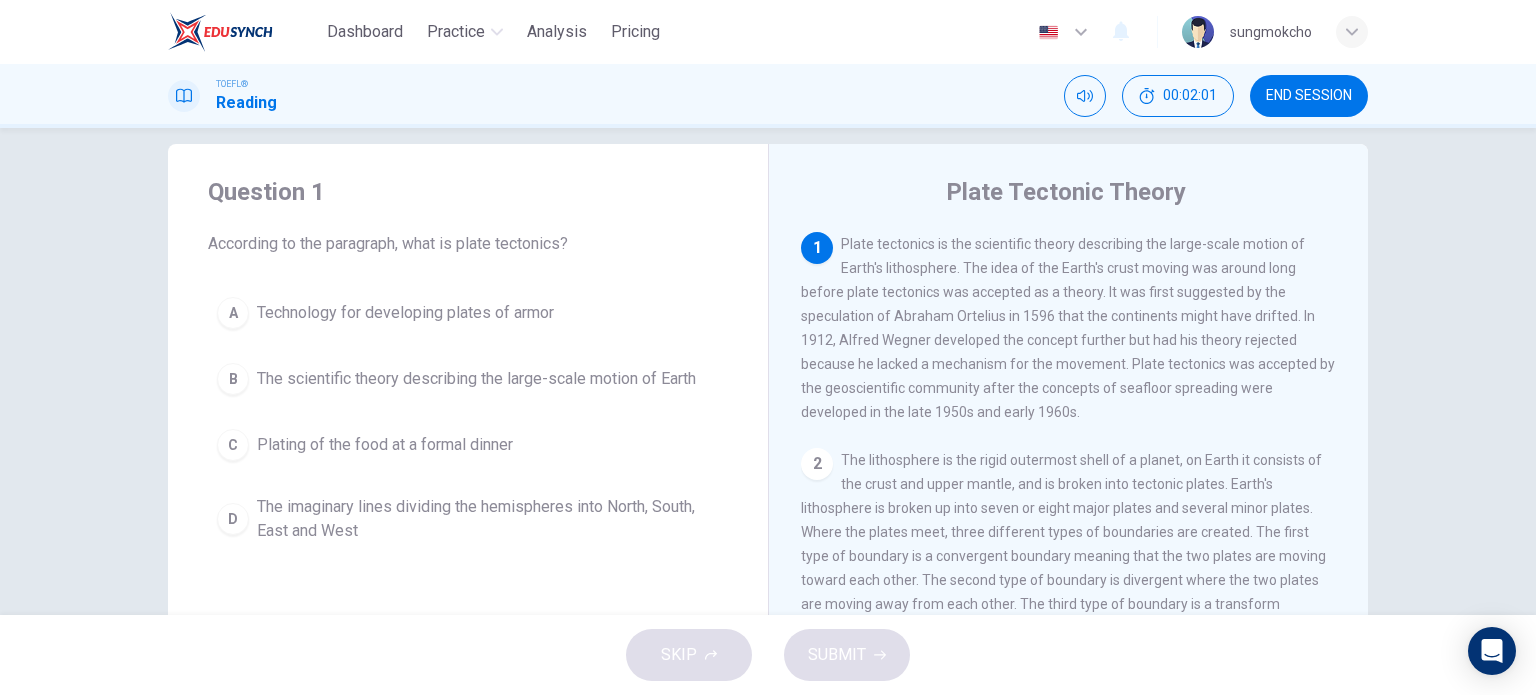 scroll, scrollTop: 0, scrollLeft: 0, axis: both 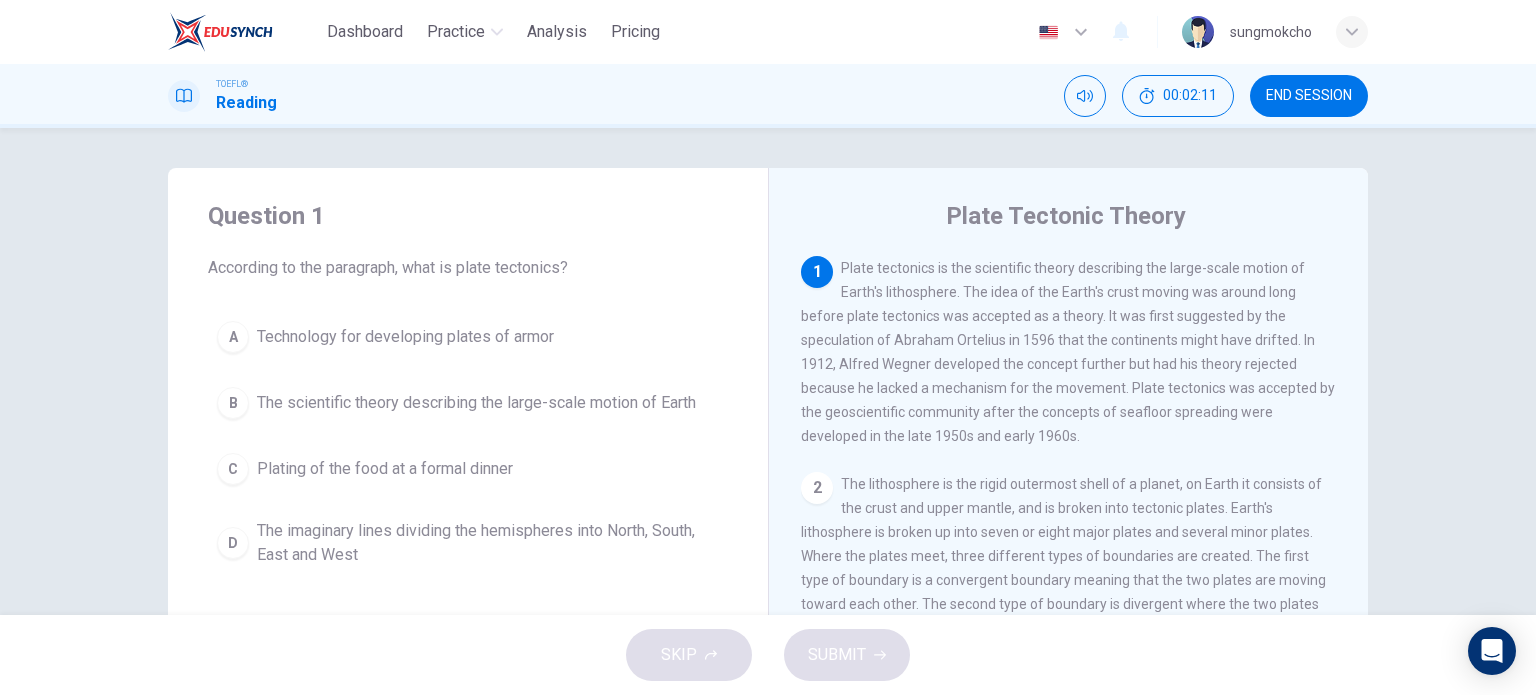 click on "The scientific theory describing the large-scale motion of Earth" at bounding box center (476, 403) 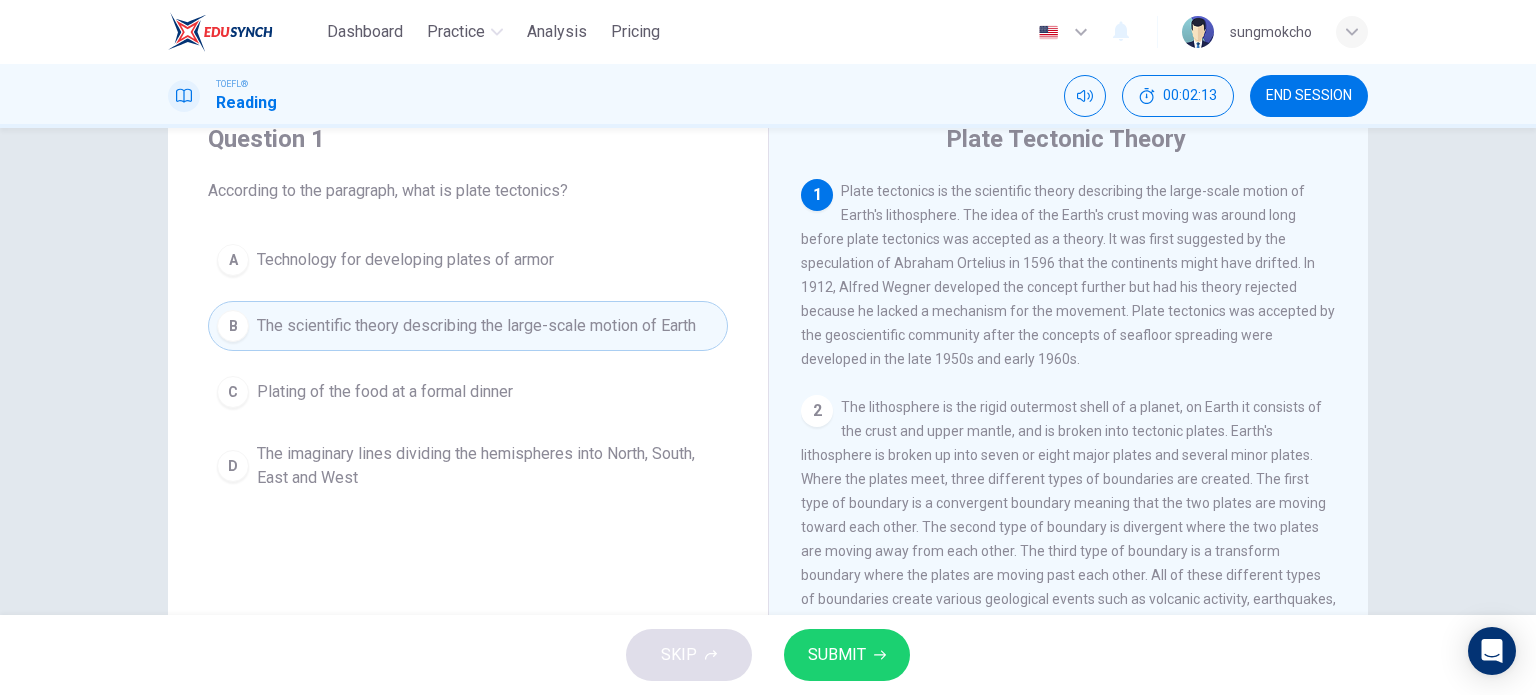 scroll, scrollTop: 100, scrollLeft: 0, axis: vertical 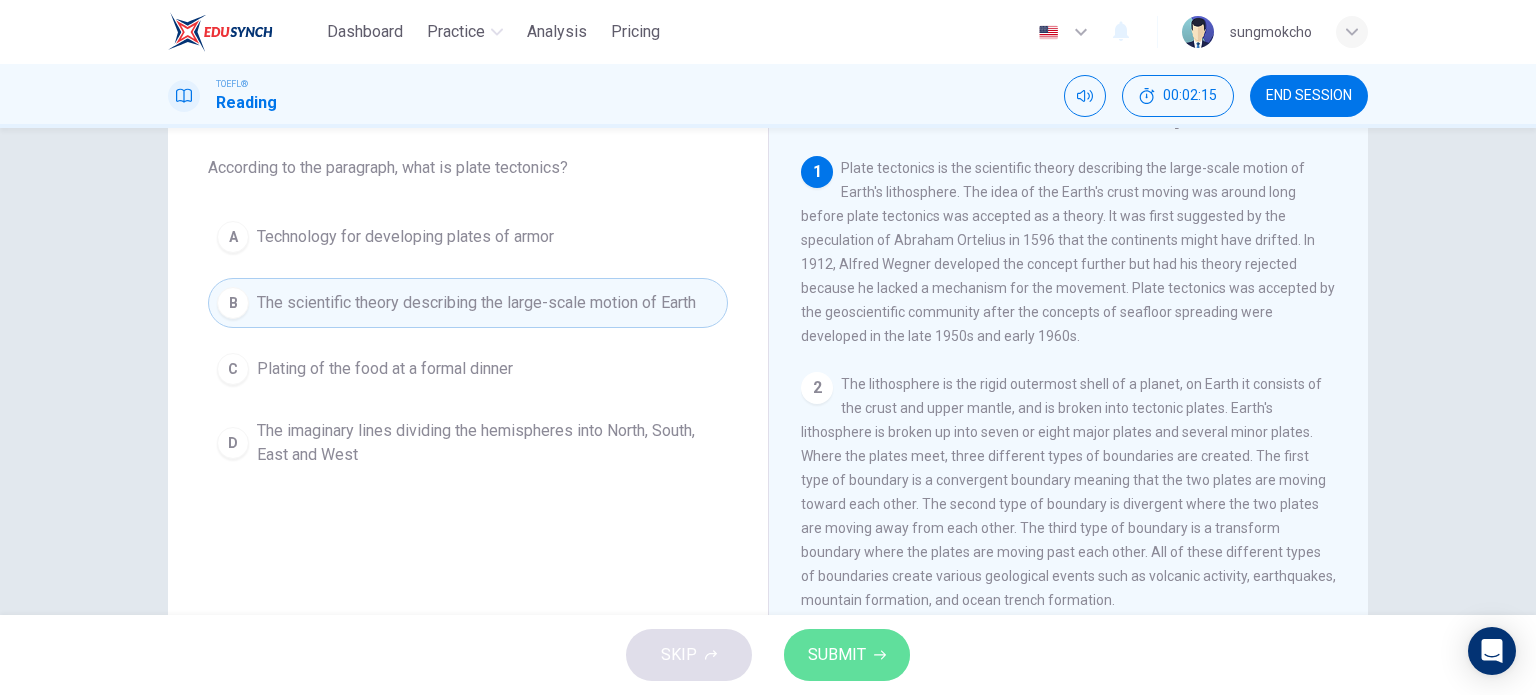 click on "SUBMIT" at bounding box center [837, 655] 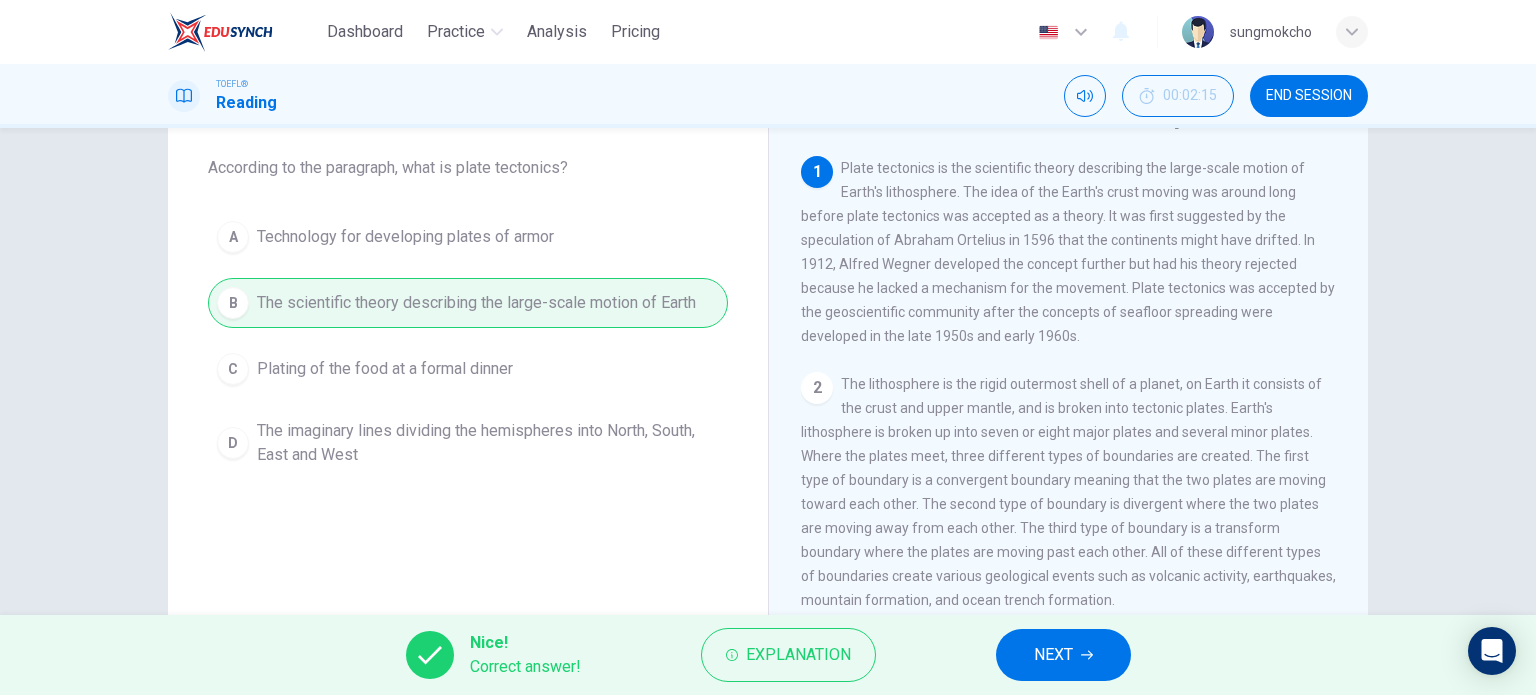 click on "NEXT" at bounding box center (1053, 655) 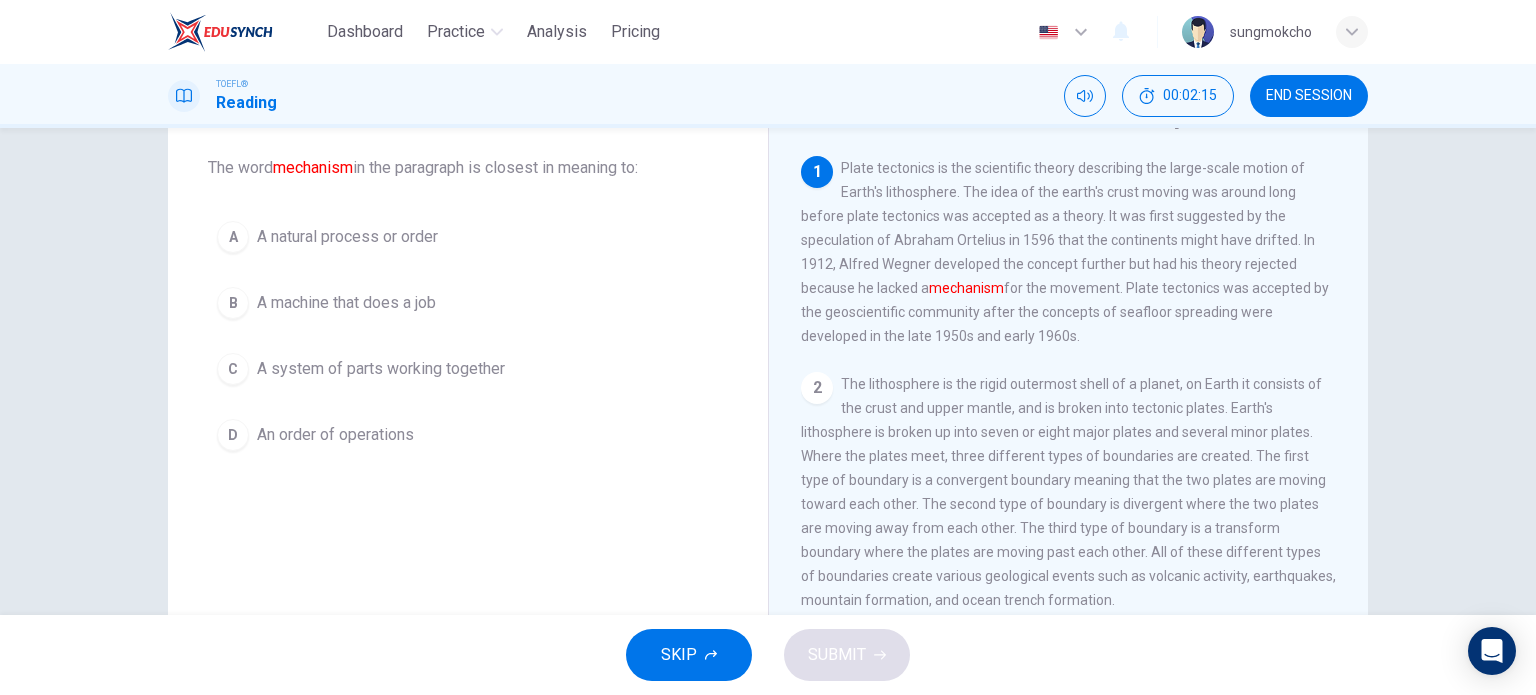 scroll, scrollTop: 0, scrollLeft: 0, axis: both 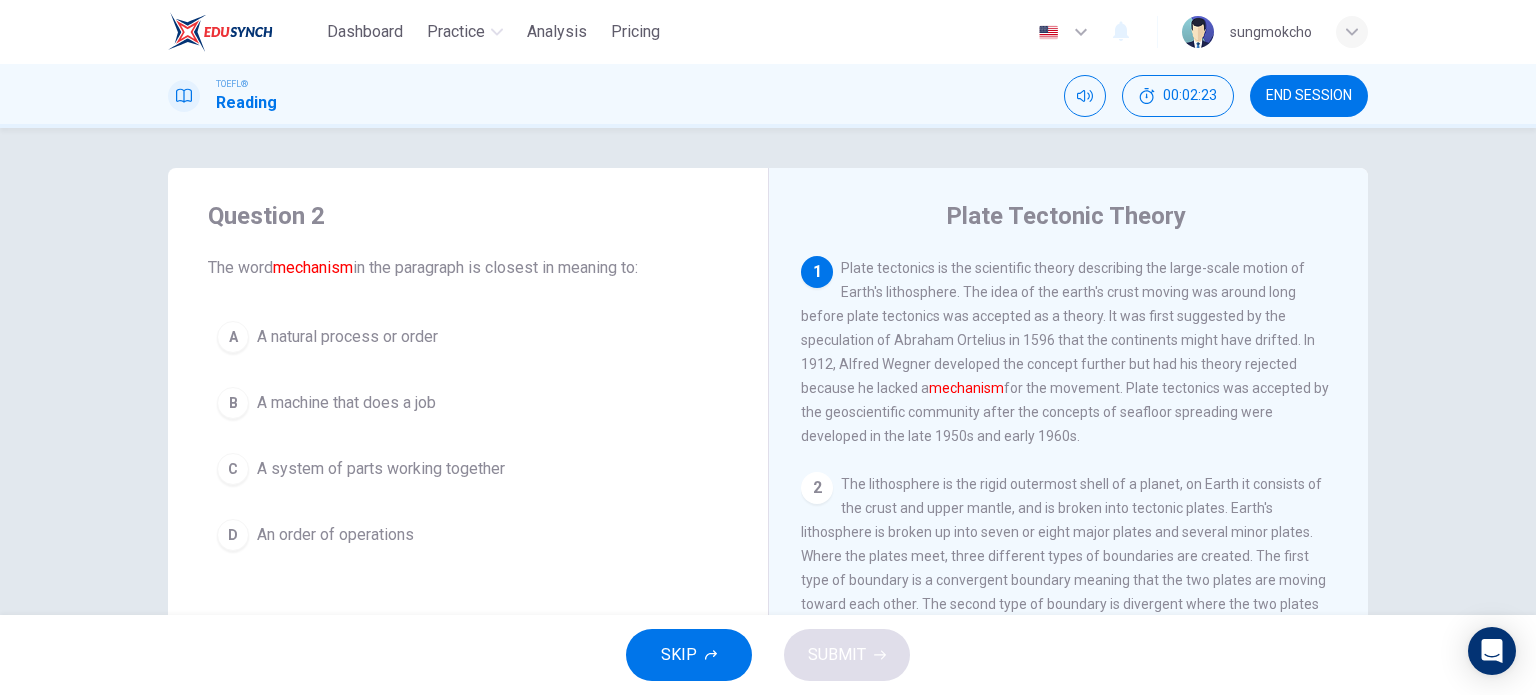 click on "A natural process or order" at bounding box center [347, 337] 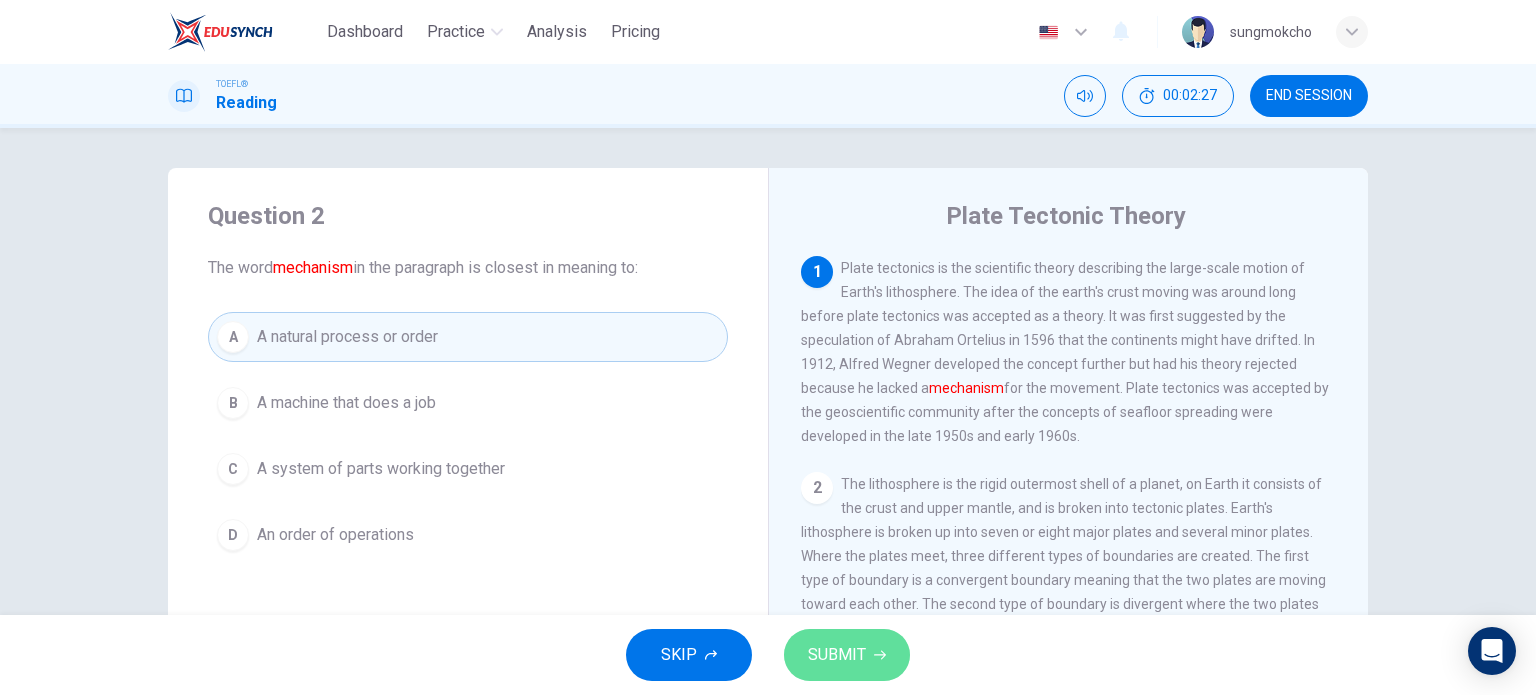 click on "SUBMIT" at bounding box center [837, 655] 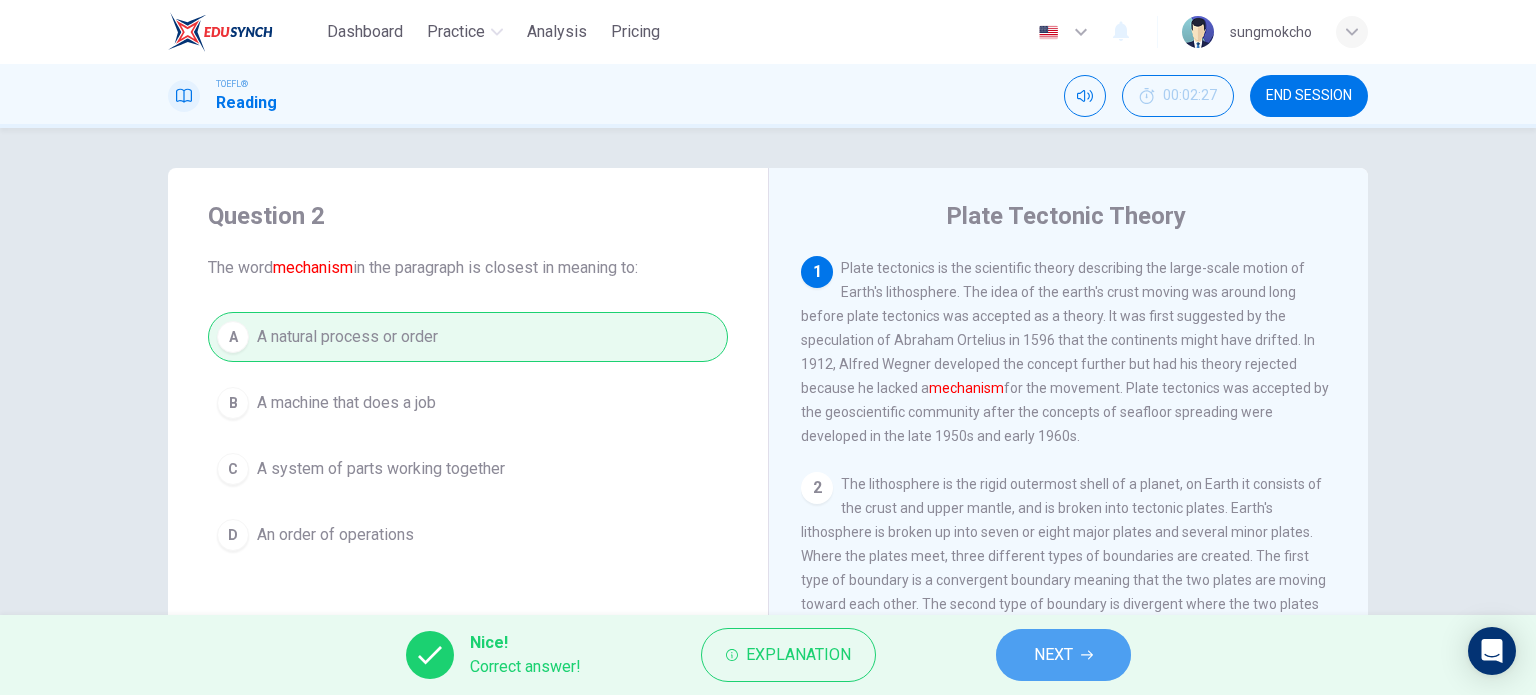 click on "NEXT" at bounding box center [1063, 655] 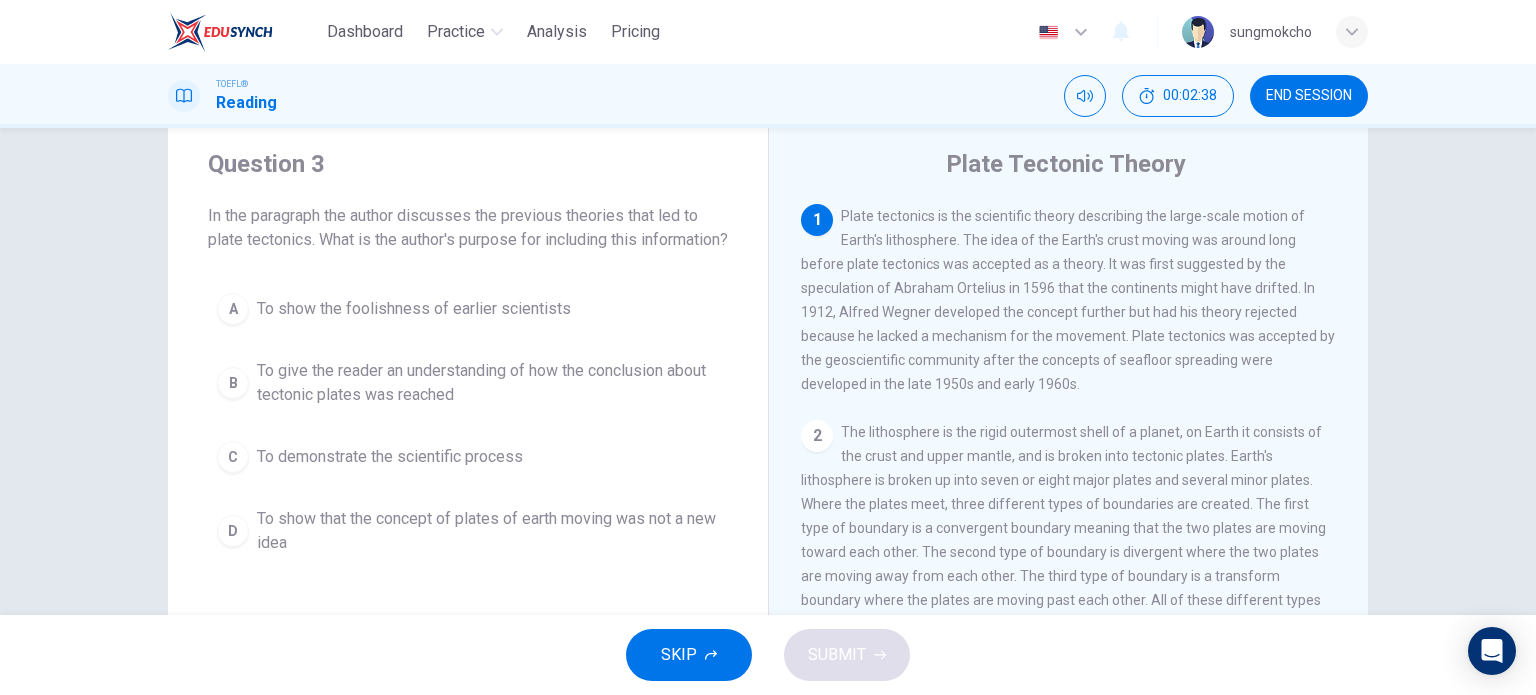 scroll, scrollTop: 100, scrollLeft: 0, axis: vertical 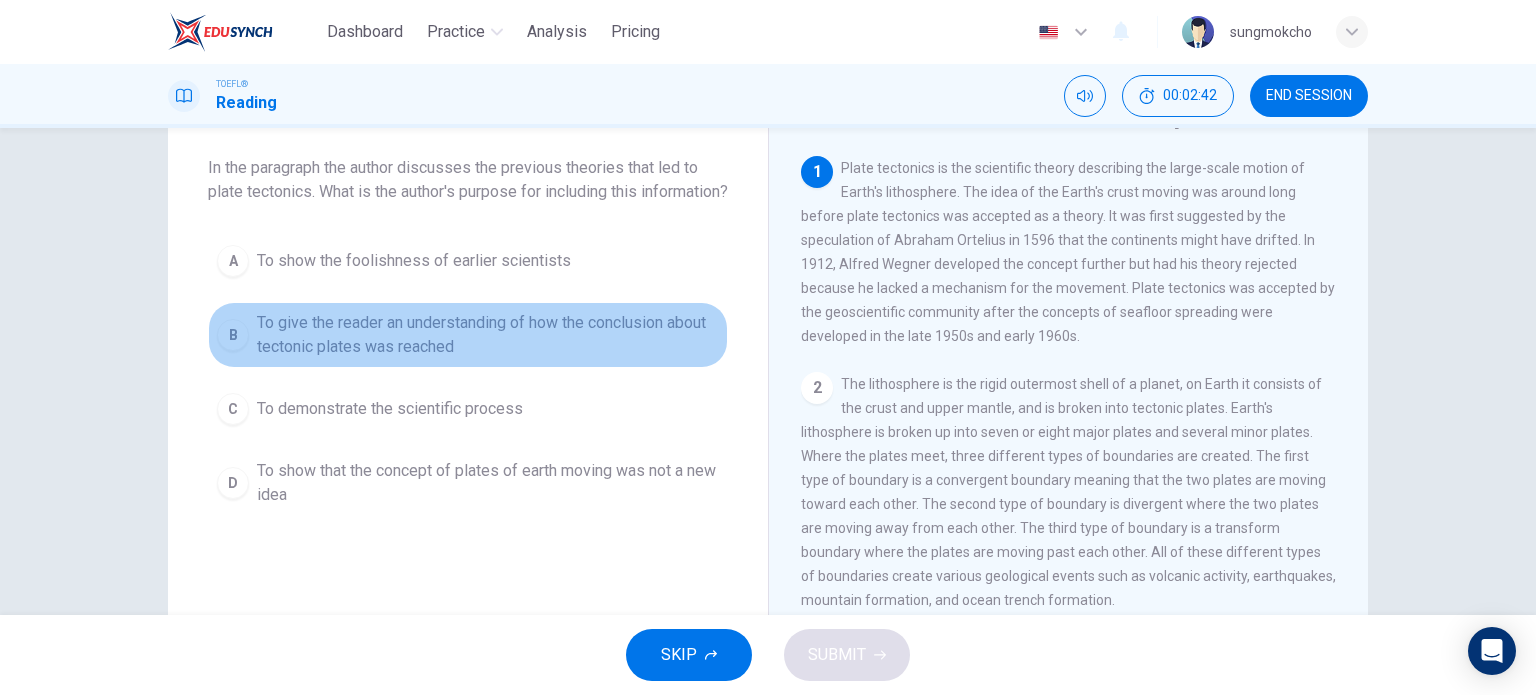 click on "To give the reader an understanding of how the conclusion about tectonic plates was reached" at bounding box center [488, 335] 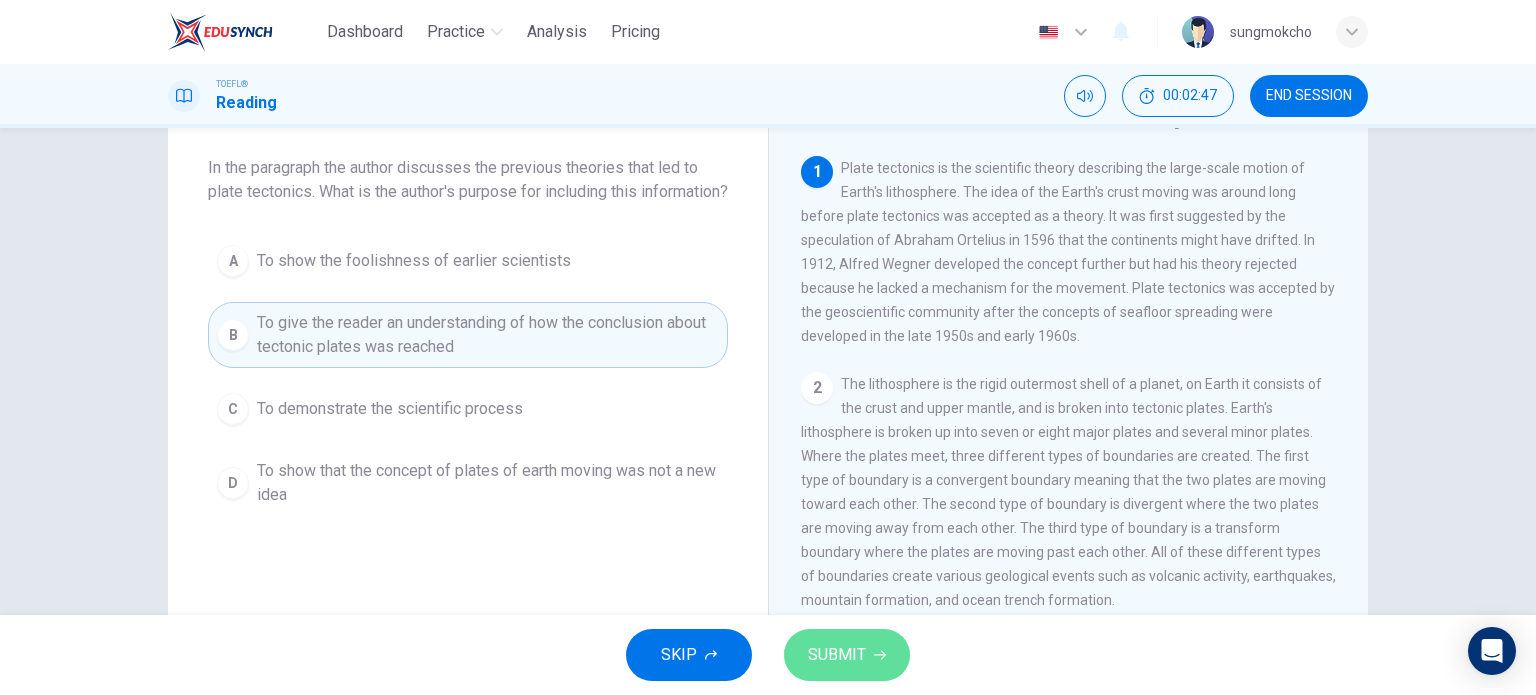 click on "SUBMIT" at bounding box center [837, 655] 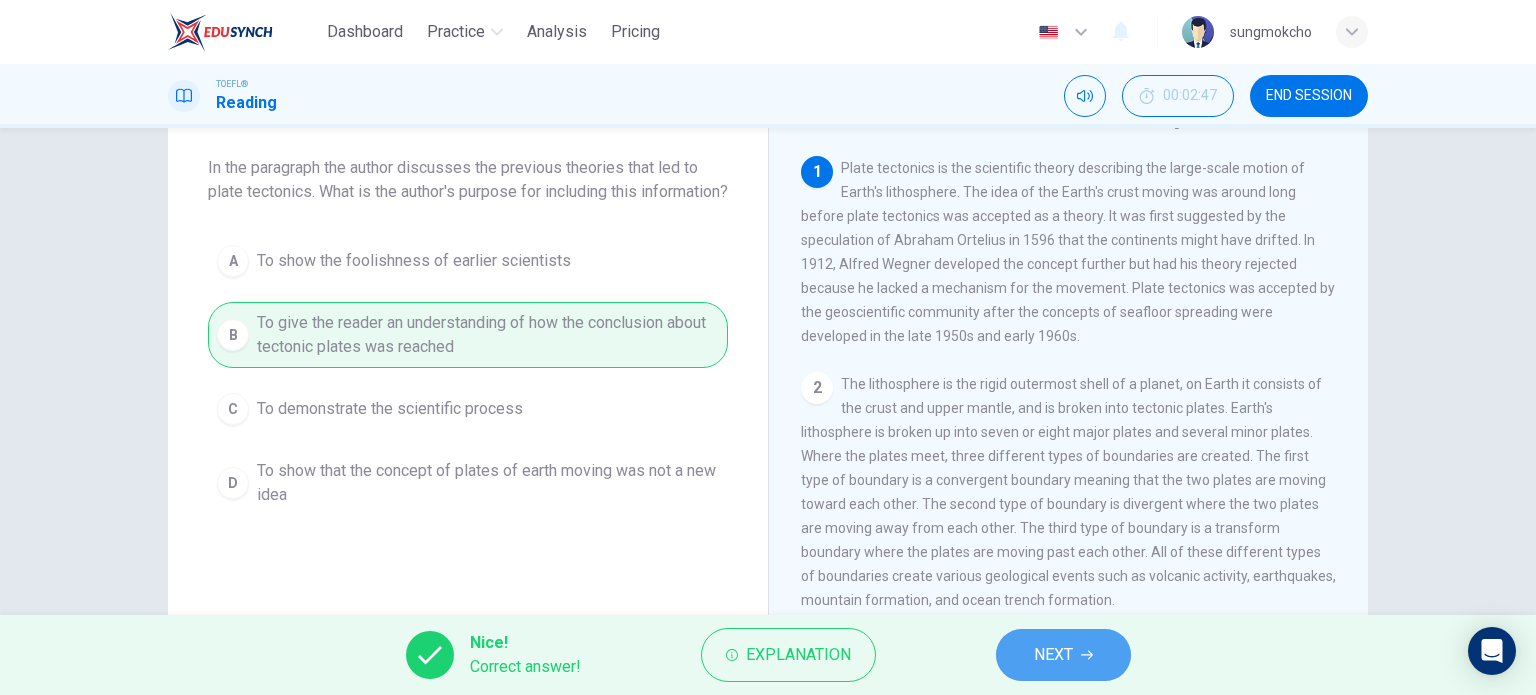 click on "NEXT" at bounding box center (1063, 655) 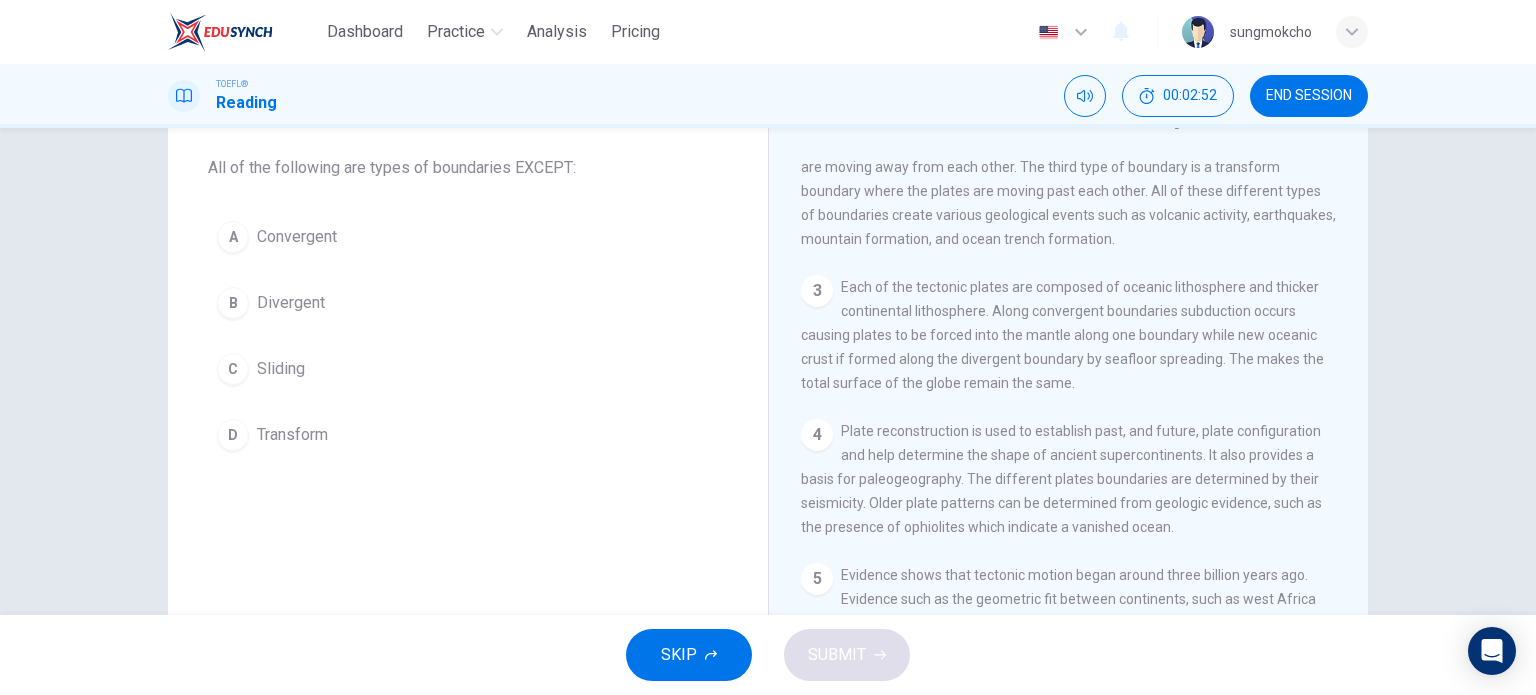 scroll, scrollTop: 88, scrollLeft: 0, axis: vertical 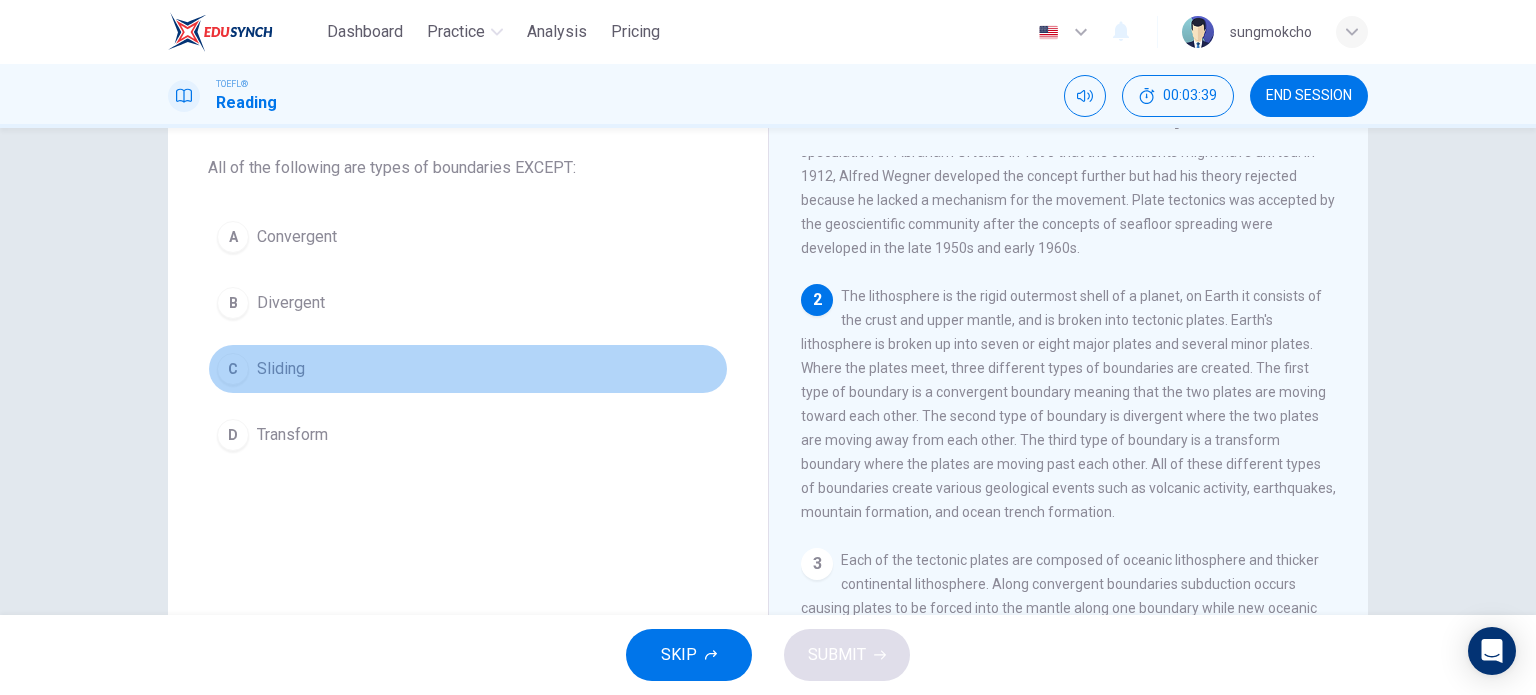 click on "C Sliding" at bounding box center (468, 369) 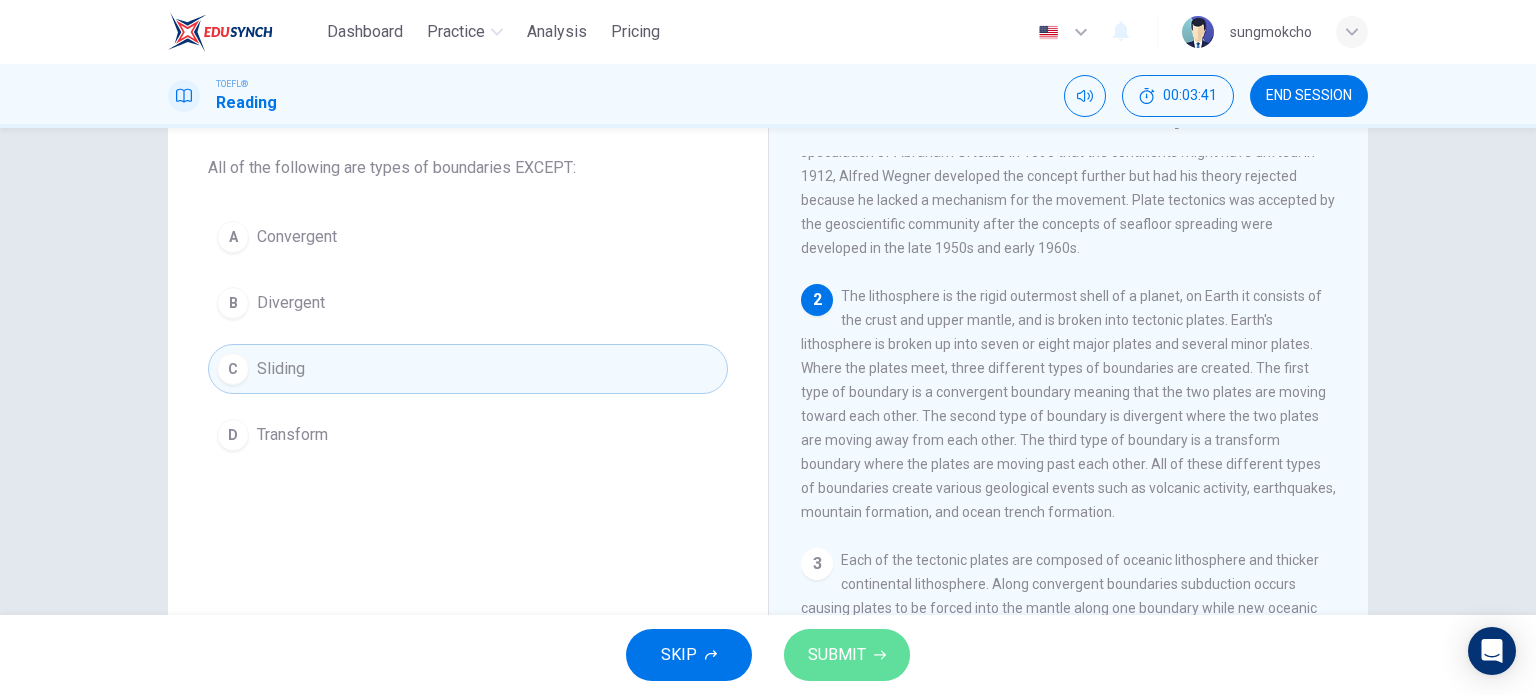 click on "SUBMIT" at bounding box center [837, 655] 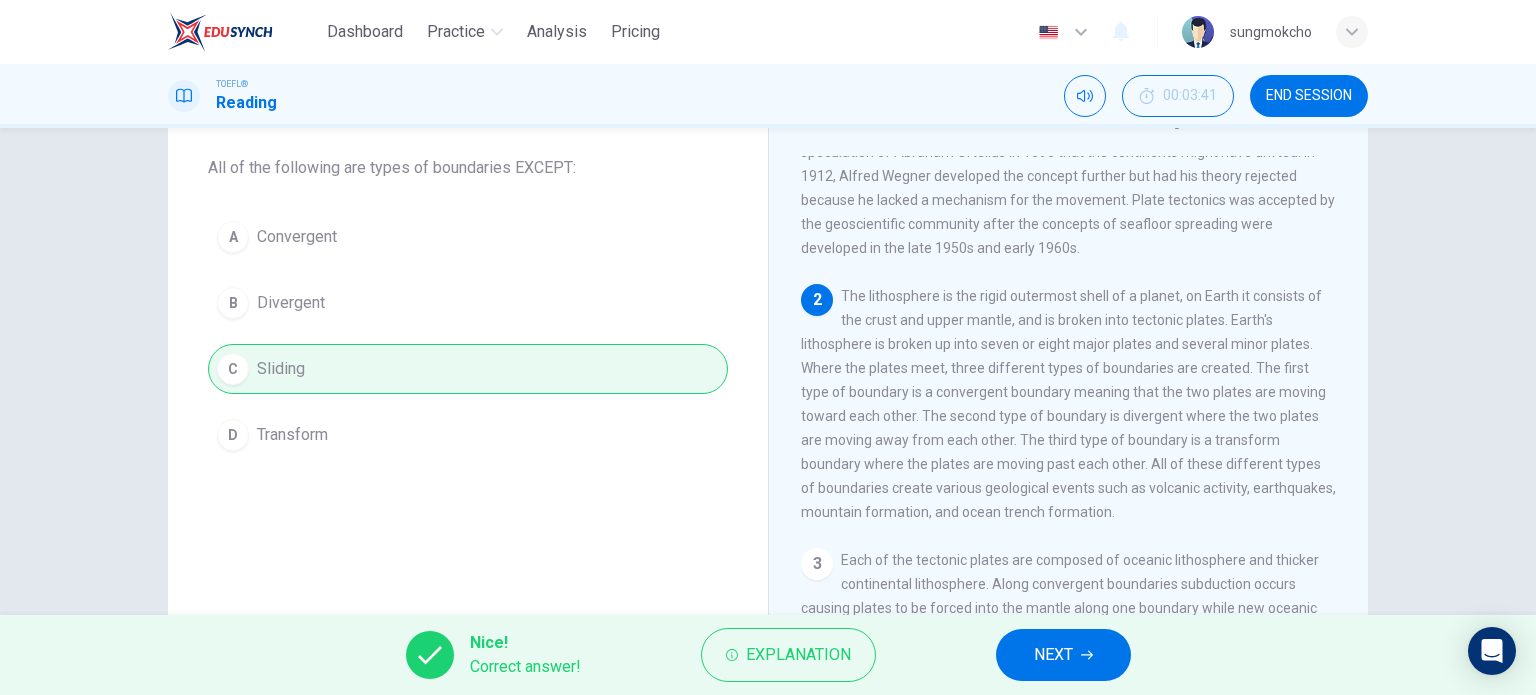click on "NEXT" at bounding box center [1053, 655] 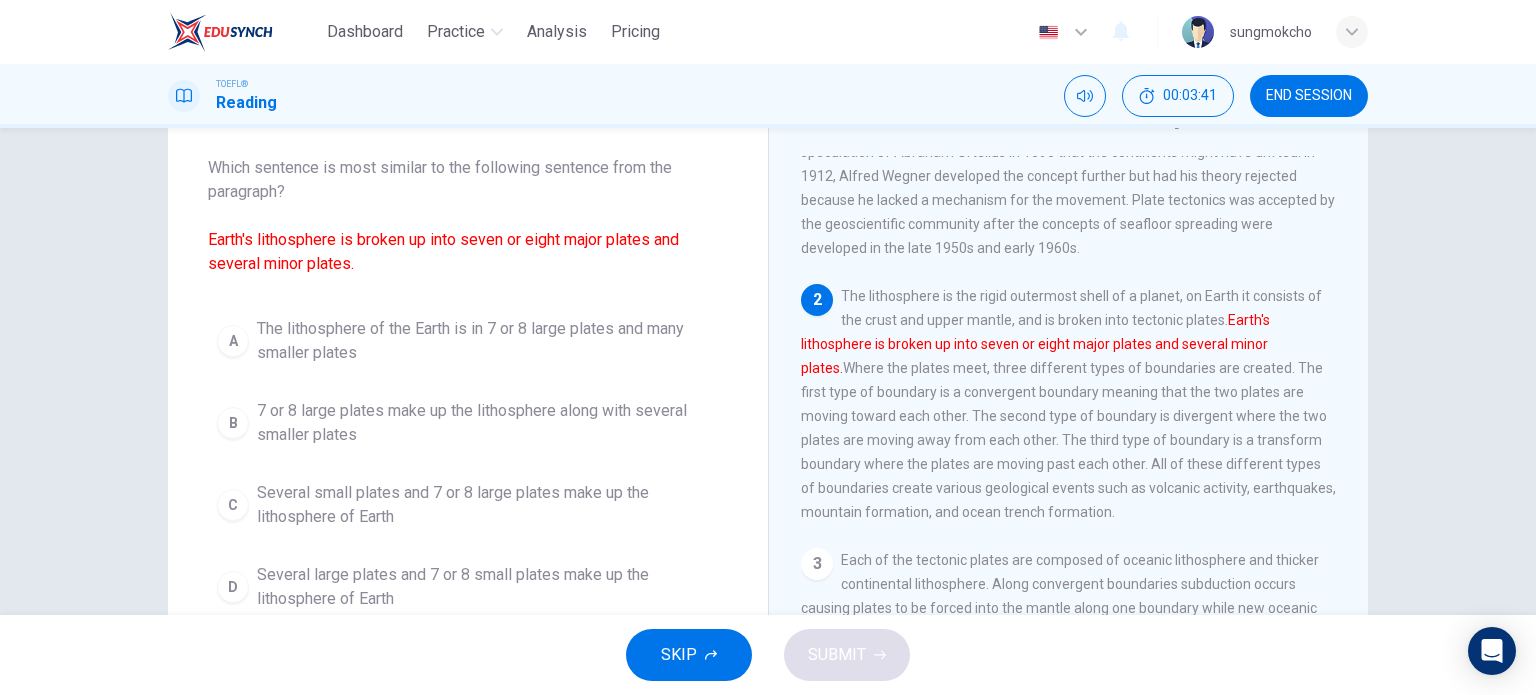 scroll, scrollTop: 222, scrollLeft: 0, axis: vertical 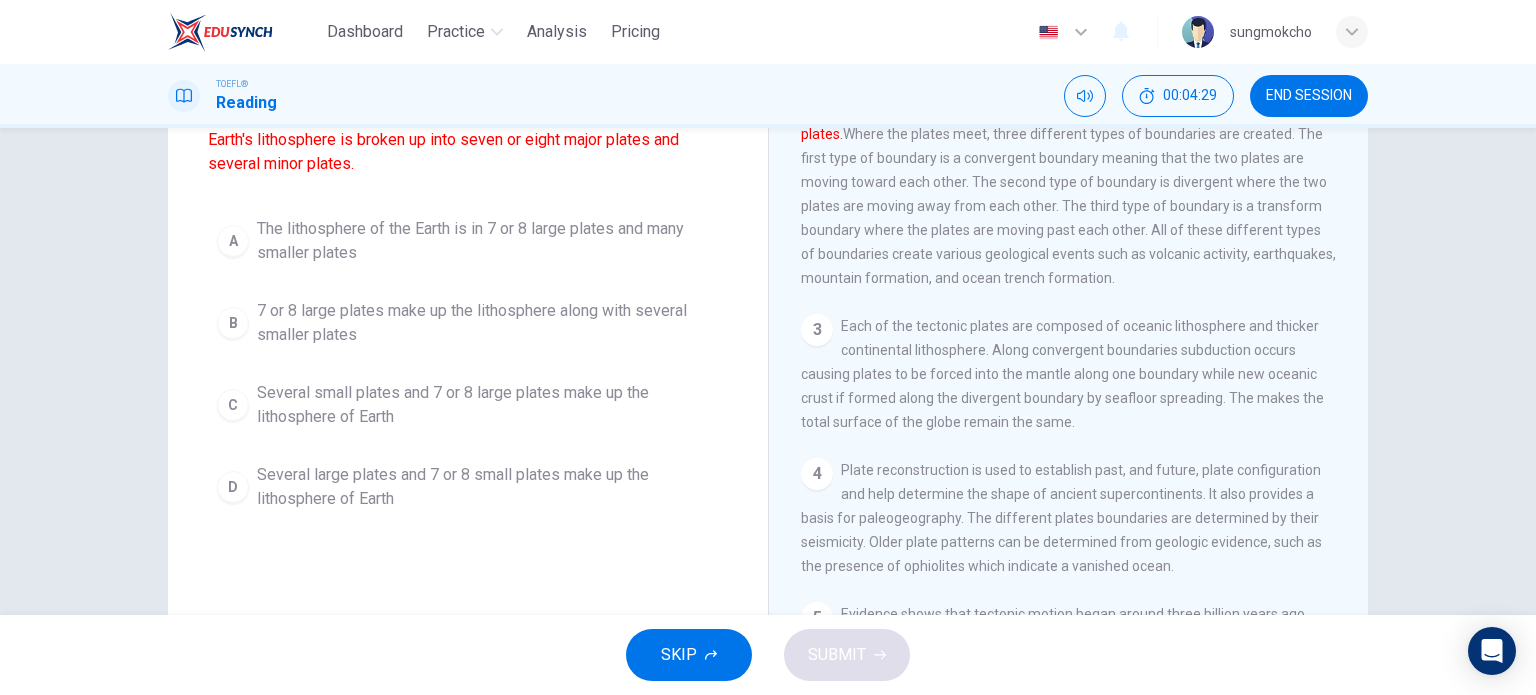 click on "Several small plates and 7 or 8 large plates make up the lithosphere of Earth" at bounding box center (488, 405) 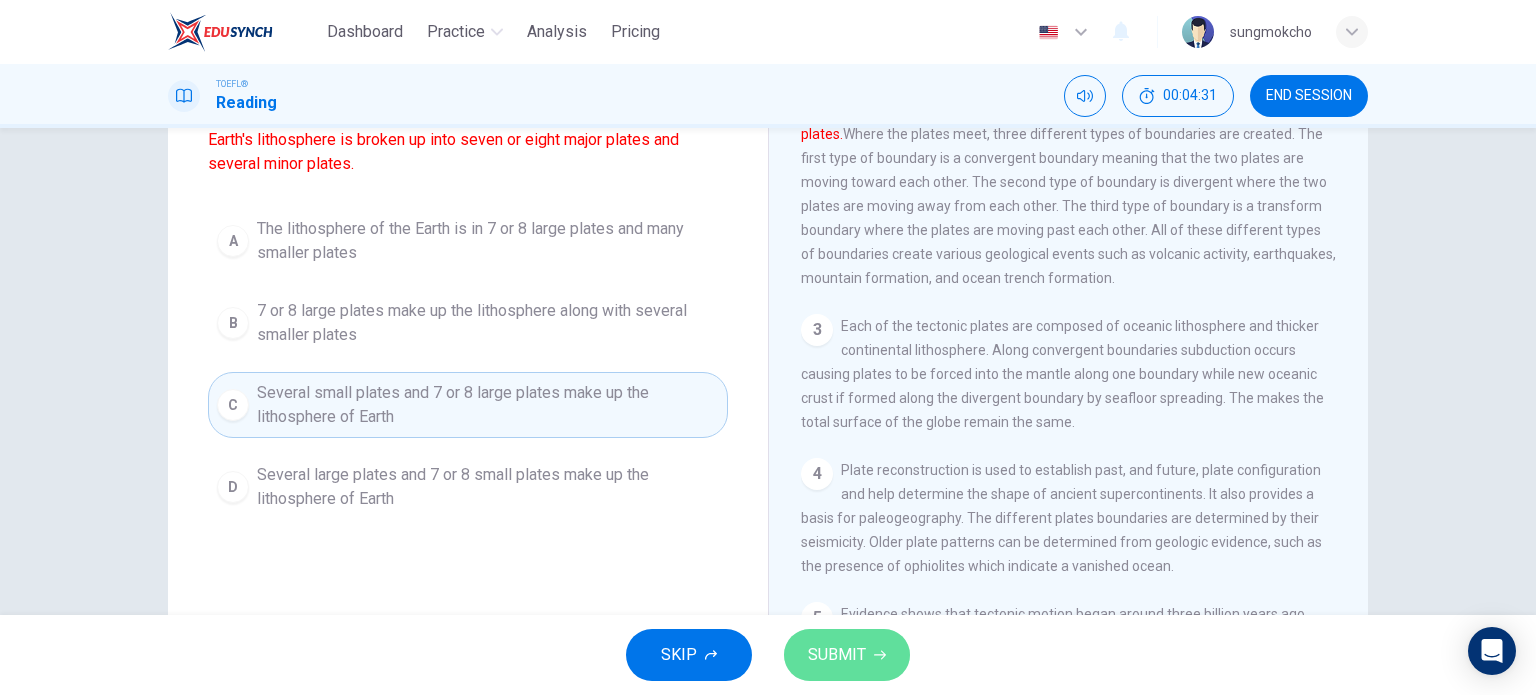 click on "SUBMIT" at bounding box center [837, 655] 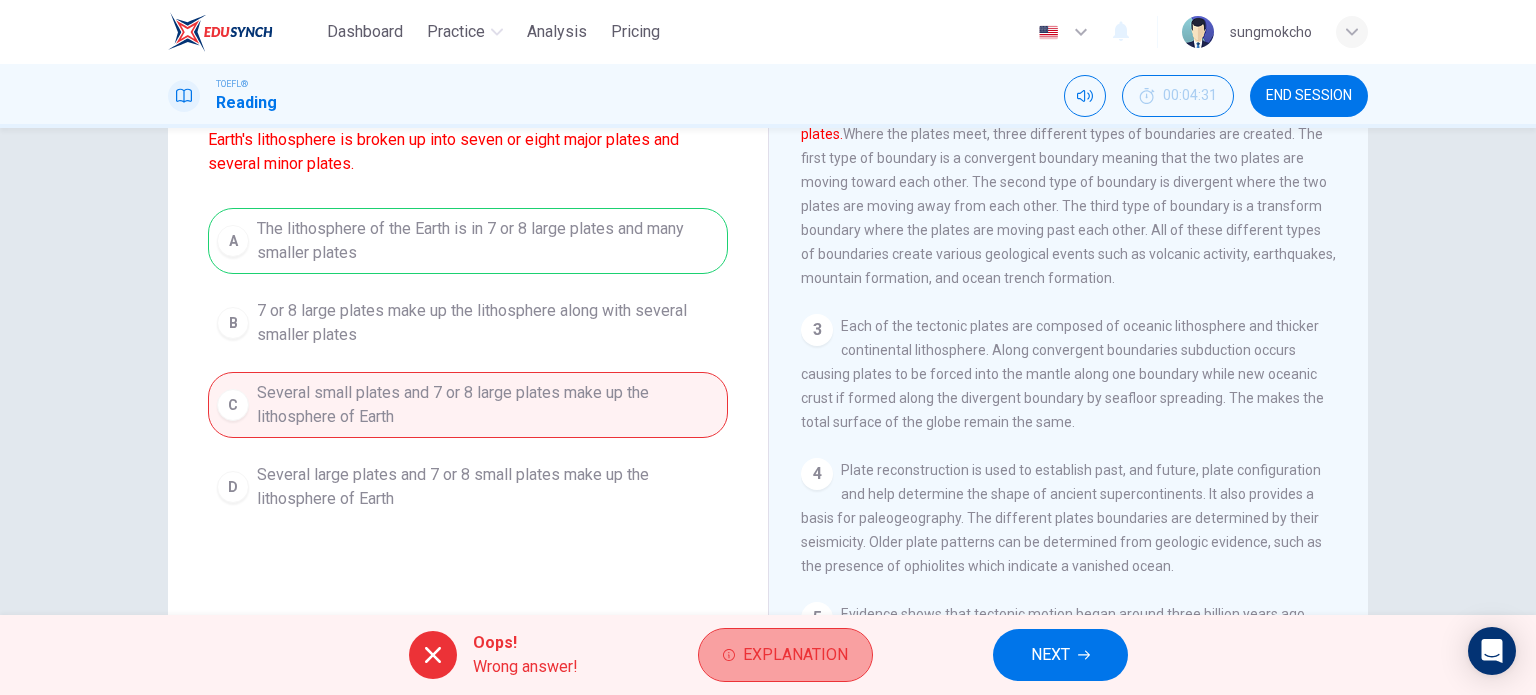click on "Explanation" at bounding box center [795, 655] 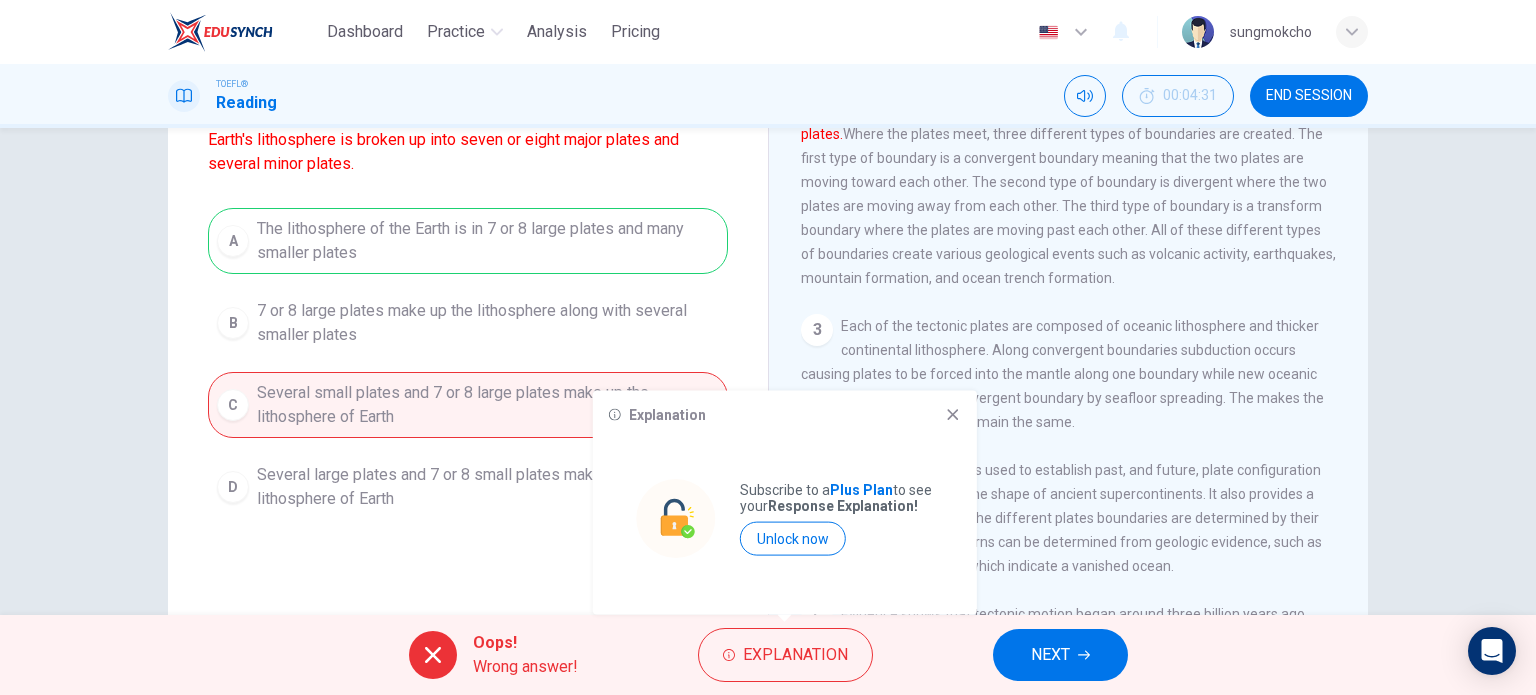 click on "Explanation Subscribe to a  Plus Plan  to see your  Response Explanation! Unlock now" at bounding box center (785, 503) 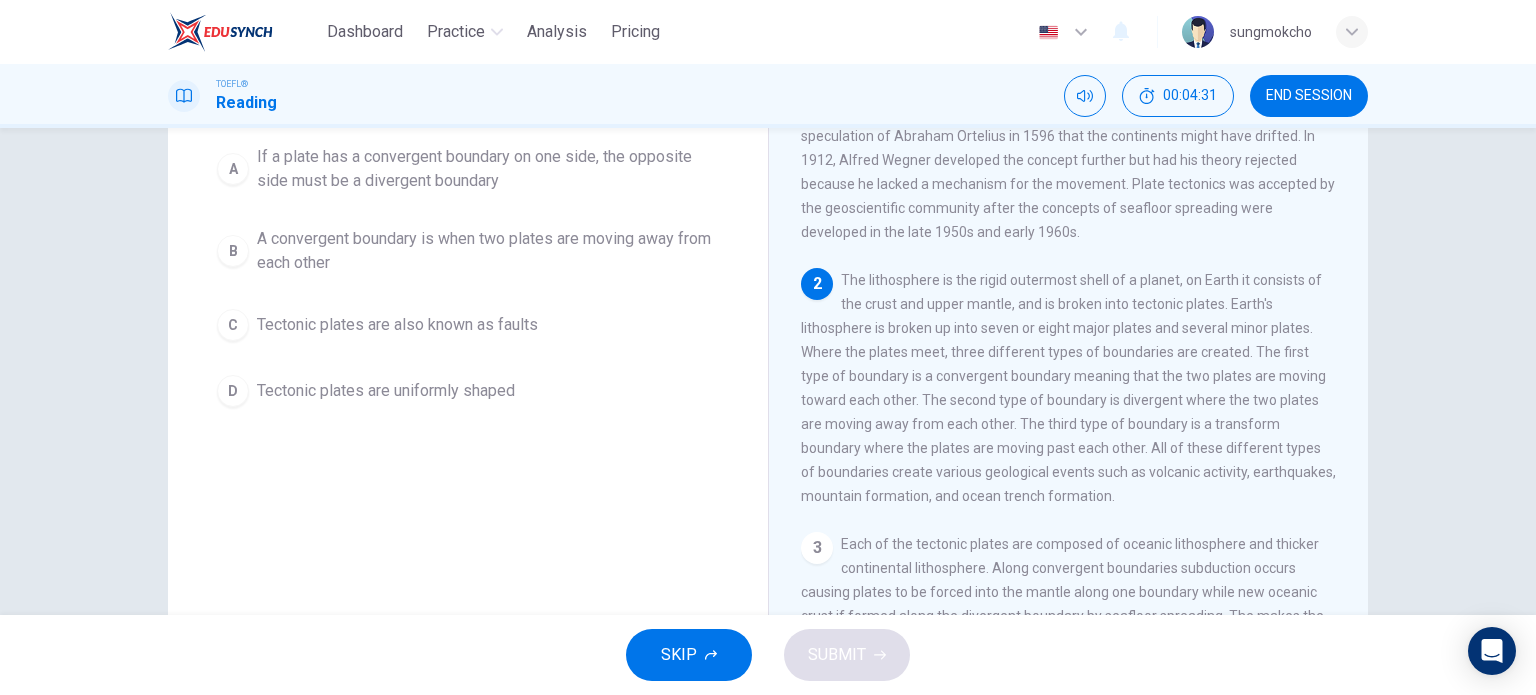 scroll, scrollTop: 0, scrollLeft: 0, axis: both 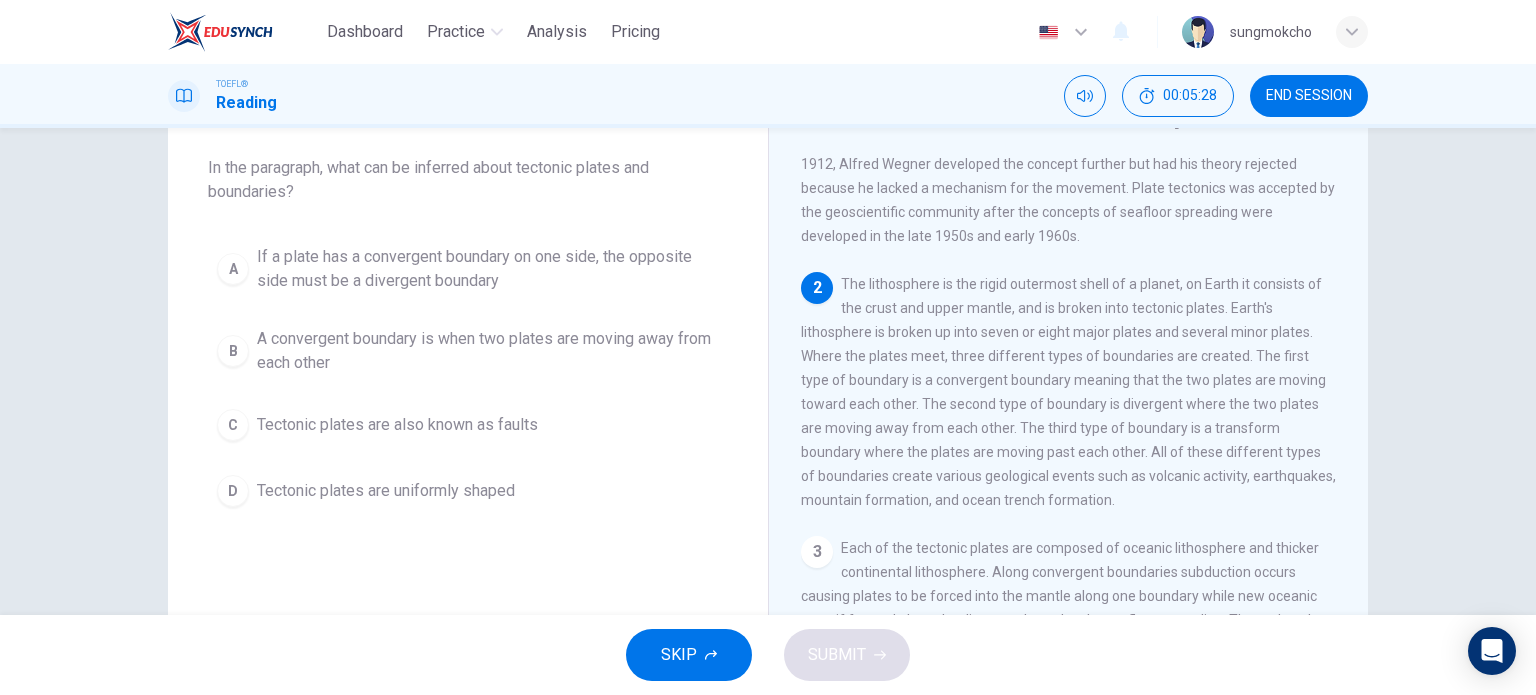 click on "Tectonic plates are also known as faults" at bounding box center [397, 425] 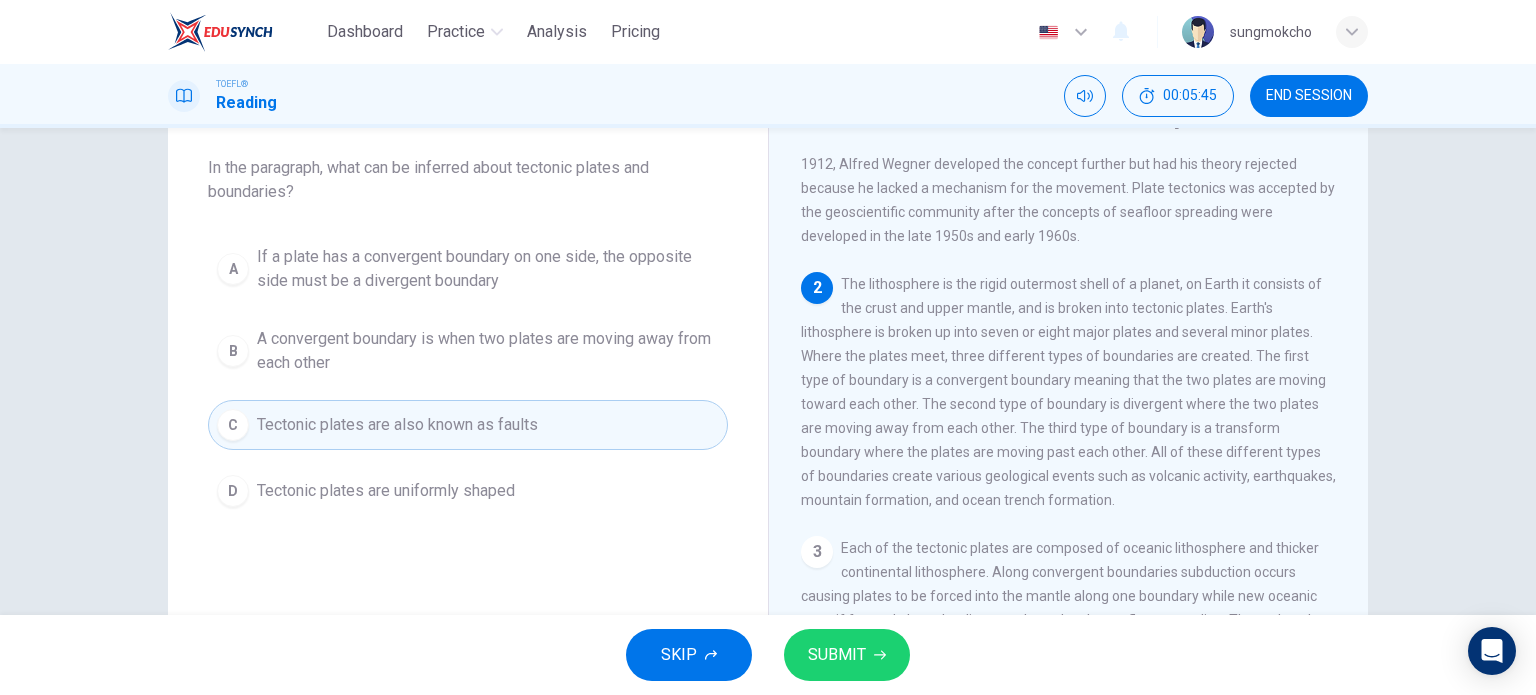 click on "If a plate has a convergent boundary on one side, the opposite side must be a divergent boundary" at bounding box center (488, 269) 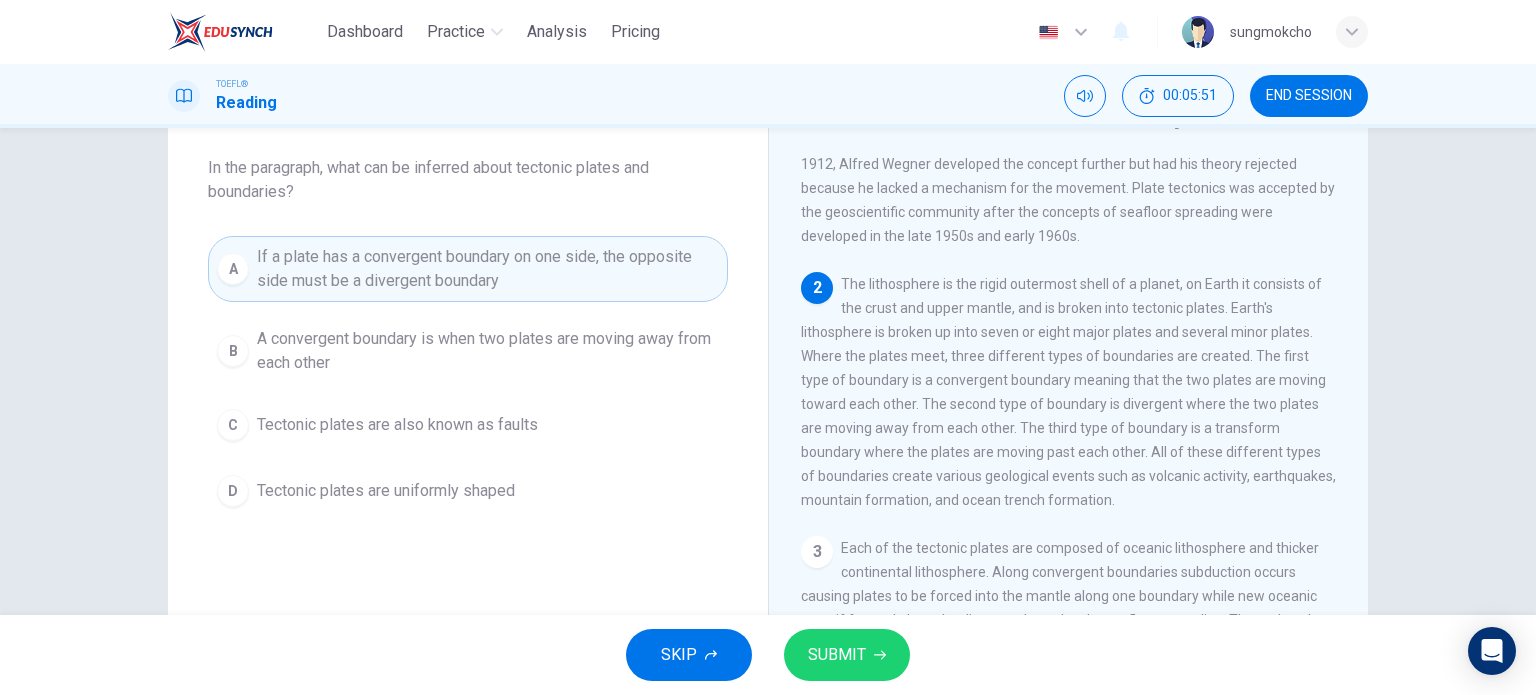 click on "SUBMIT" at bounding box center (837, 655) 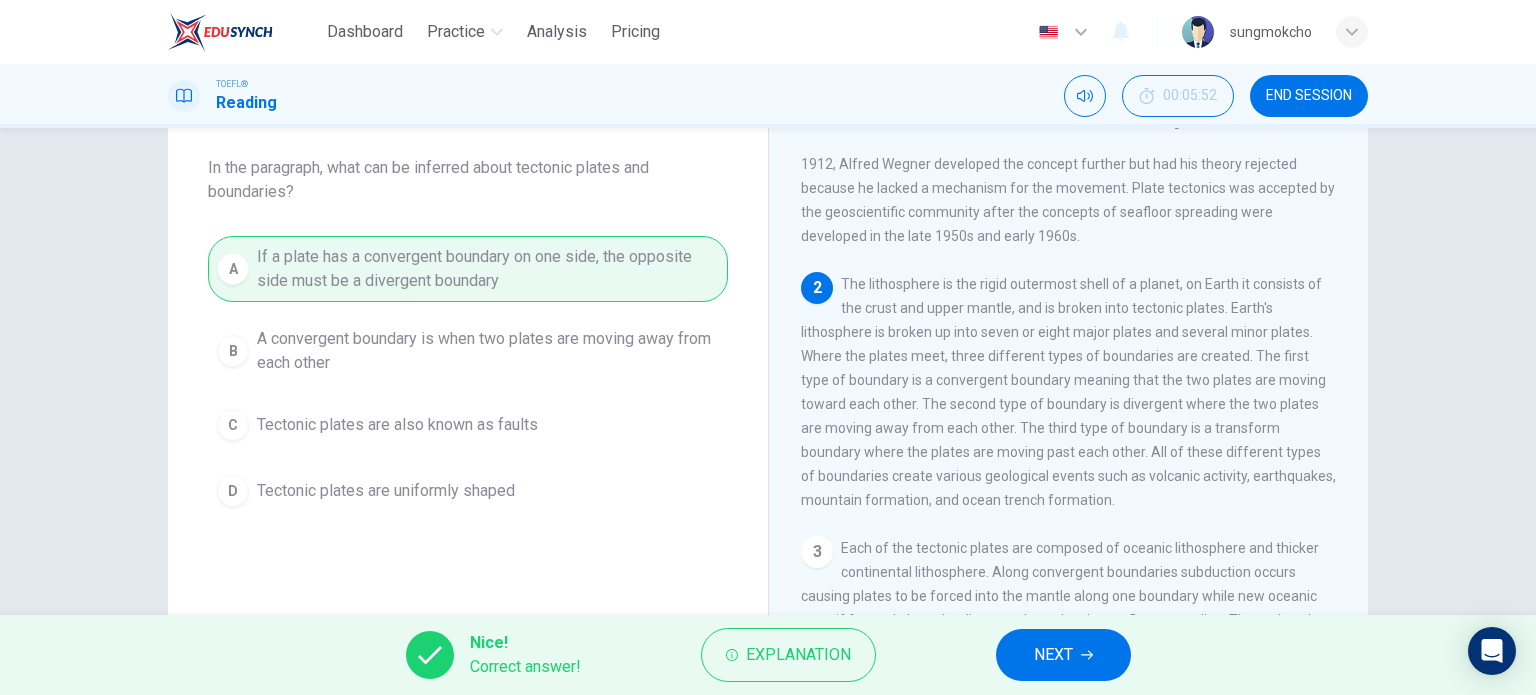 click on "NEXT" at bounding box center (1053, 655) 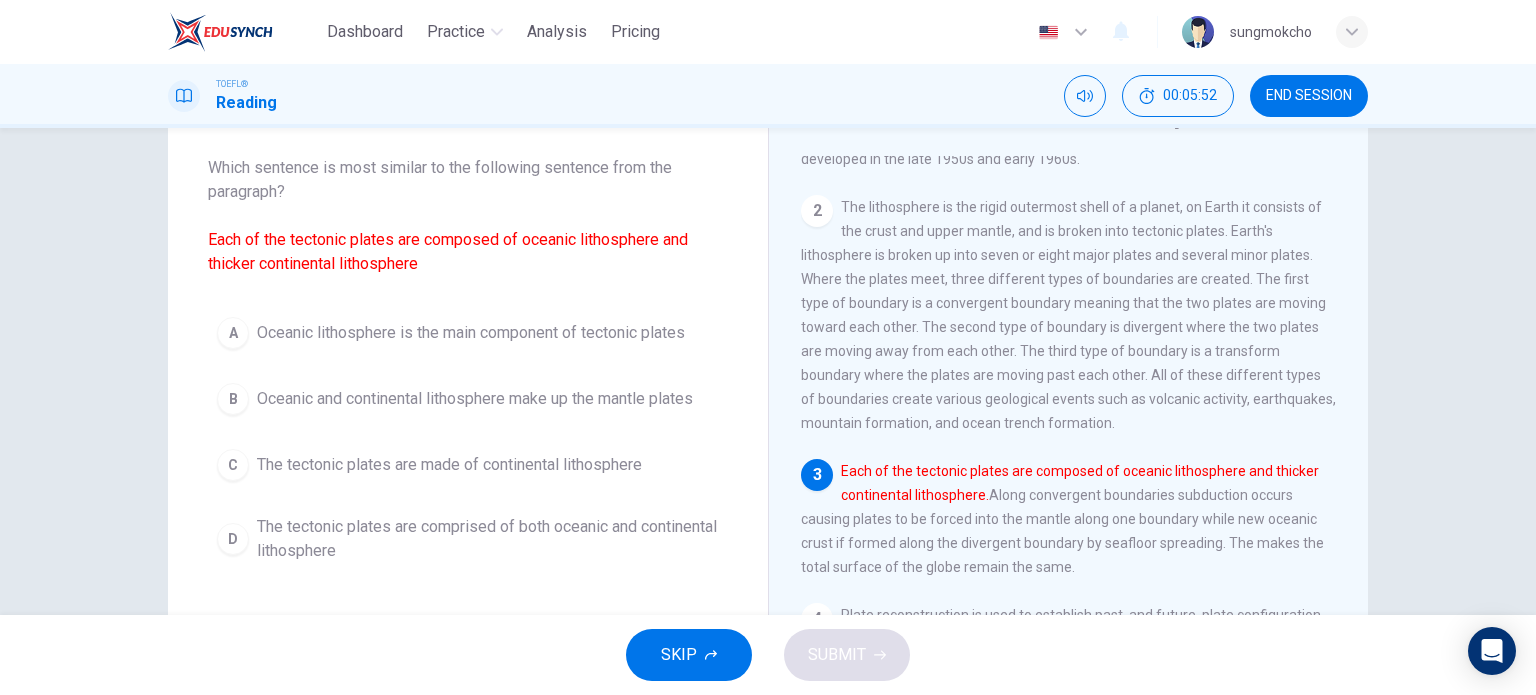 scroll, scrollTop: 243, scrollLeft: 0, axis: vertical 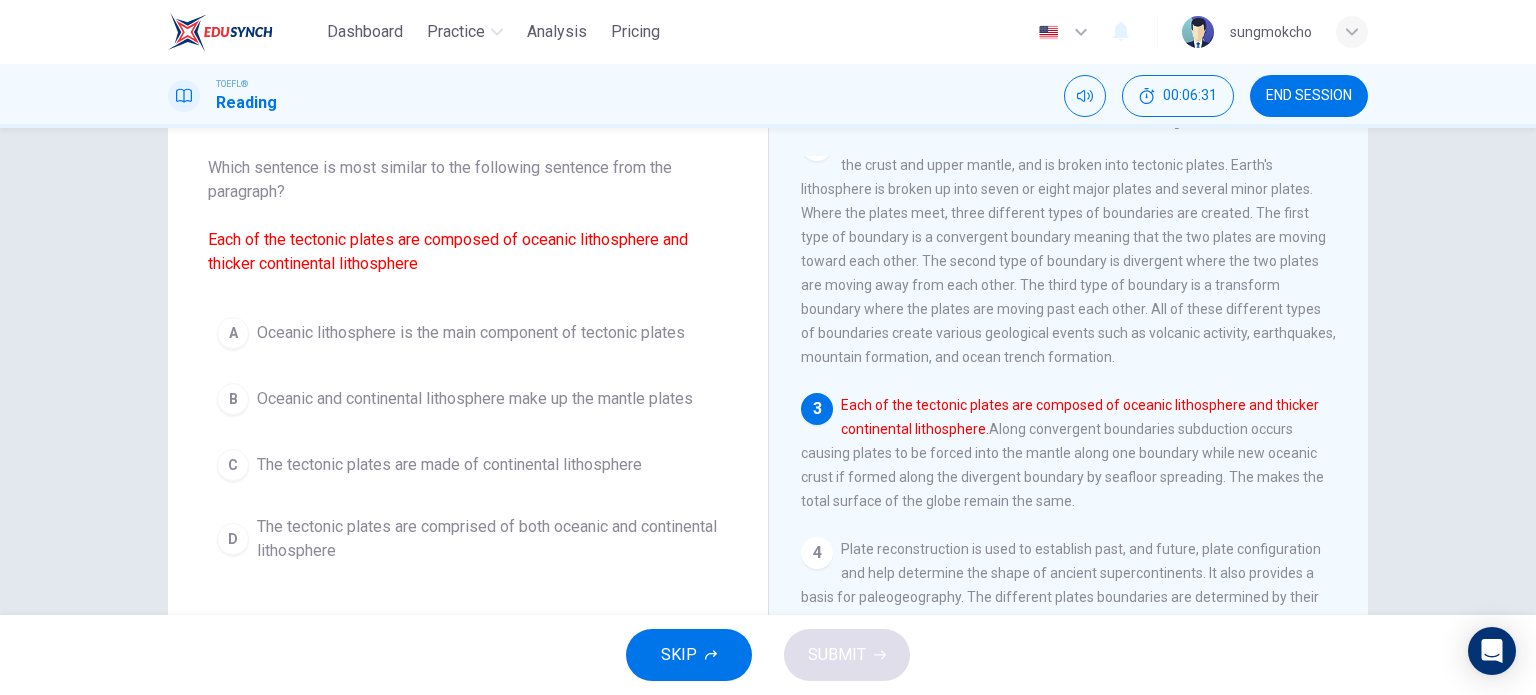 click on "The tectonic plates are comprised of both oceanic and continental lithosphere" at bounding box center [488, 539] 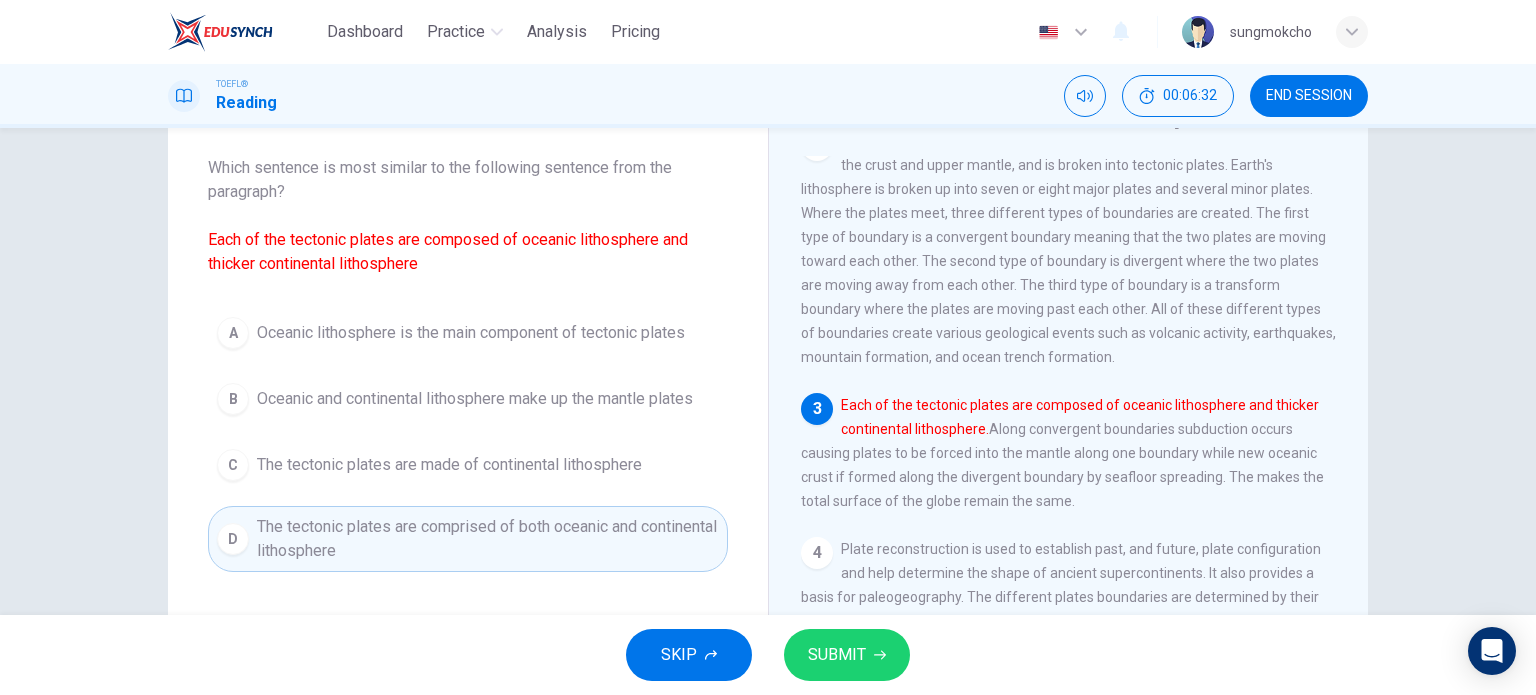 click 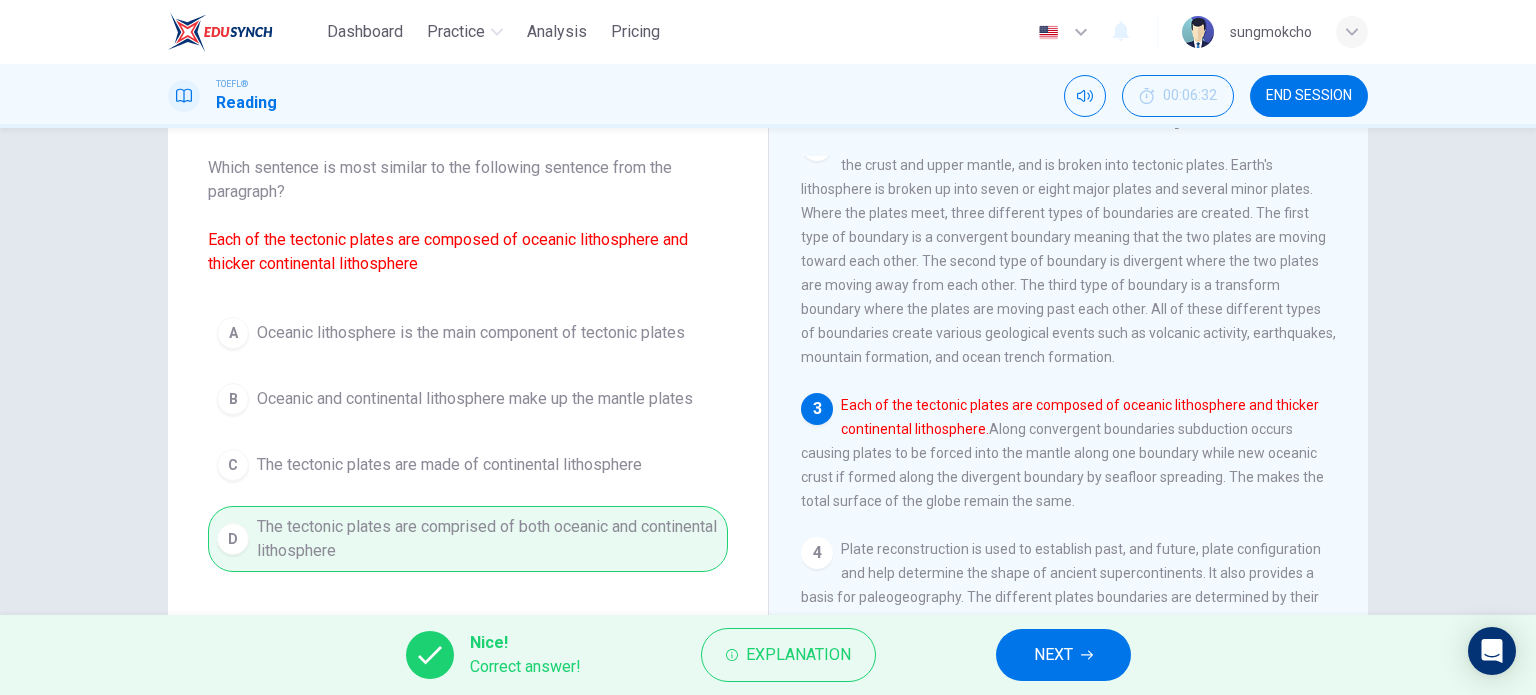 click on "NEXT" at bounding box center [1063, 655] 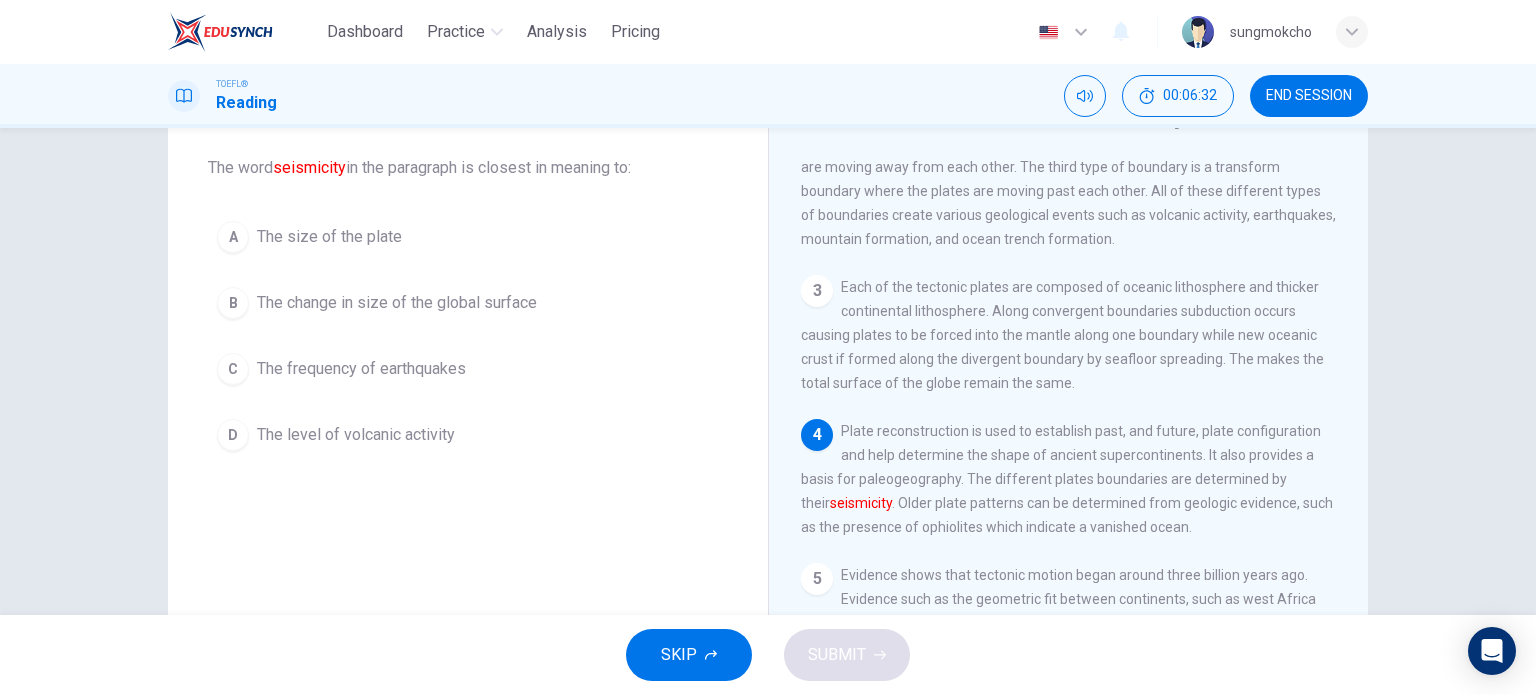 scroll, scrollTop: 388, scrollLeft: 0, axis: vertical 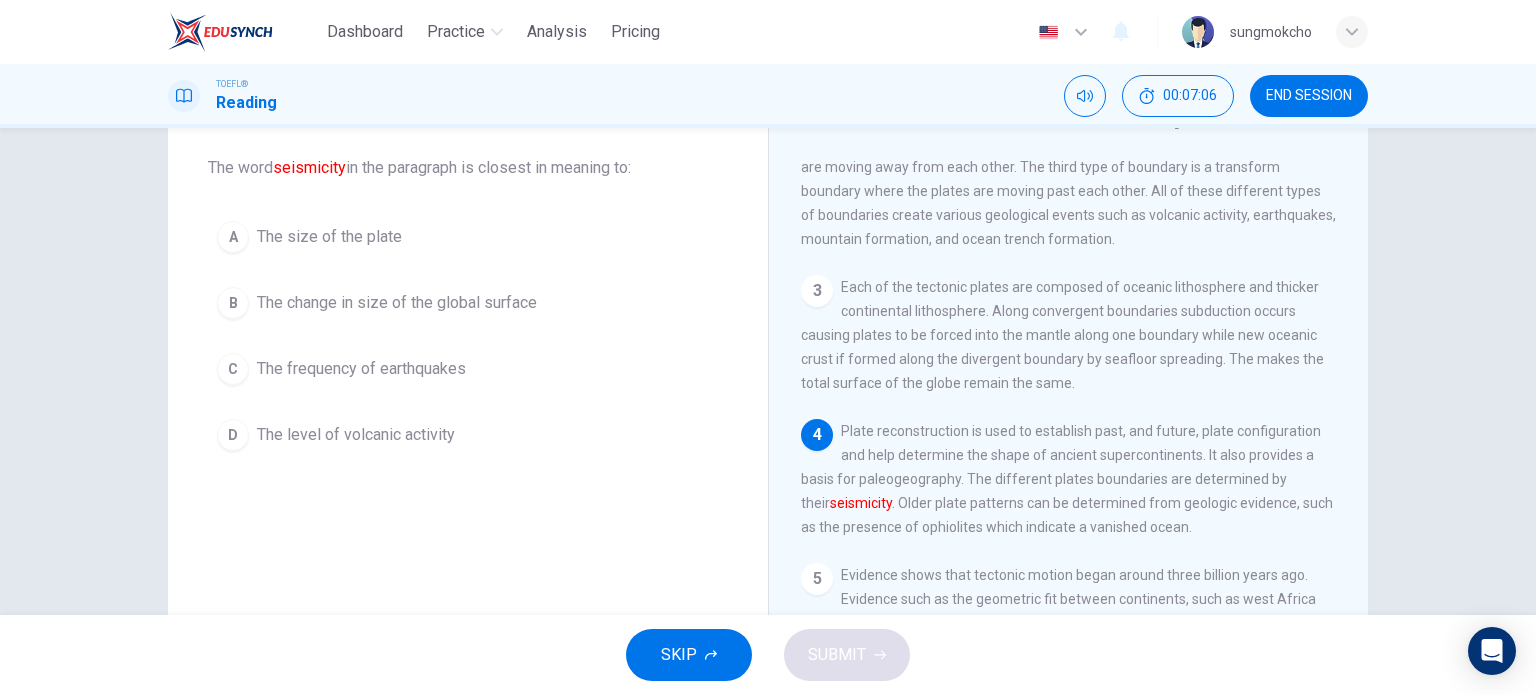 click on "The frequency of earthquakes" at bounding box center (361, 369) 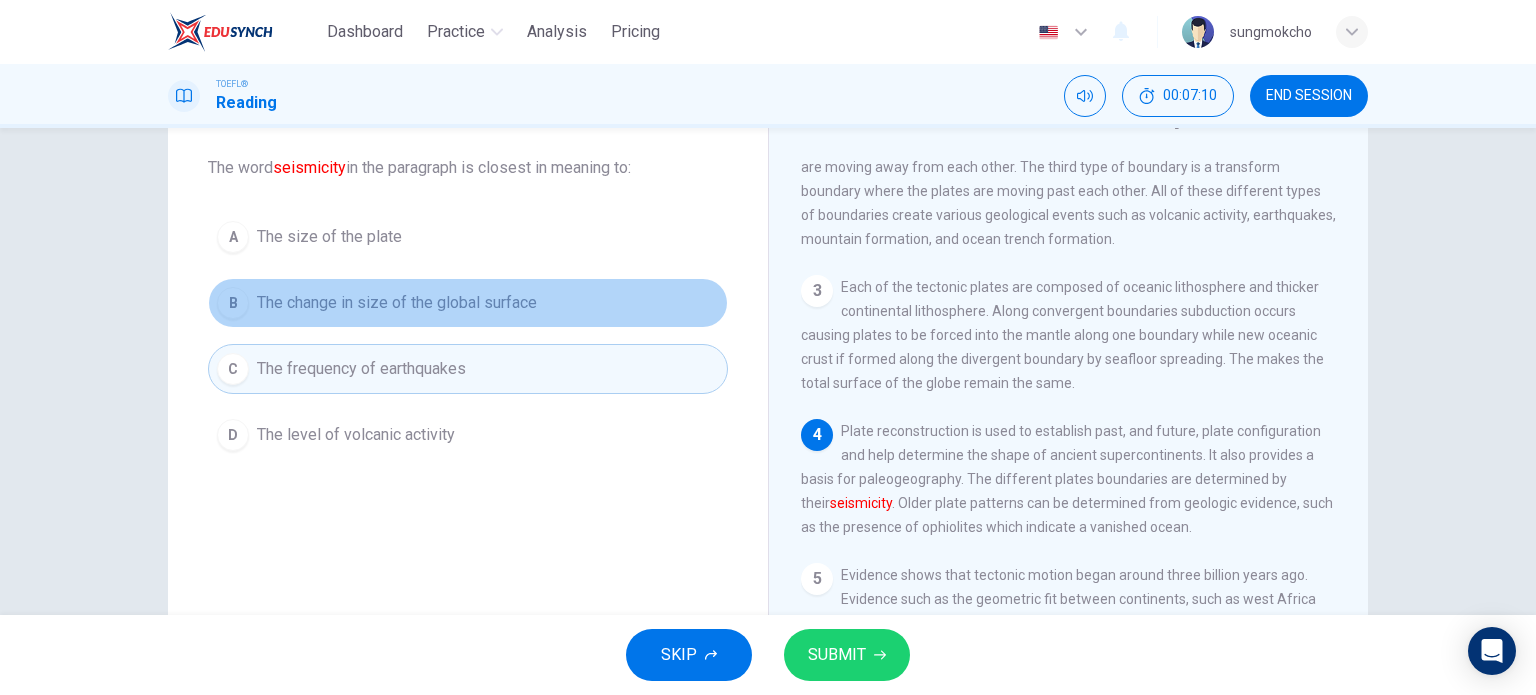 click on "The change in size of the global surface" at bounding box center (397, 303) 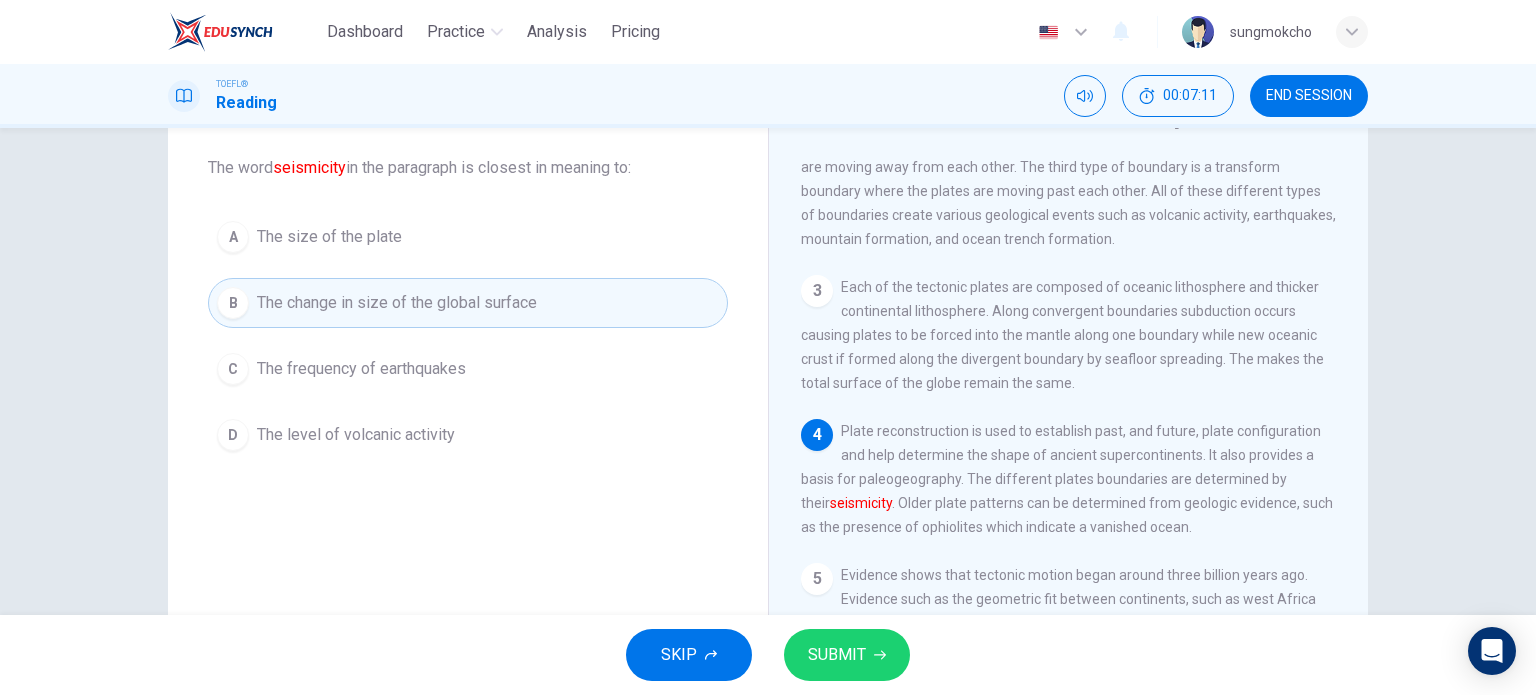 click on "C The frequency of earthquakes" at bounding box center [468, 369] 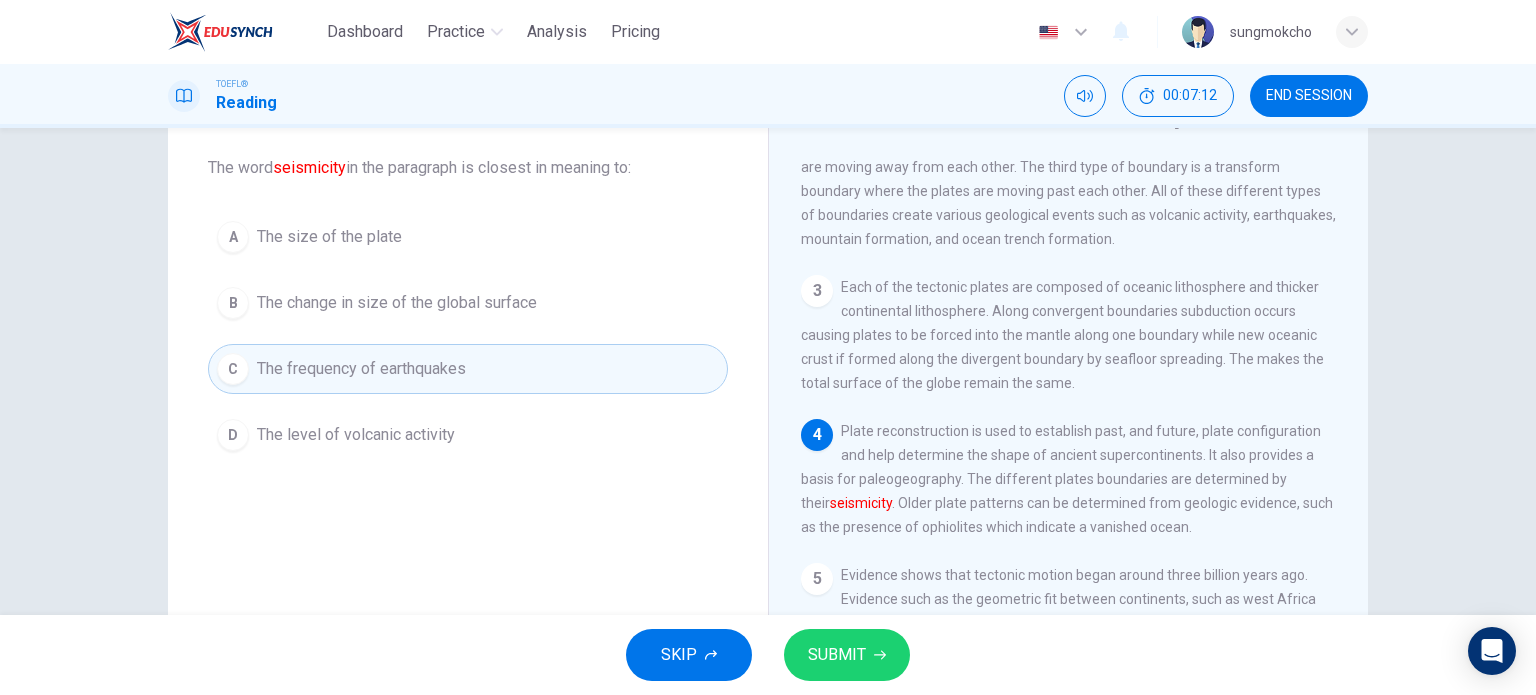 click on "The size of the plate" at bounding box center [329, 237] 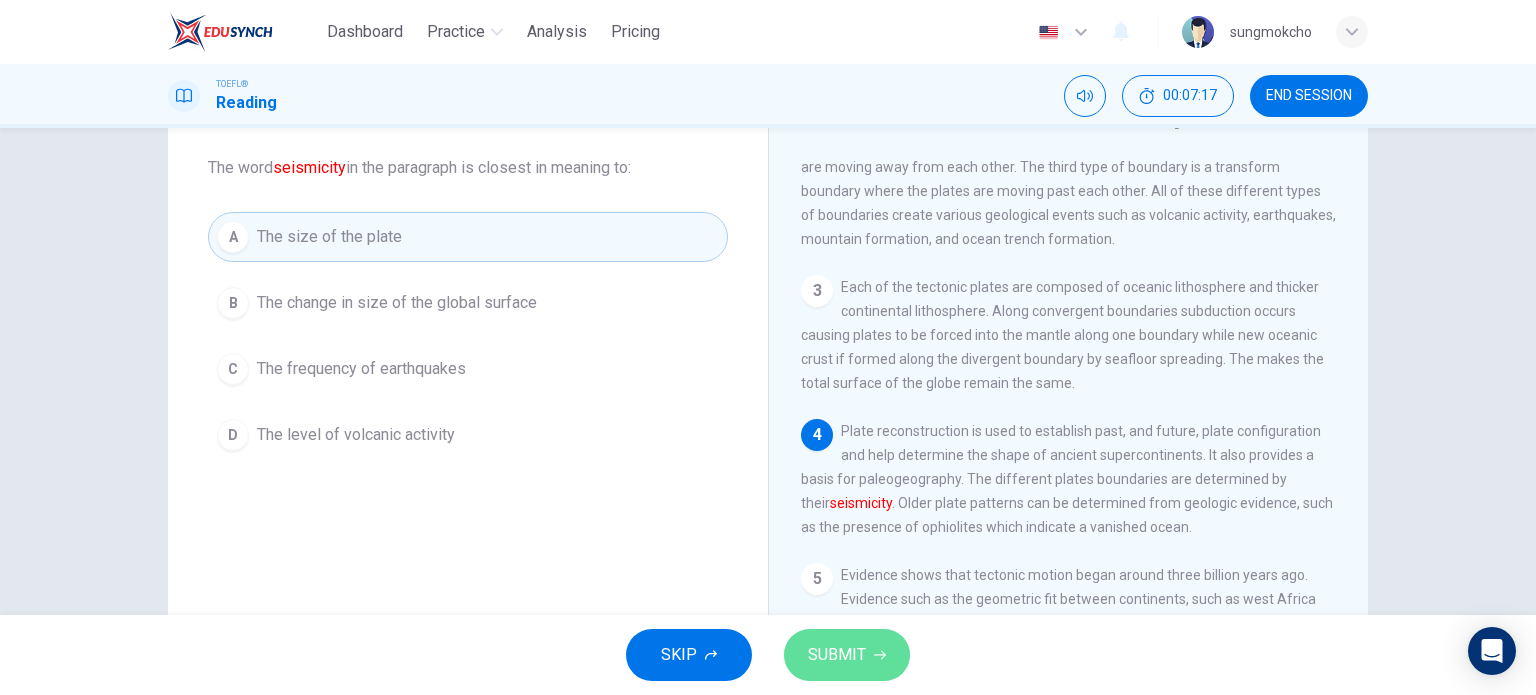 click on "SUBMIT" at bounding box center (847, 655) 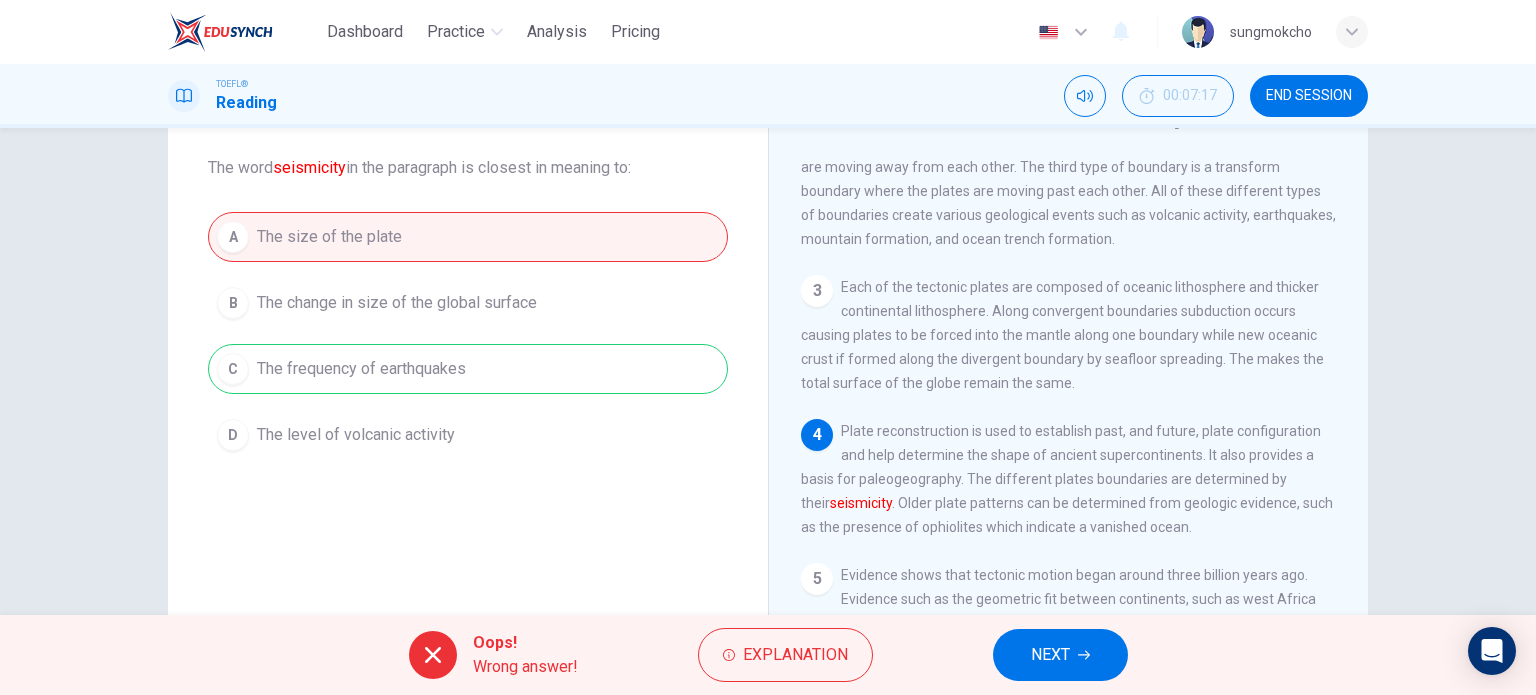click on "NEXT" at bounding box center [1050, 655] 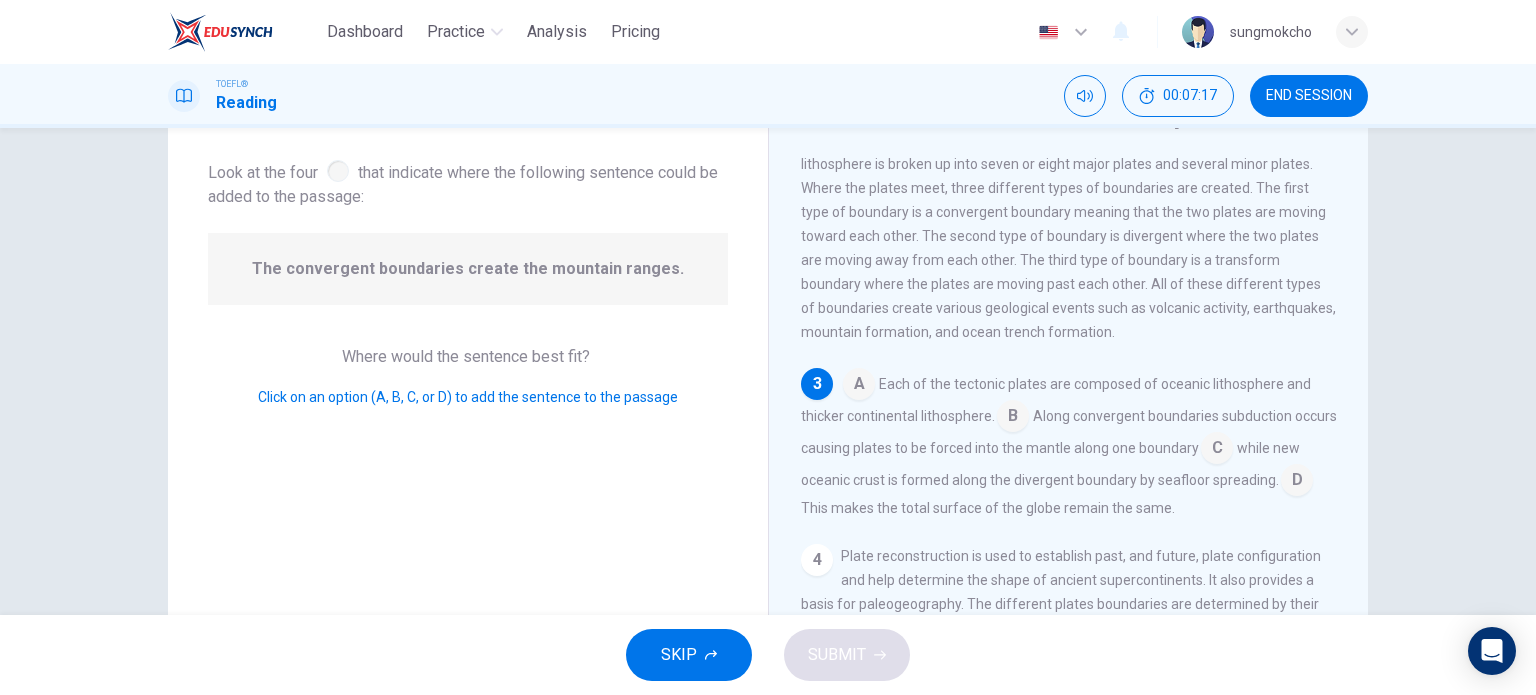 scroll, scrollTop: 271, scrollLeft: 0, axis: vertical 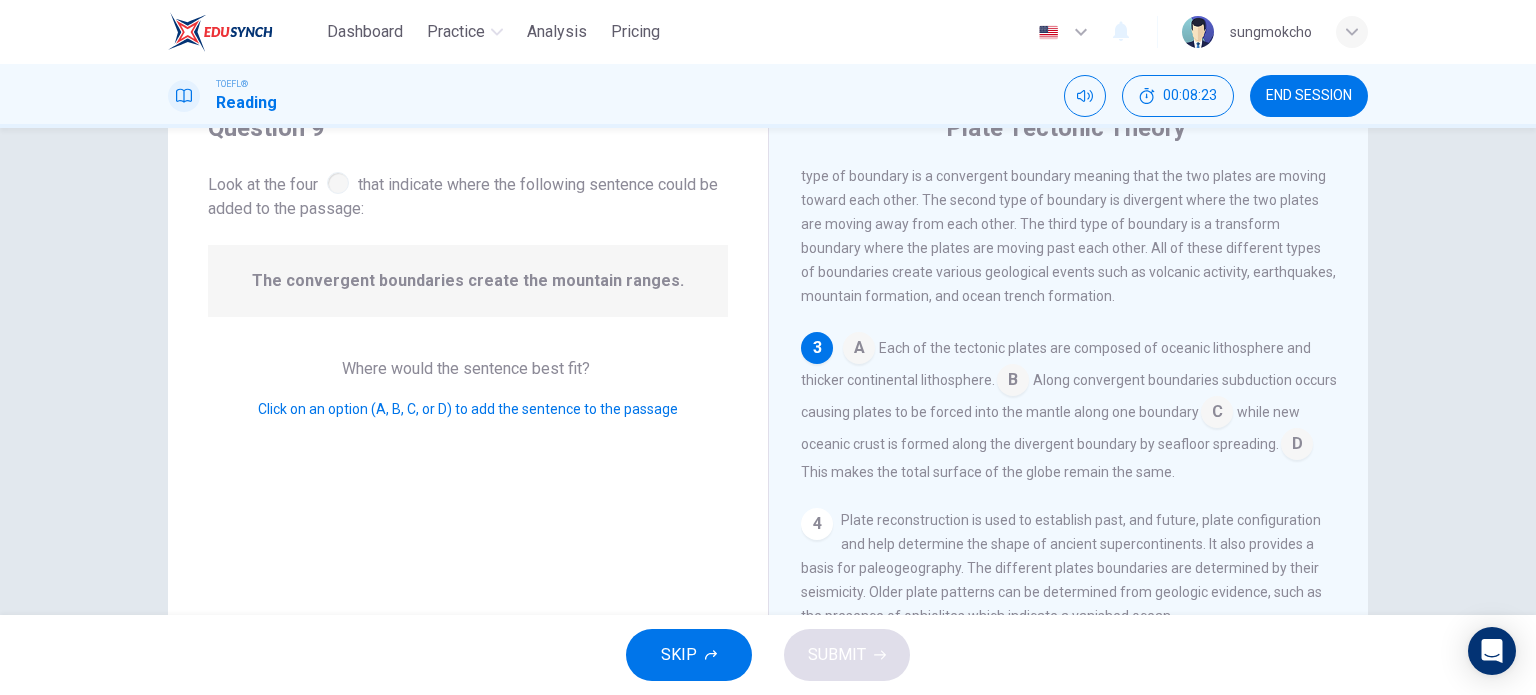 click at bounding box center [1217, 414] 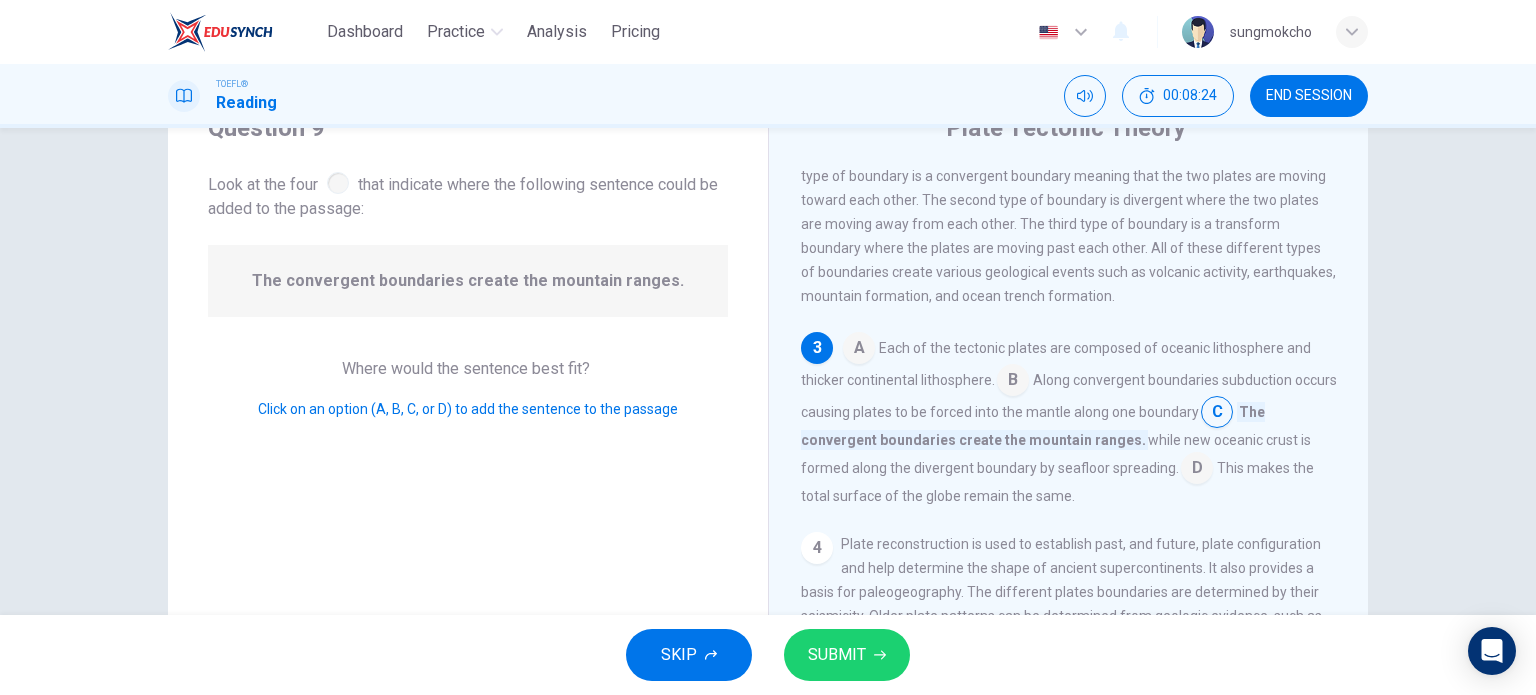 click on "SUBMIT" at bounding box center [837, 655] 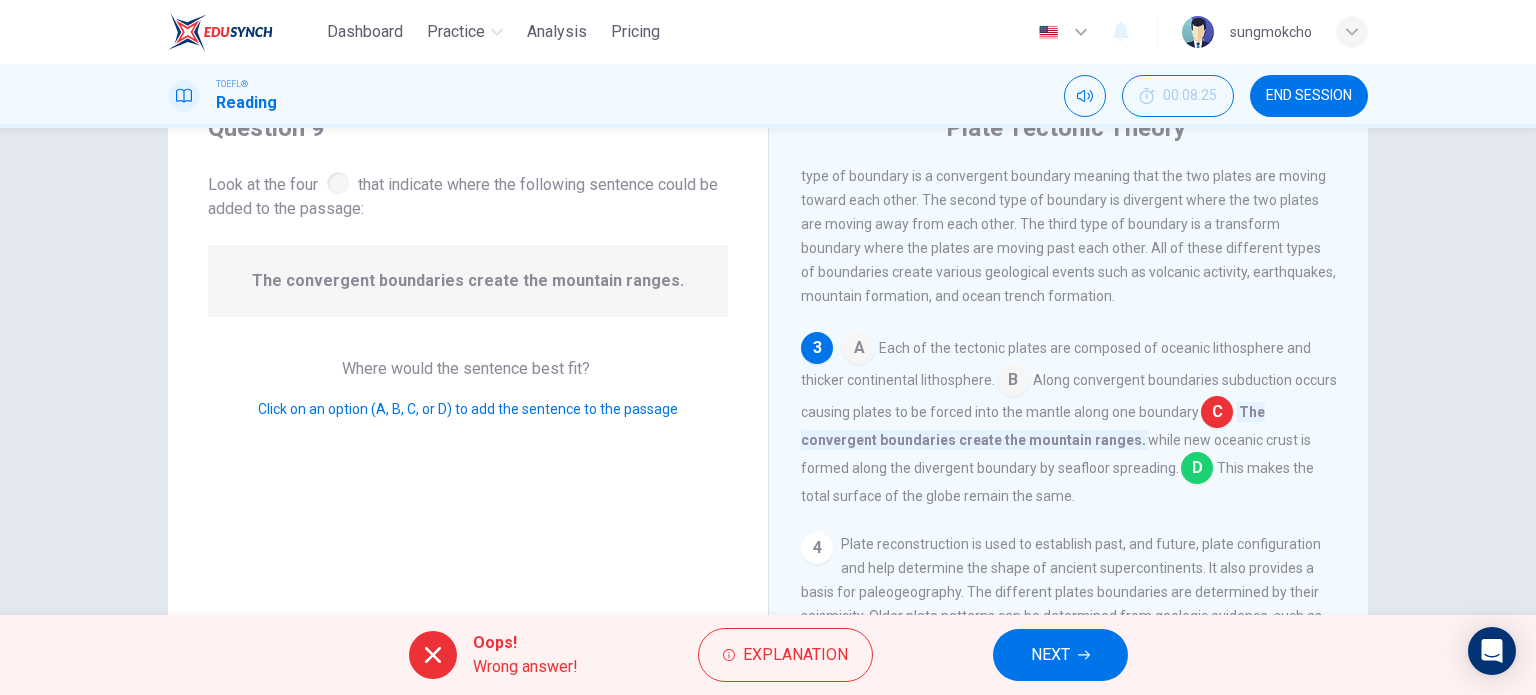 click on "NEXT" at bounding box center (1060, 655) 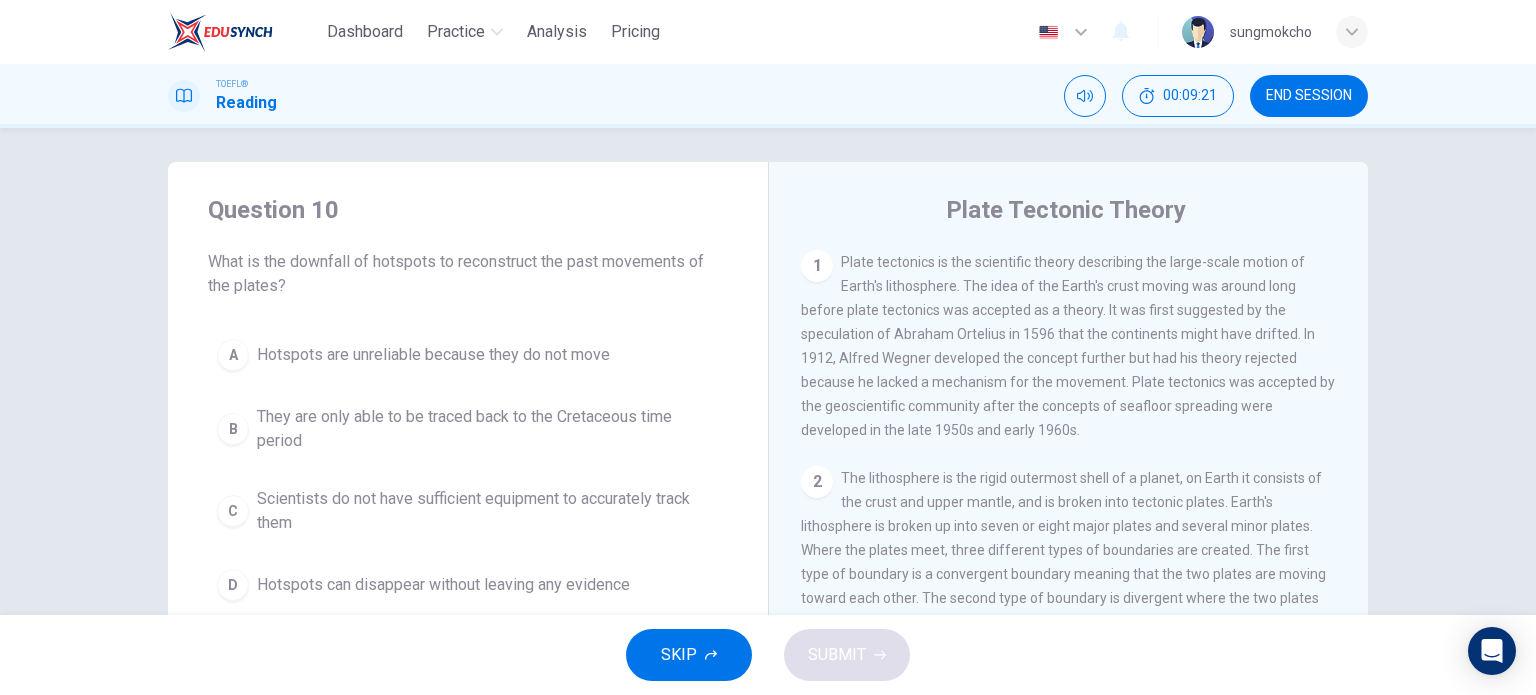 scroll, scrollTop: 0, scrollLeft: 0, axis: both 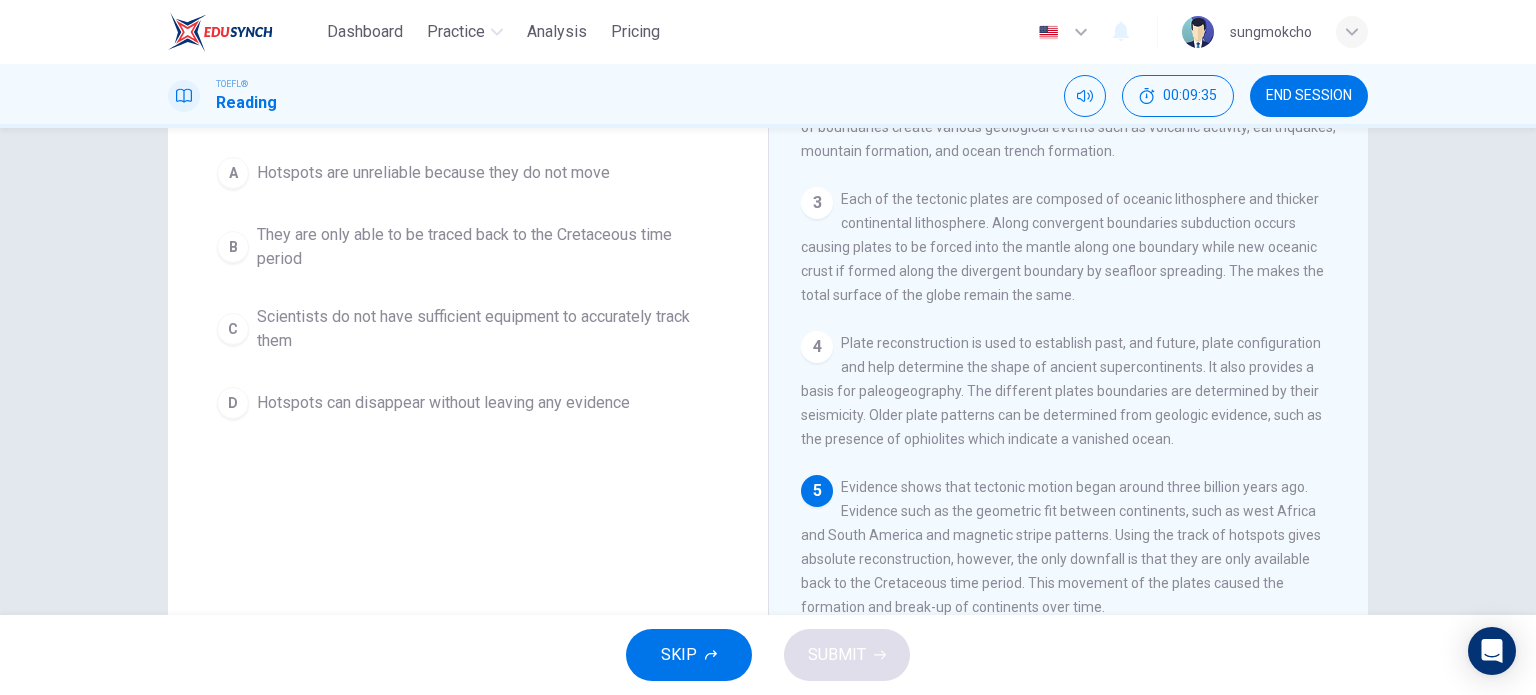 click on "They are only able to be traced back to the Cretaceous time period" at bounding box center (488, 247) 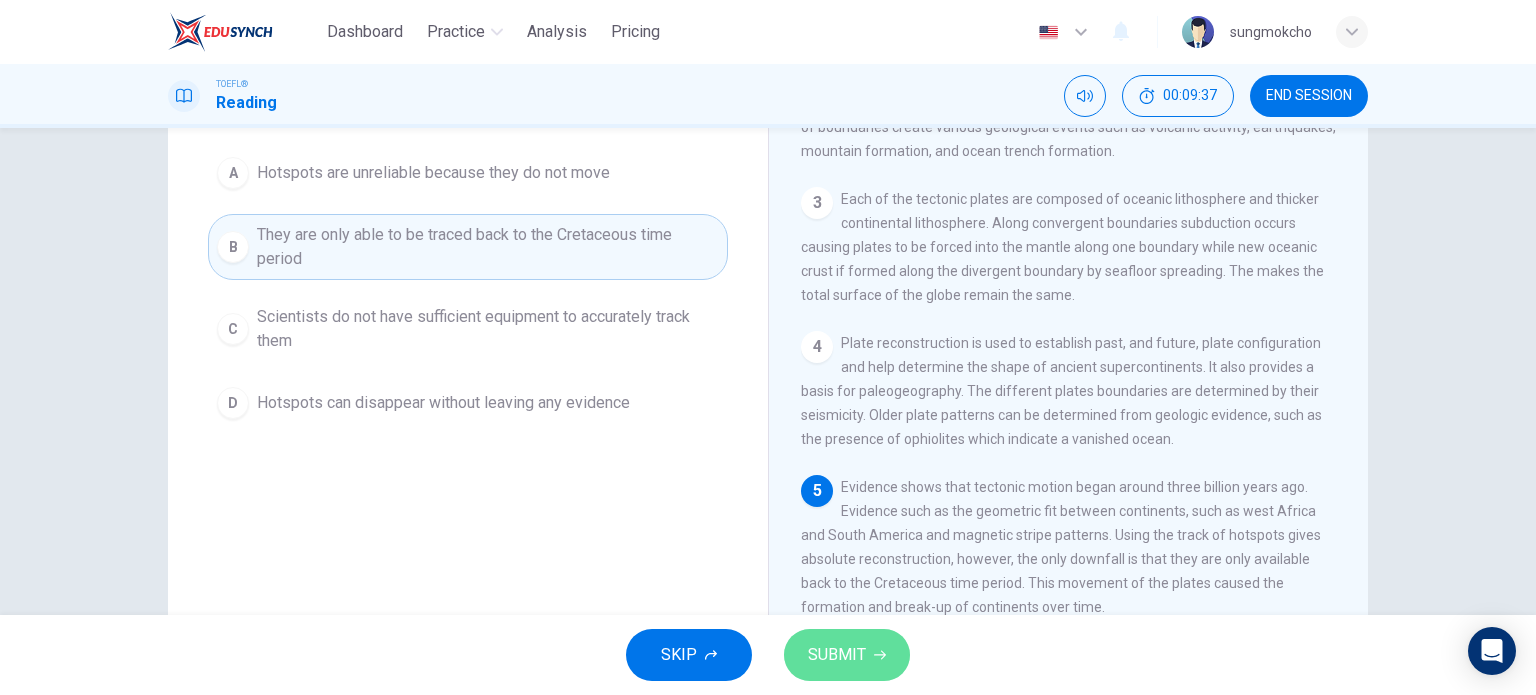 click 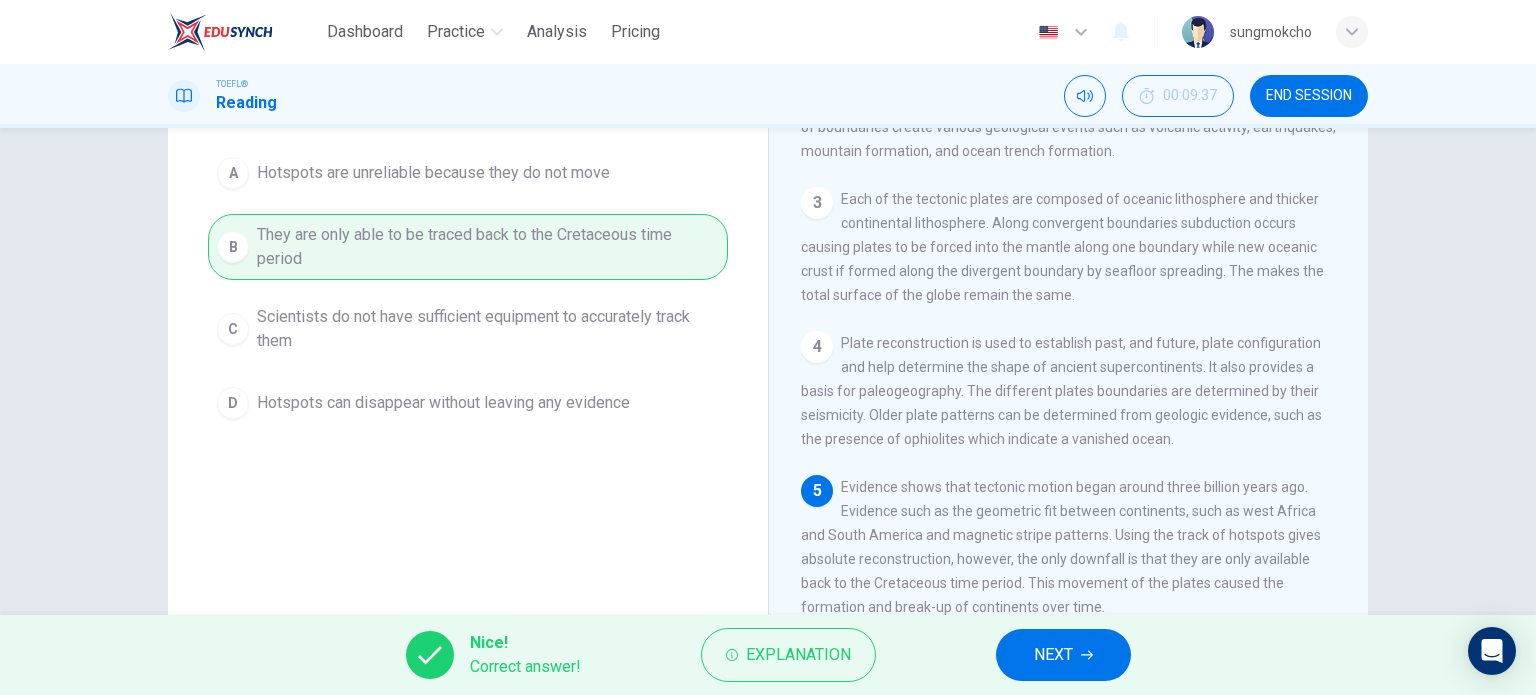click on "NEXT" at bounding box center (1053, 655) 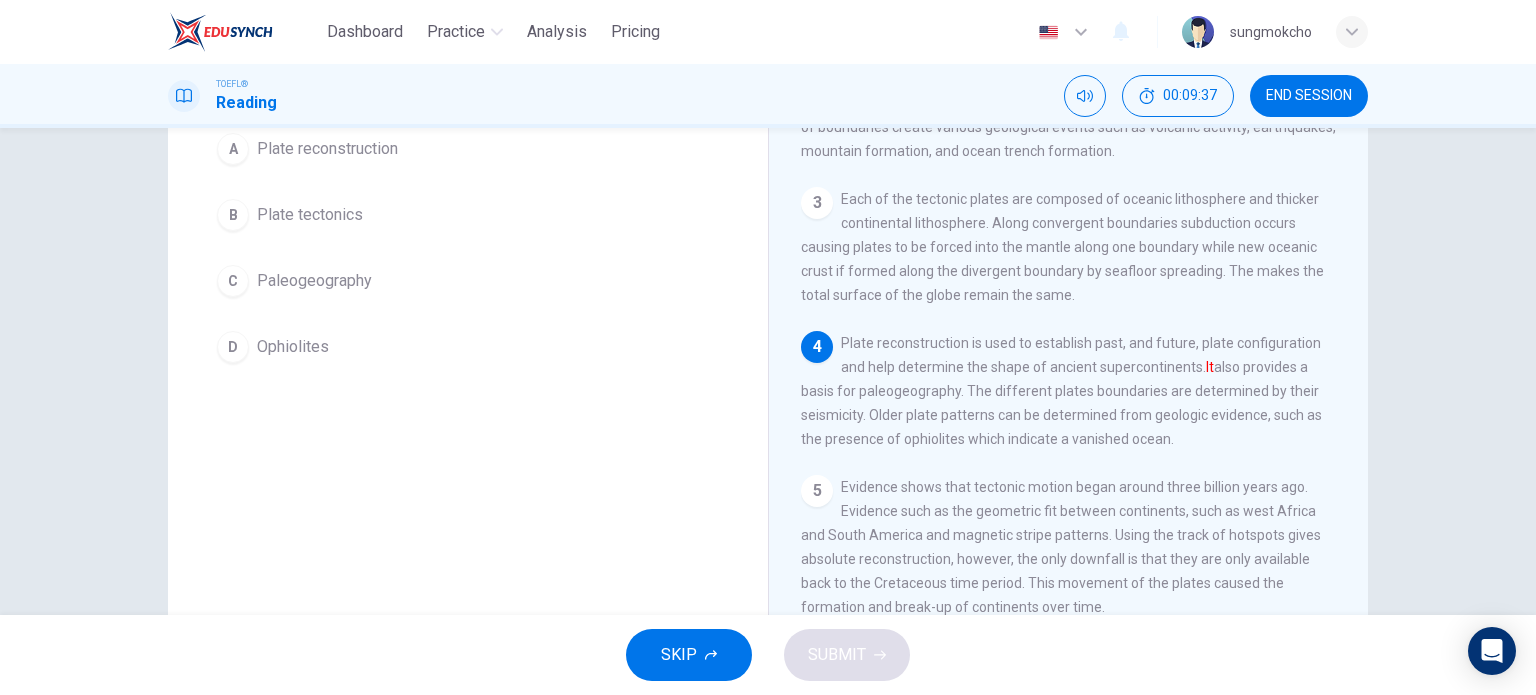 scroll, scrollTop: 164, scrollLeft: 0, axis: vertical 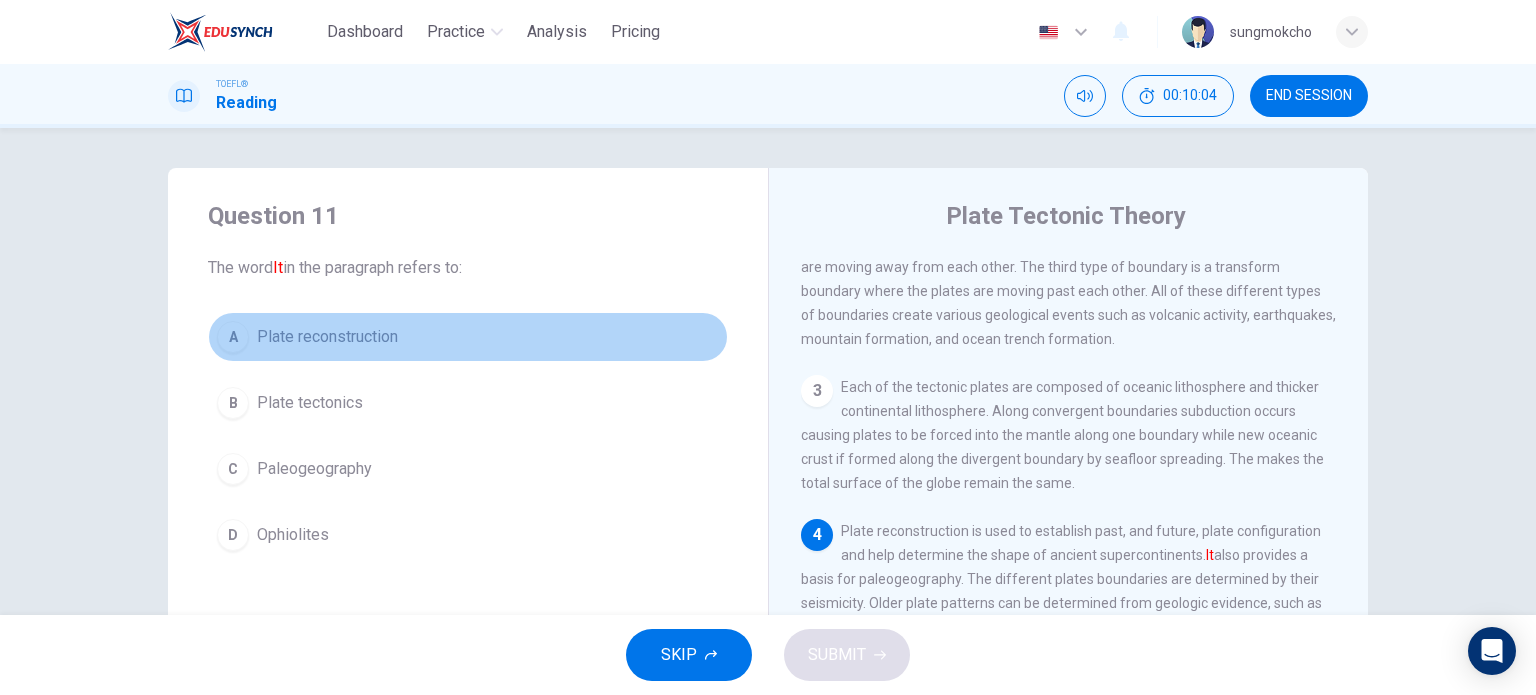 click on "A Plate reconstruction" at bounding box center [468, 337] 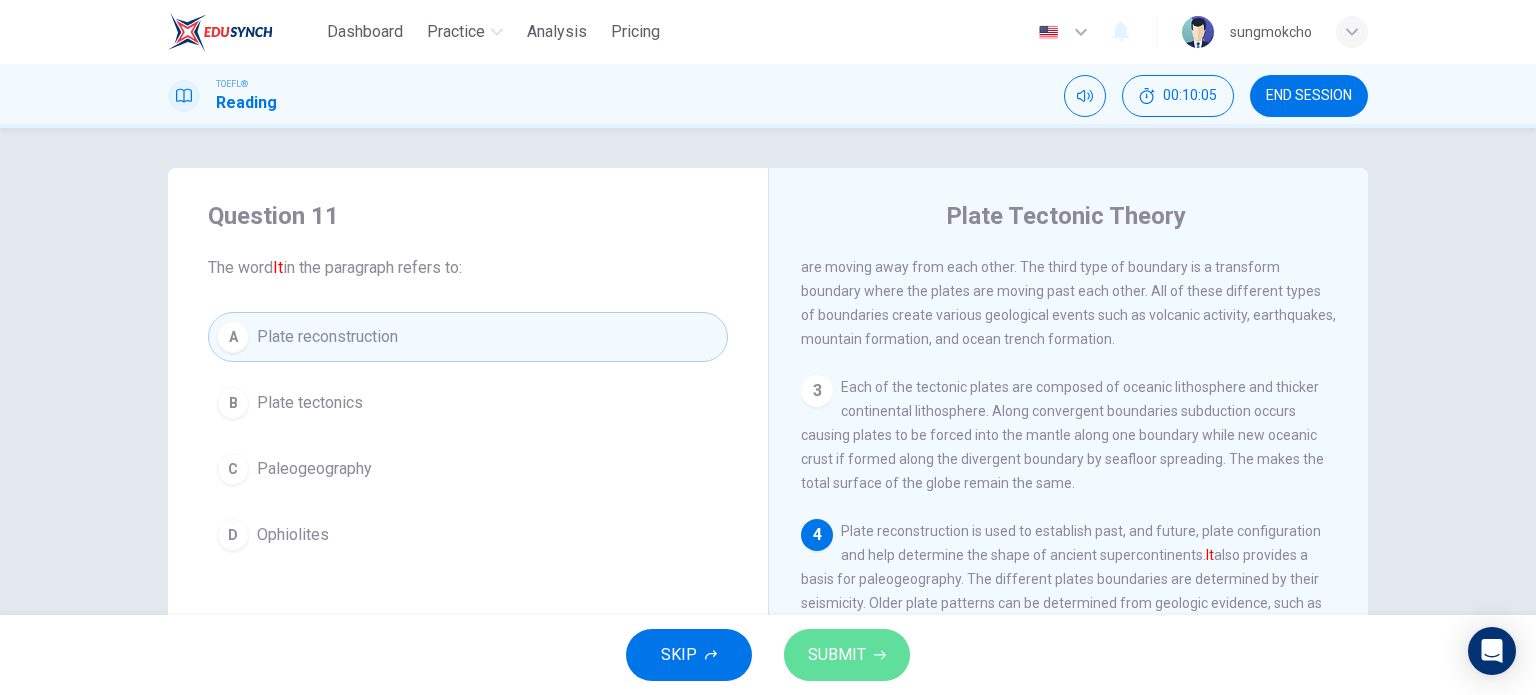 click on "SUBMIT" at bounding box center [837, 655] 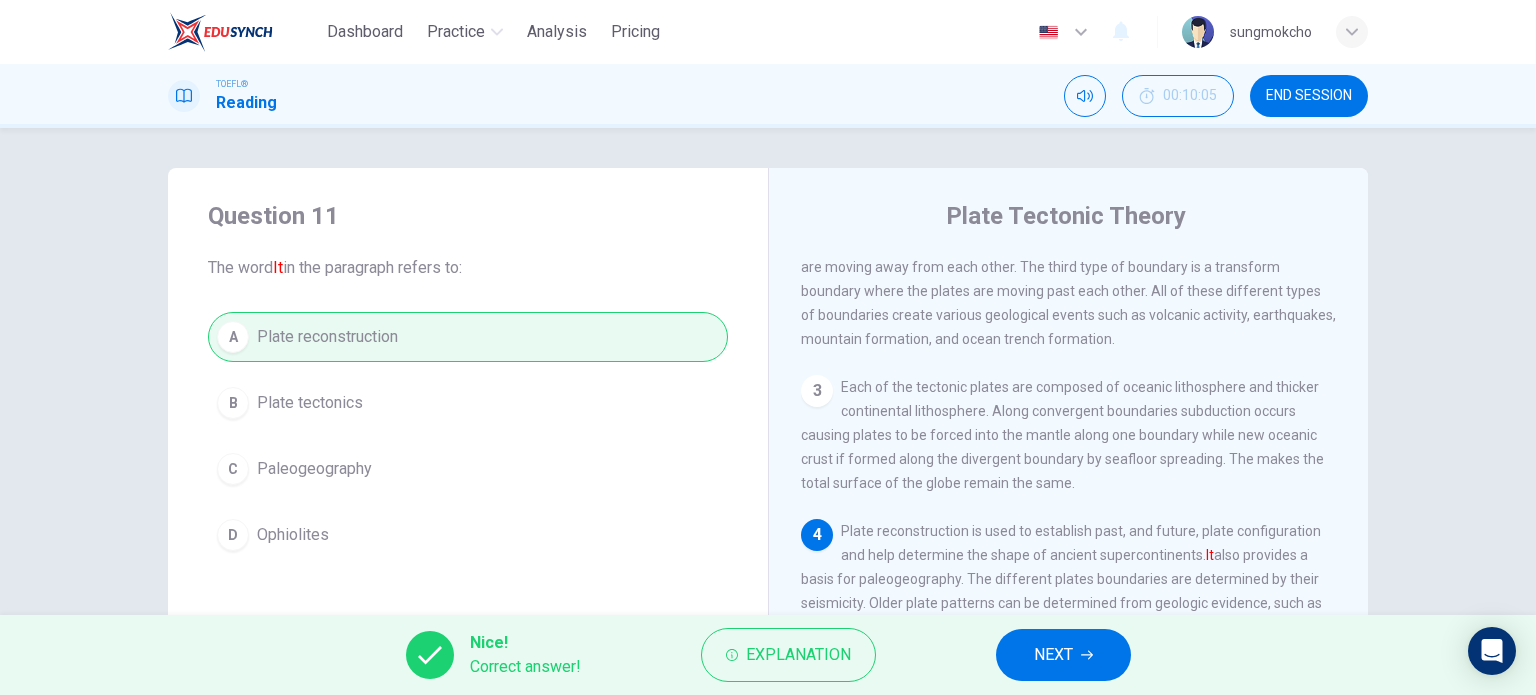 click on "NEXT" at bounding box center (1063, 655) 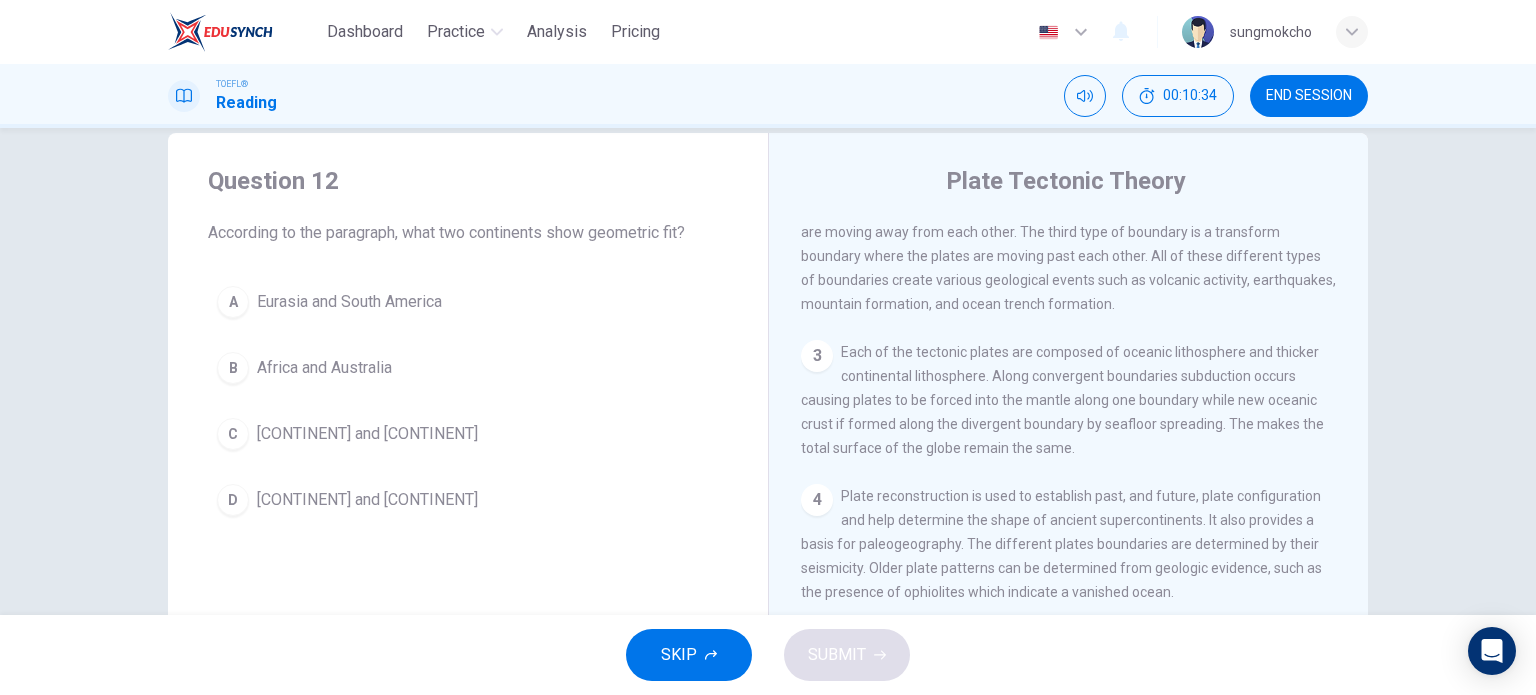 scroll, scrollTop: 0, scrollLeft: 0, axis: both 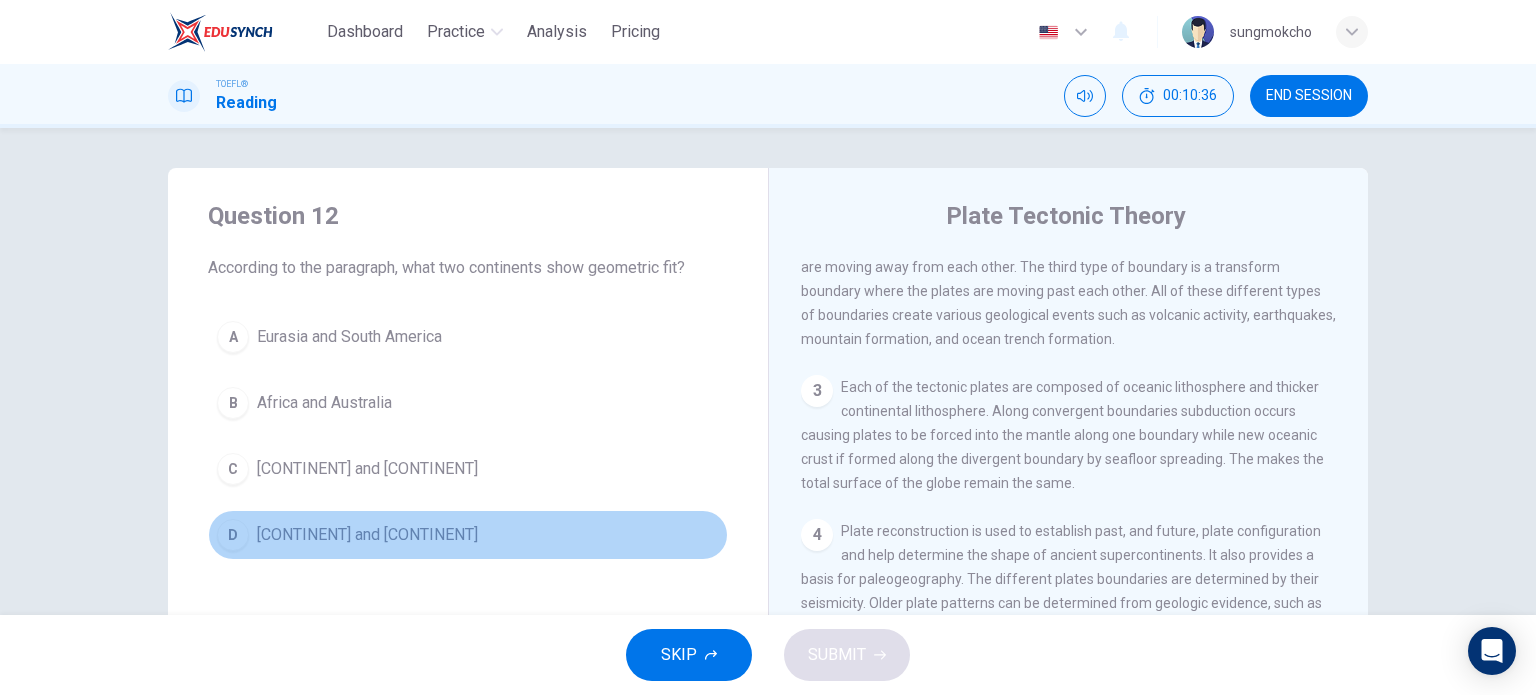 click on "[CONTINENT] and [CONTINENT]" at bounding box center [367, 535] 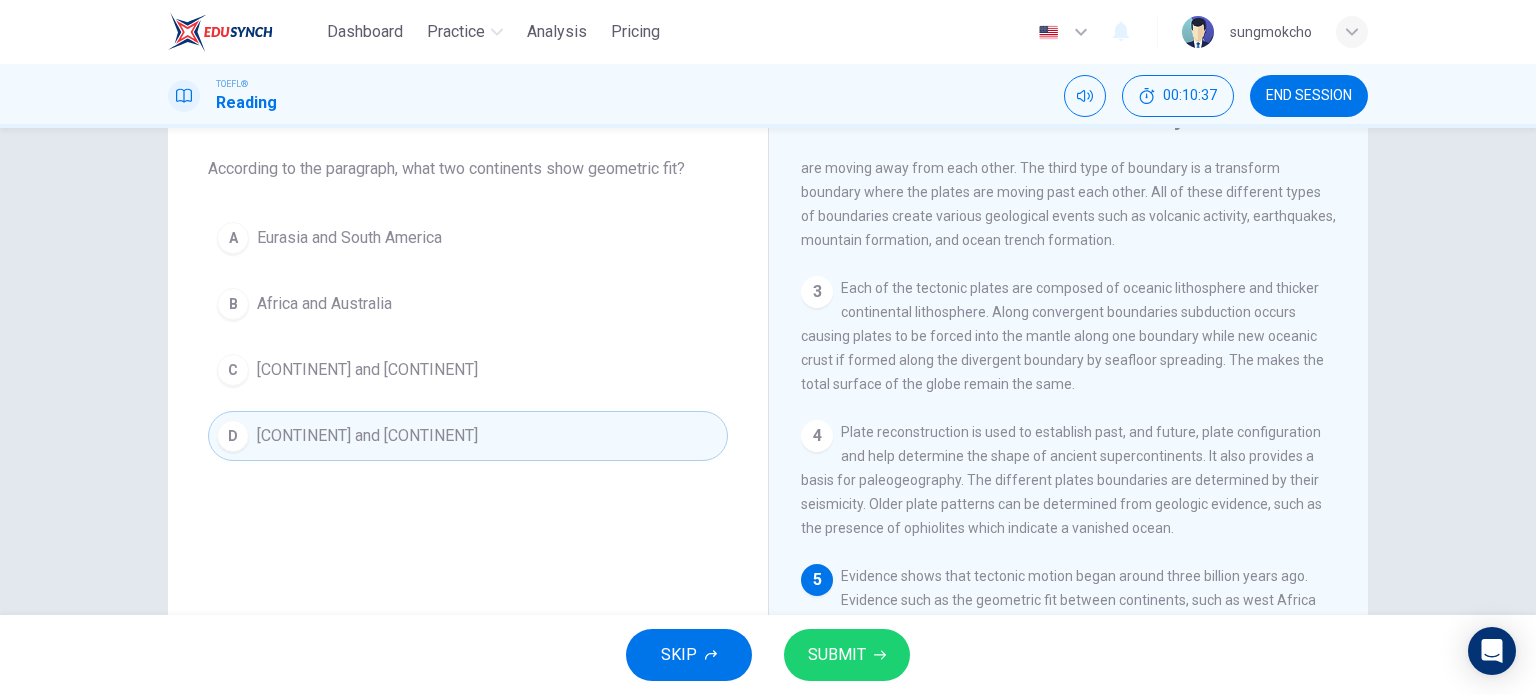 scroll, scrollTop: 100, scrollLeft: 0, axis: vertical 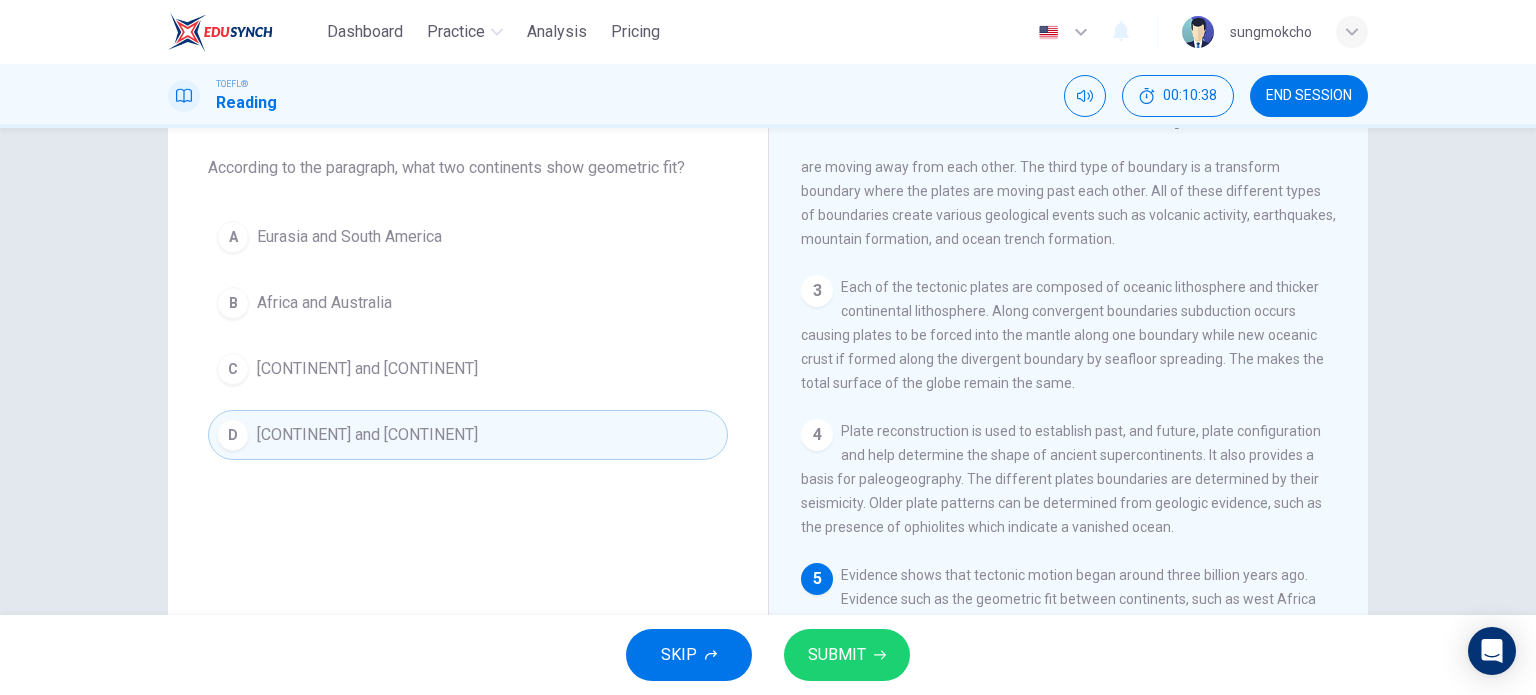 click on "SUBMIT" at bounding box center [837, 655] 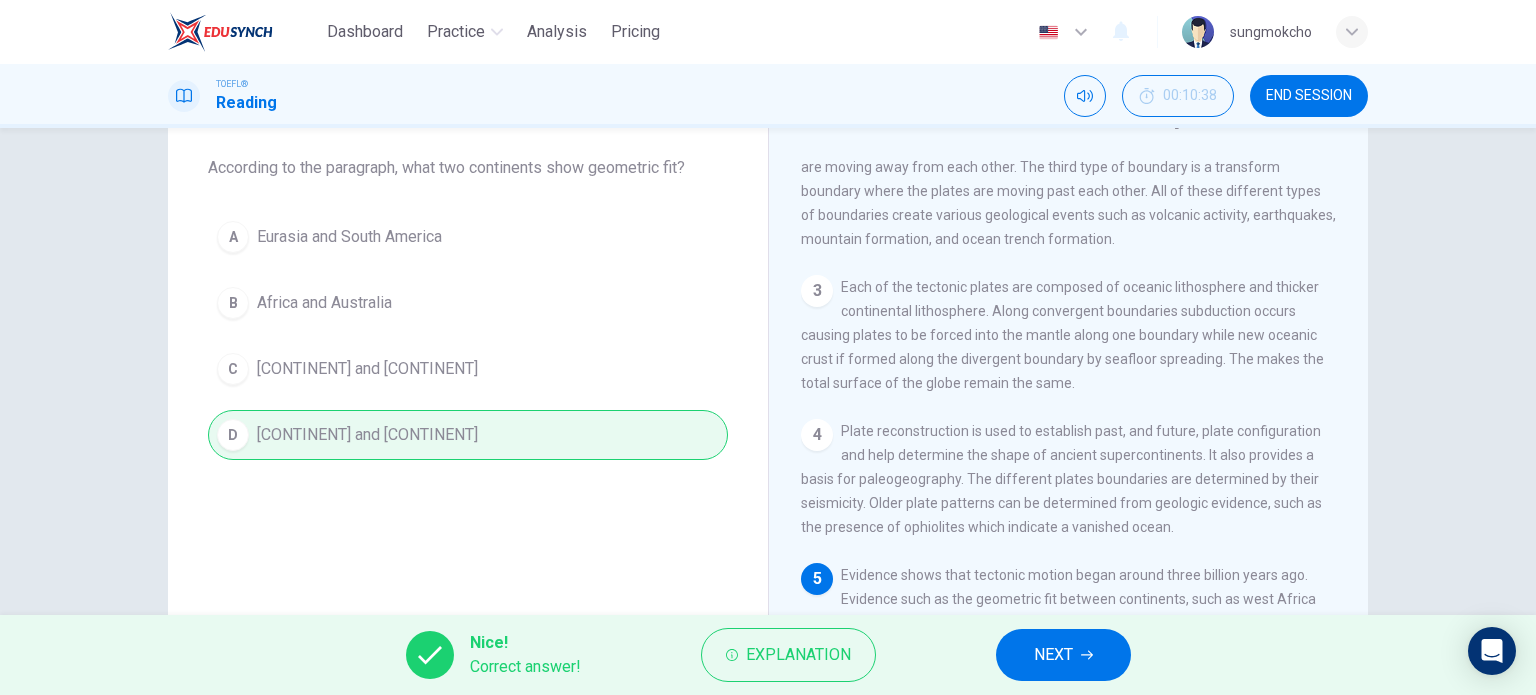 click on "NEXT" at bounding box center [1063, 655] 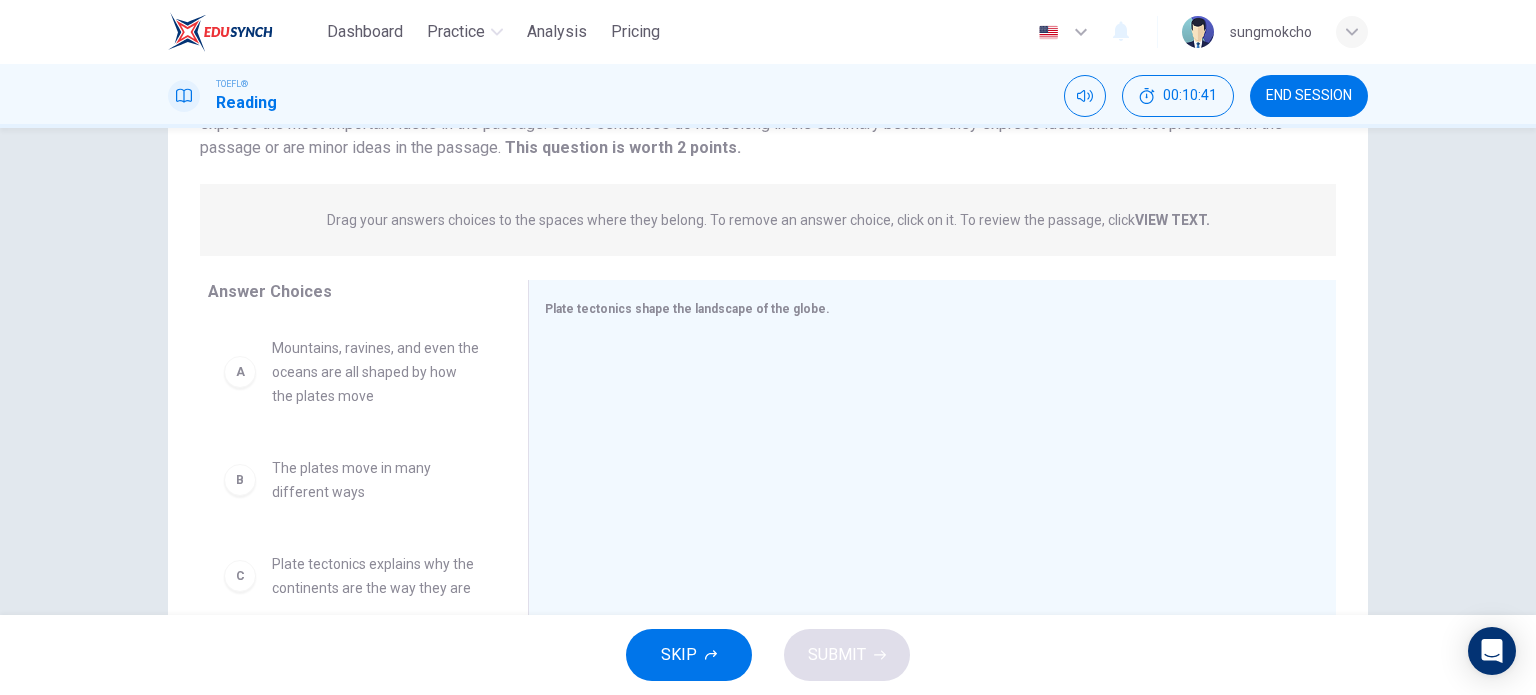 scroll, scrollTop: 200, scrollLeft: 0, axis: vertical 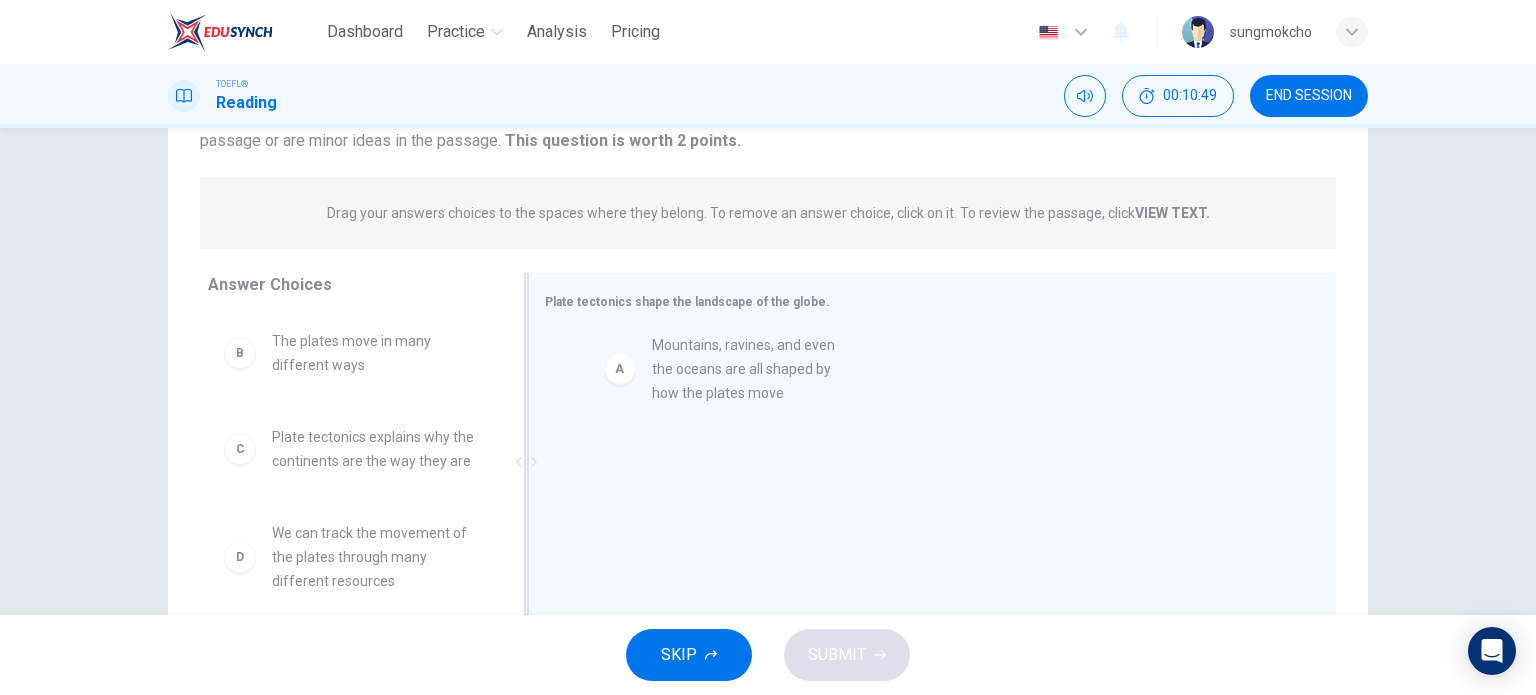 drag, startPoint x: 365, startPoint y: 387, endPoint x: 764, endPoint y: 391, distance: 399.02005 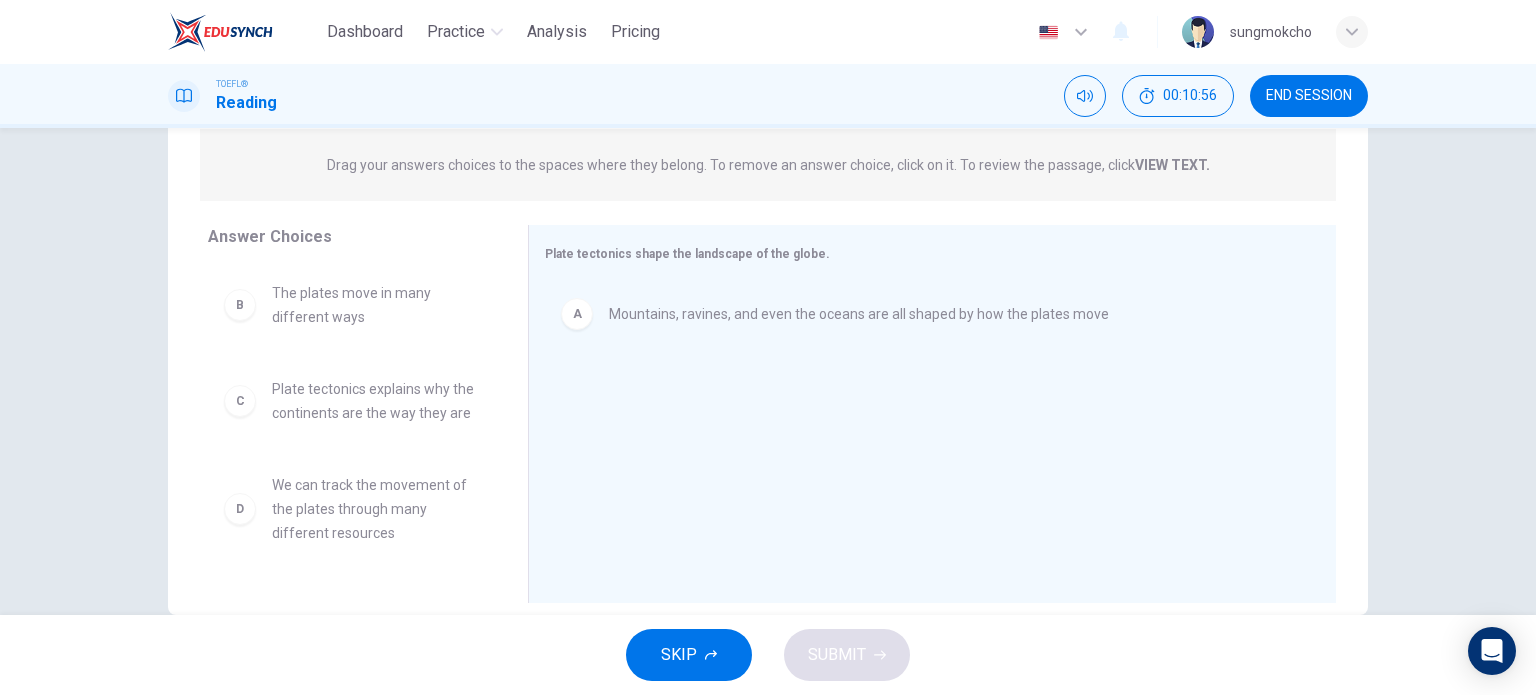 scroll, scrollTop: 288, scrollLeft: 0, axis: vertical 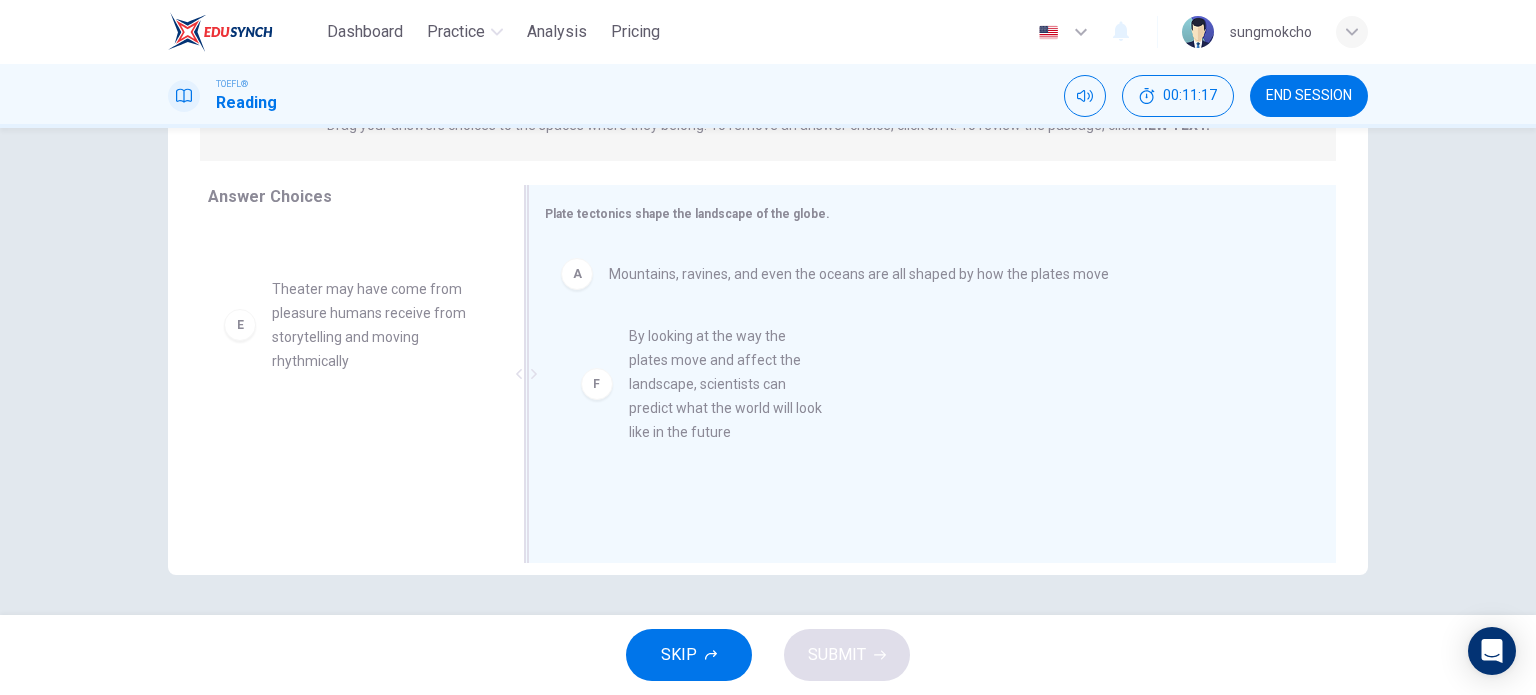 drag, startPoint x: 412, startPoint y: 471, endPoint x: 851, endPoint y: 382, distance: 447.9308 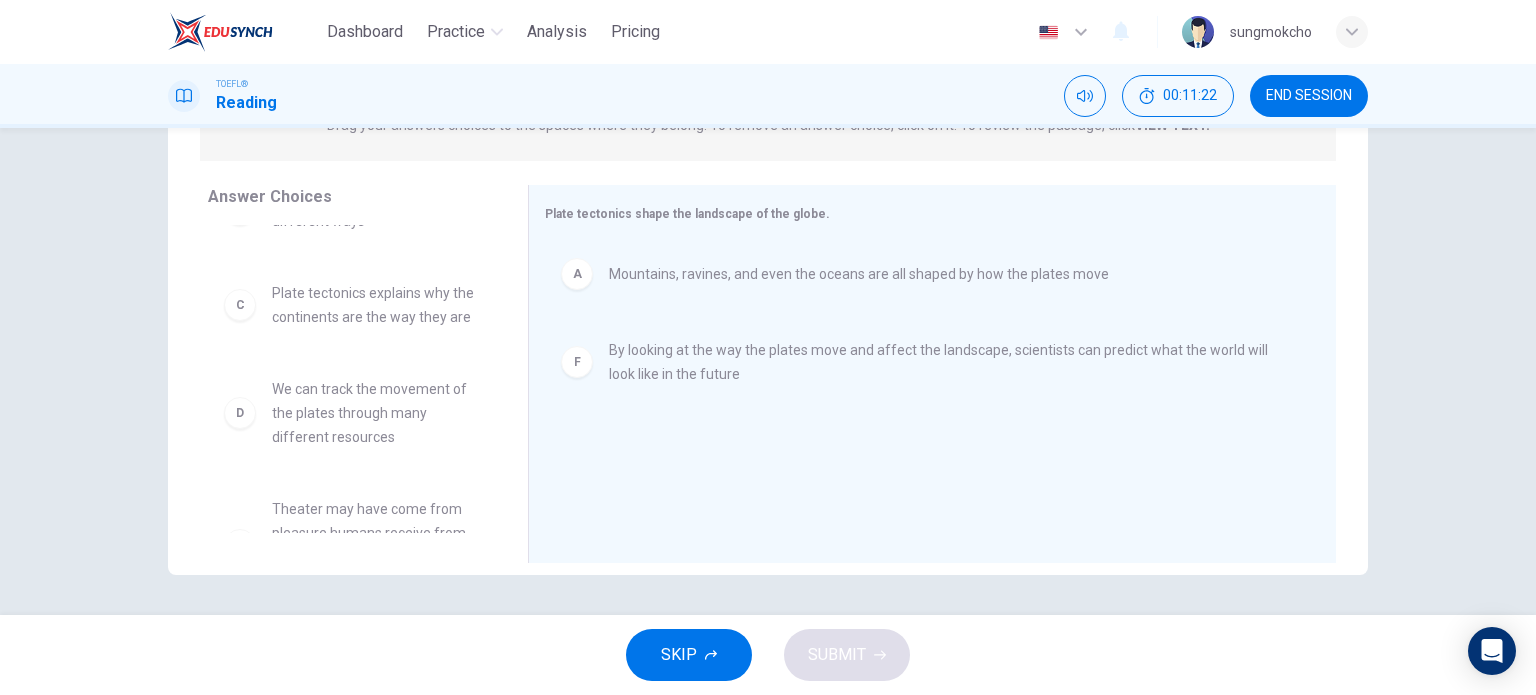 scroll, scrollTop: 0, scrollLeft: 0, axis: both 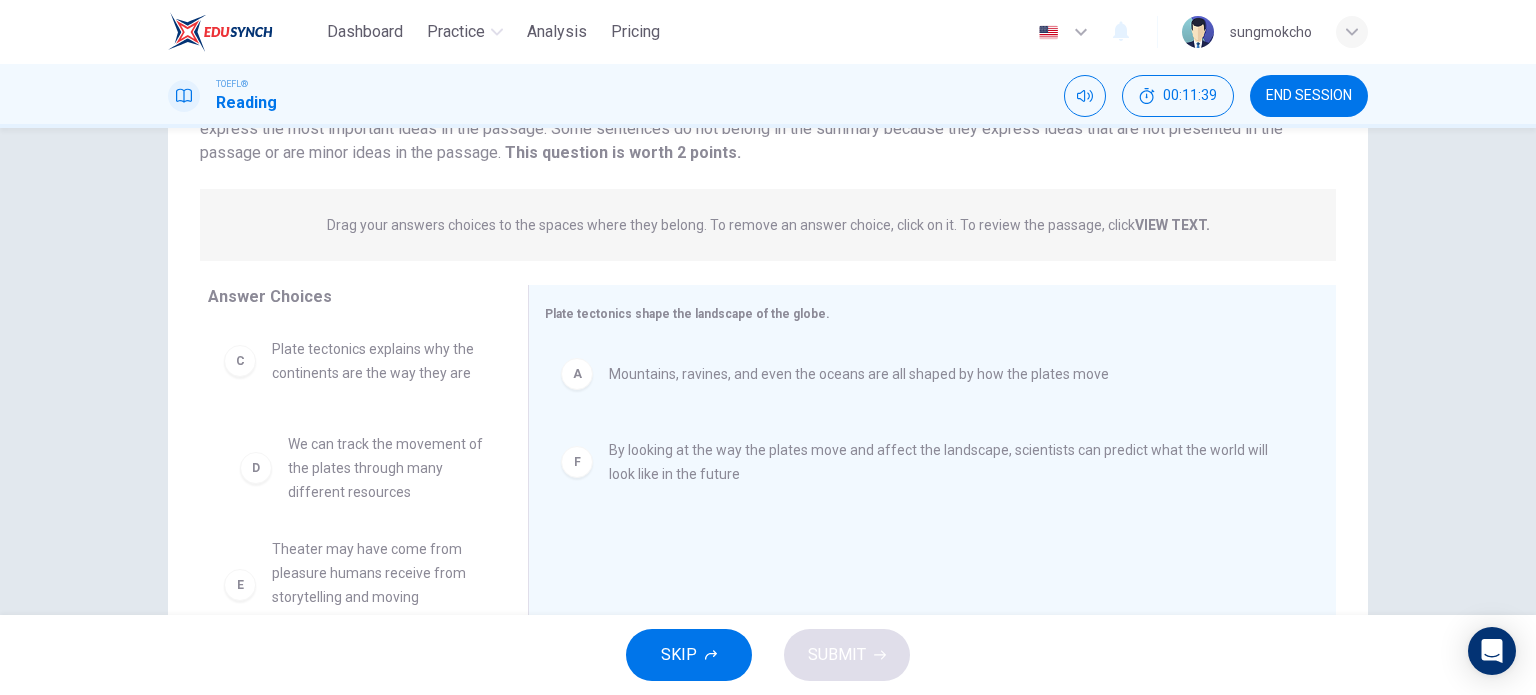drag, startPoint x: 367, startPoint y: 504, endPoint x: 390, endPoint y: 477, distance: 35.468296 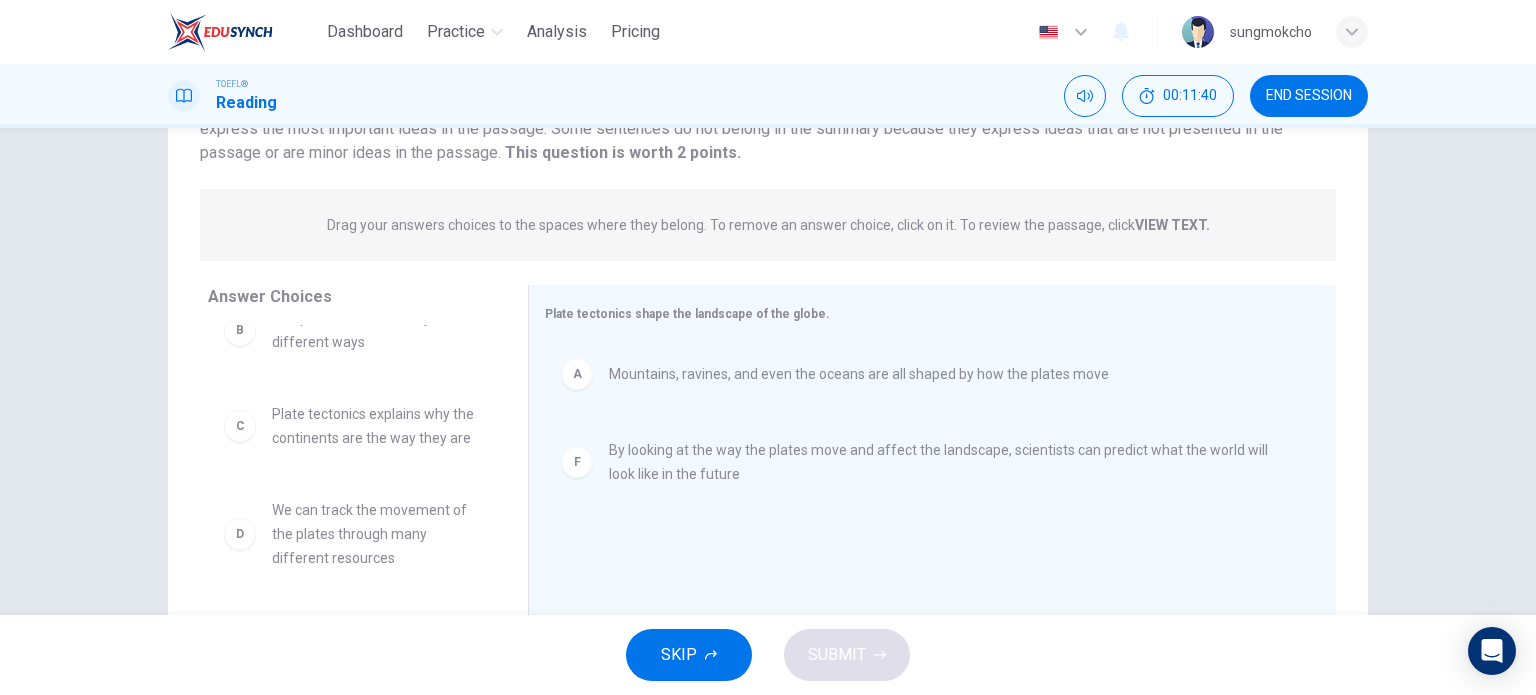 scroll, scrollTop: 0, scrollLeft: 0, axis: both 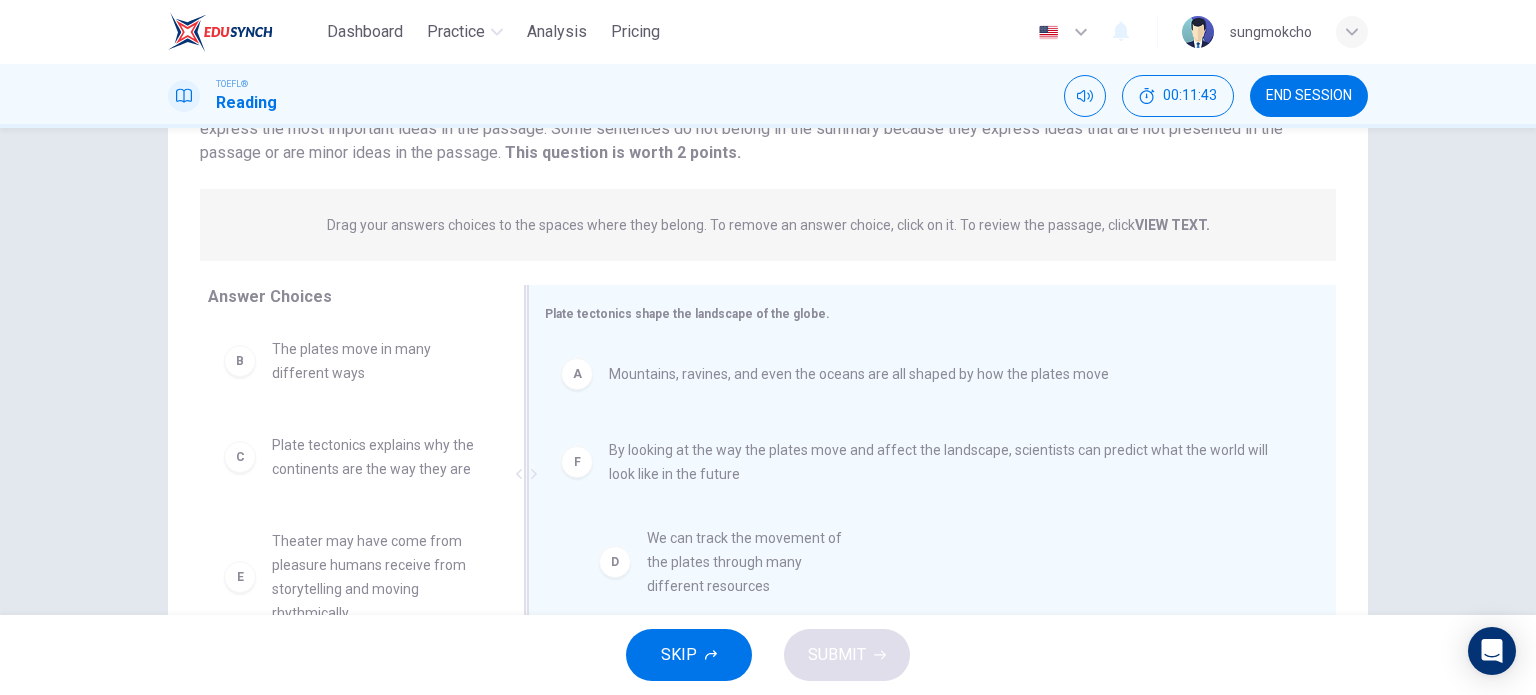 drag, startPoint x: 387, startPoint y: 571, endPoint x: 775, endPoint y: 531, distance: 390.0564 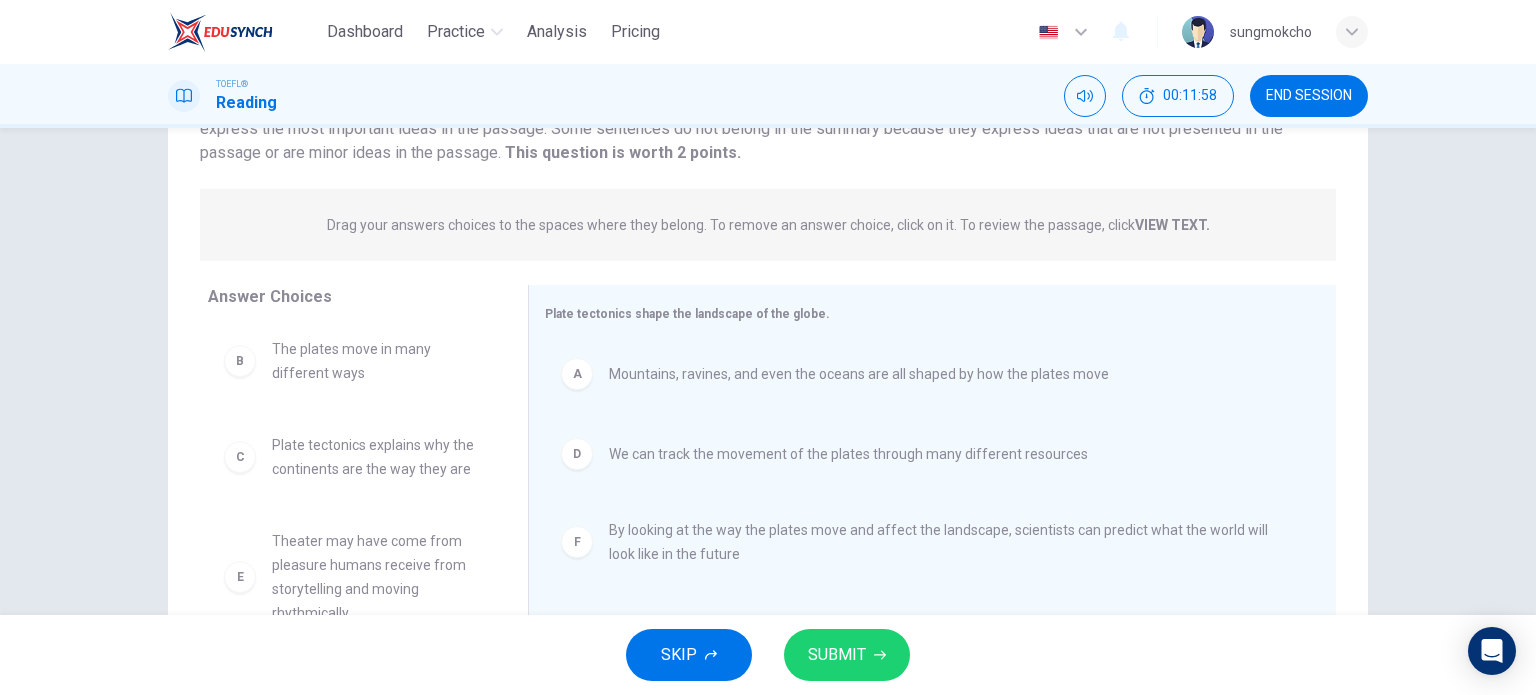scroll, scrollTop: 36, scrollLeft: 0, axis: vertical 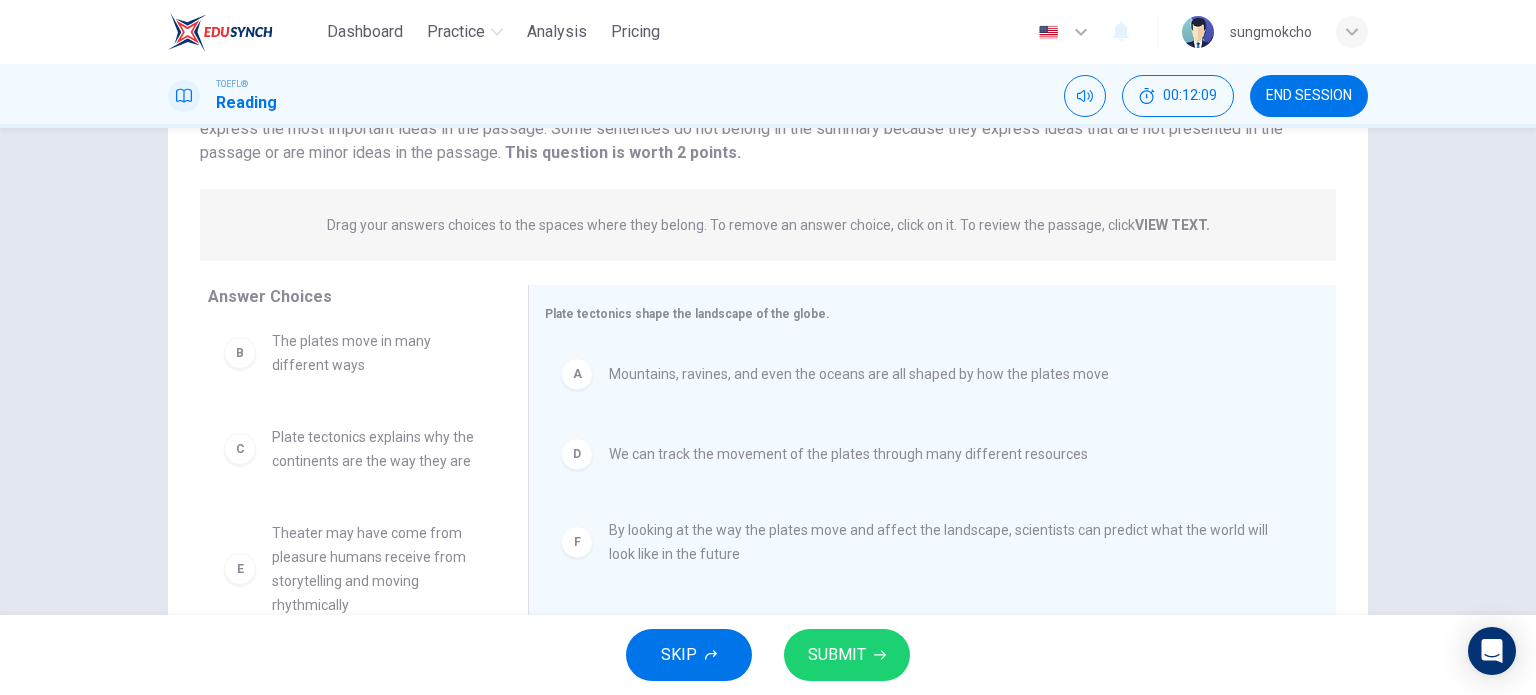 click on "SUBMIT" at bounding box center (847, 655) 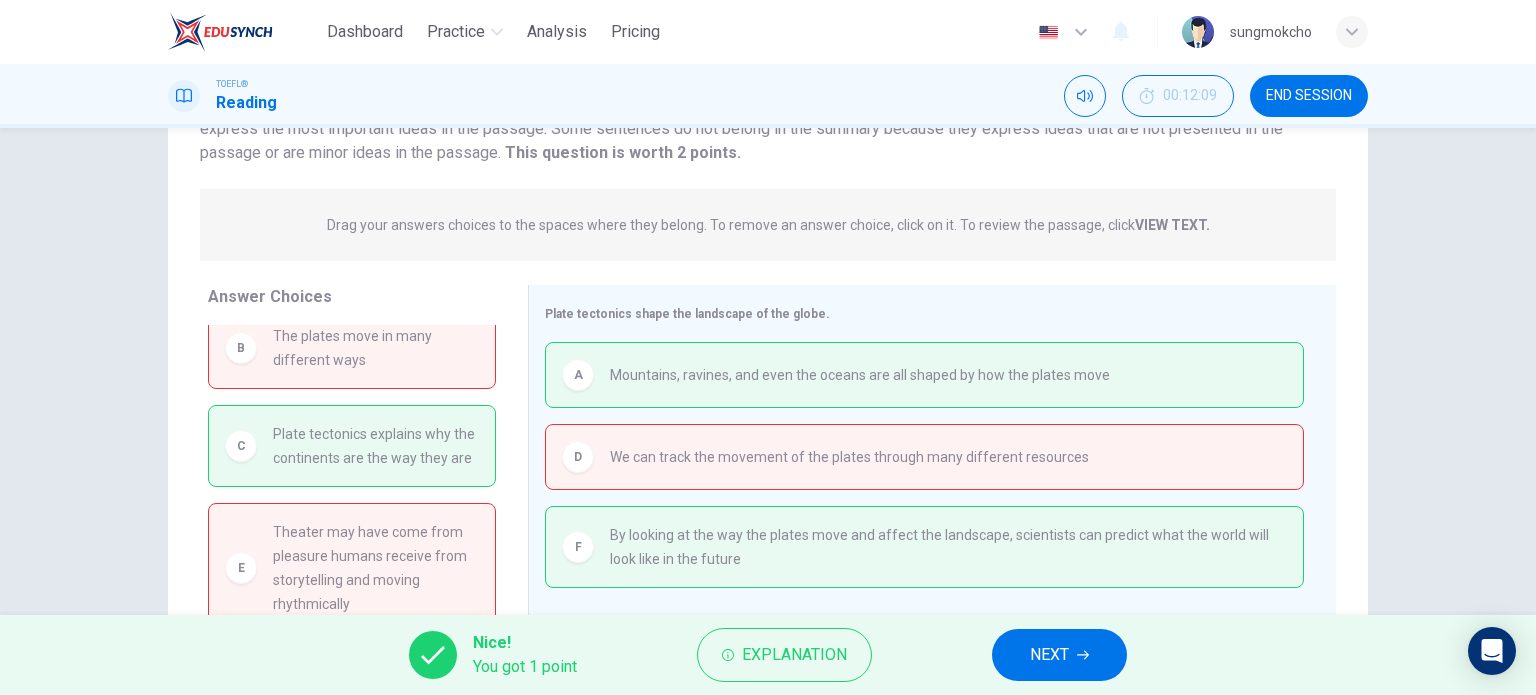 click on "NEXT" at bounding box center [1059, 655] 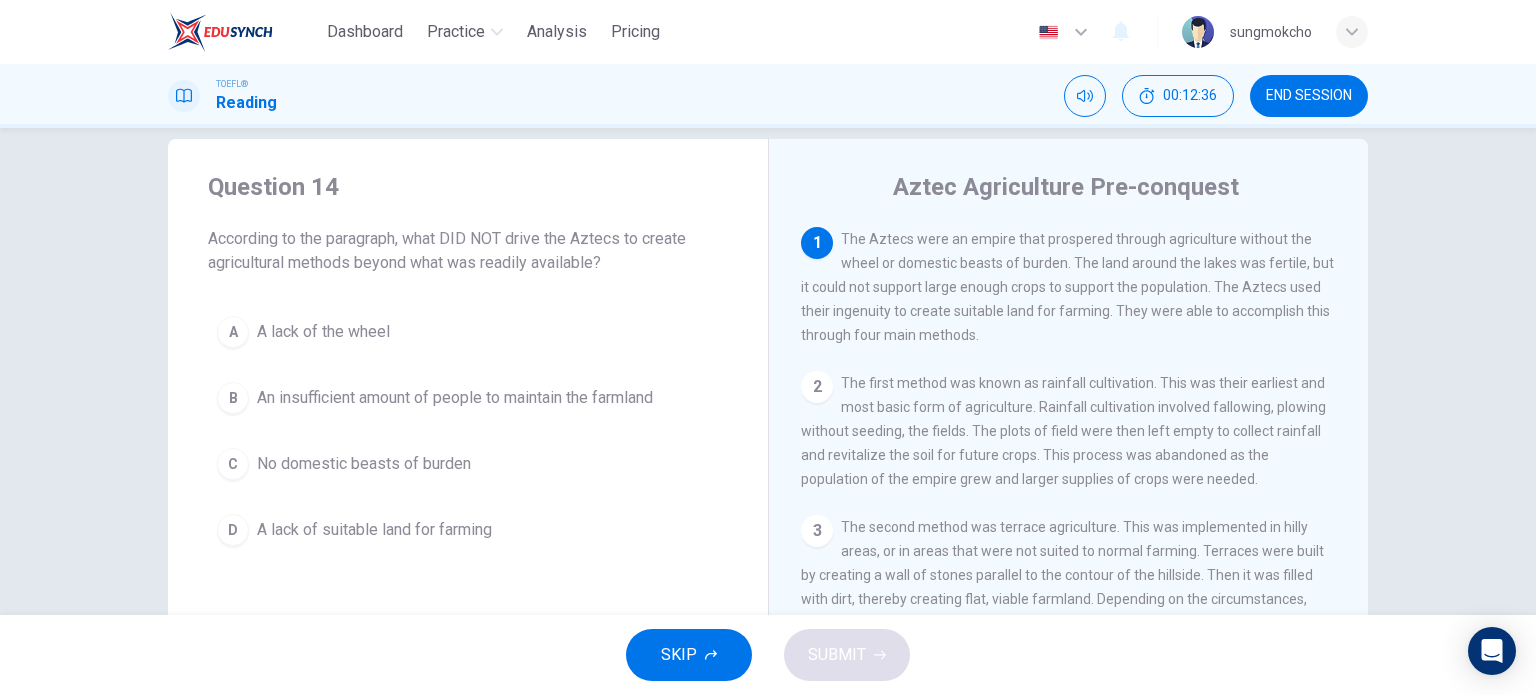 scroll, scrollTop: 0, scrollLeft: 0, axis: both 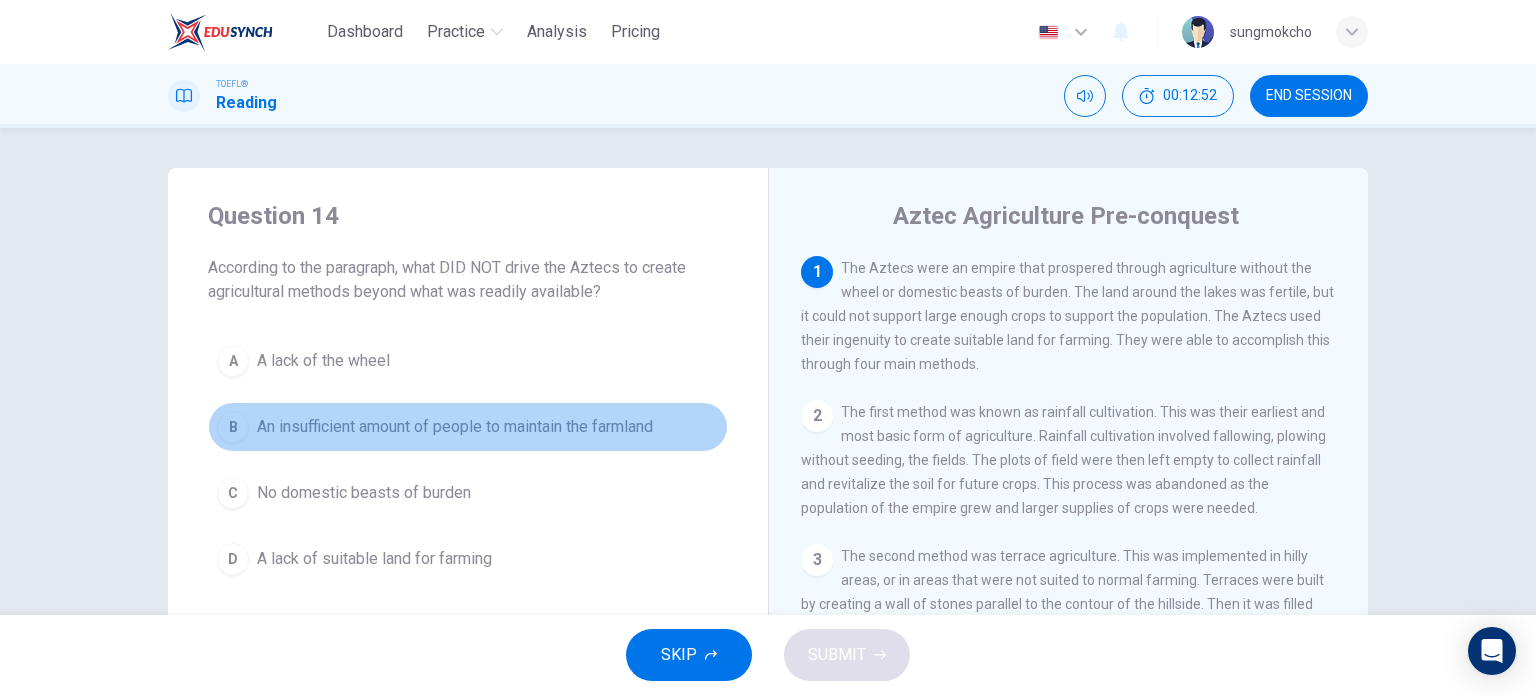 click on "An insufficient amount of people to maintain the farmland" at bounding box center [455, 427] 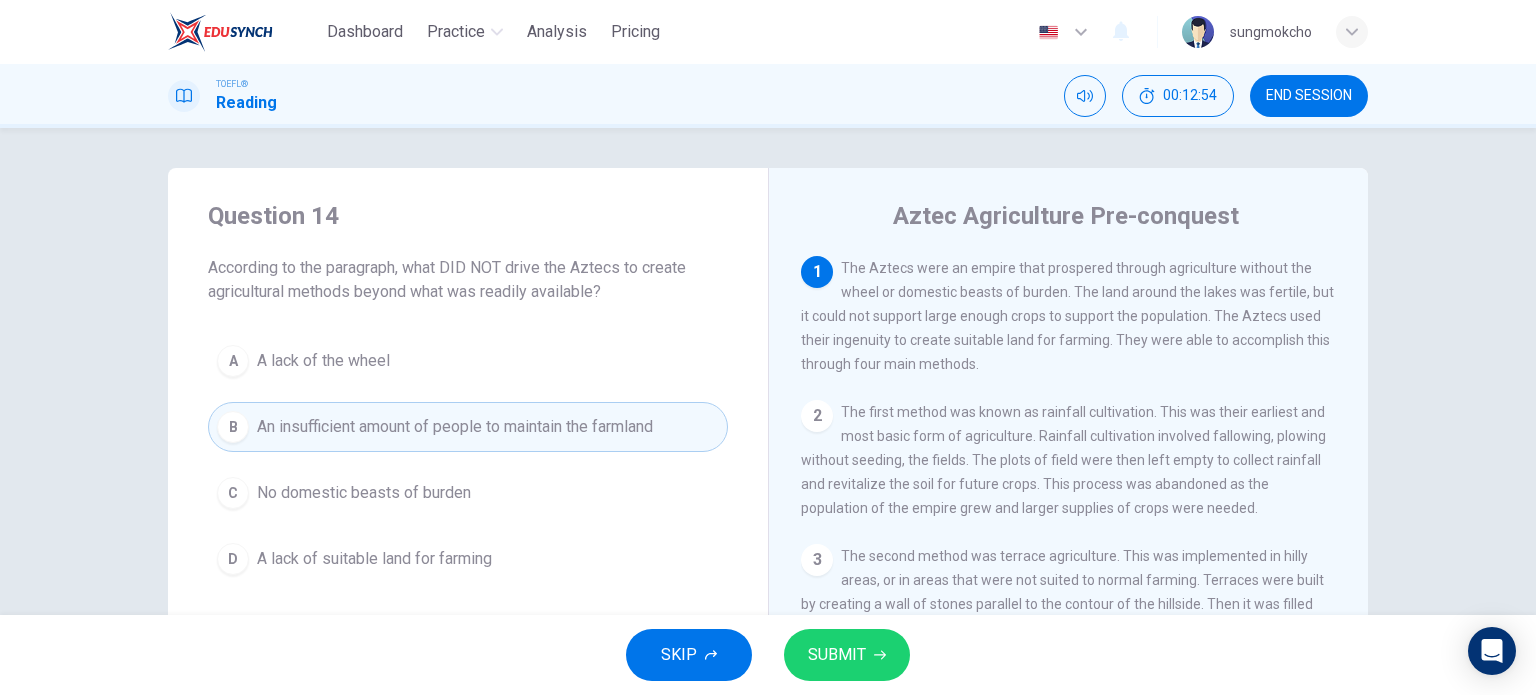 click on "SUBMIT" at bounding box center (837, 655) 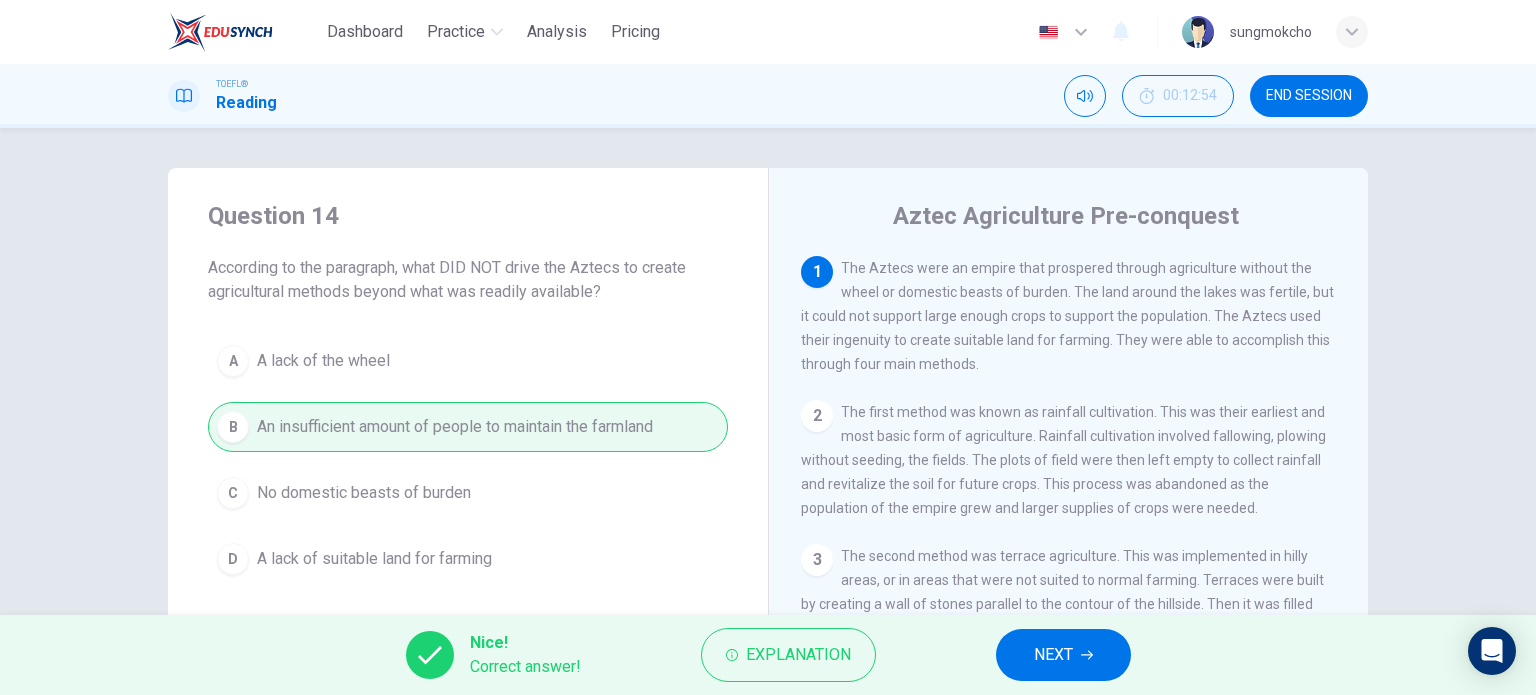 click on "NEXT" at bounding box center [1053, 655] 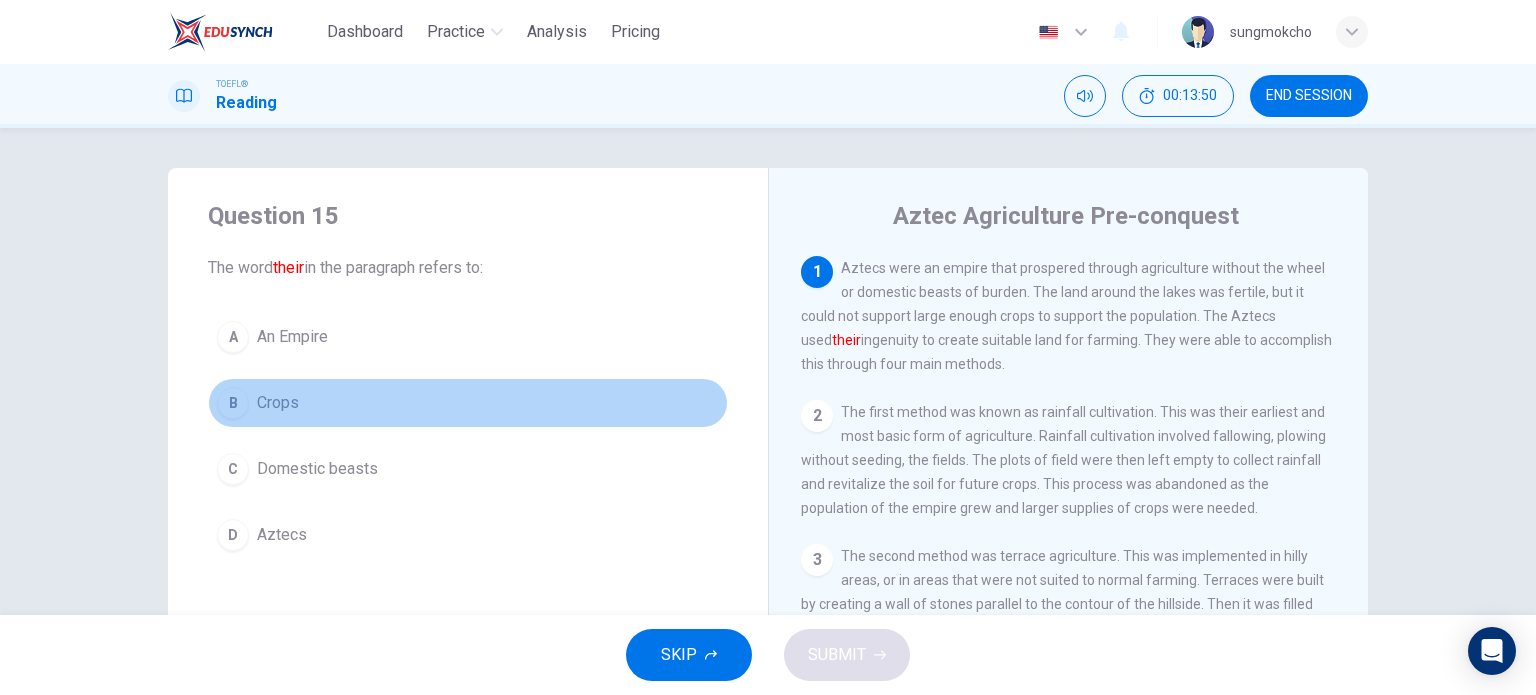 click on "B Crops" at bounding box center [468, 403] 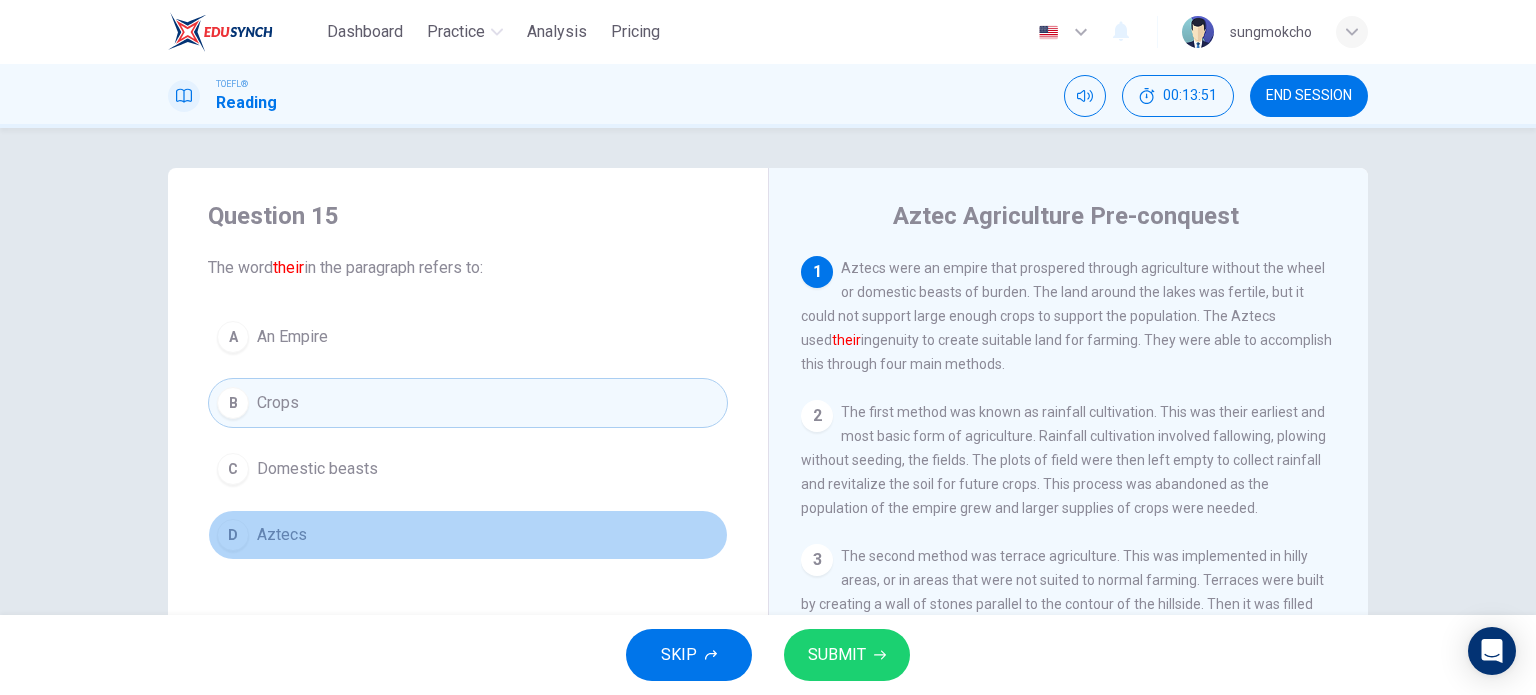 click on "D Aztecs" at bounding box center [468, 535] 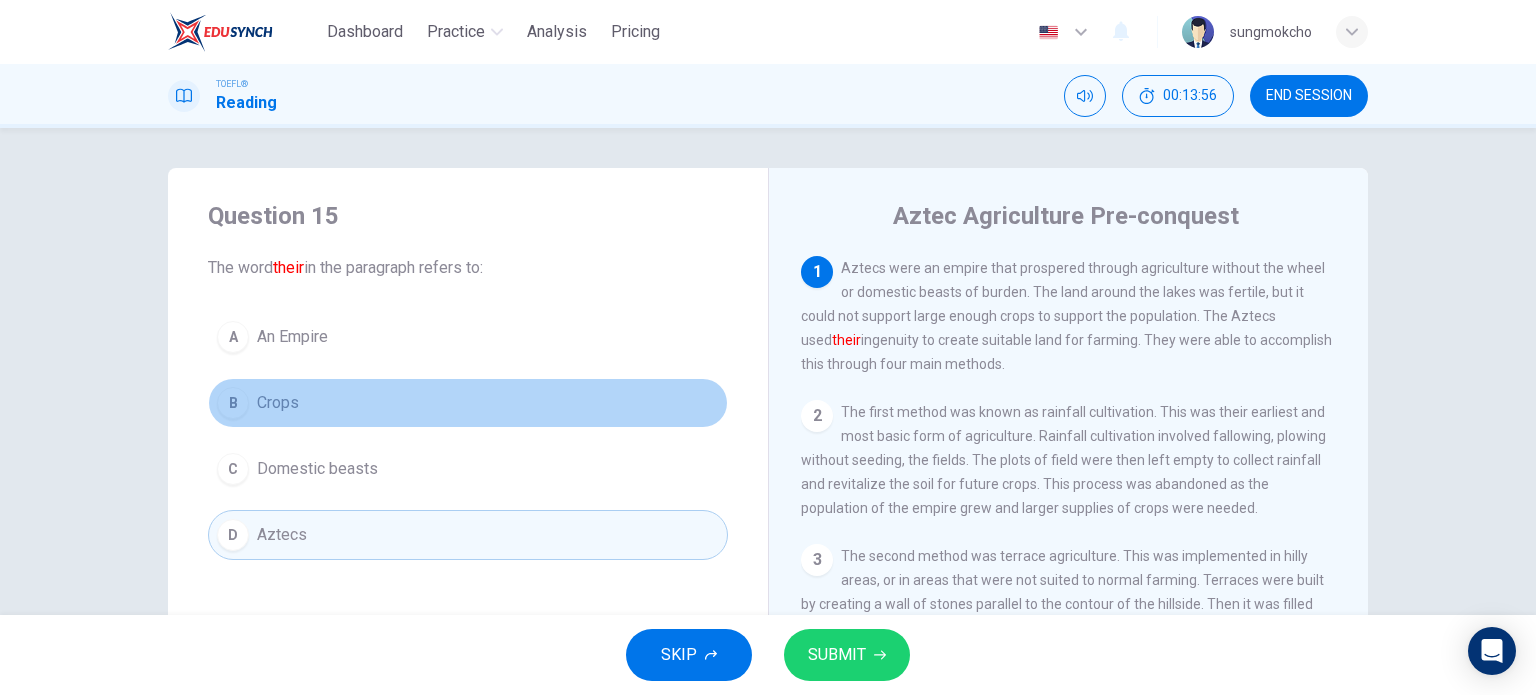 click on "B Crops" at bounding box center (468, 403) 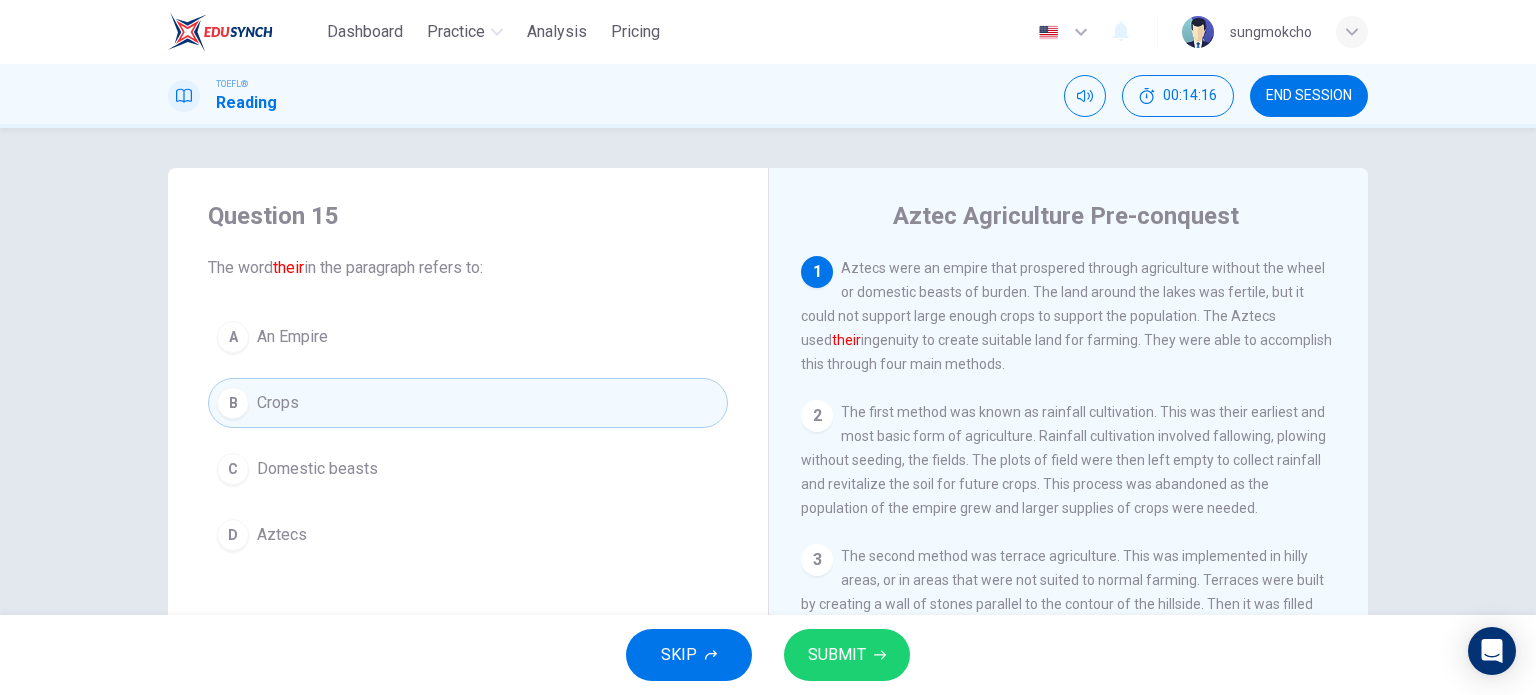 click on "SUBMIT" at bounding box center (837, 655) 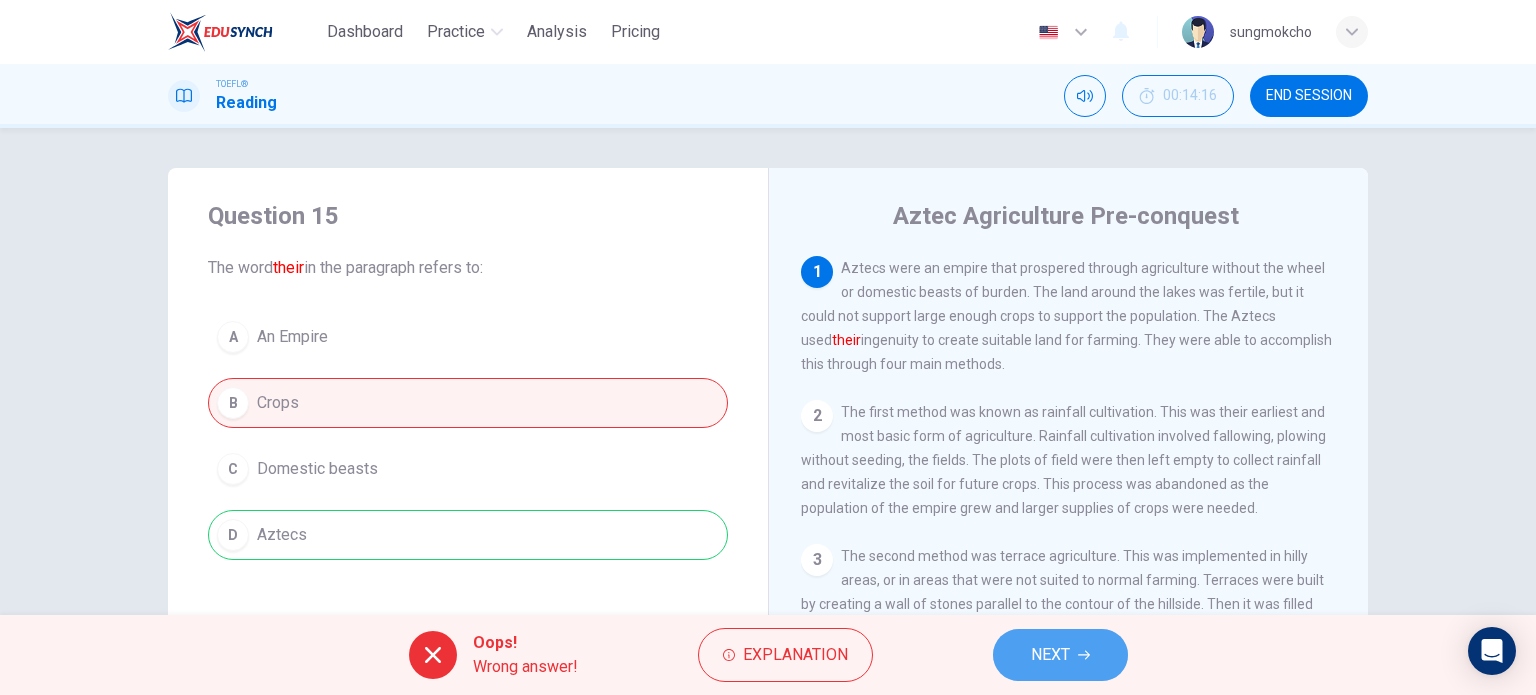 click on "NEXT" at bounding box center (1050, 655) 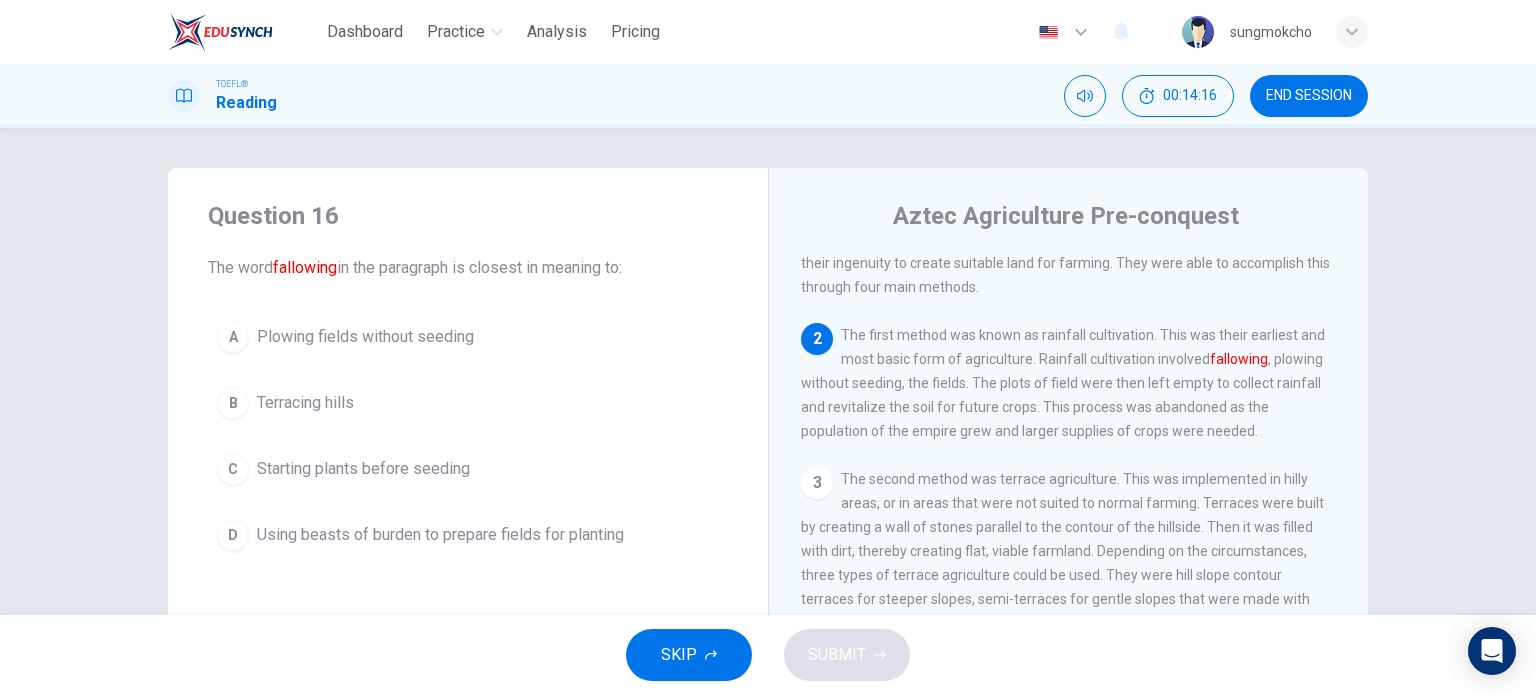 scroll, scrollTop: 148, scrollLeft: 0, axis: vertical 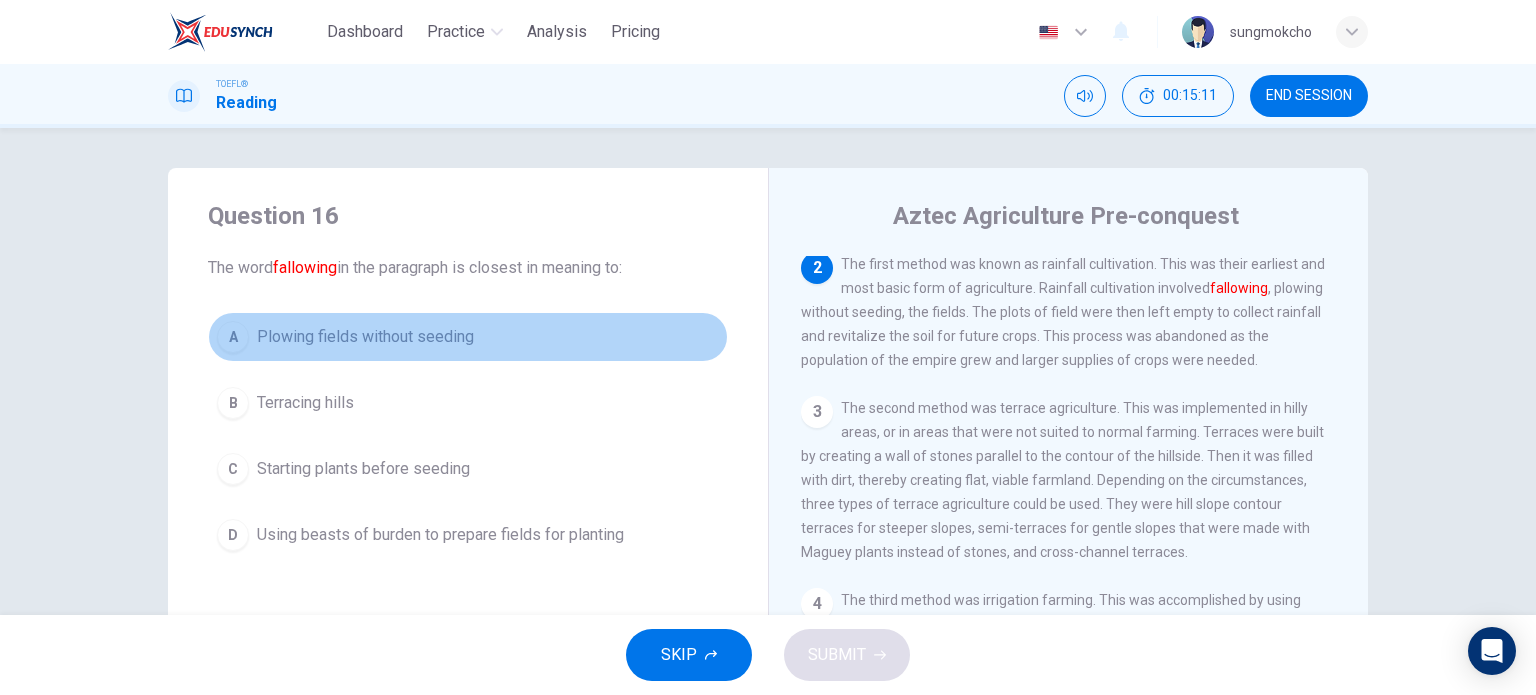 click on "Plowing fields without seeding" at bounding box center (365, 337) 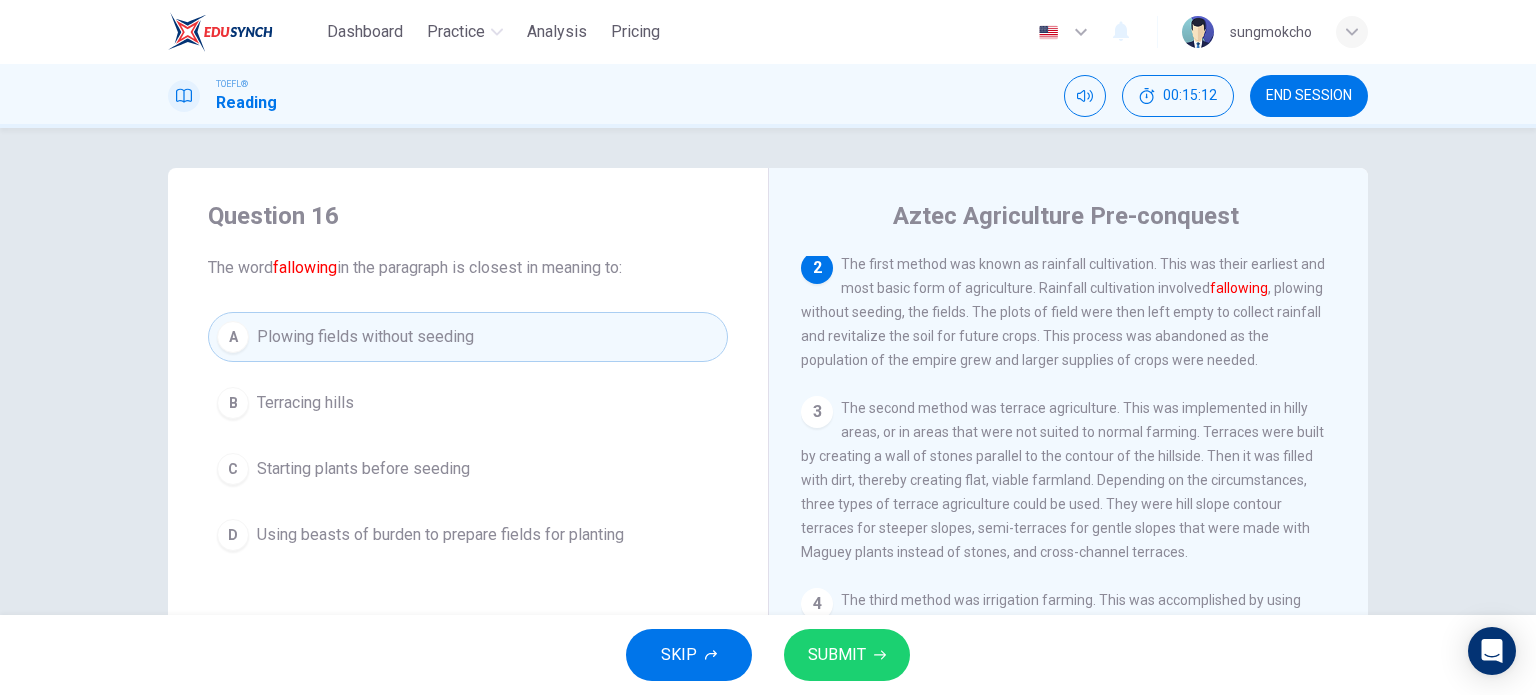click on "B Terracing hills" at bounding box center [468, 403] 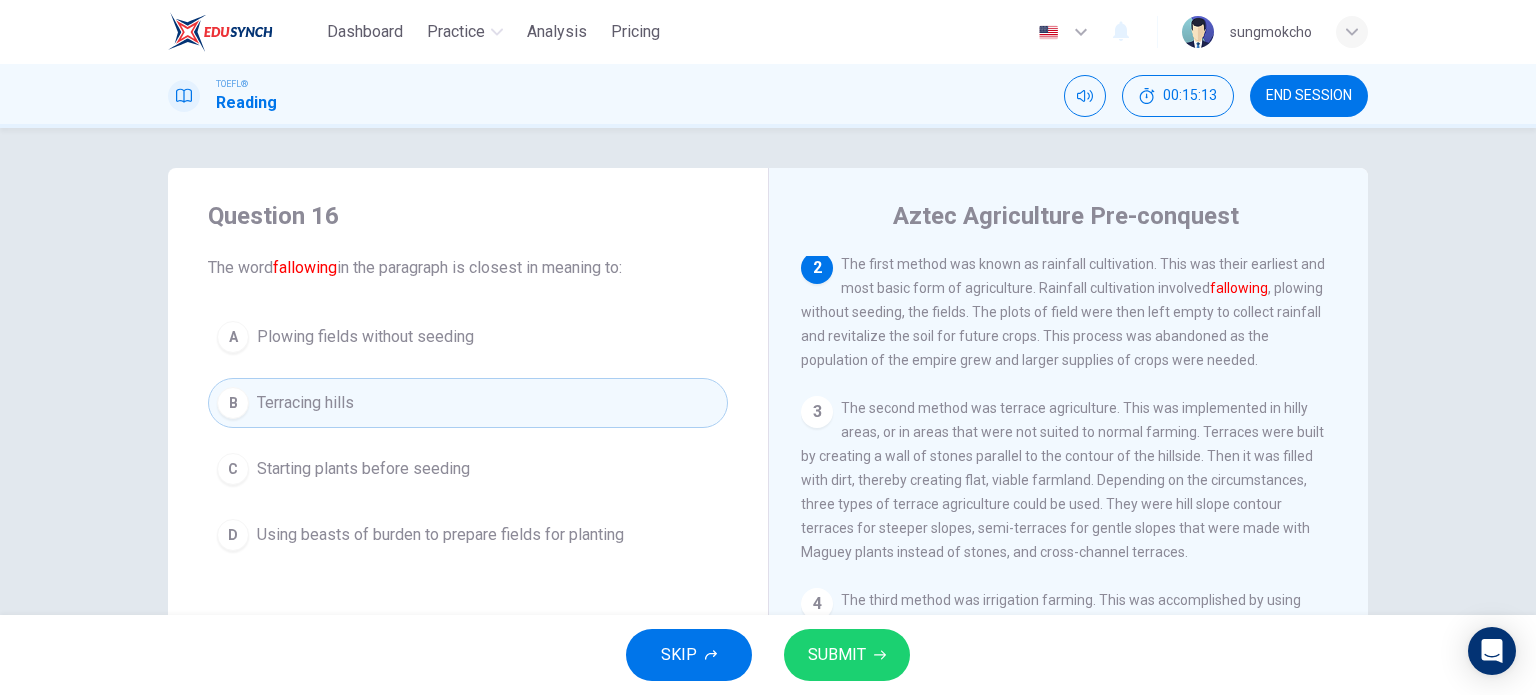 click on "Starting plants before seeding" at bounding box center [363, 469] 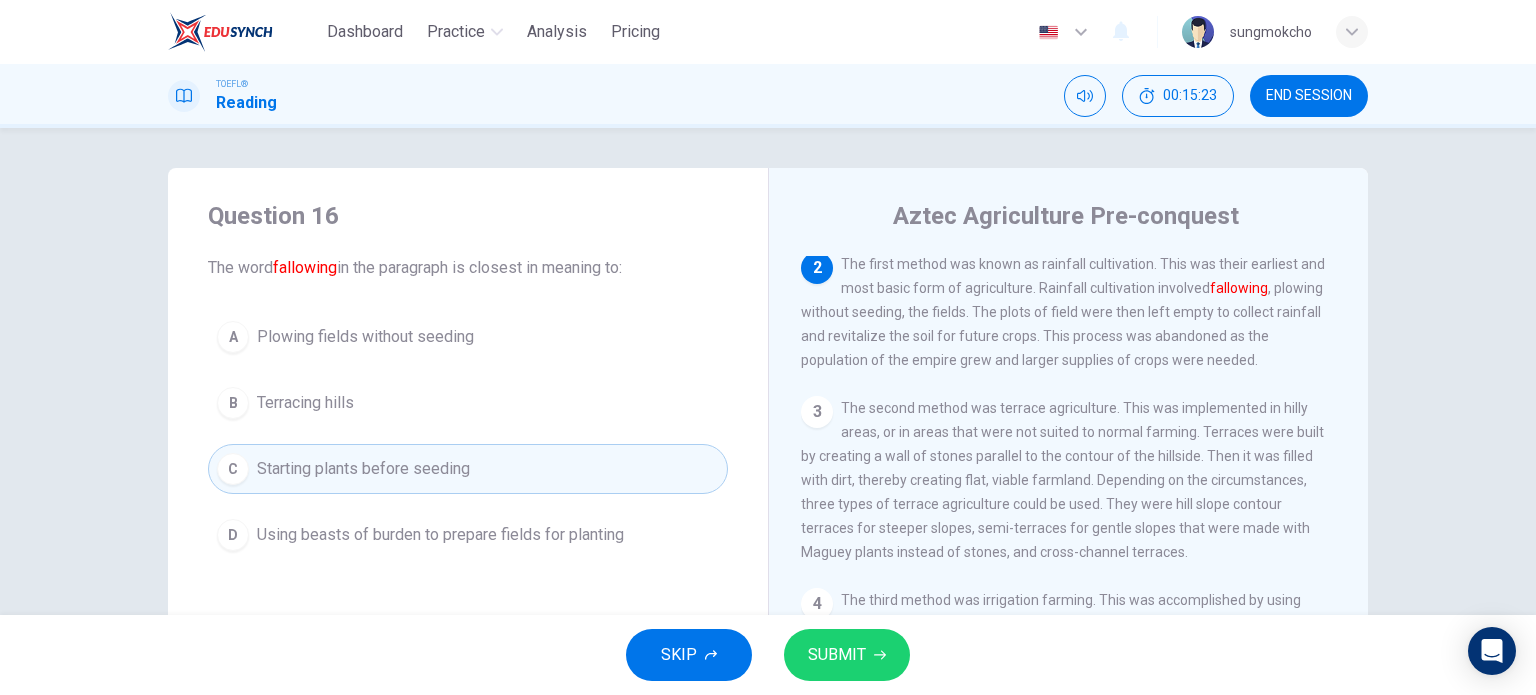 click on "B Terracing hills" at bounding box center [468, 403] 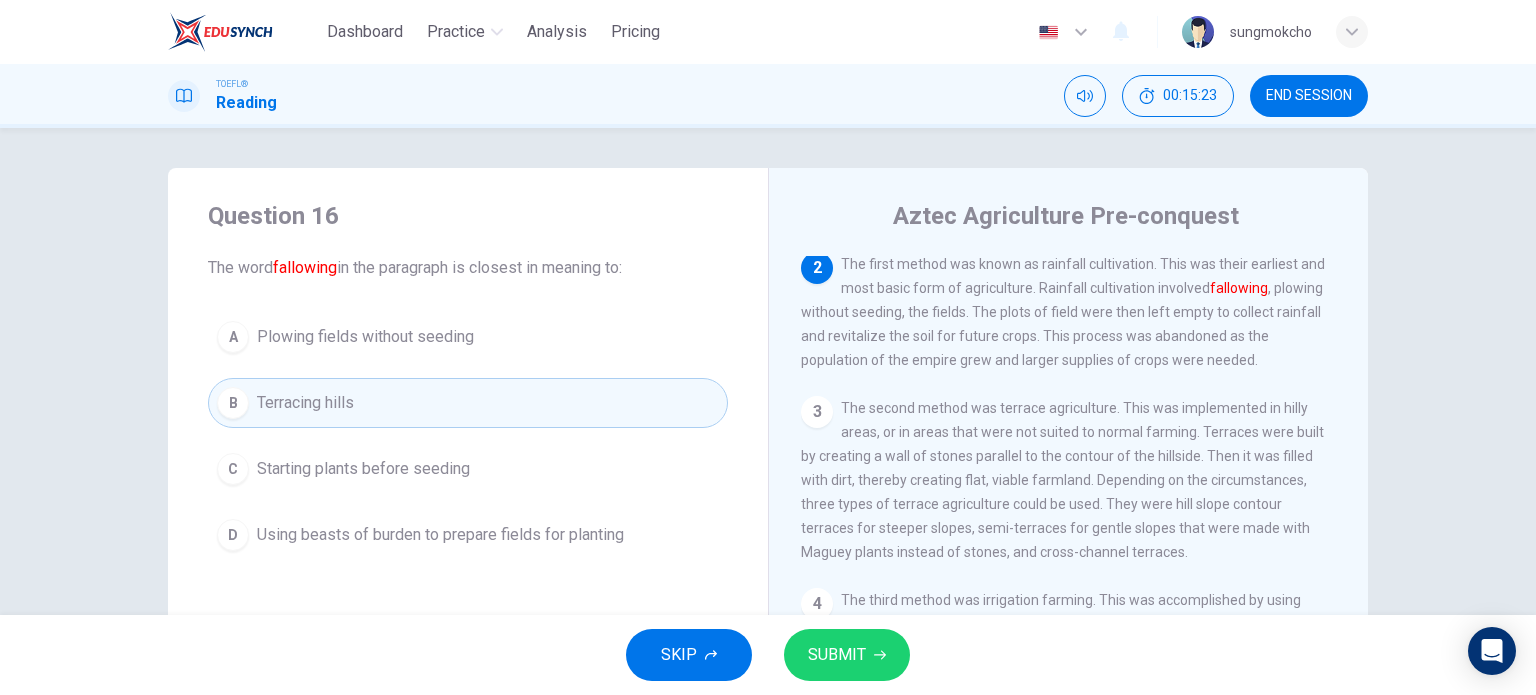 click on "Starting plants before seeding" at bounding box center (363, 469) 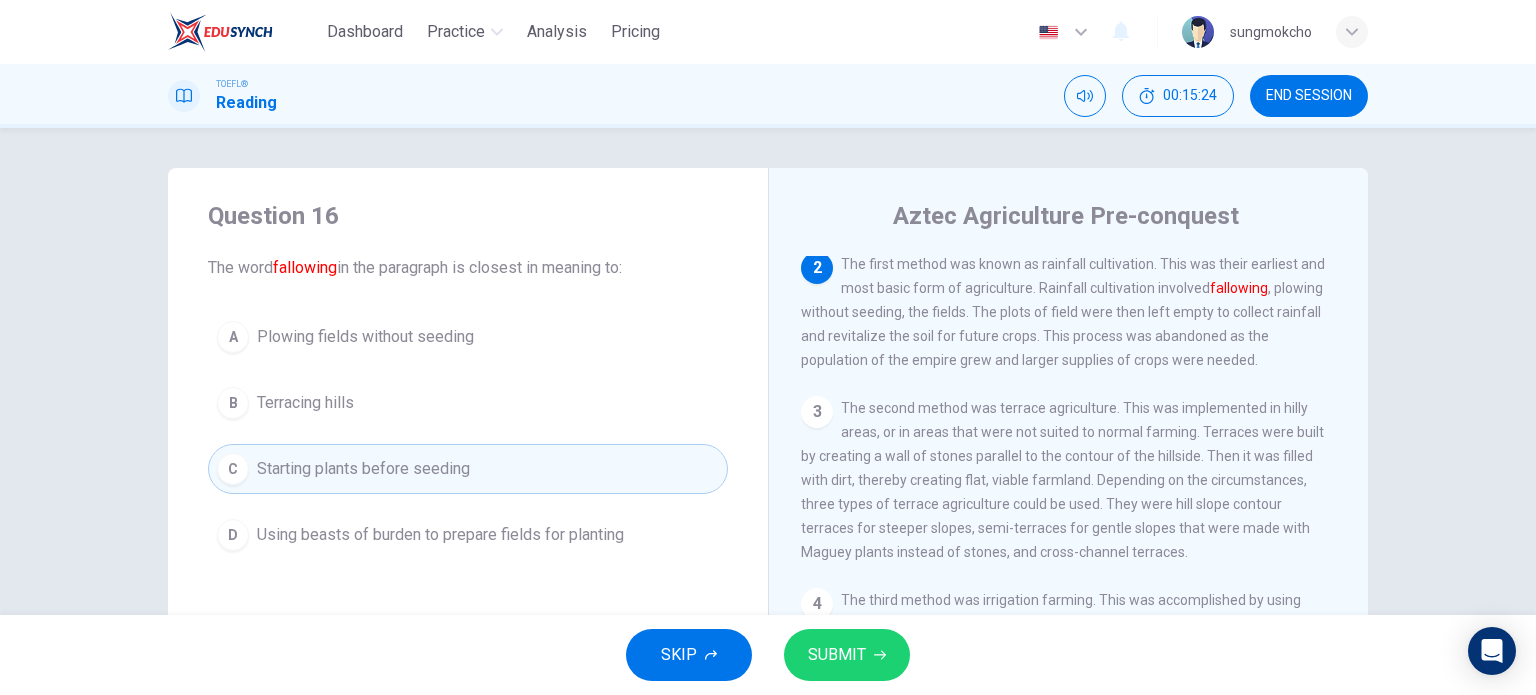 drag, startPoint x: 543, startPoint y: 398, endPoint x: 658, endPoint y: 431, distance: 119.64113 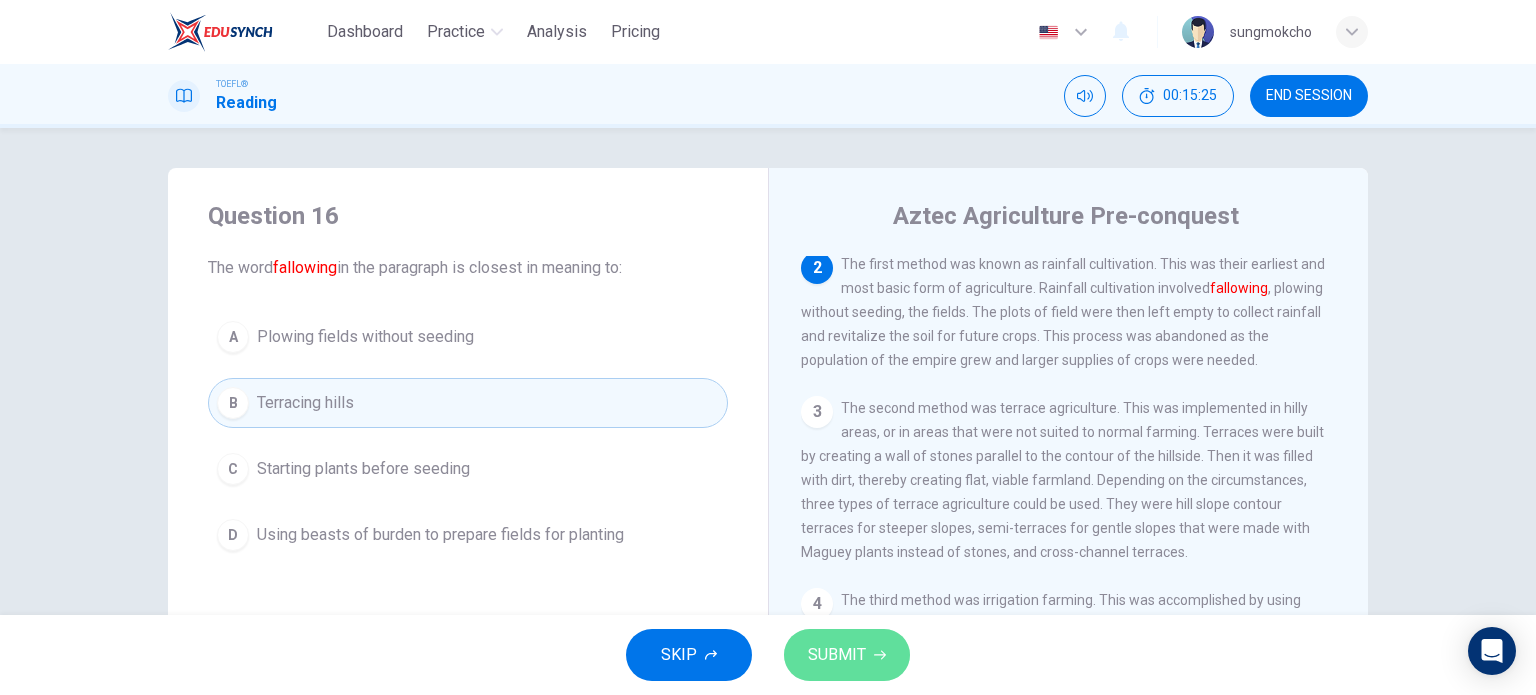 click on "SUBMIT" at bounding box center [847, 655] 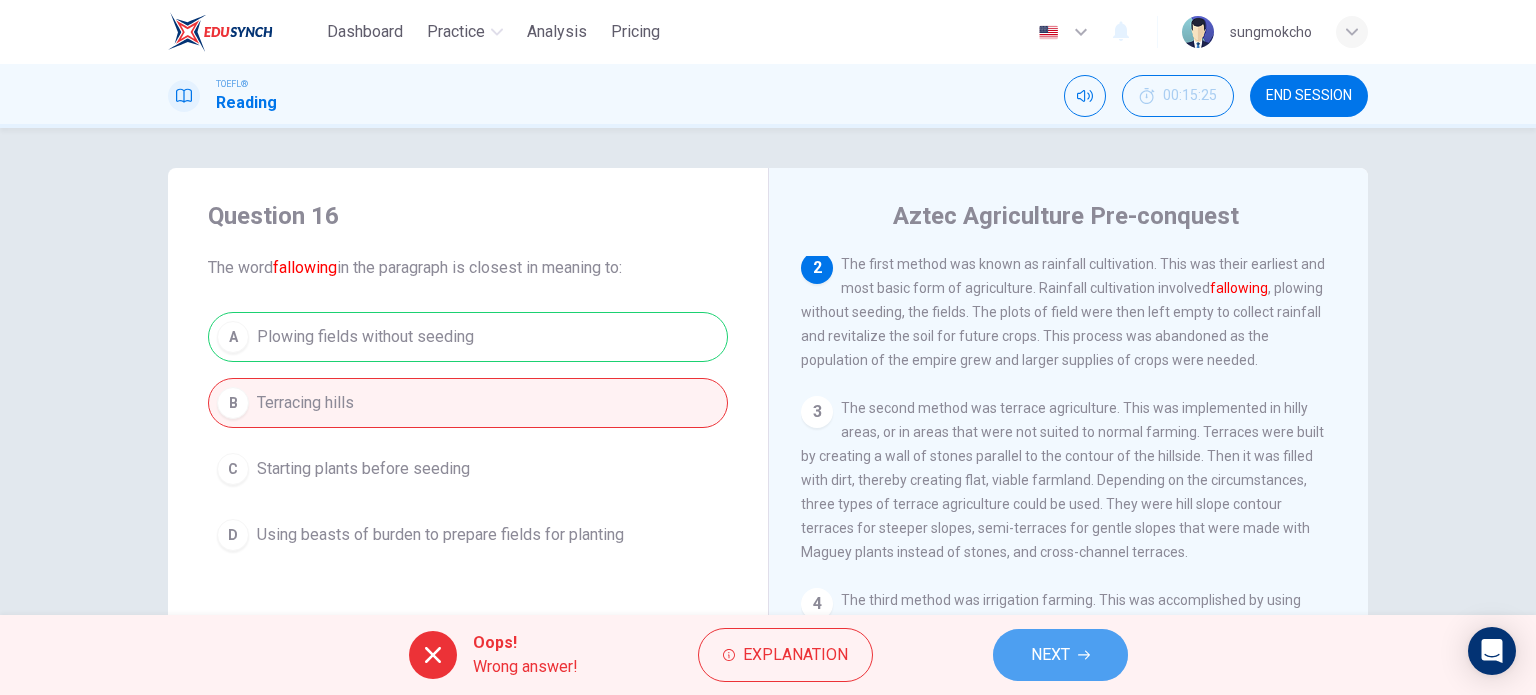 click on "NEXT" at bounding box center [1060, 655] 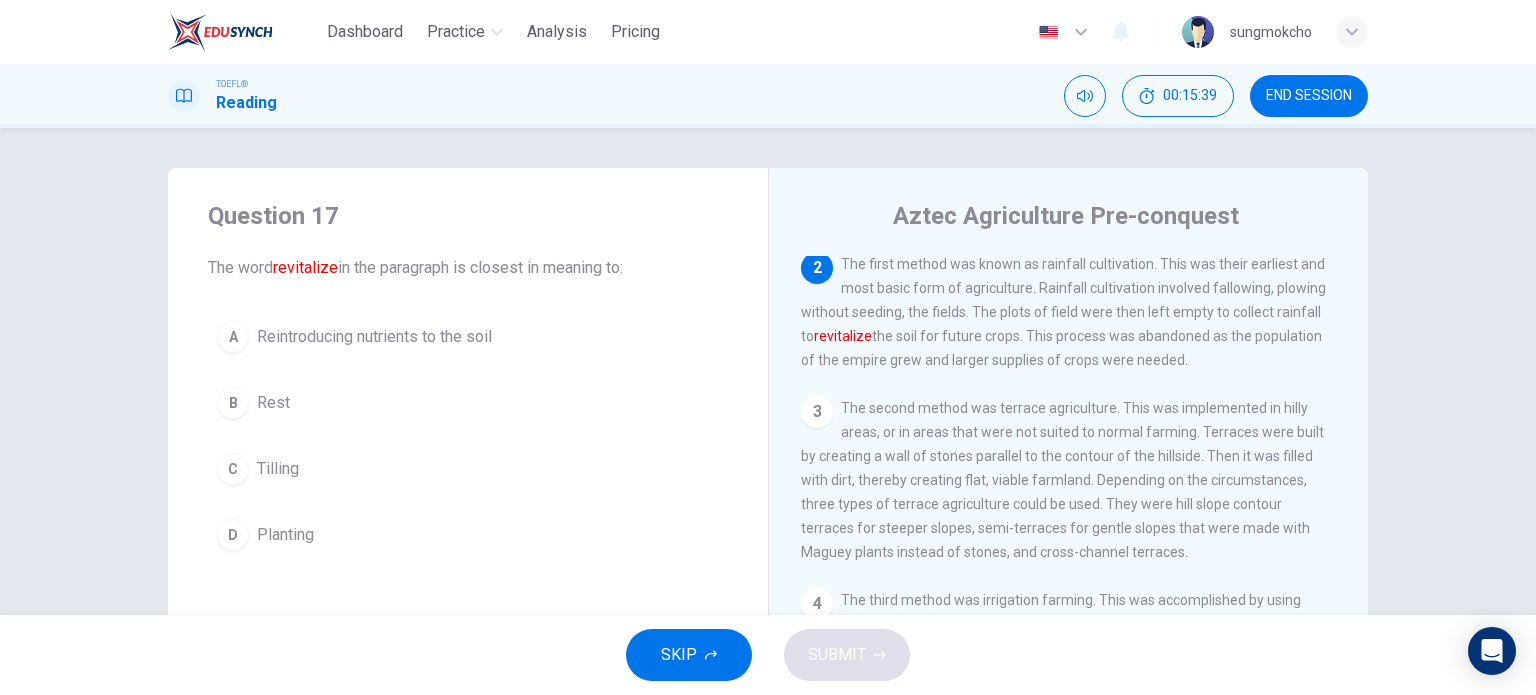 click on "Reintroducing nutrients to the soil" at bounding box center [374, 337] 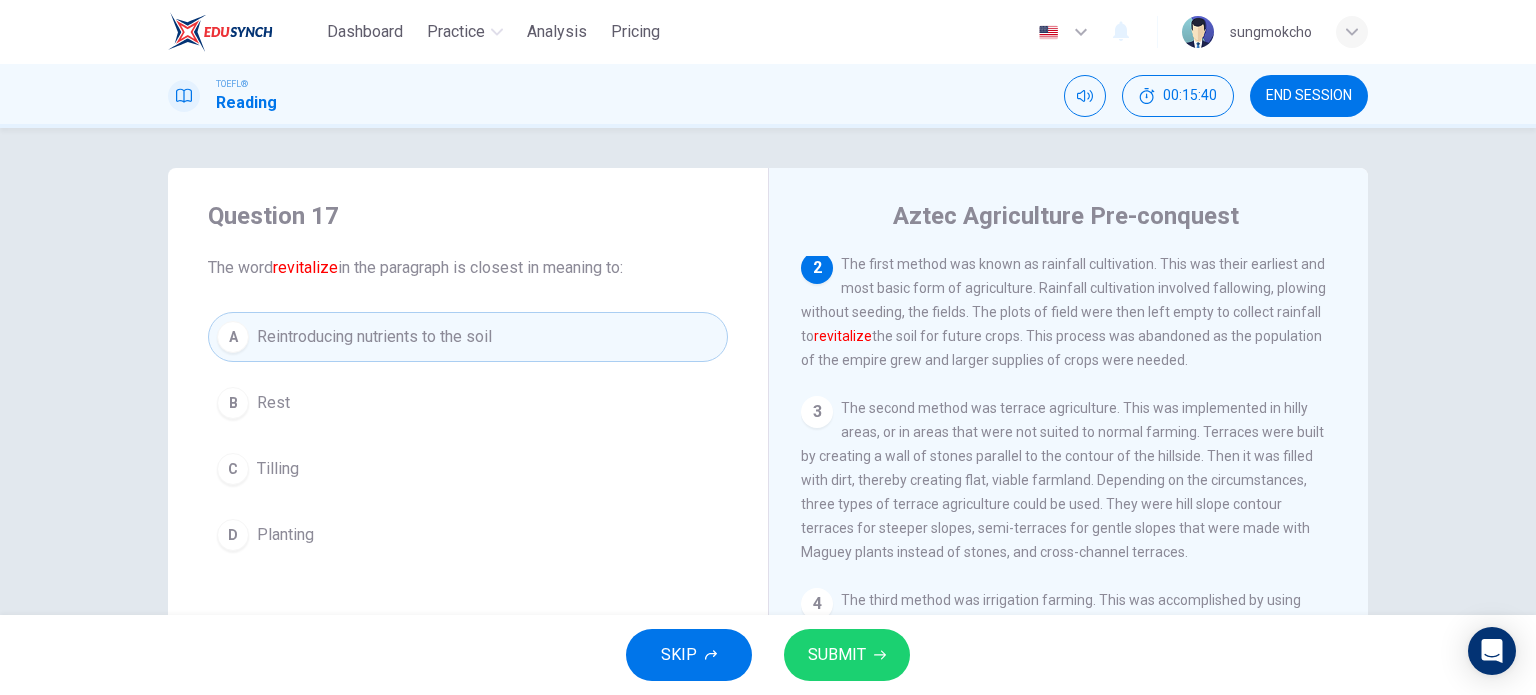 click on "SUBMIT" at bounding box center (837, 655) 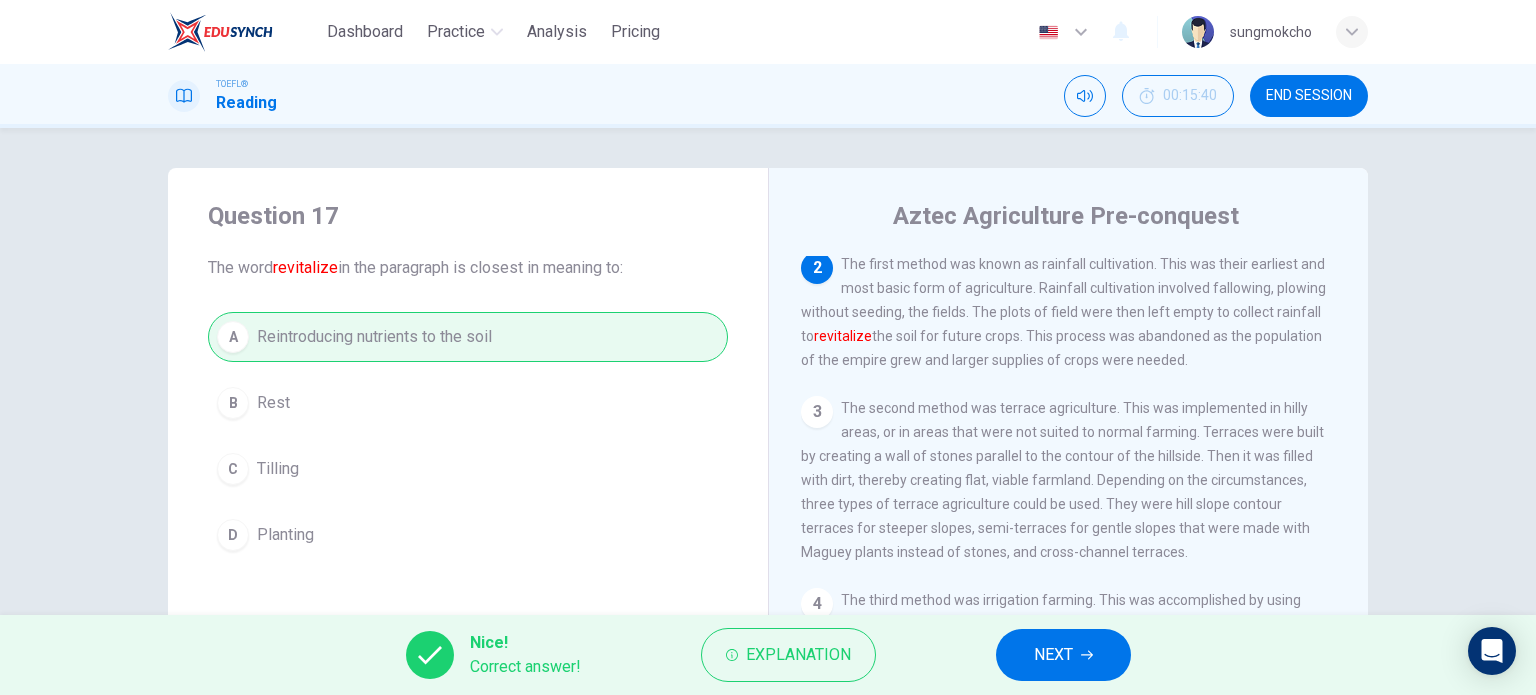 click on "NEXT" at bounding box center (1063, 655) 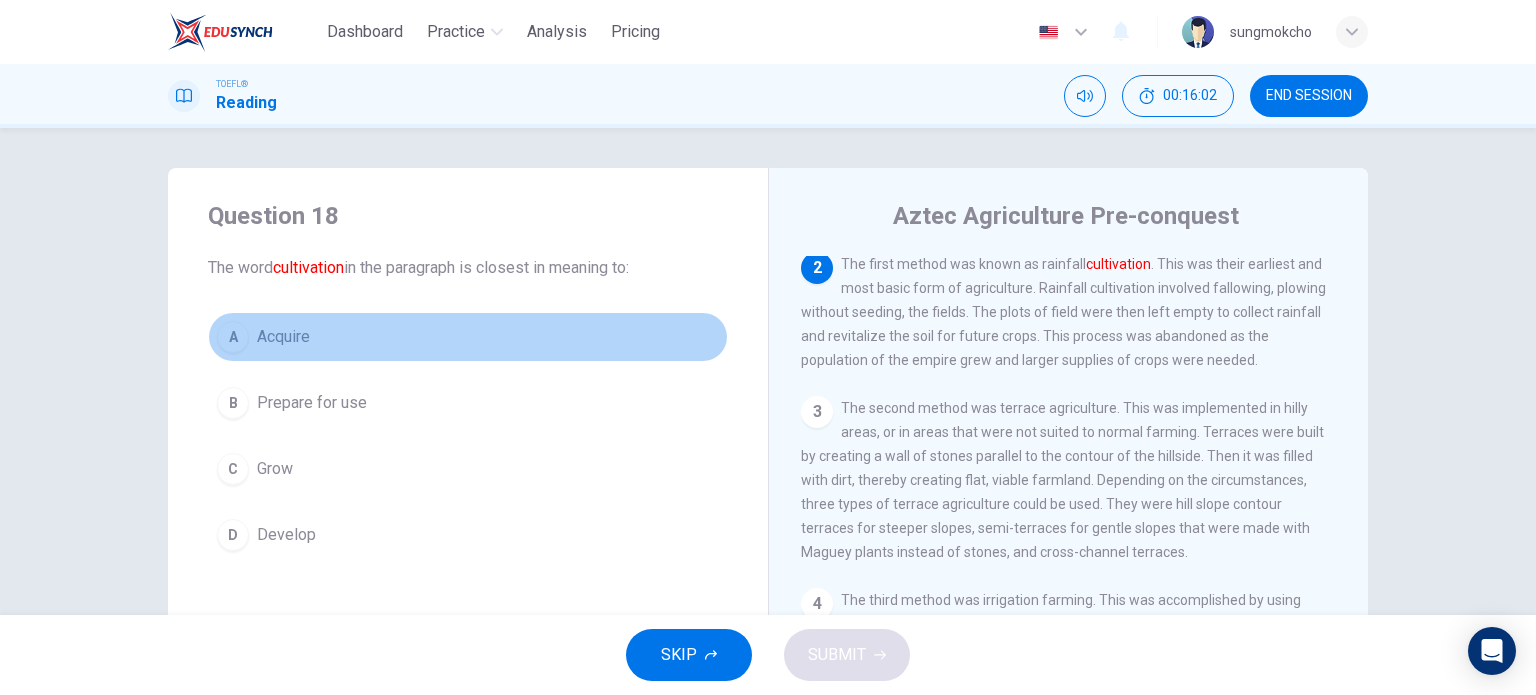 click on "A Acquire" at bounding box center [468, 337] 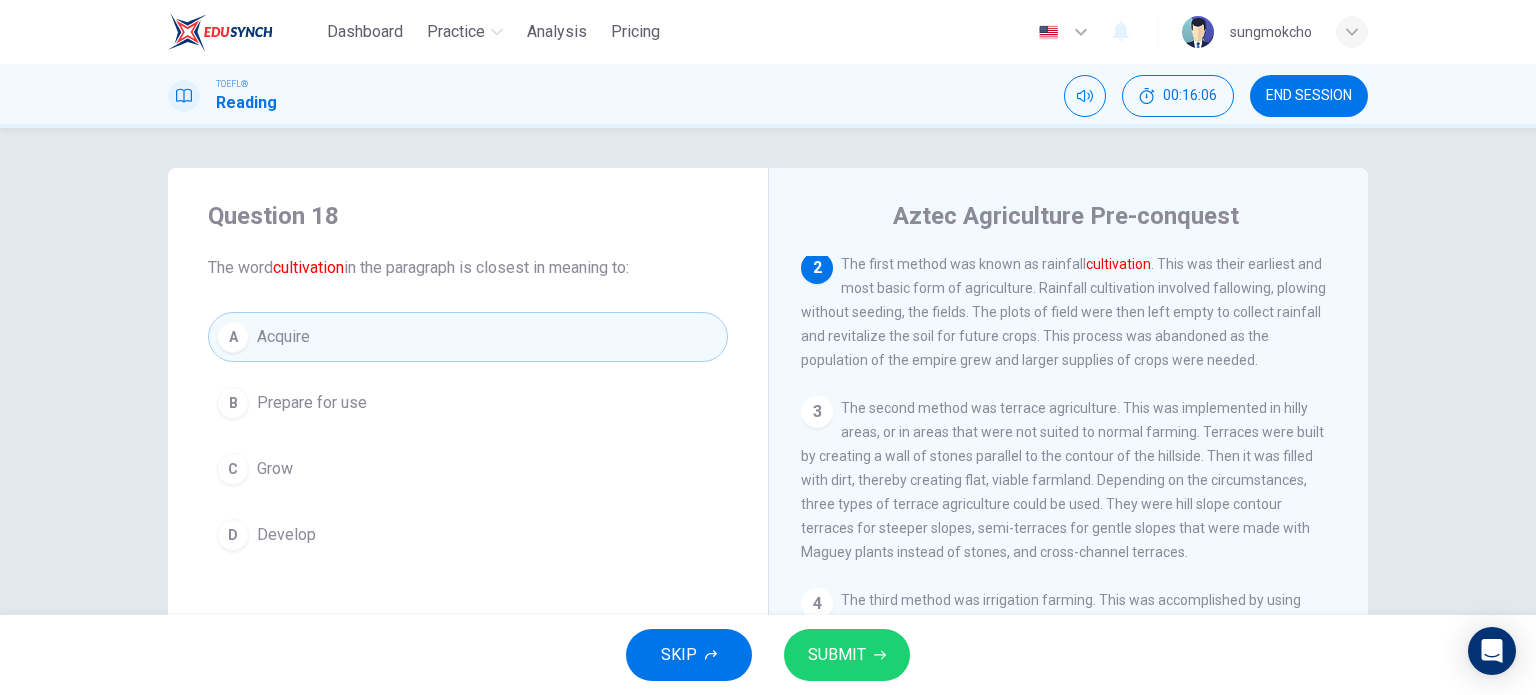 click on "B Prepare for use" at bounding box center [468, 403] 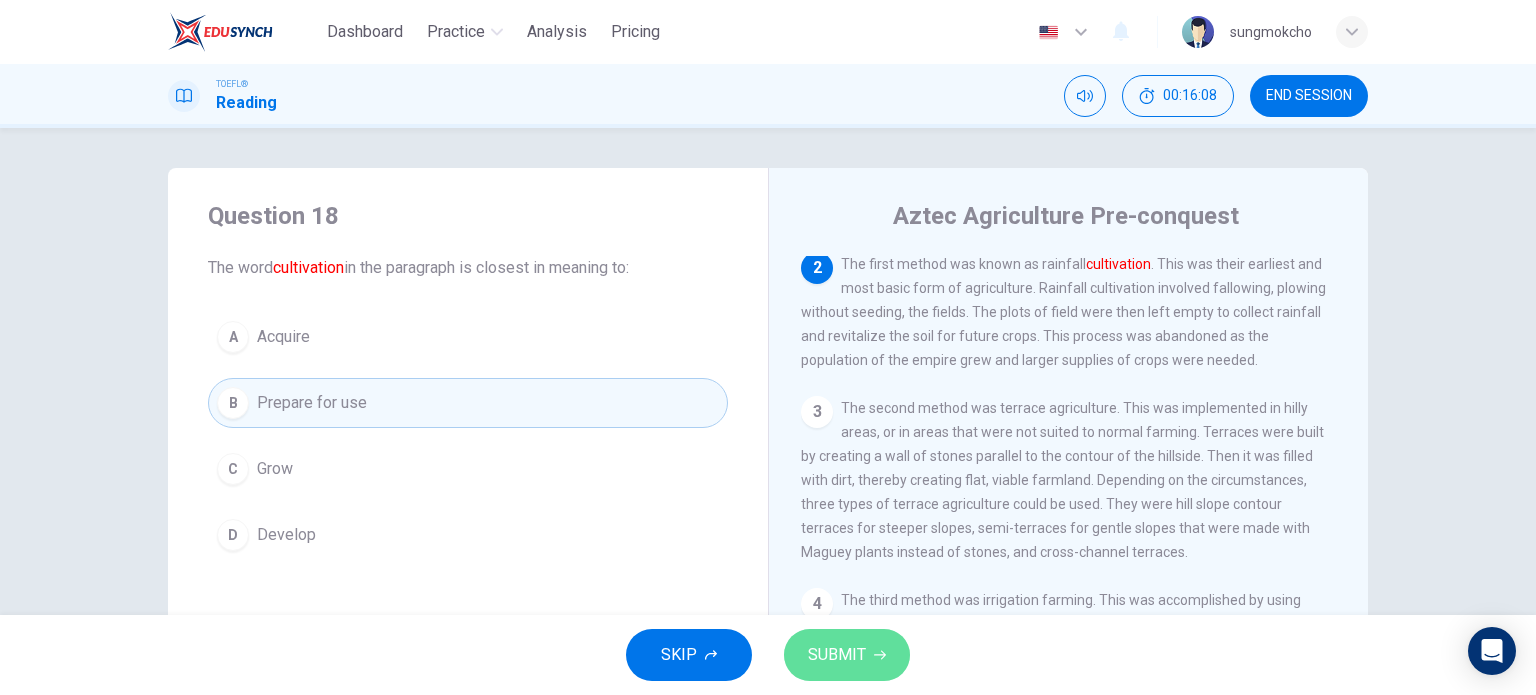 click on "SUBMIT" at bounding box center [837, 655] 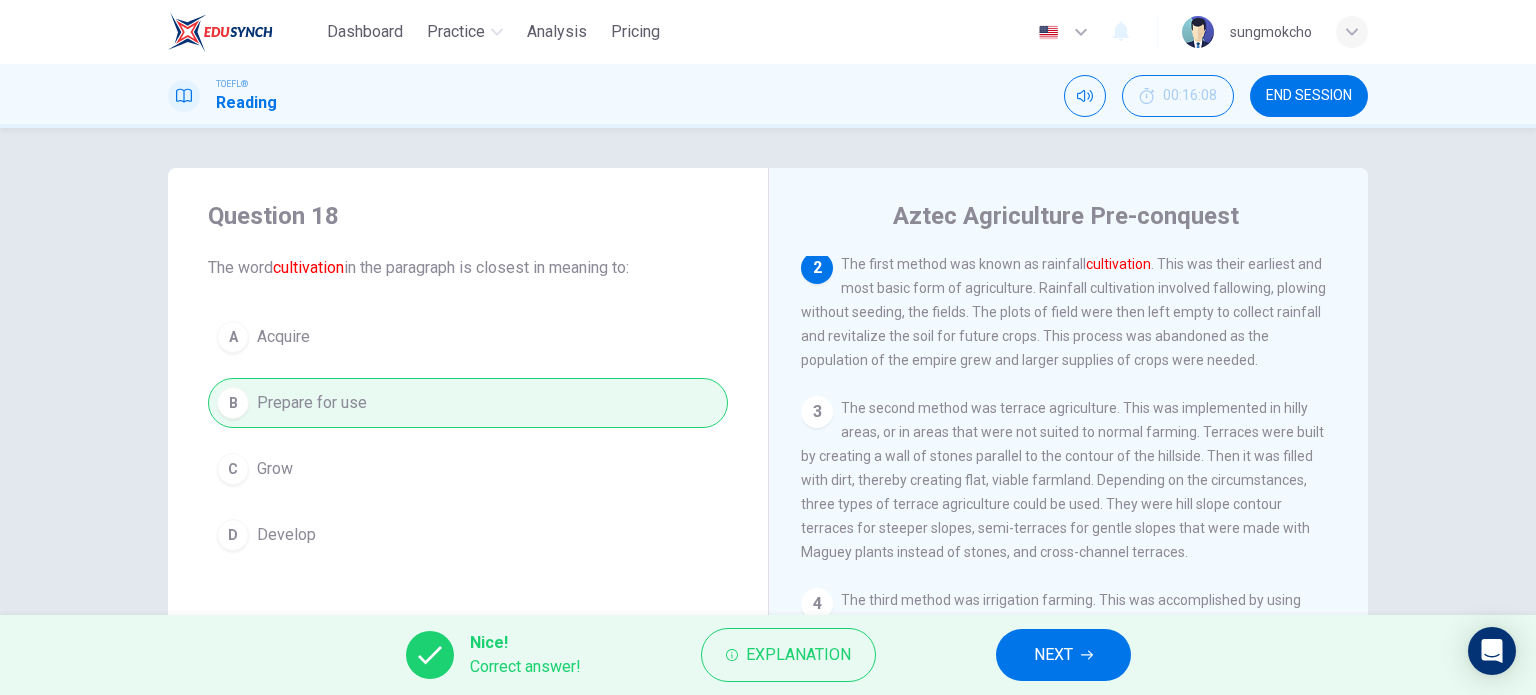 click on "Nice! Correct answer! Explanation NEXT" at bounding box center [768, 655] 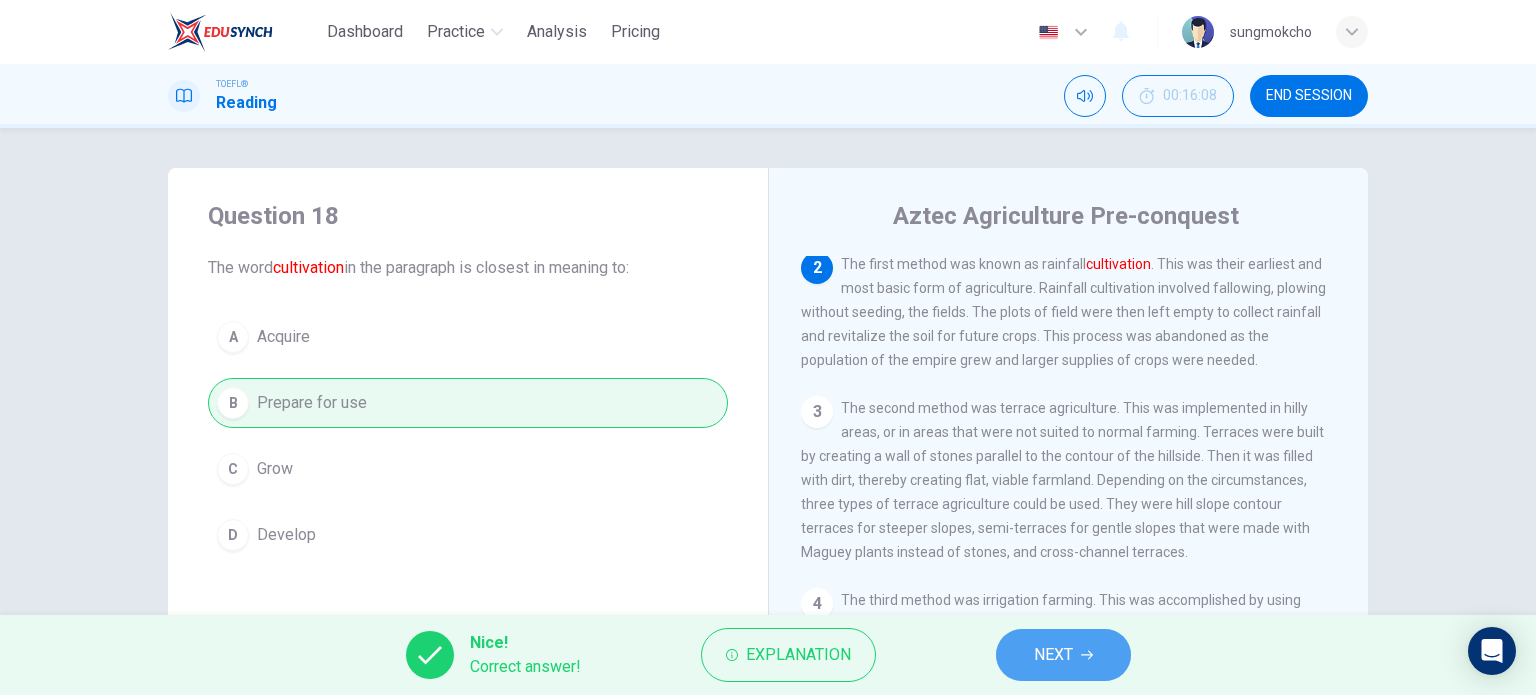 click on "NEXT" at bounding box center [1063, 655] 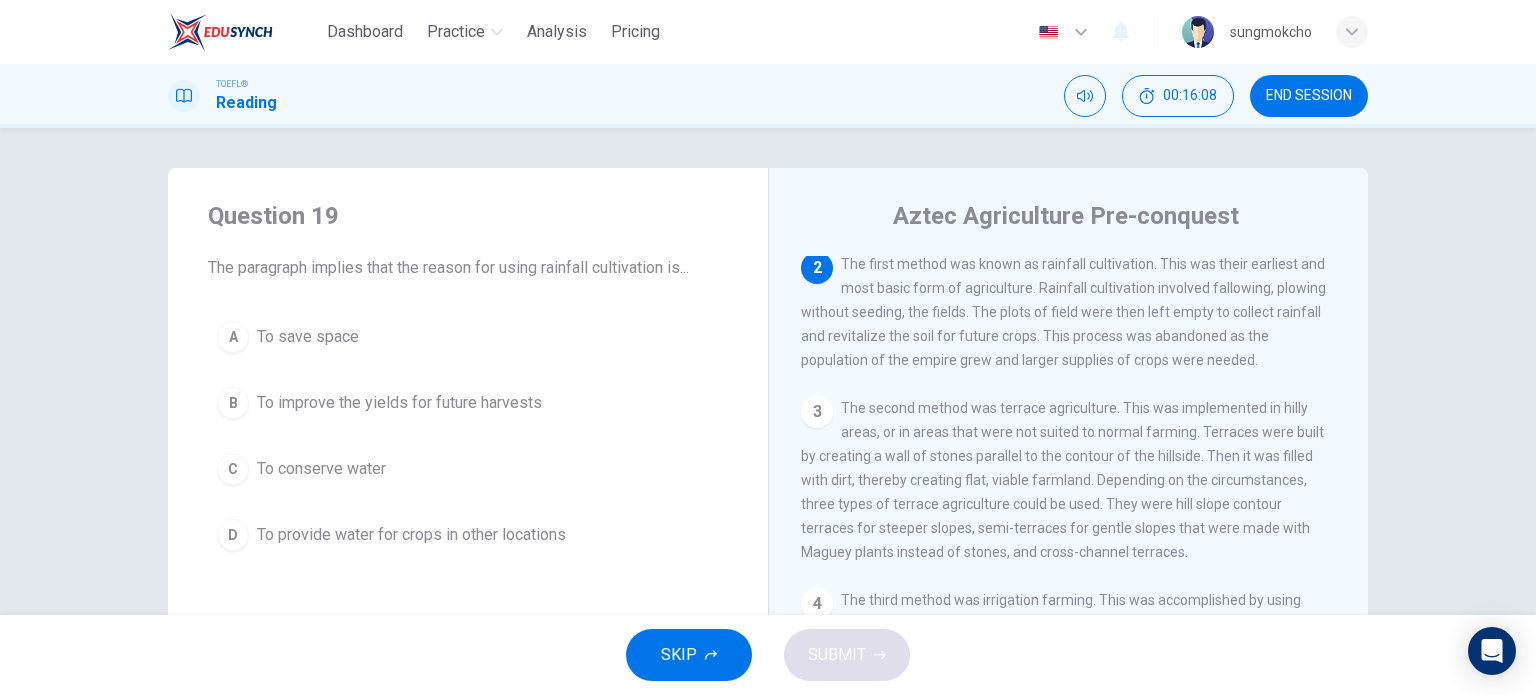 scroll, scrollTop: 0, scrollLeft: 0, axis: both 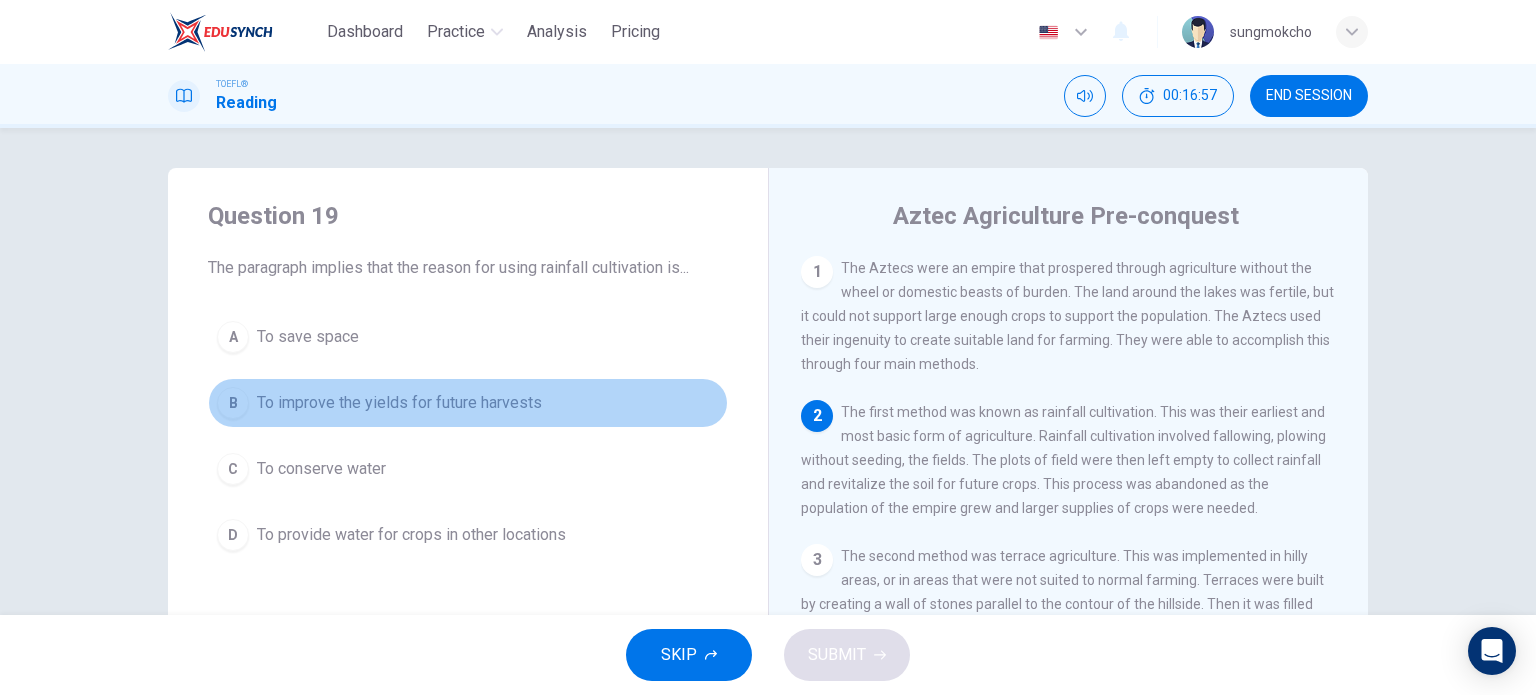 click on "To improve the yields for future harvests" at bounding box center [399, 403] 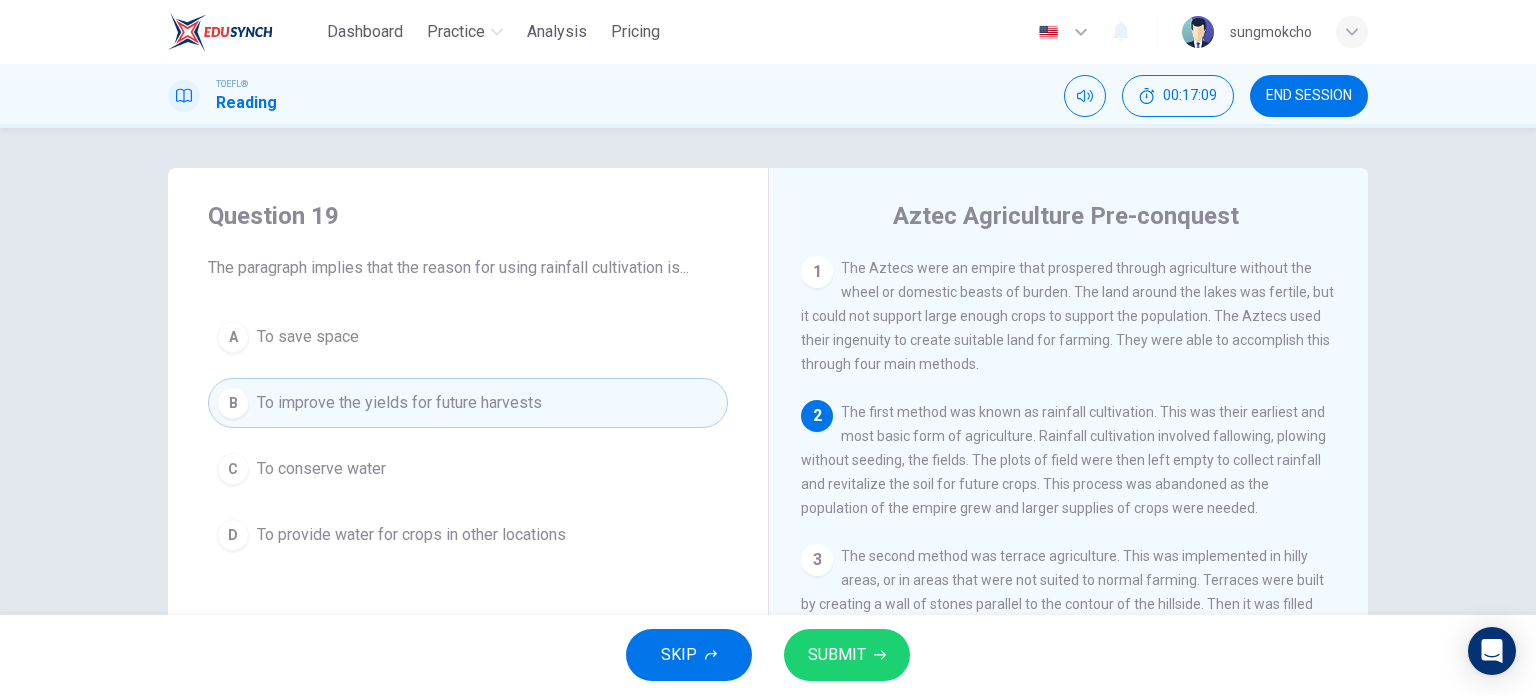 click on "C To conserve water" at bounding box center [468, 469] 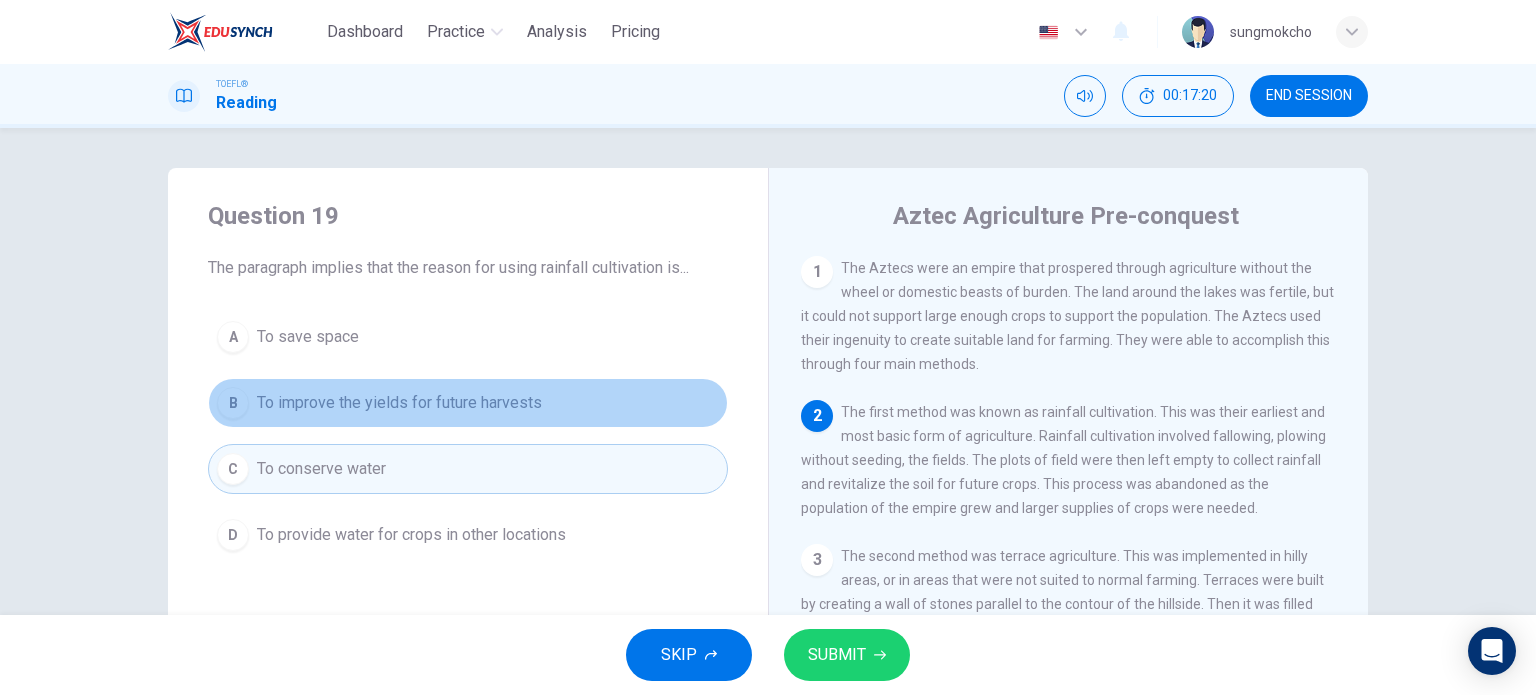 click on "B To improve the yields for future harvests" at bounding box center (468, 403) 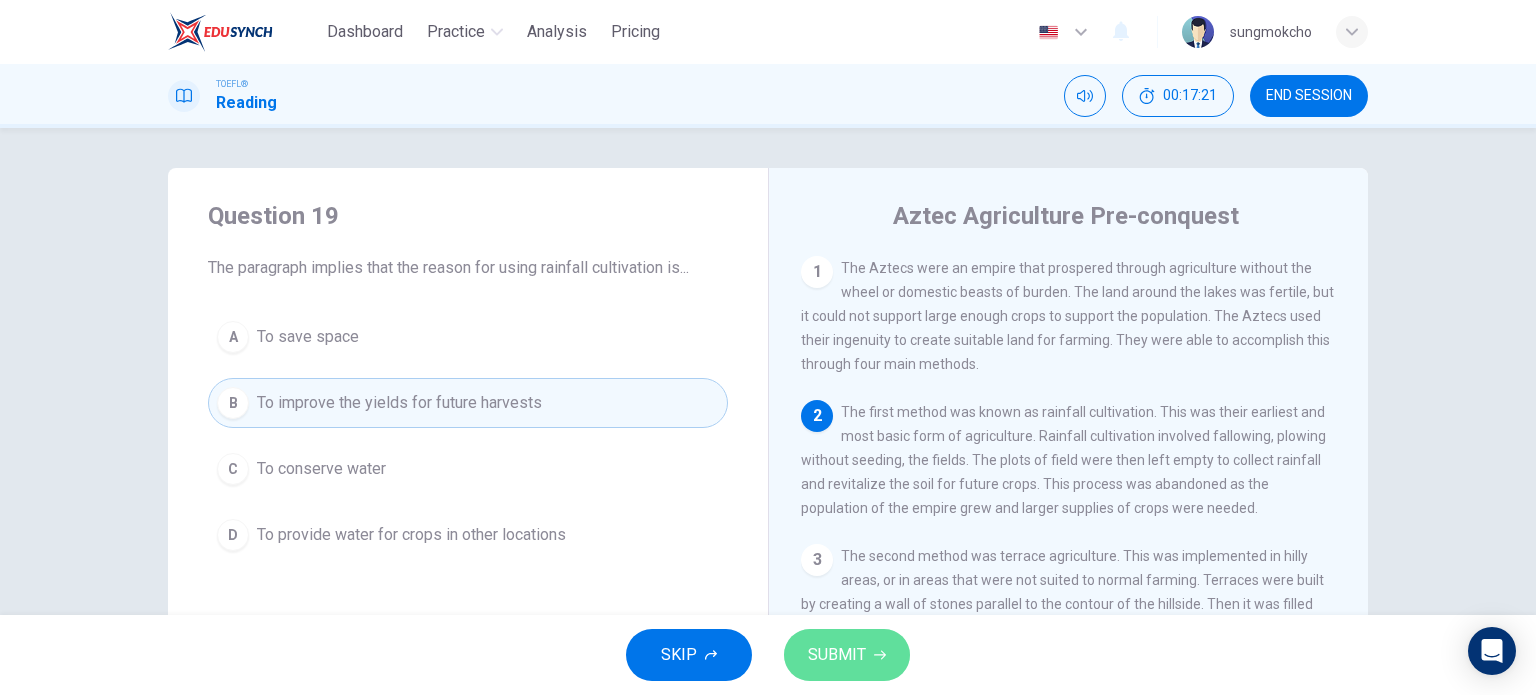 click on "SUBMIT" at bounding box center (837, 655) 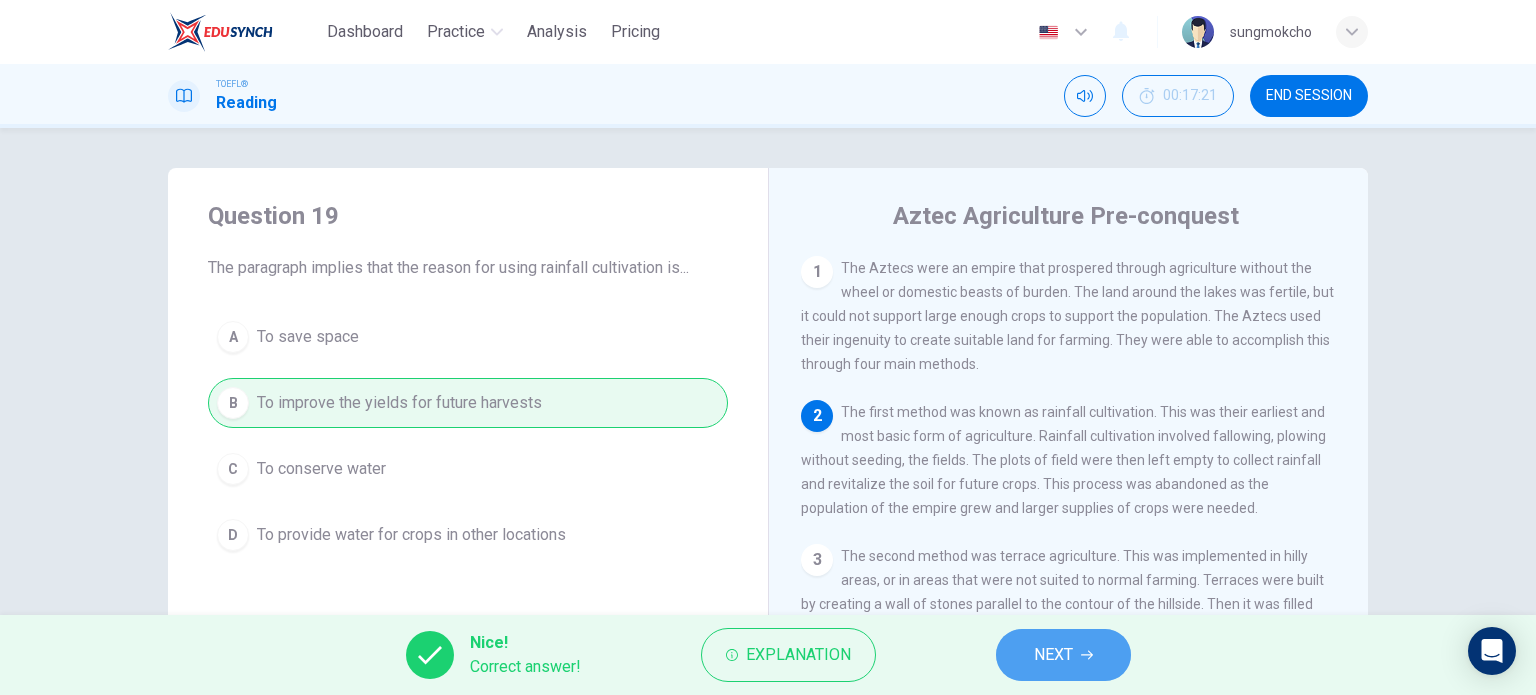 click on "NEXT" at bounding box center [1053, 655] 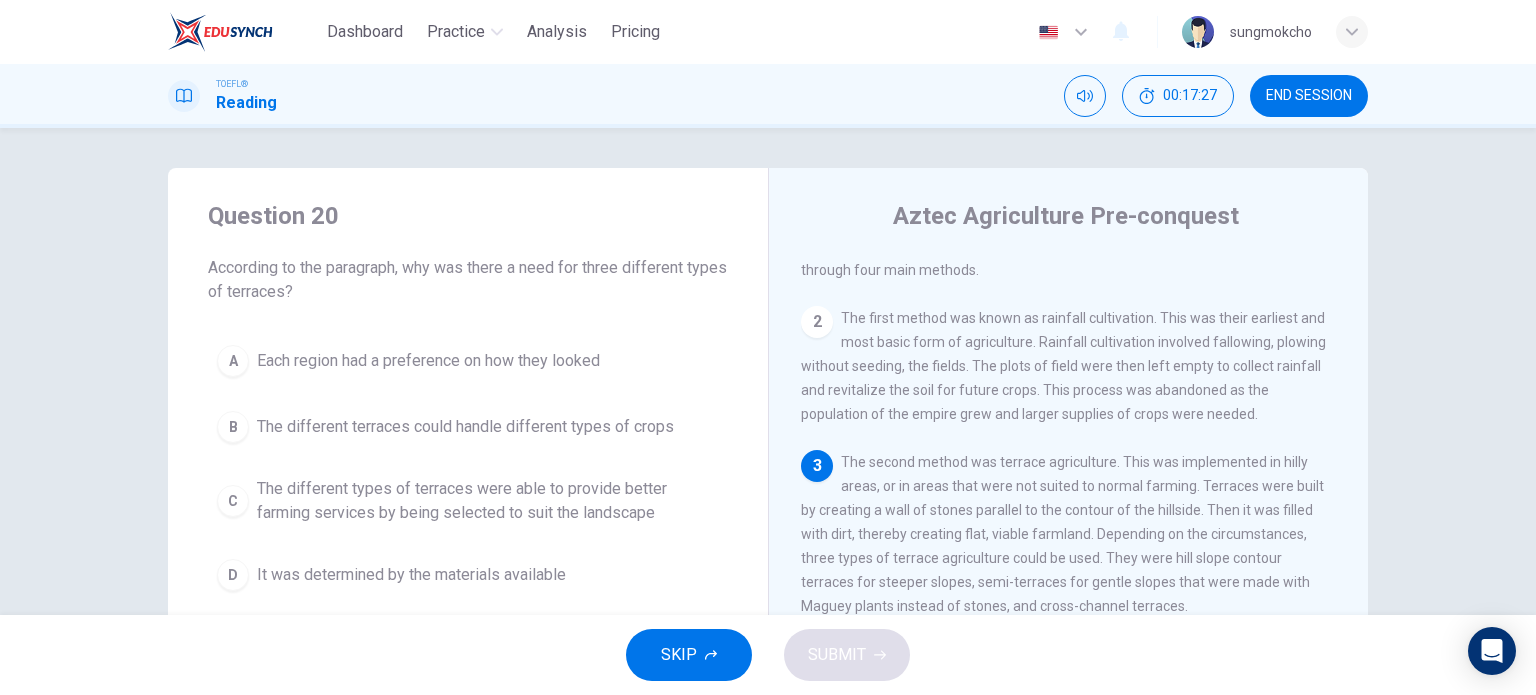 scroll, scrollTop: 239, scrollLeft: 0, axis: vertical 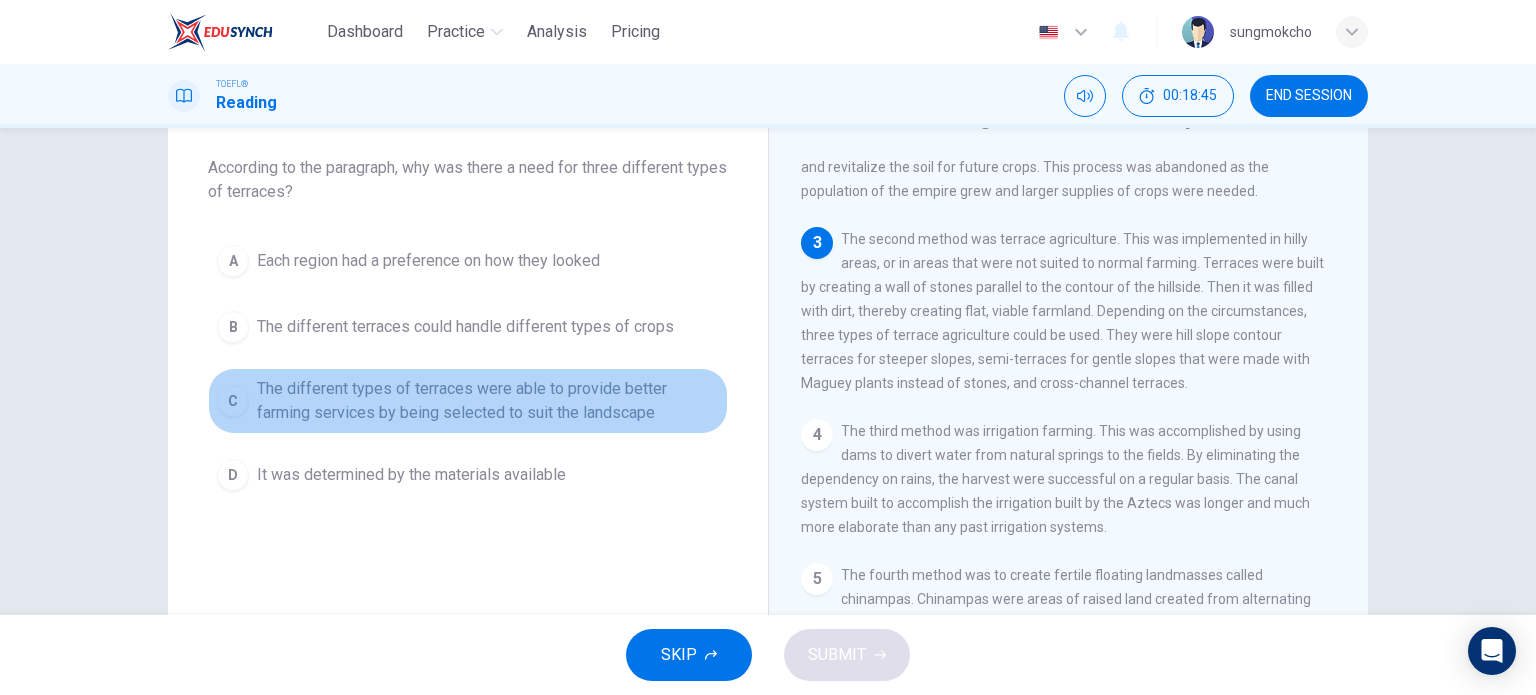 click on "The different types of terraces were able to provide better farming services by being selected to suit the landscape" at bounding box center (488, 401) 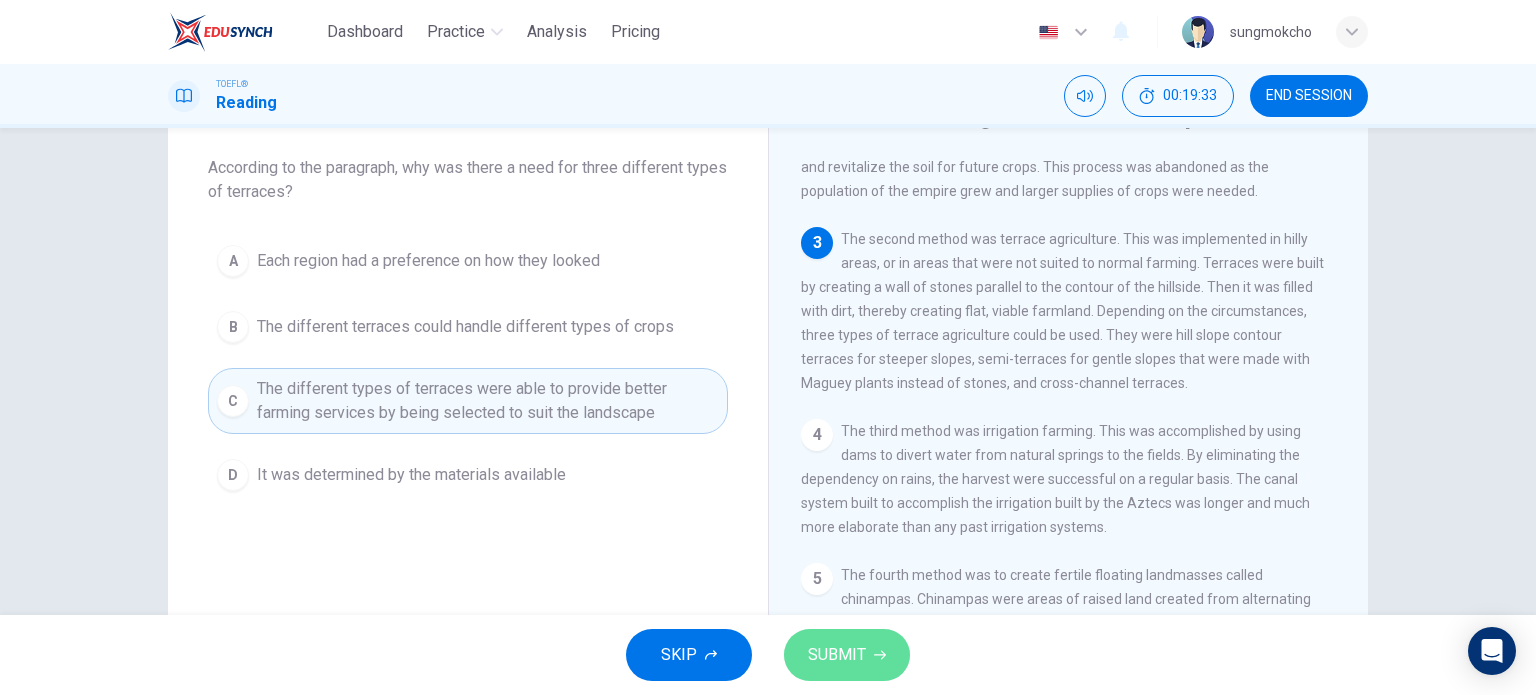 click on "SUBMIT" at bounding box center (837, 655) 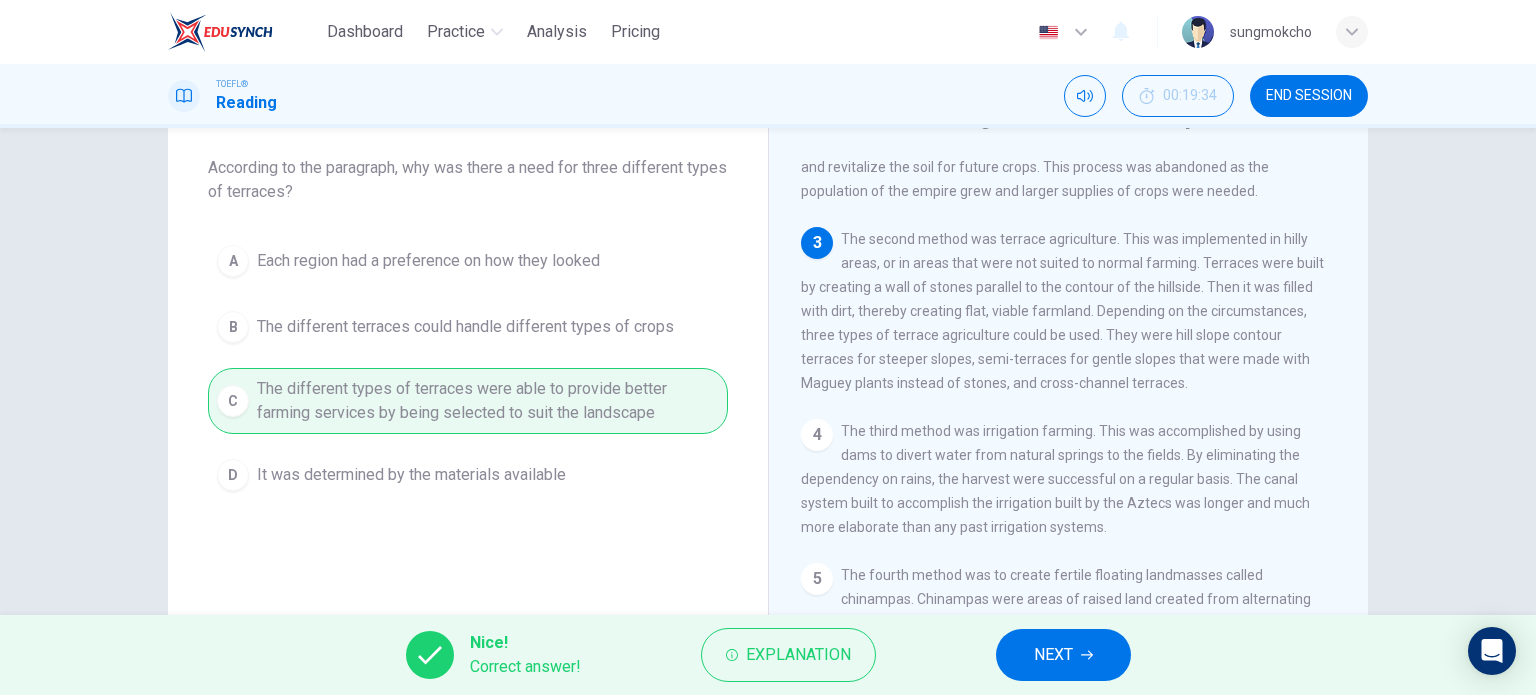 click on "NEXT" at bounding box center (1053, 655) 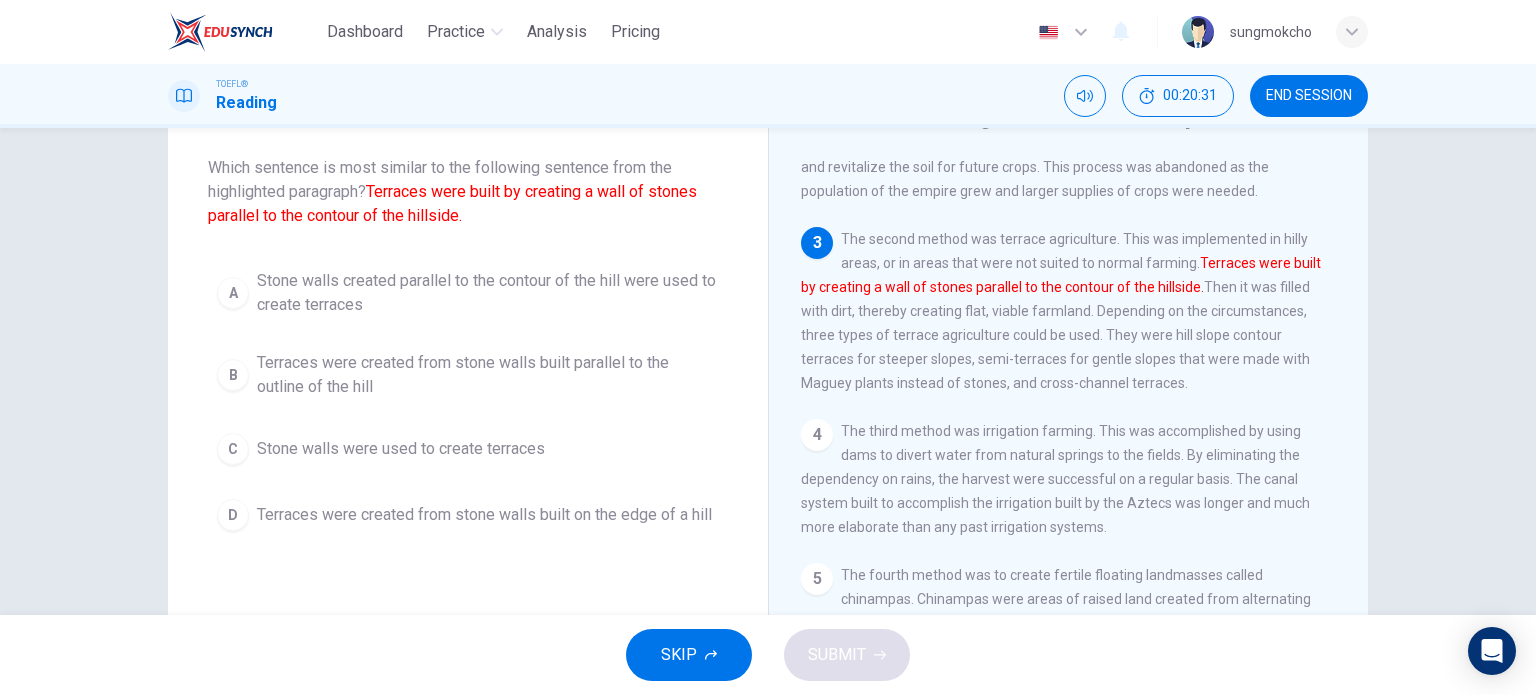click on "Stone walls created parallel to the contour of the hill were used to create terraces" at bounding box center [488, 293] 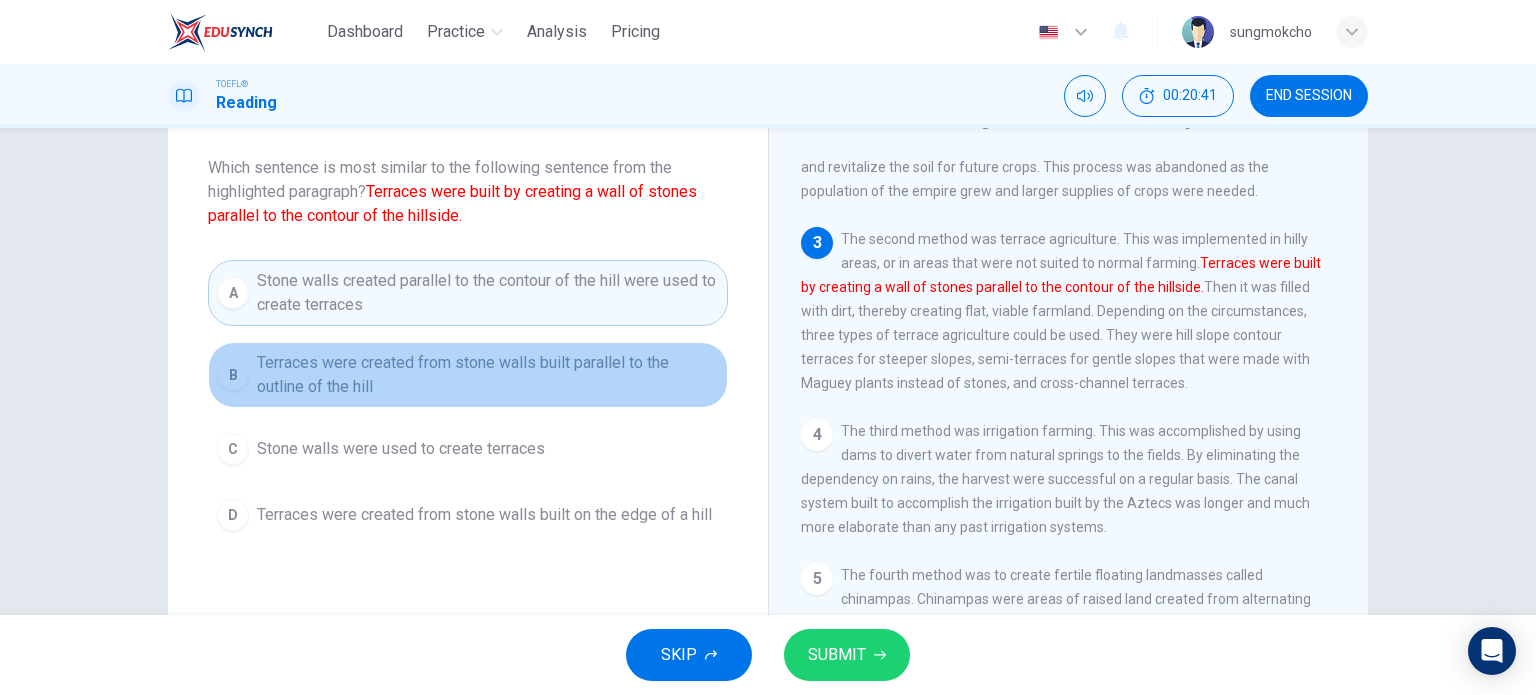 drag, startPoint x: 536, startPoint y: 371, endPoint x: 659, endPoint y: 427, distance: 135.14807 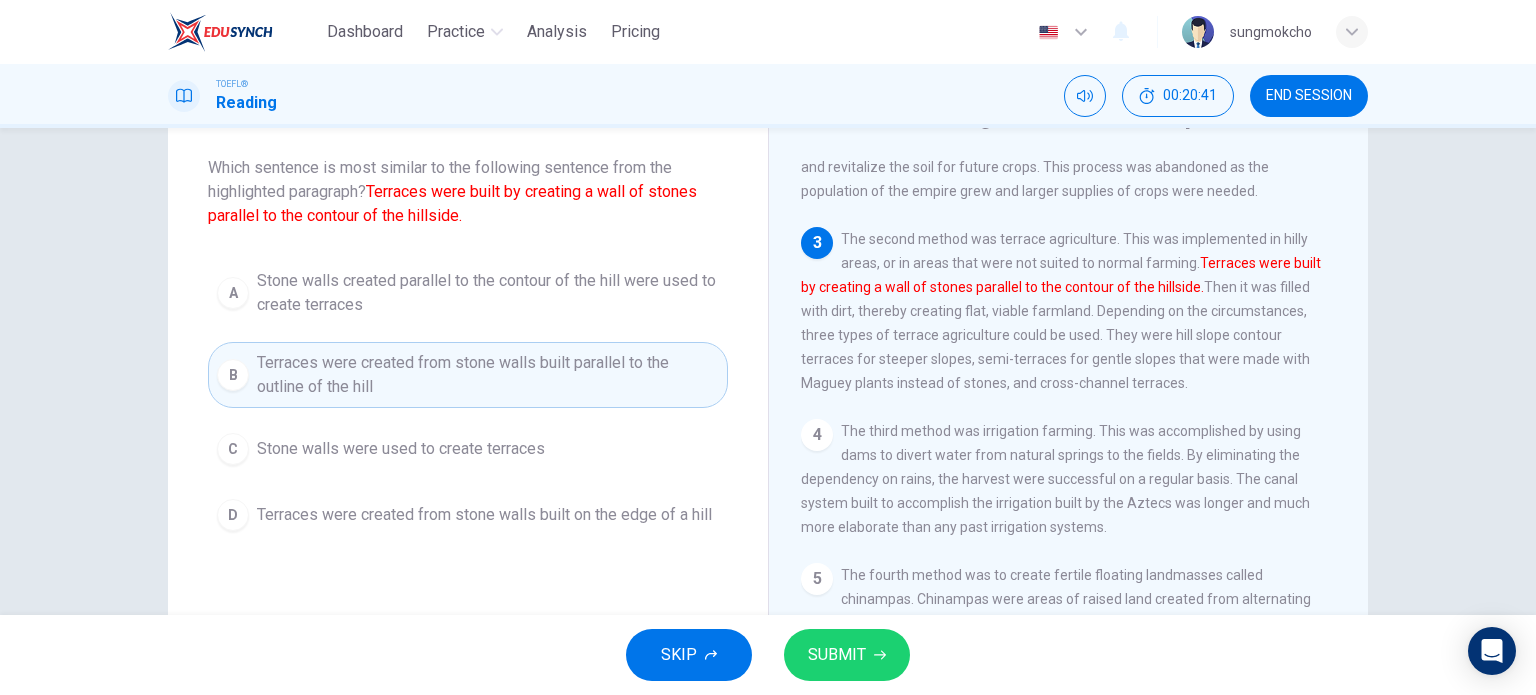 click on "Stone walls created parallel to the contour of the hill were used to create terraces" at bounding box center (488, 293) 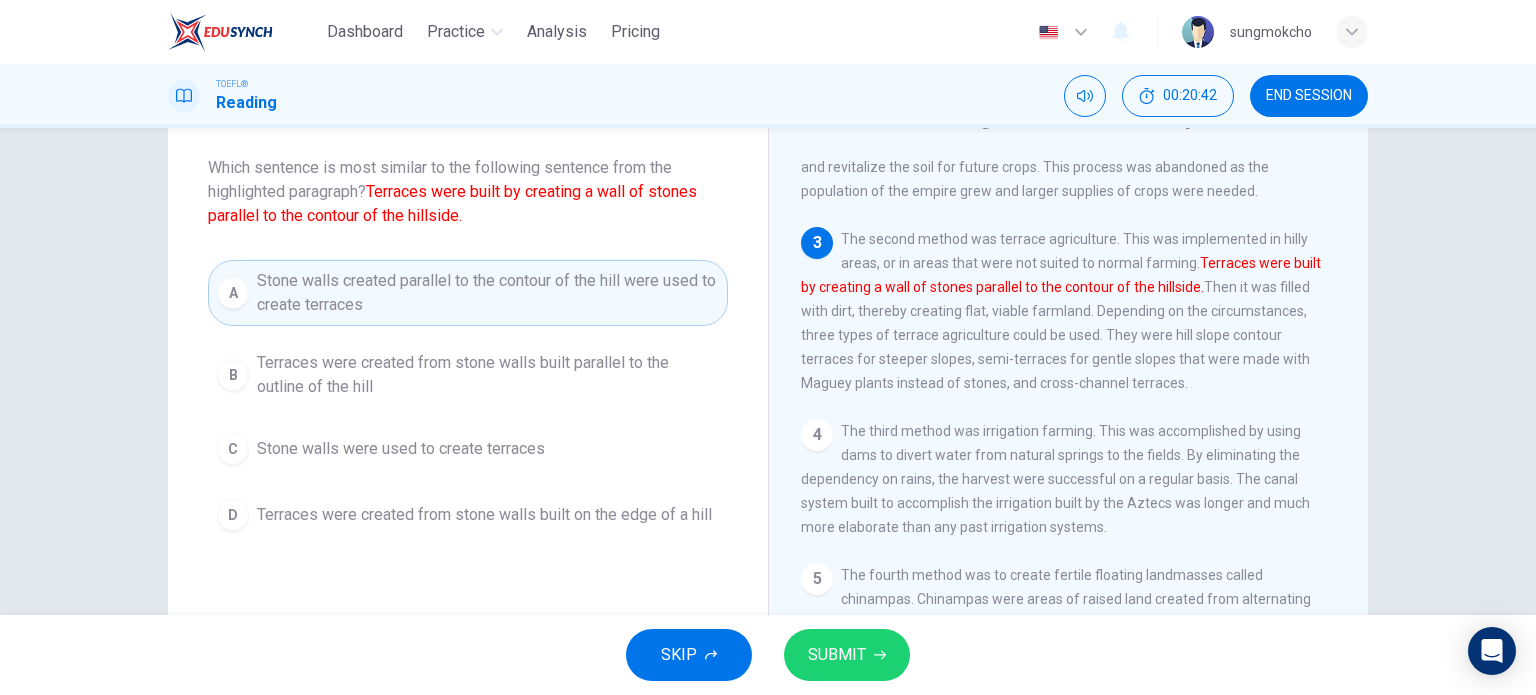 click on "SUBMIT" at bounding box center [847, 655] 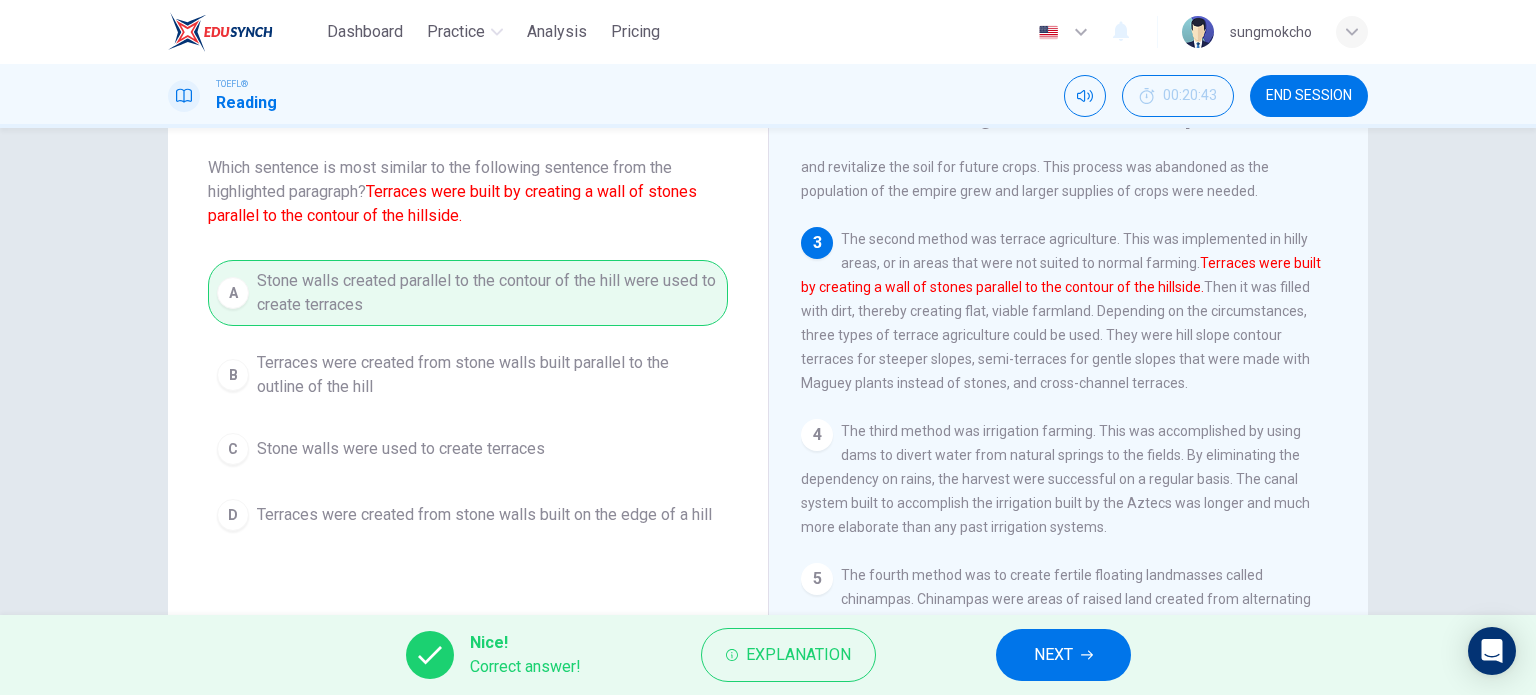 click on "NEXT" at bounding box center [1063, 655] 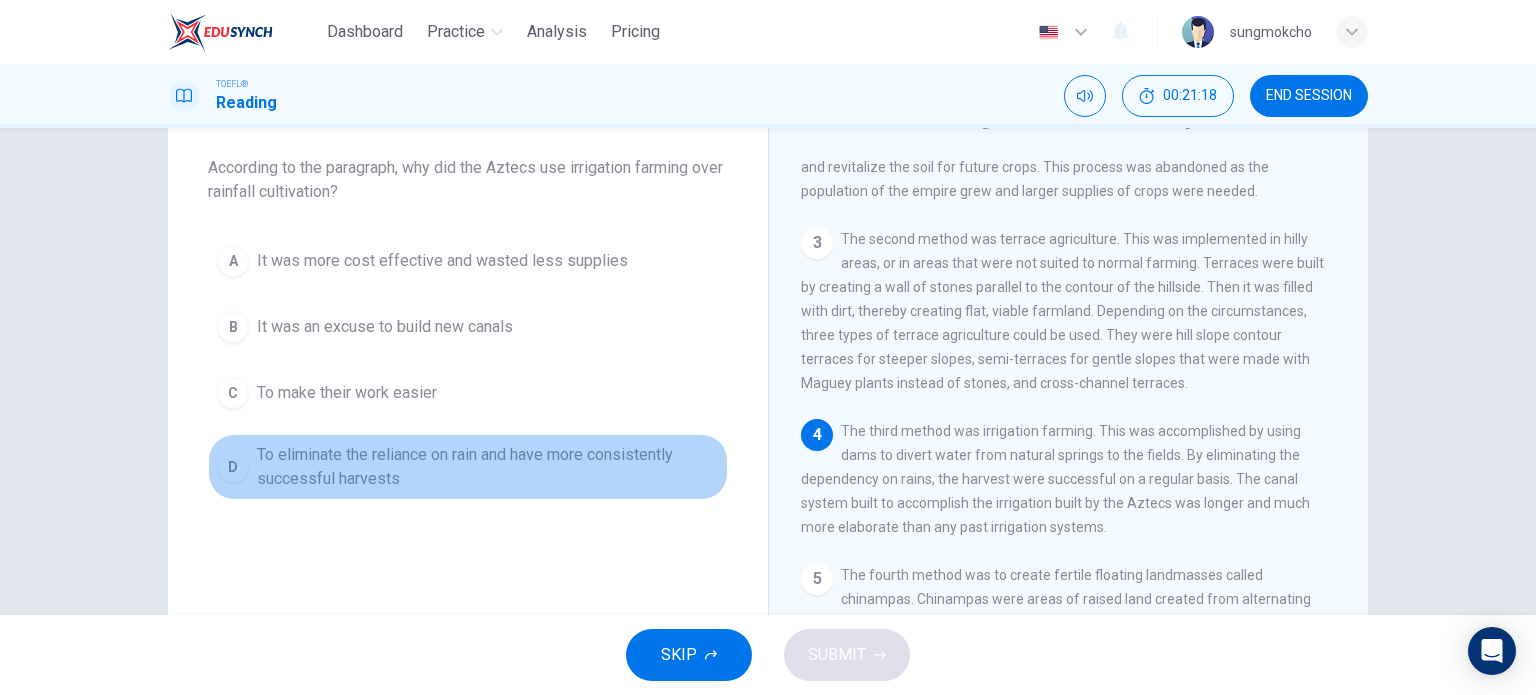 click on "To eliminate the reliance on rain and have more consistently successful harvests" at bounding box center (488, 467) 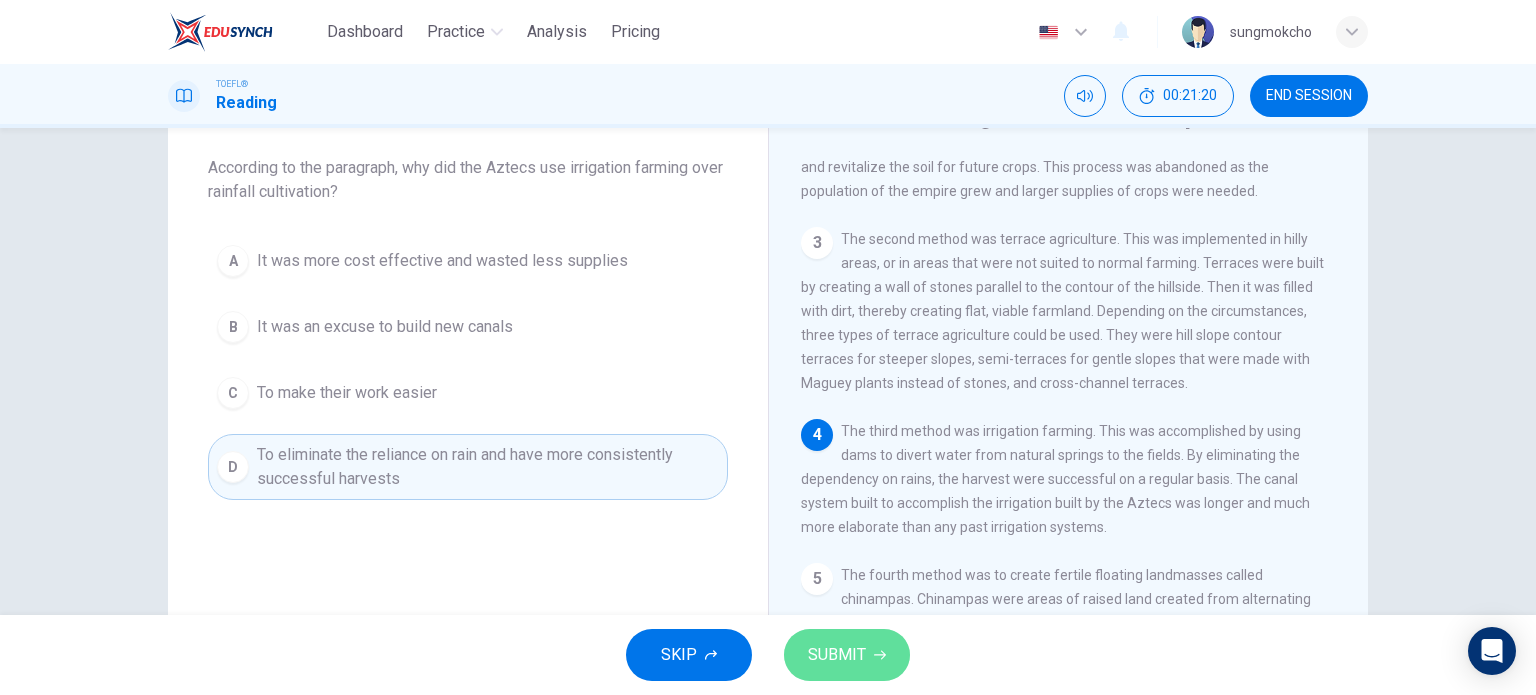 click on "SUBMIT" at bounding box center [837, 655] 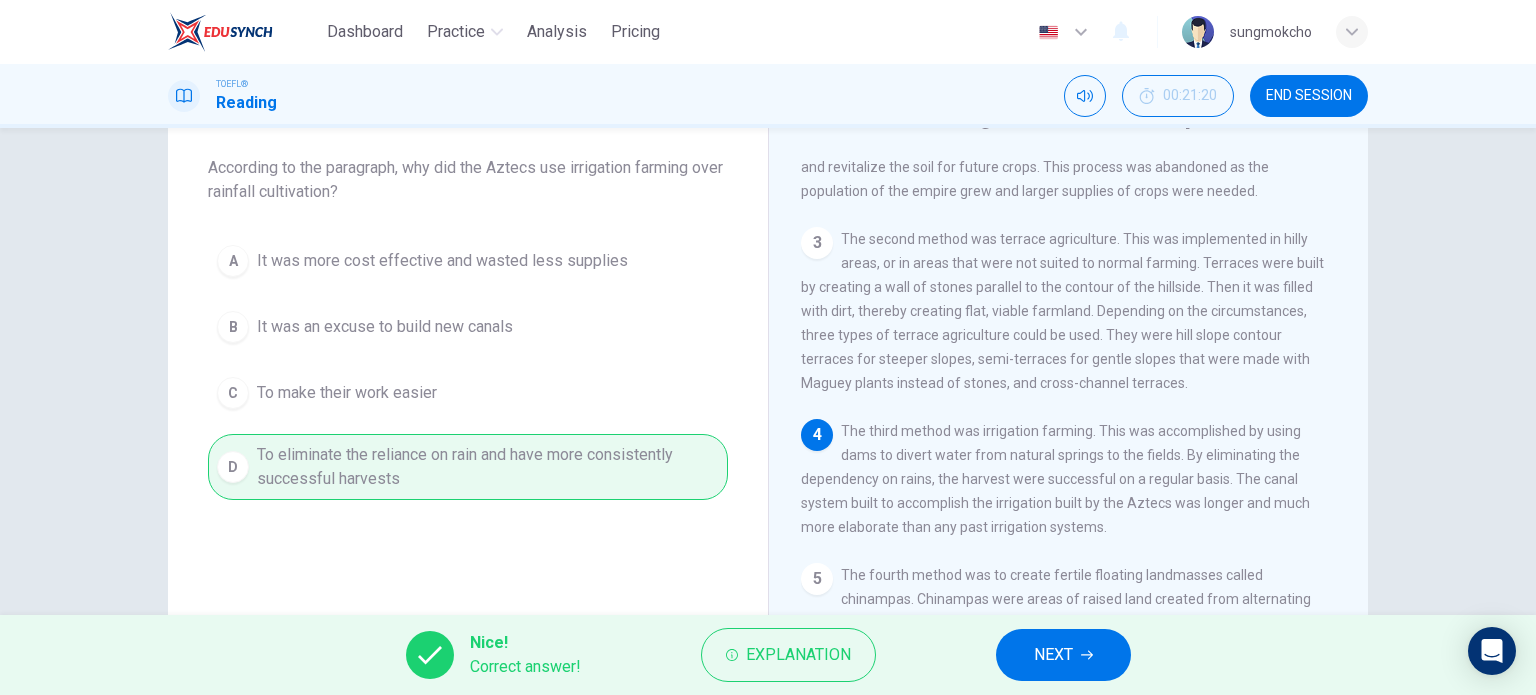click on "NEXT" at bounding box center [1063, 655] 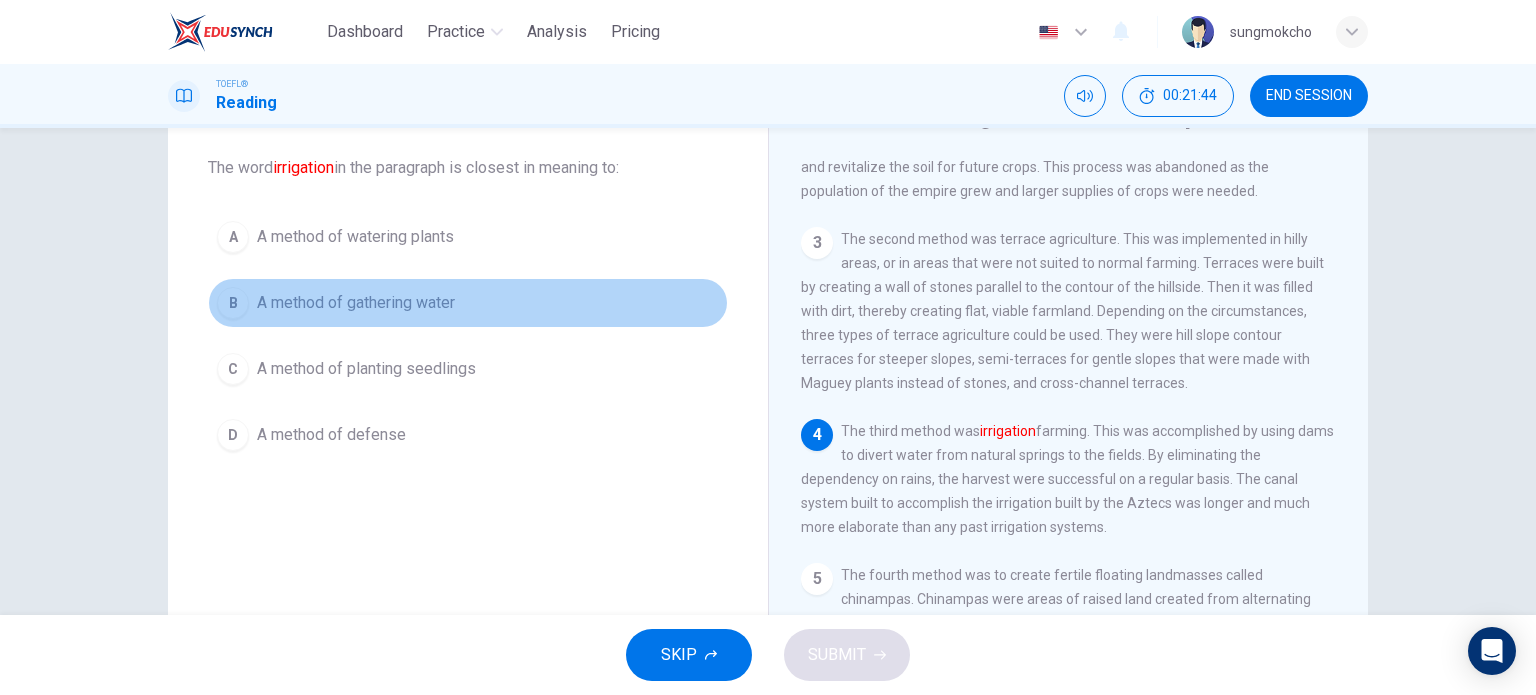 click on "A method of gathering water" at bounding box center (356, 303) 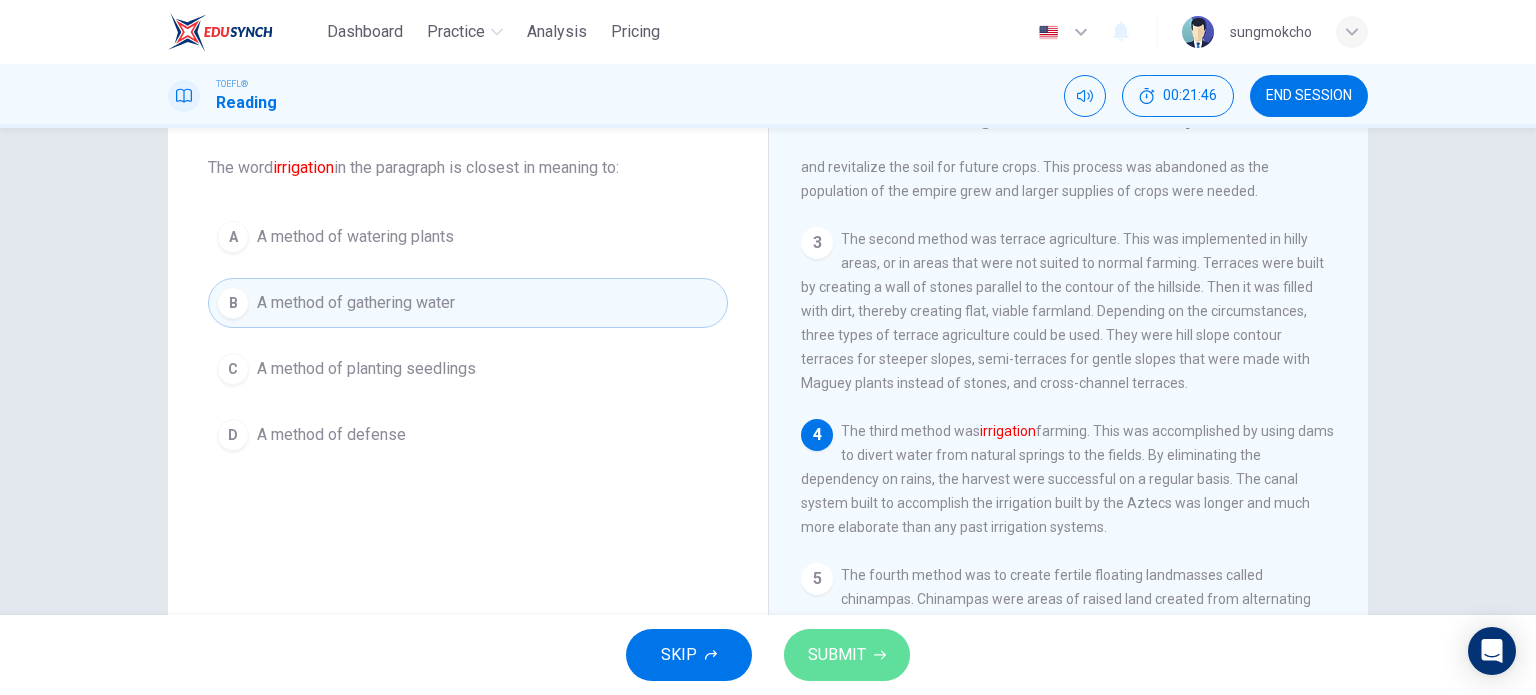 click on "SUBMIT" at bounding box center (837, 655) 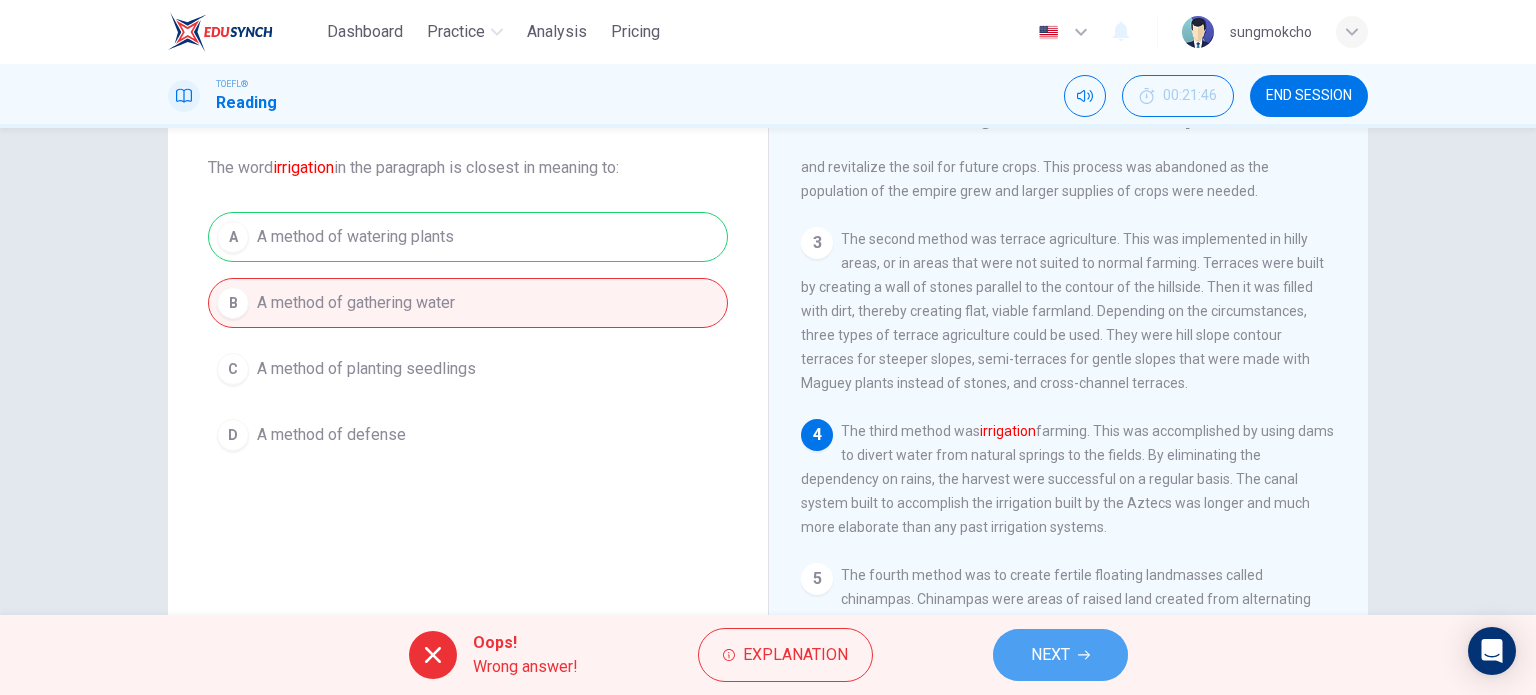 click on "NEXT" at bounding box center (1050, 655) 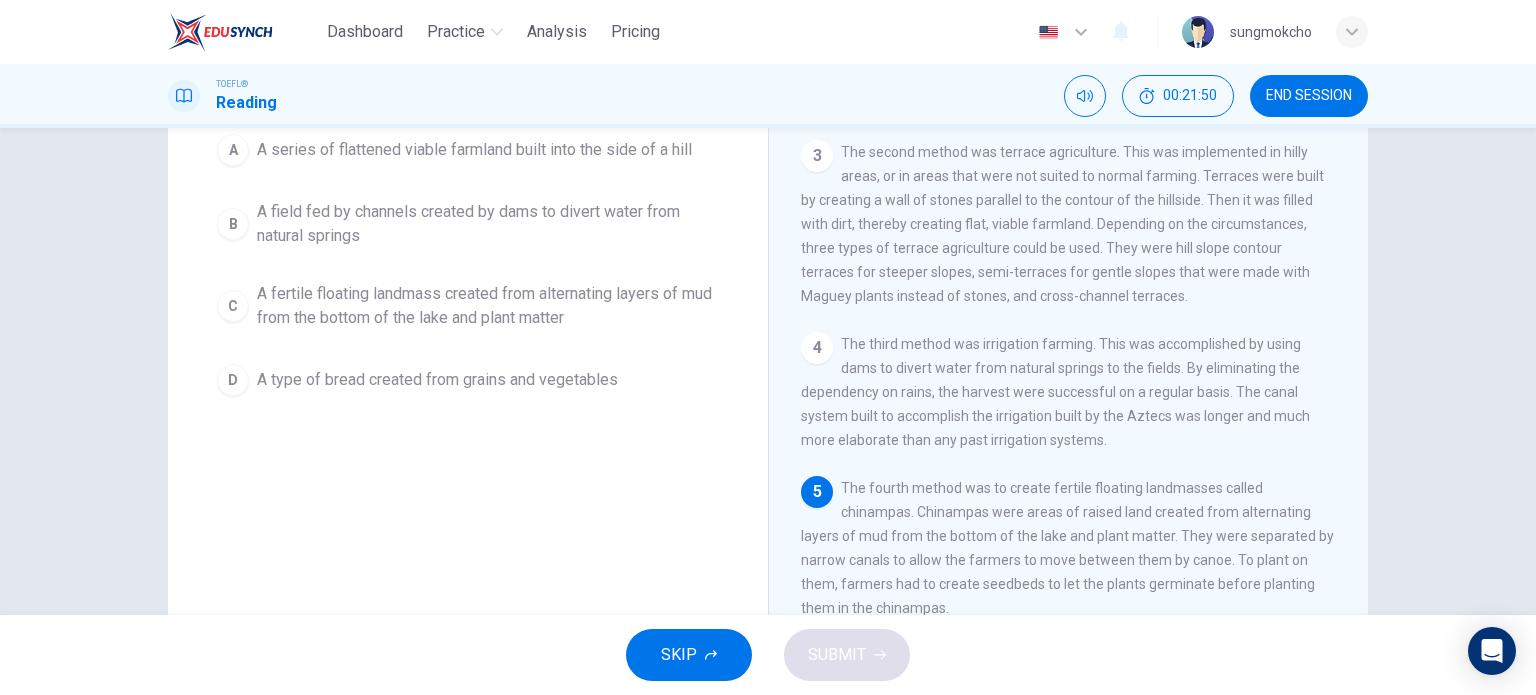 scroll, scrollTop: 288, scrollLeft: 0, axis: vertical 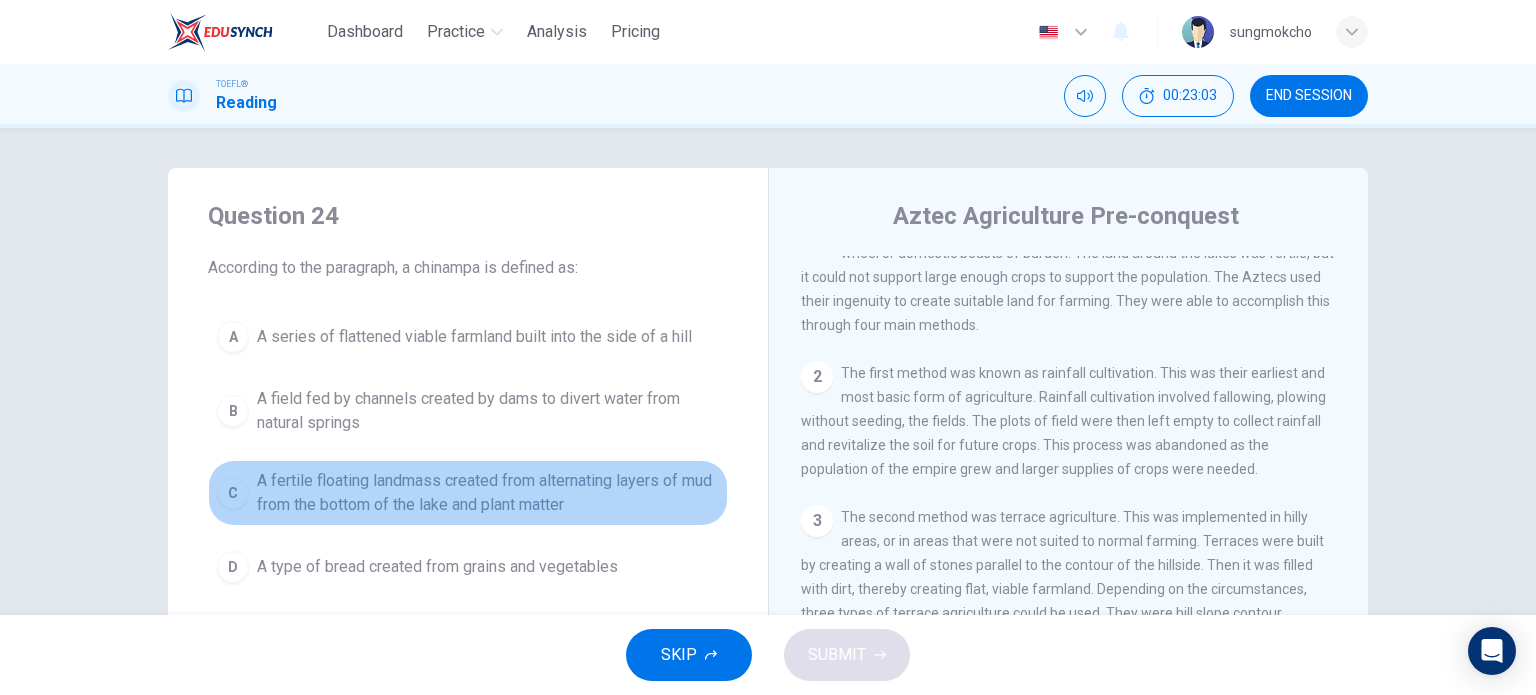 click on "A fertile floating landmass created from alternating layers of mud from the bottom of the lake and plant matter" at bounding box center [488, 493] 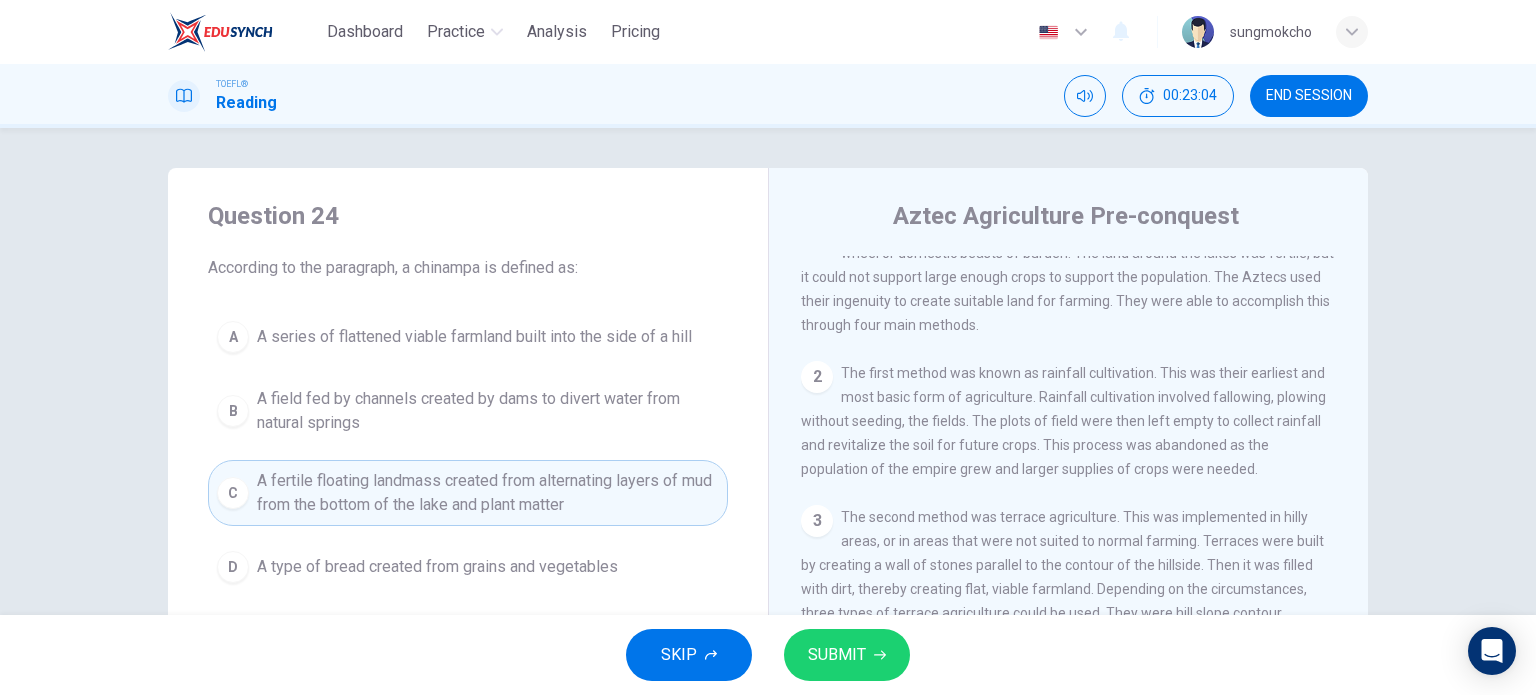 scroll, scrollTop: 100, scrollLeft: 0, axis: vertical 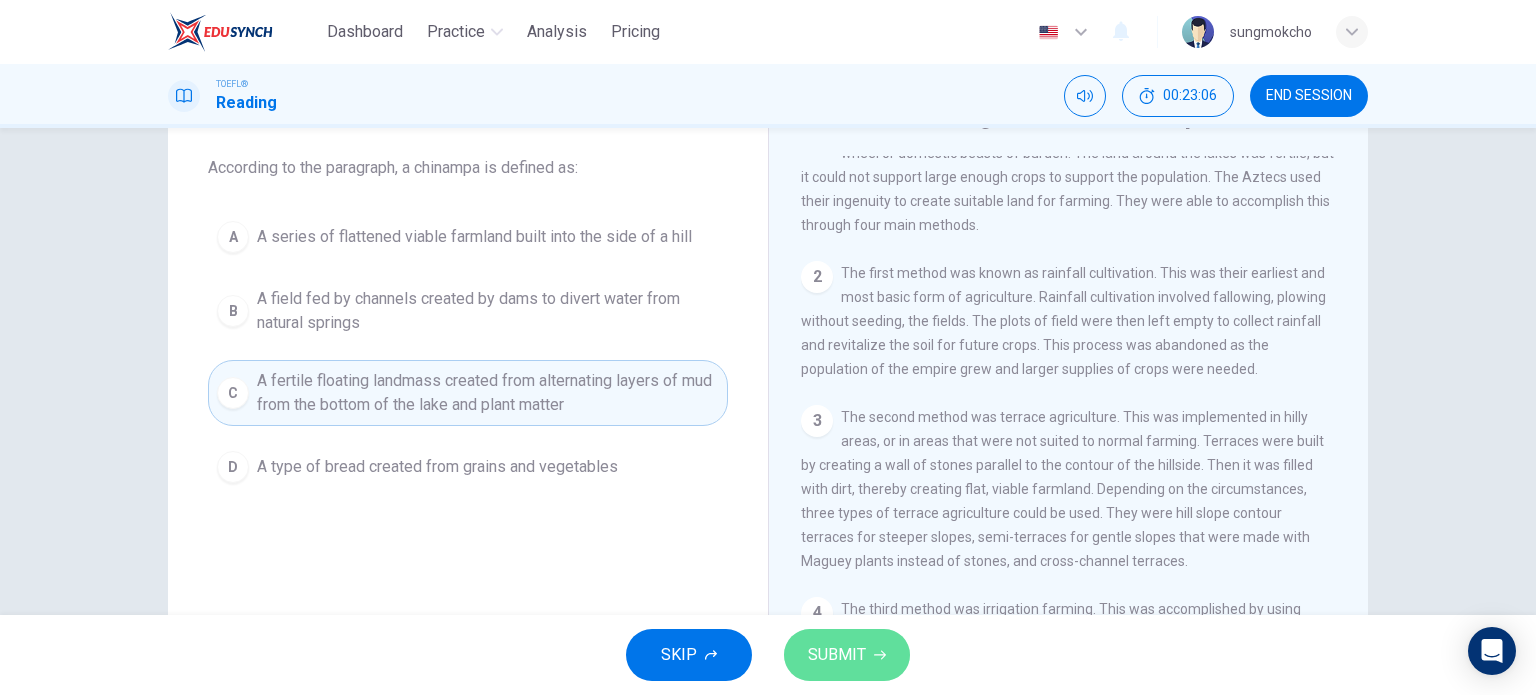click on "SUBMIT" at bounding box center (837, 655) 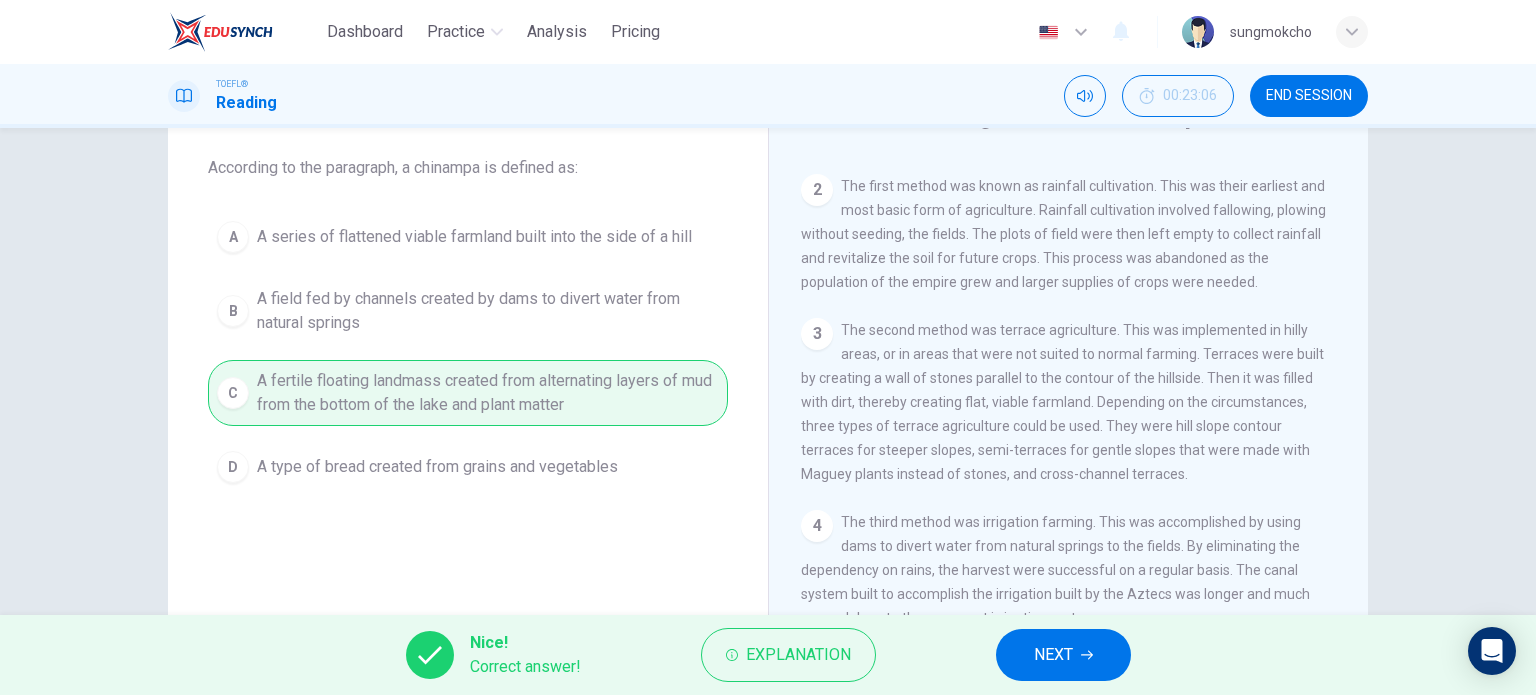 scroll, scrollTop: 239, scrollLeft: 0, axis: vertical 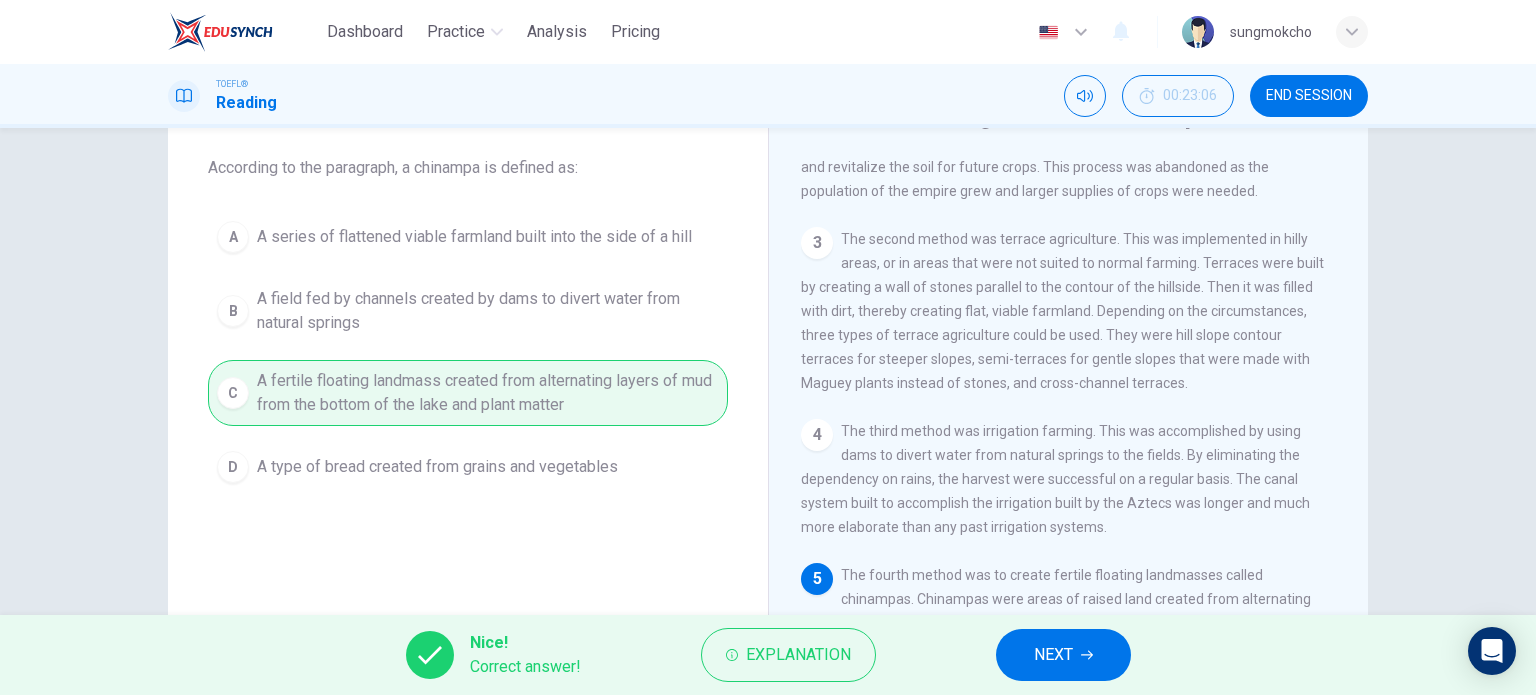 click 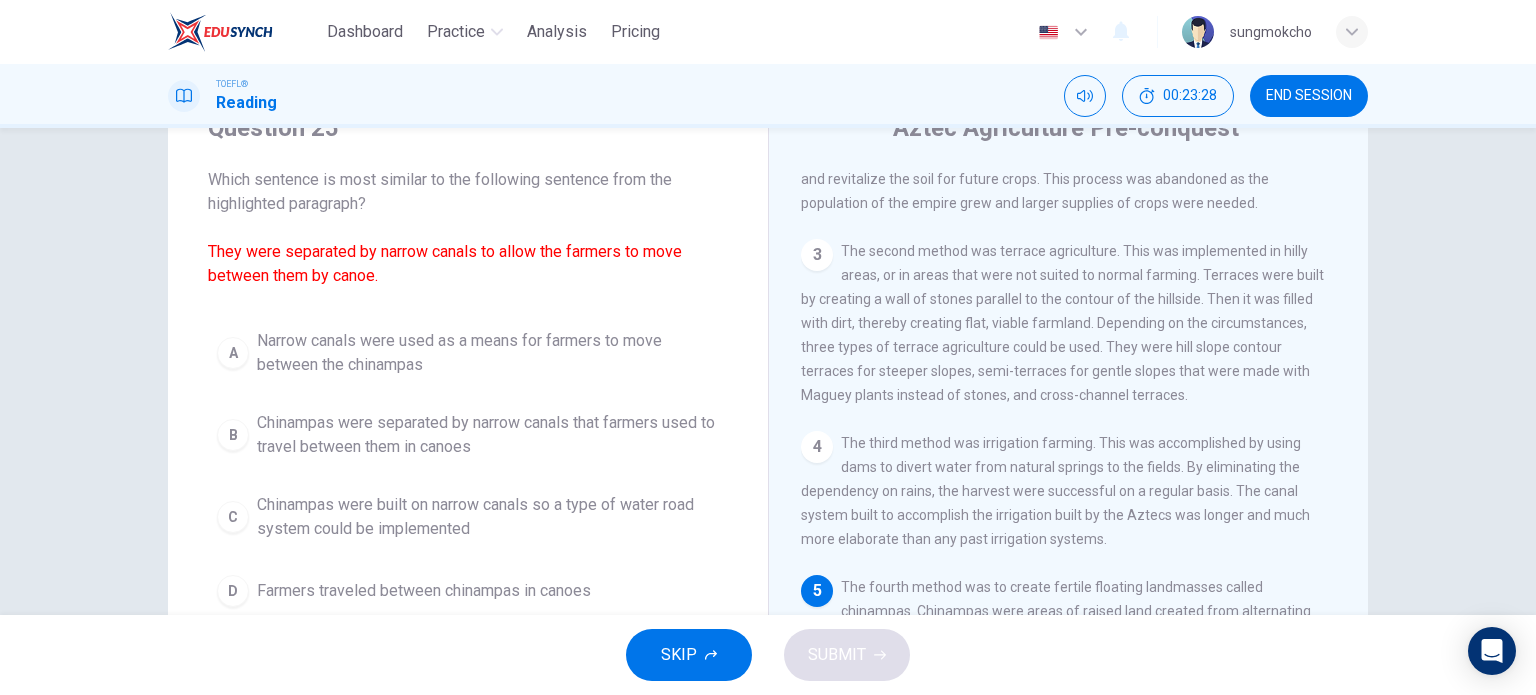 scroll, scrollTop: 188, scrollLeft: 0, axis: vertical 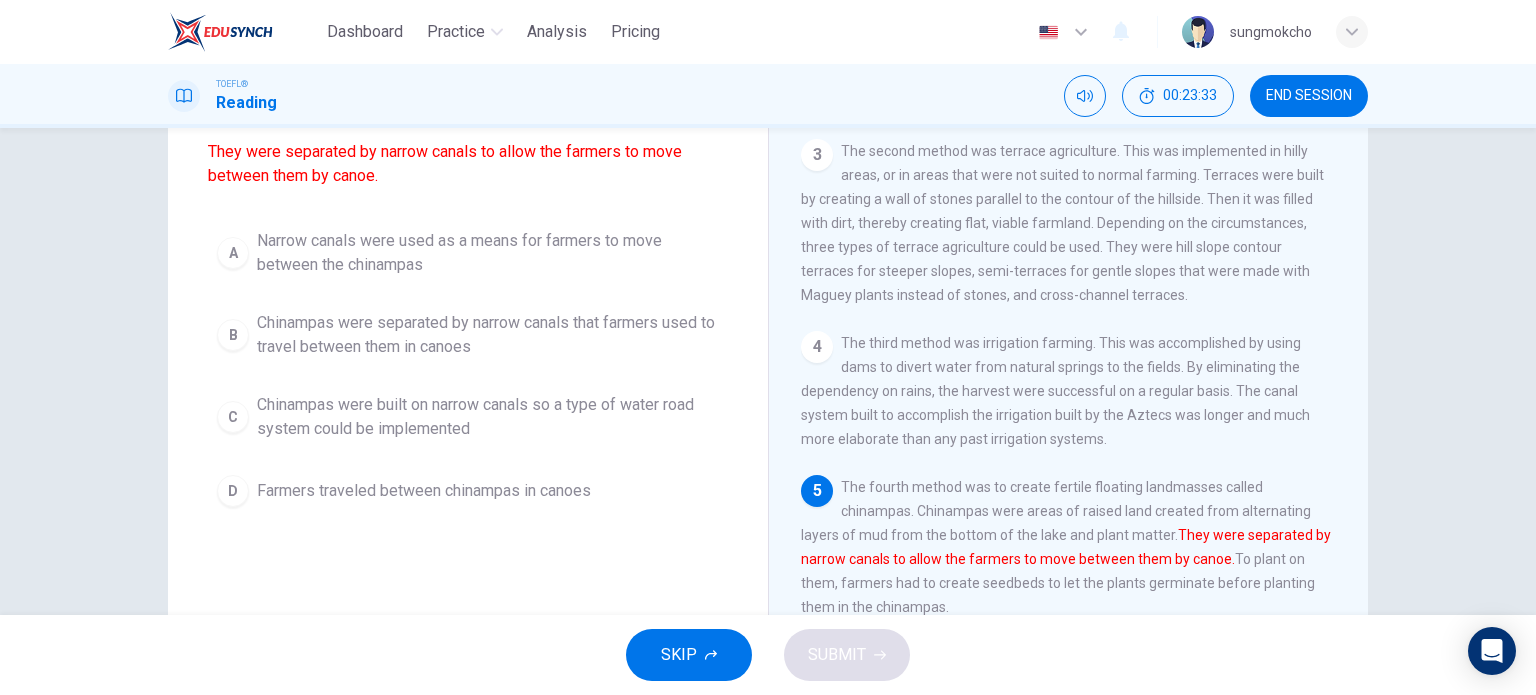 click on "Chinampas were separated by narrow canals that farmers used to travel between them in canoes" at bounding box center [488, 335] 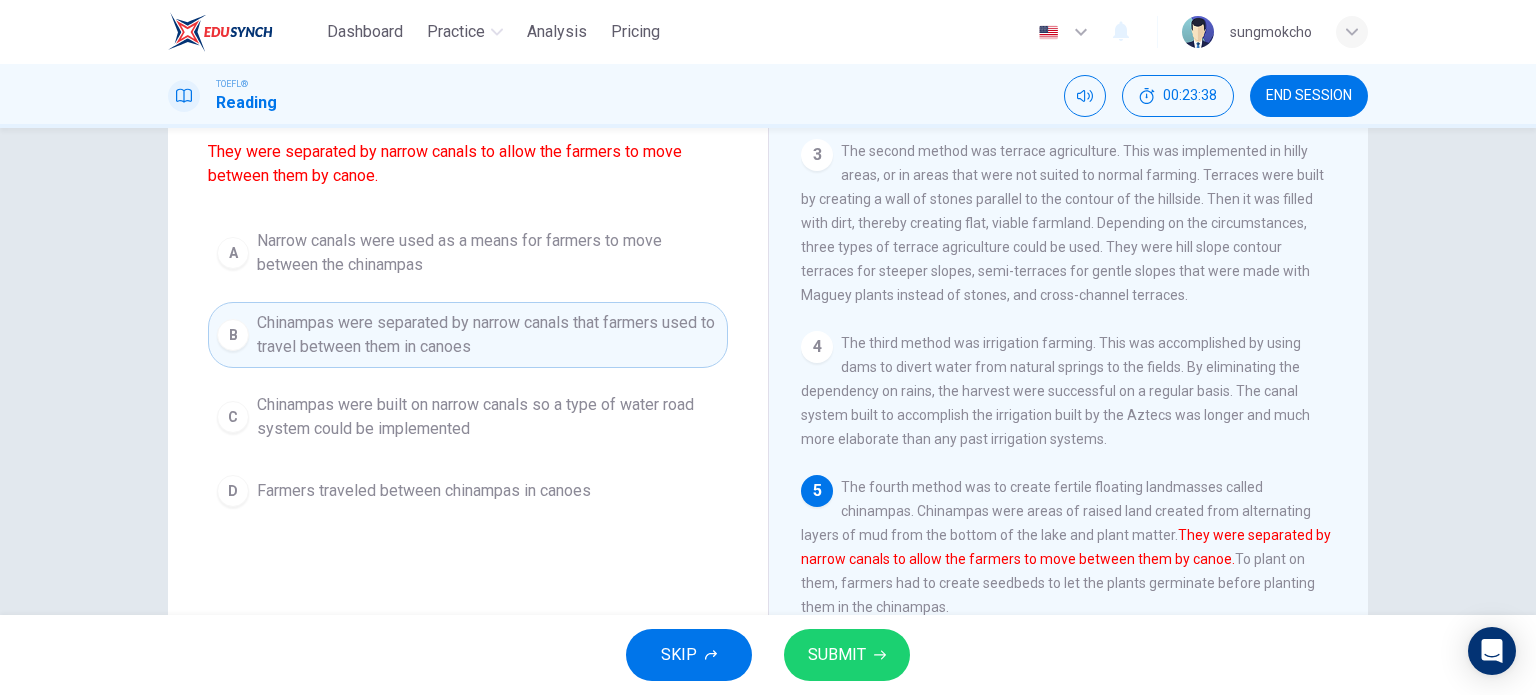 click on "SUBMIT" at bounding box center (847, 655) 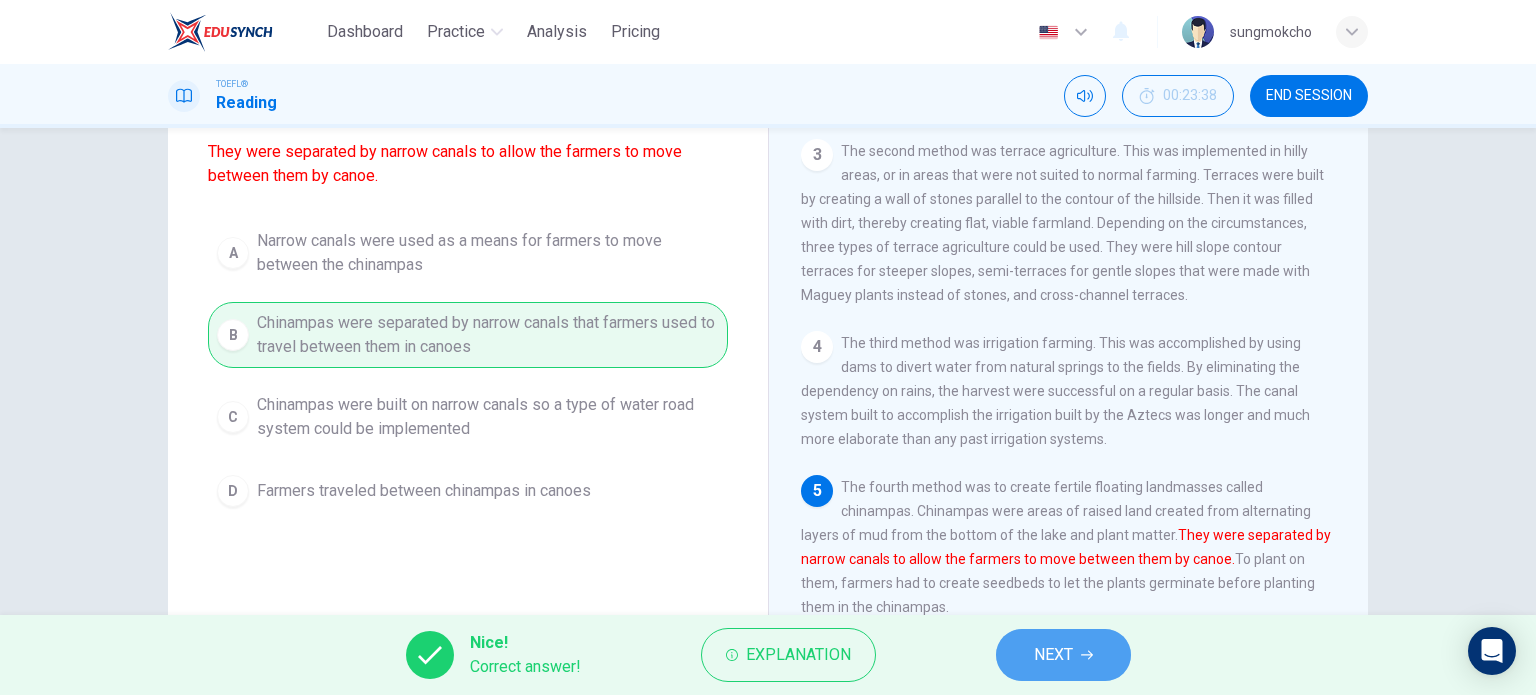 drag, startPoint x: 1024, startPoint y: 654, endPoint x: 1018, endPoint y: 643, distance: 12.529964 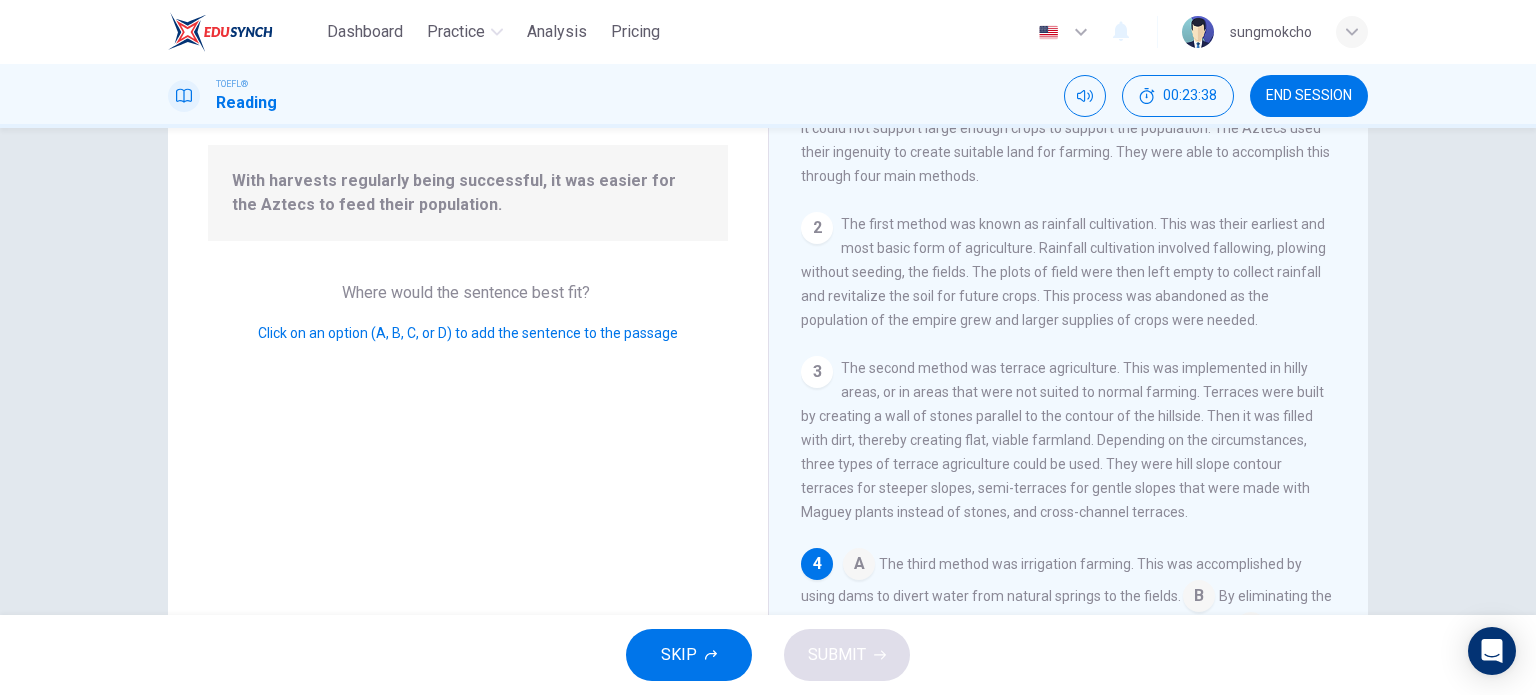 scroll, scrollTop: 267, scrollLeft: 0, axis: vertical 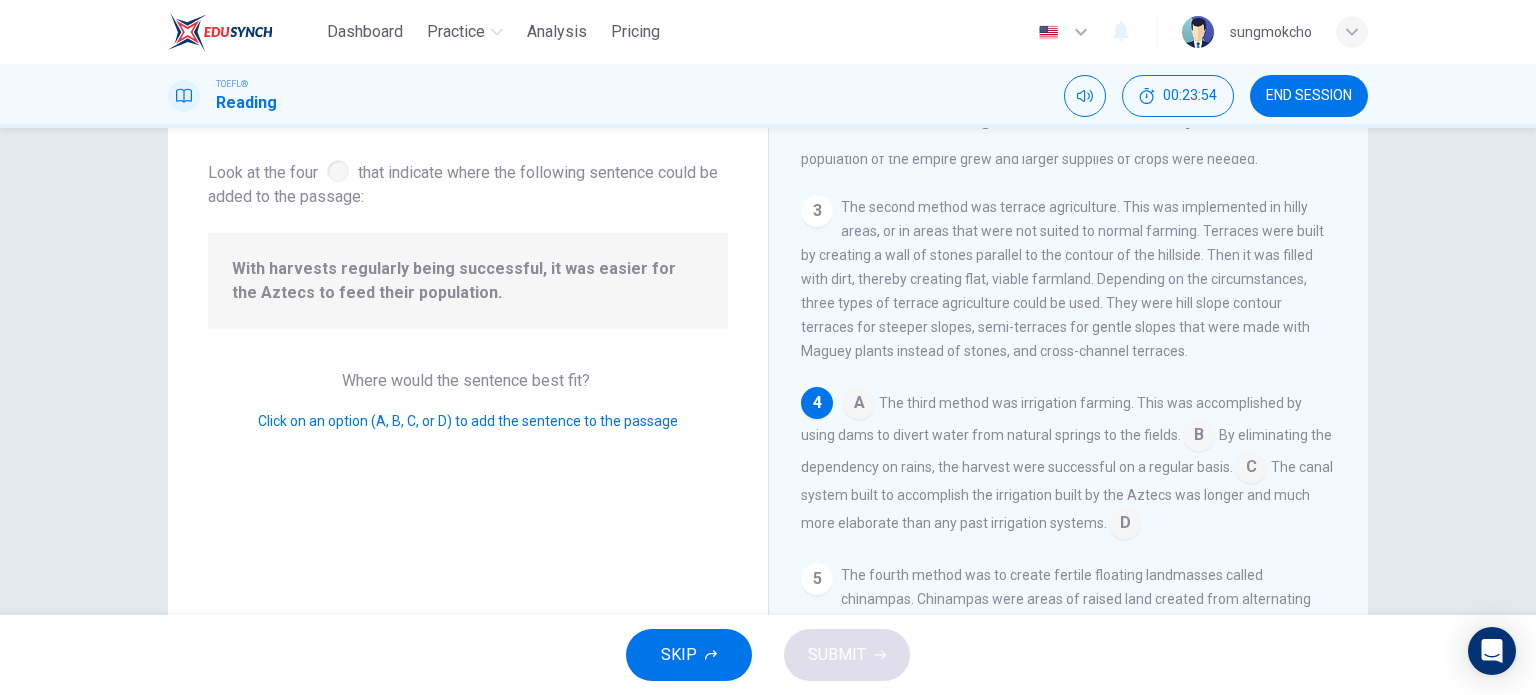 click at bounding box center [1251, 469] 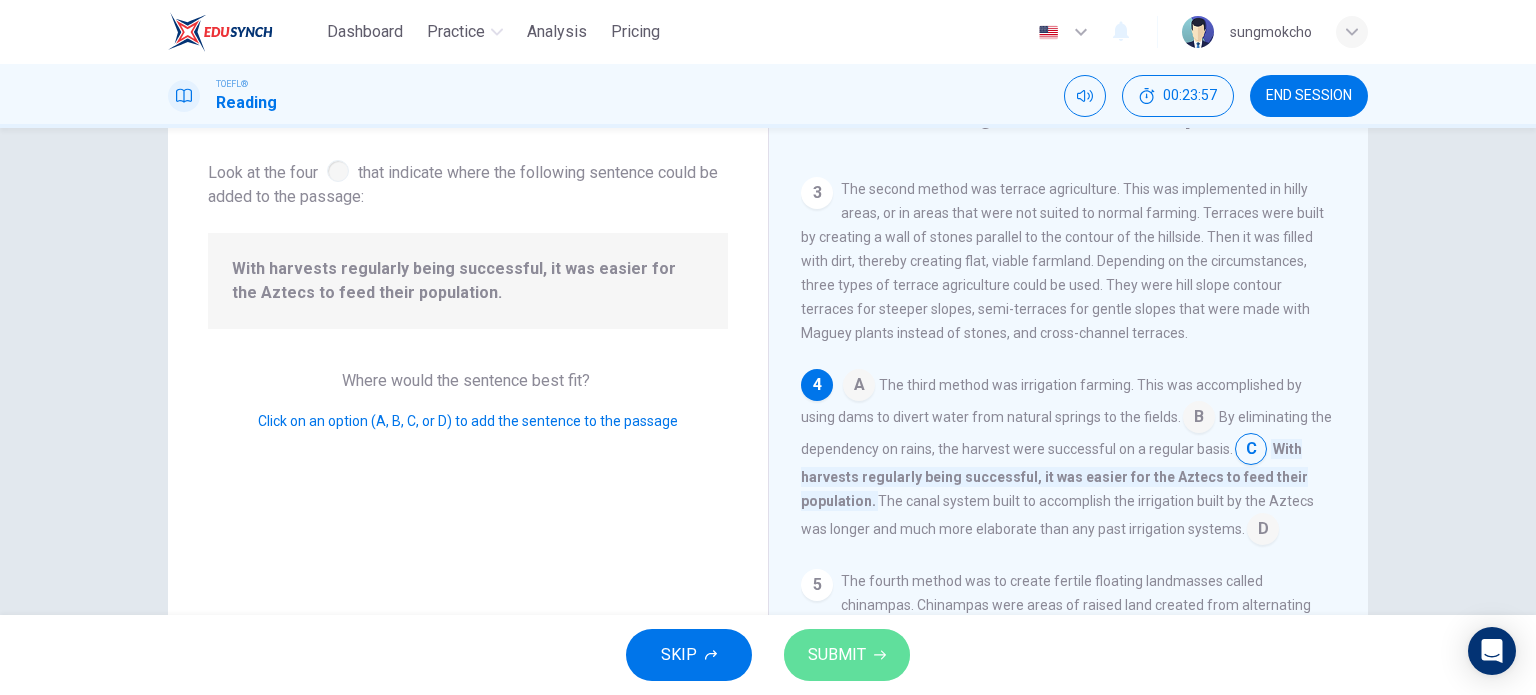 click on "SUBMIT" at bounding box center (847, 655) 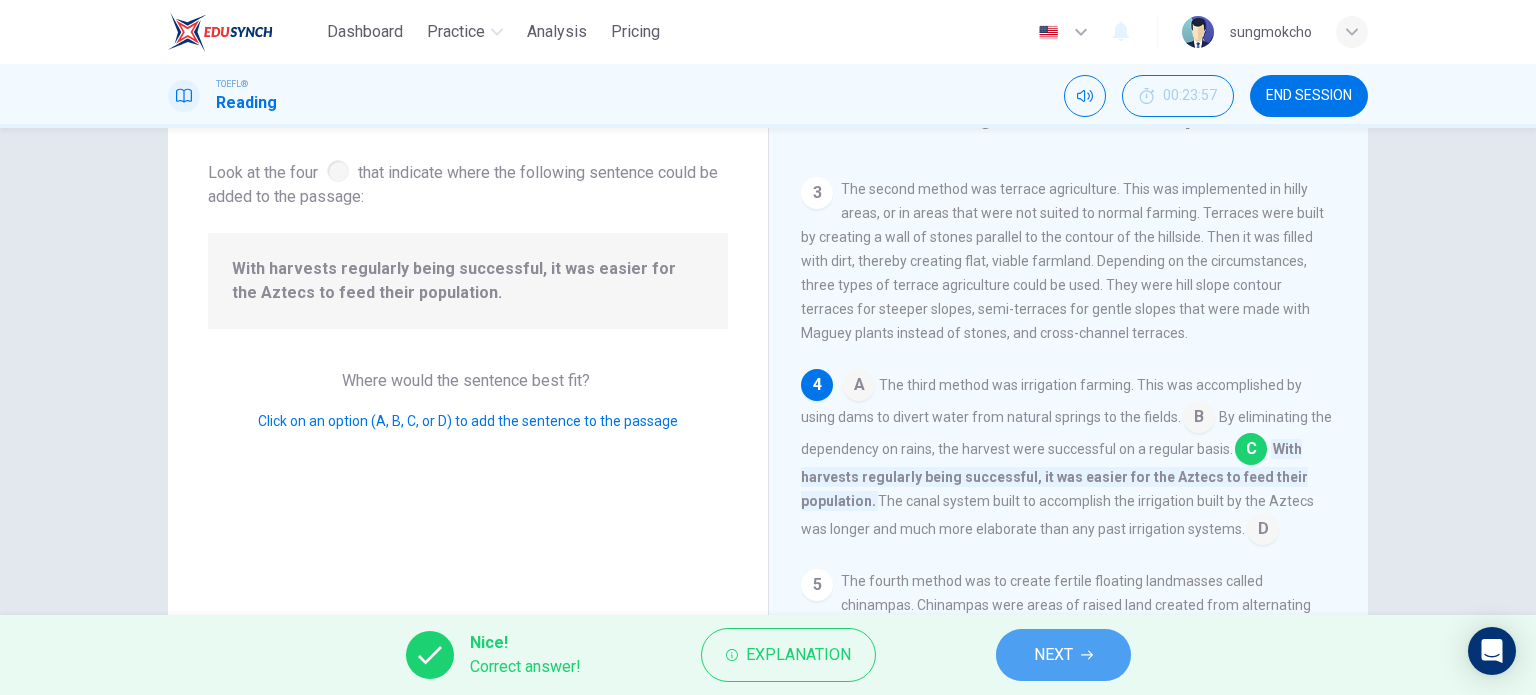 click on "NEXT" at bounding box center (1053, 655) 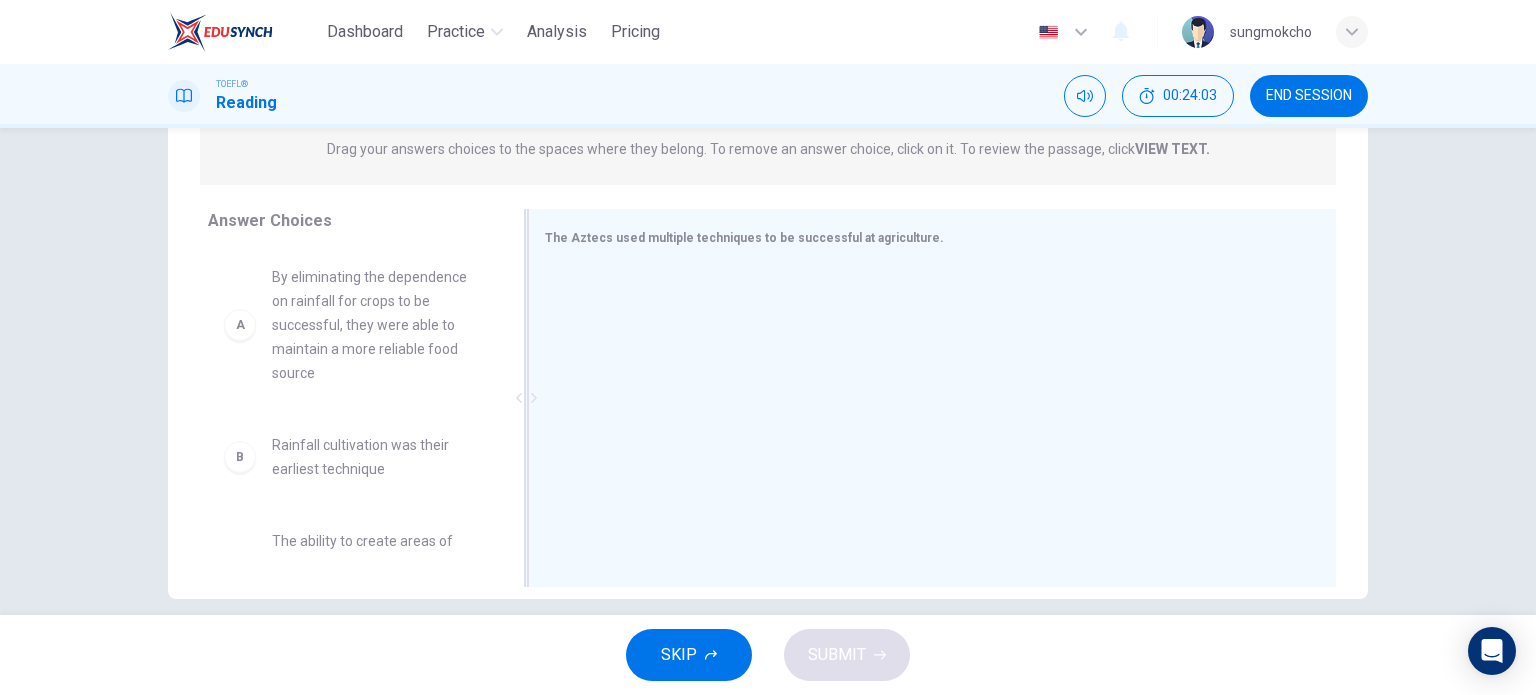 scroll, scrollTop: 288, scrollLeft: 0, axis: vertical 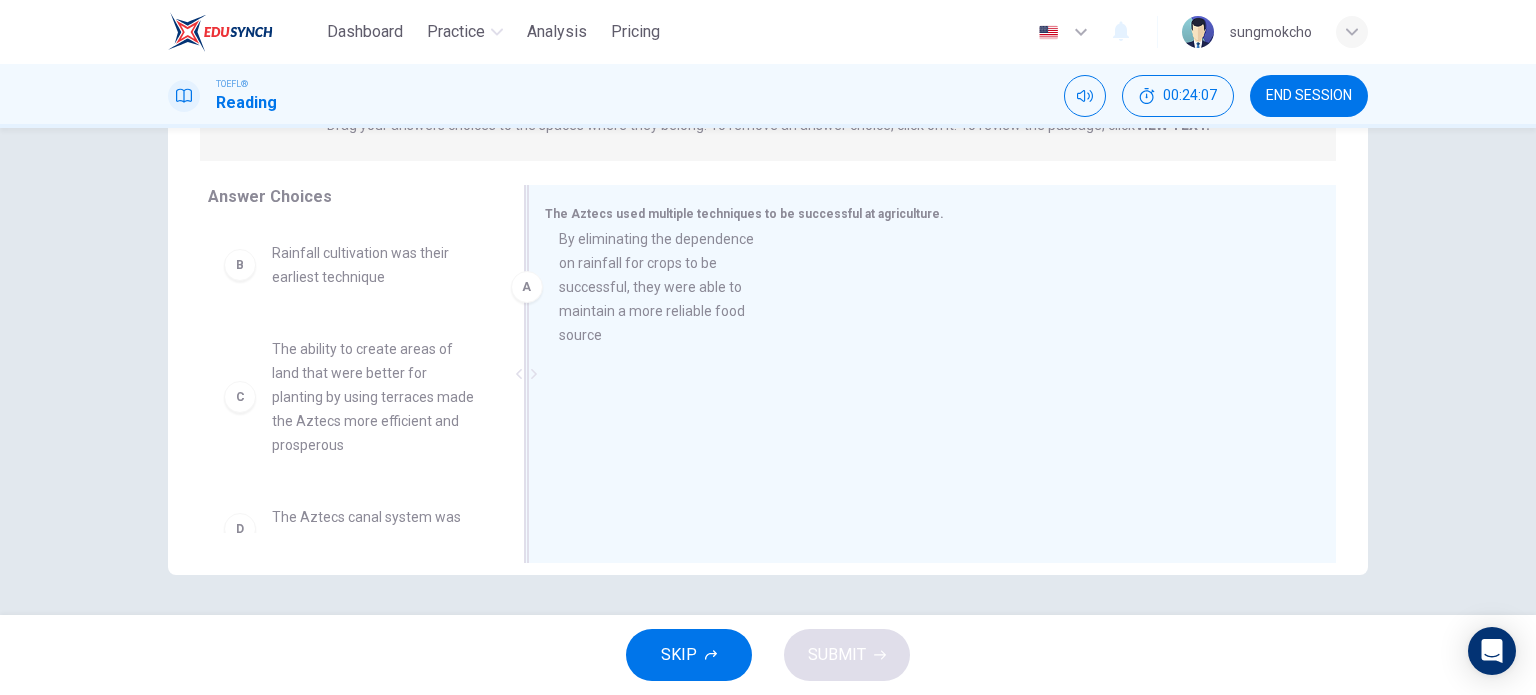 drag, startPoint x: 388, startPoint y: 310, endPoint x: 688, endPoint y: 296, distance: 300.32648 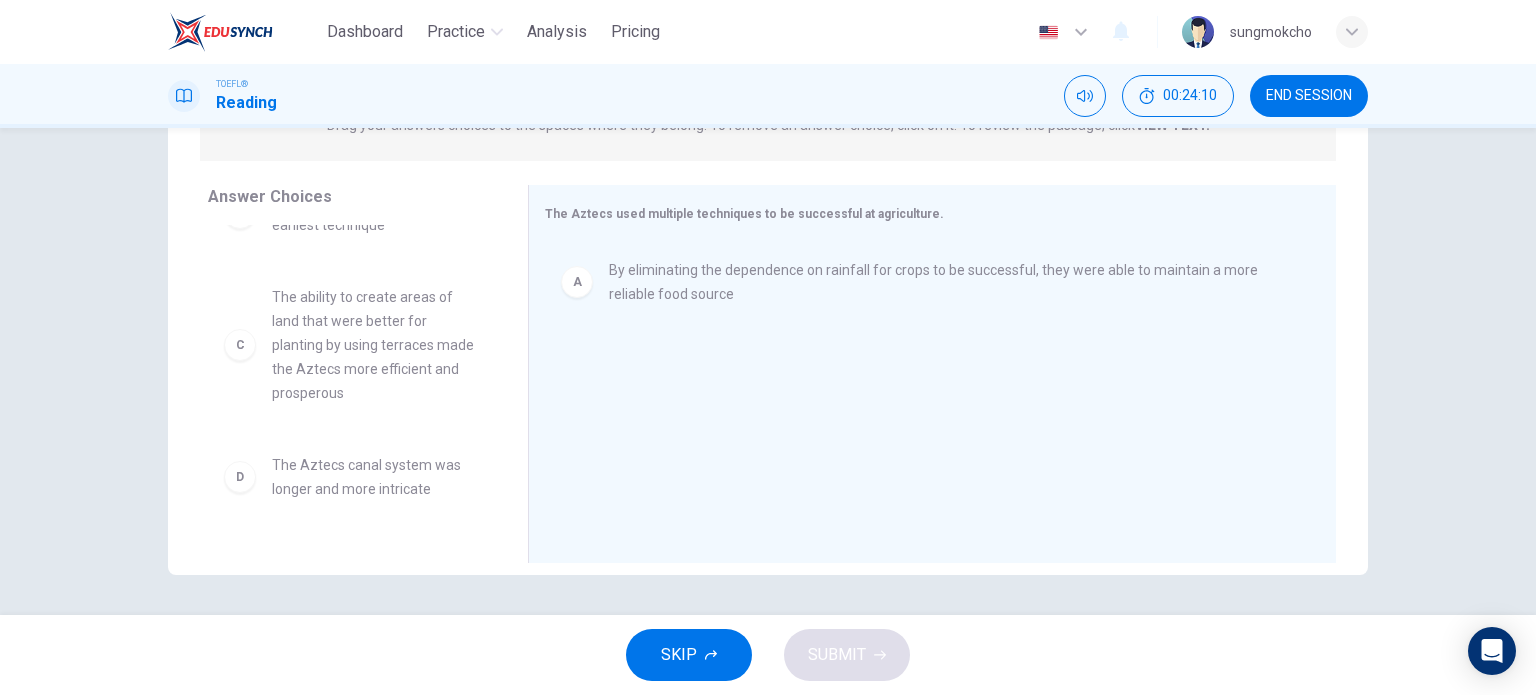 scroll, scrollTop: 100, scrollLeft: 0, axis: vertical 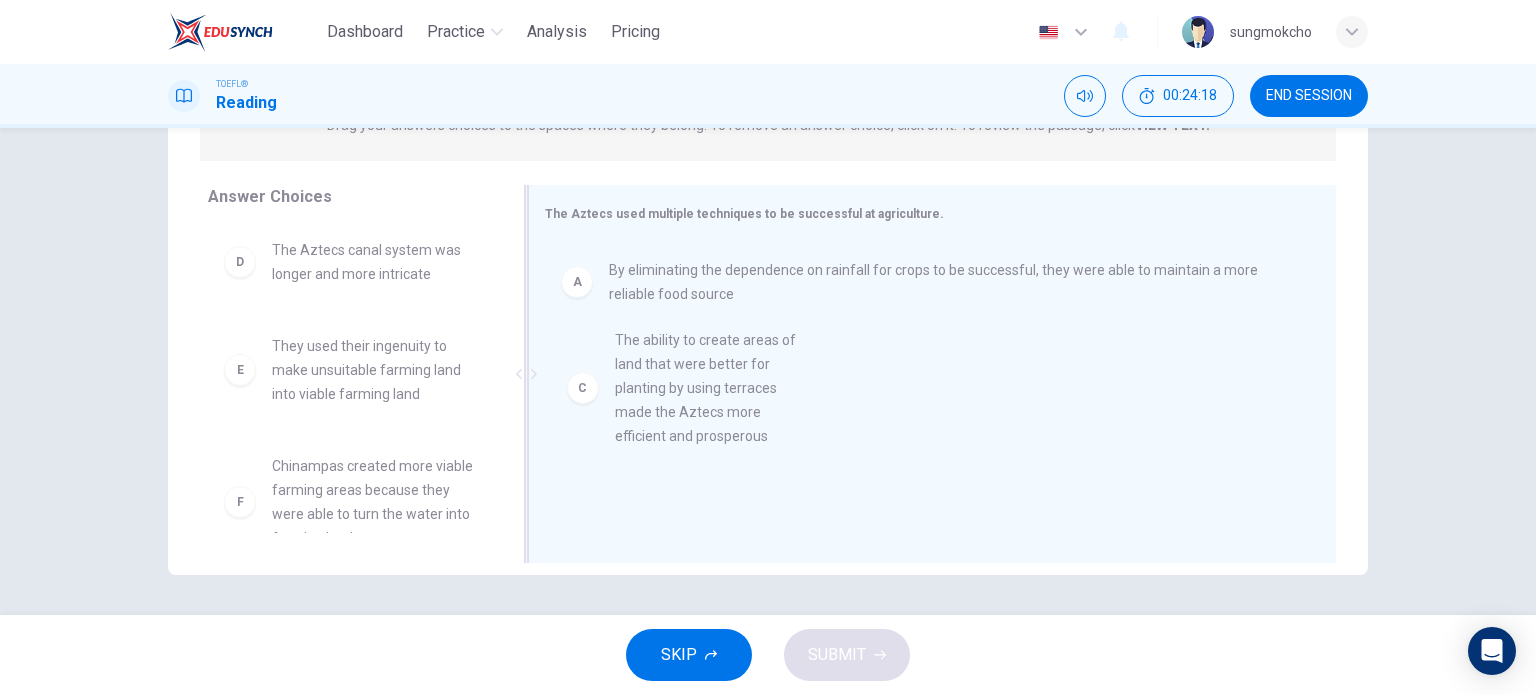 drag, startPoint x: 357, startPoint y: 314, endPoint x: 713, endPoint y: 407, distance: 367.94702 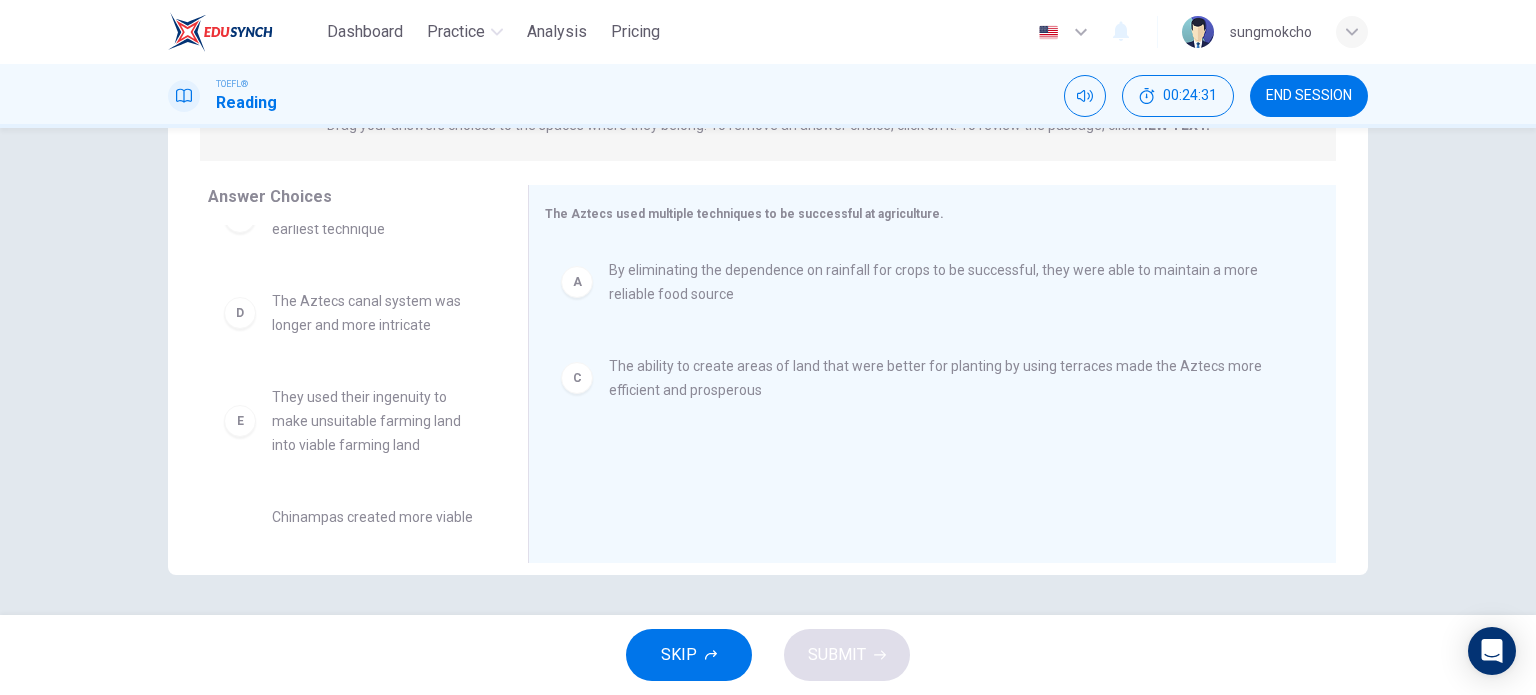 scroll, scrollTop: 132, scrollLeft: 0, axis: vertical 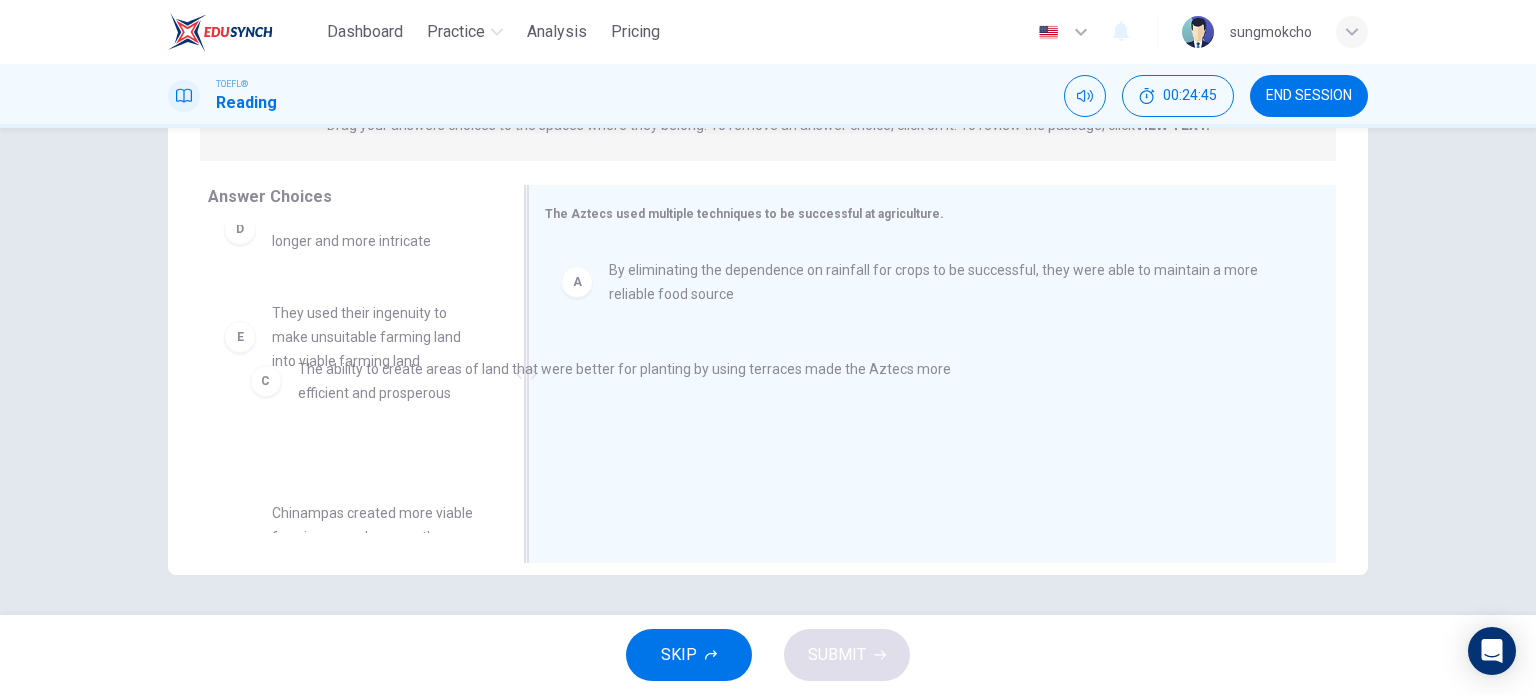 drag, startPoint x: 708, startPoint y: 375, endPoint x: 292, endPoint y: 409, distance: 417.38712 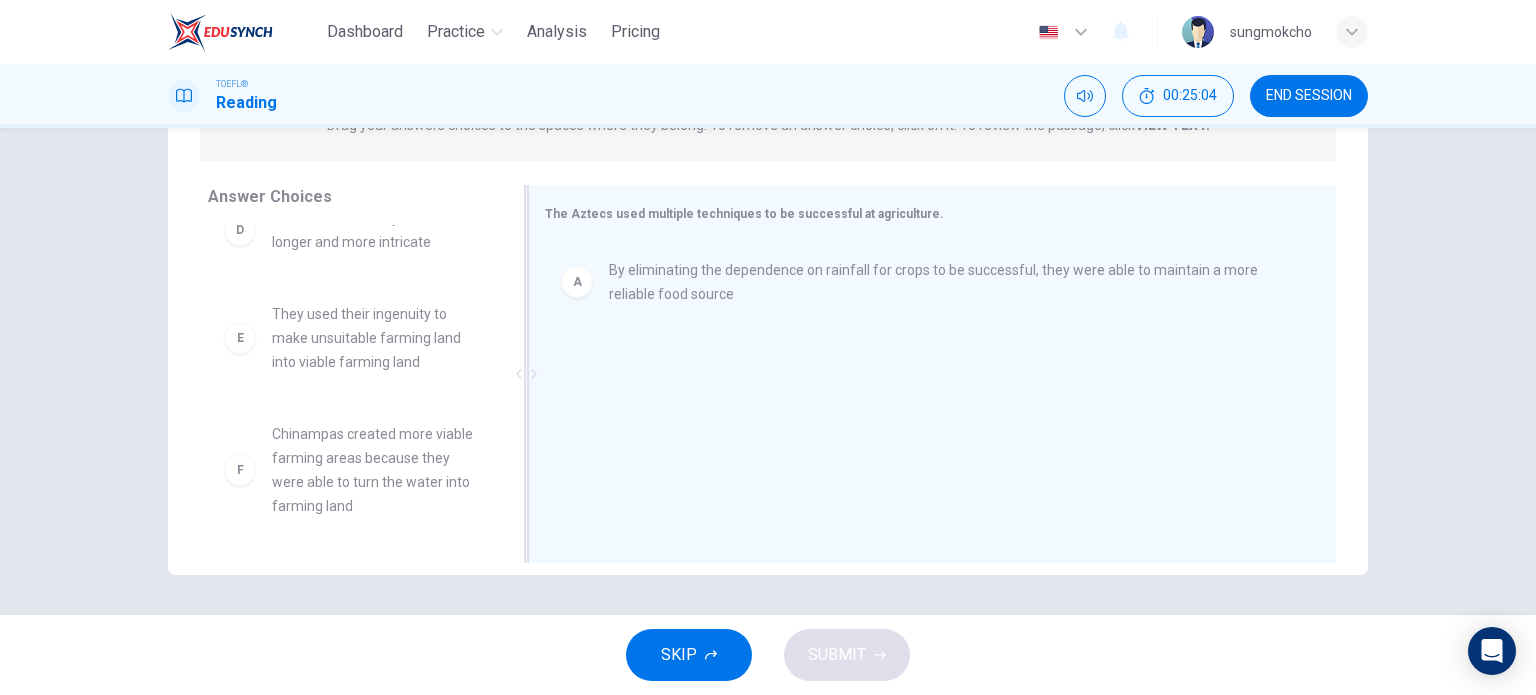 scroll, scrollTop: 300, scrollLeft: 0, axis: vertical 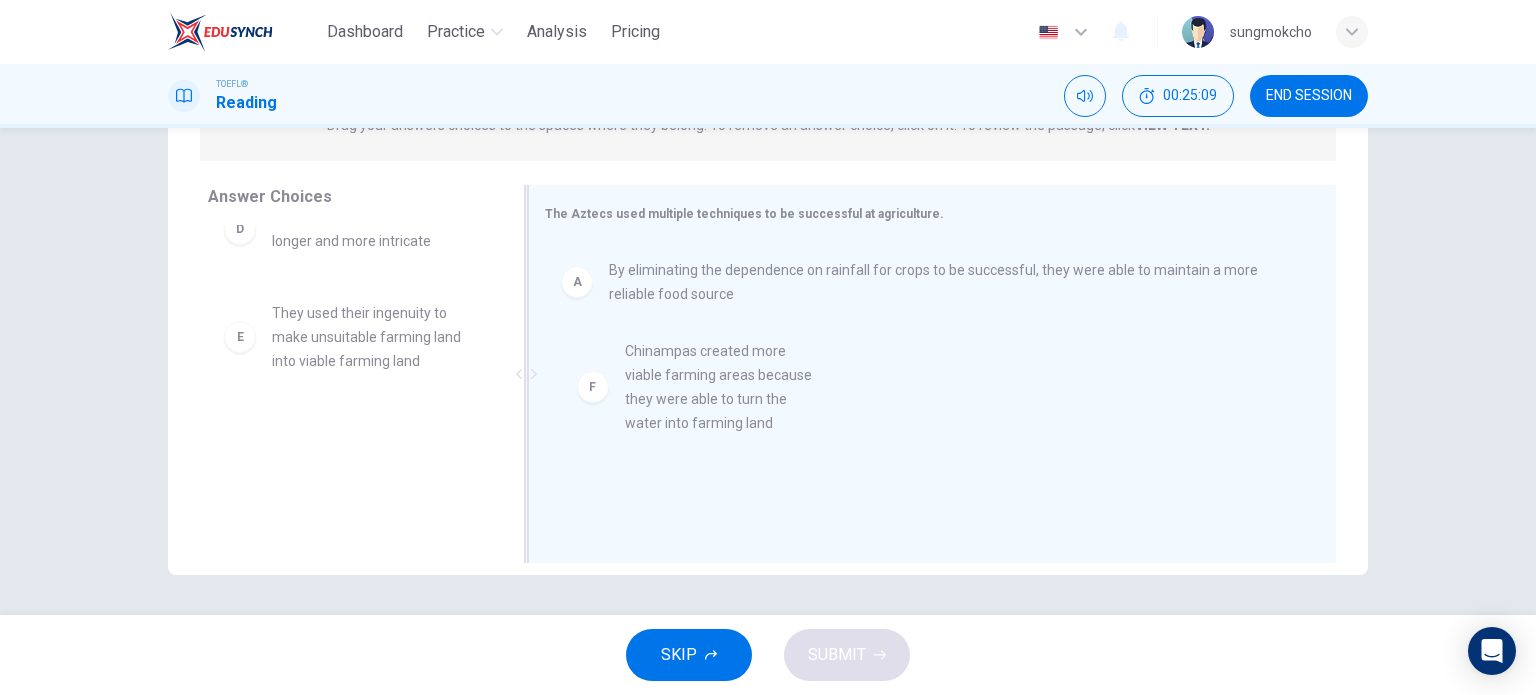 drag, startPoint x: 360, startPoint y: 467, endPoint x: 724, endPoint y: 388, distance: 372.47415 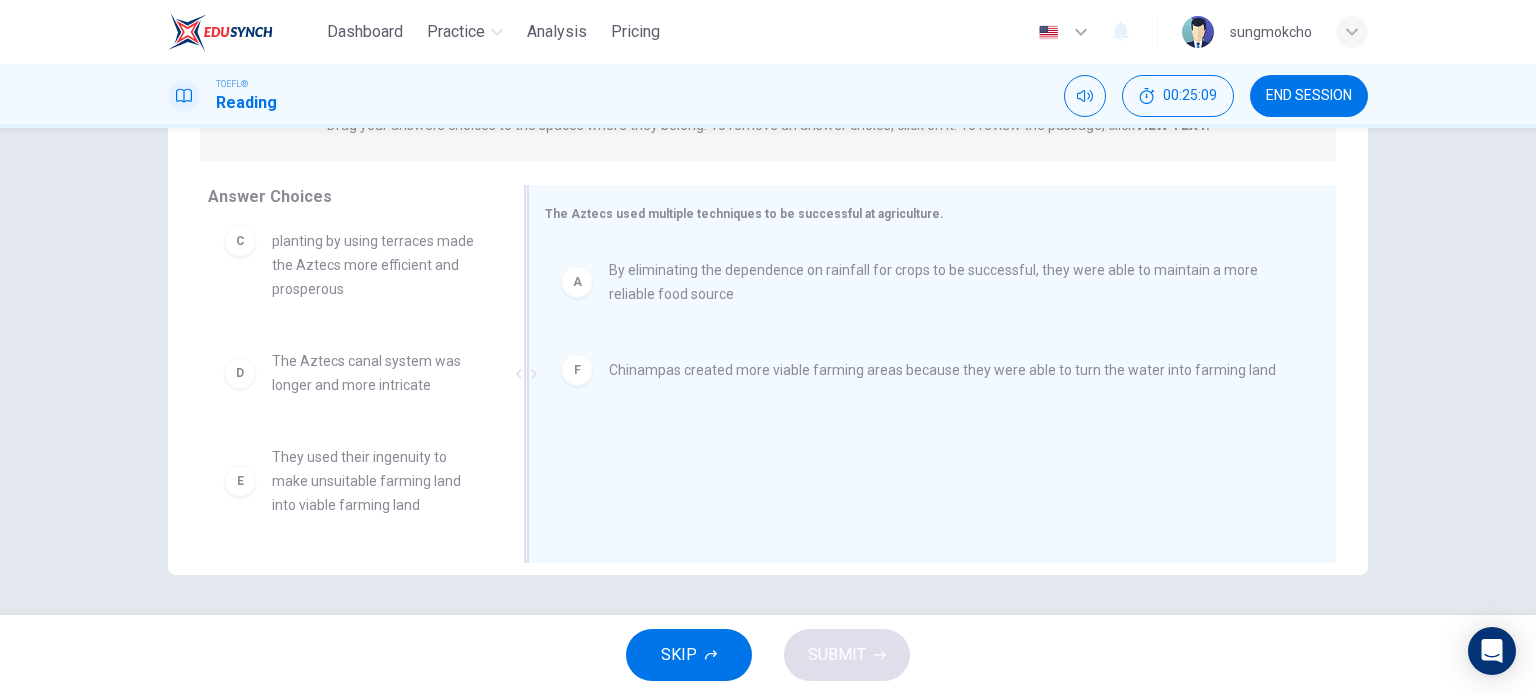 scroll, scrollTop: 156, scrollLeft: 0, axis: vertical 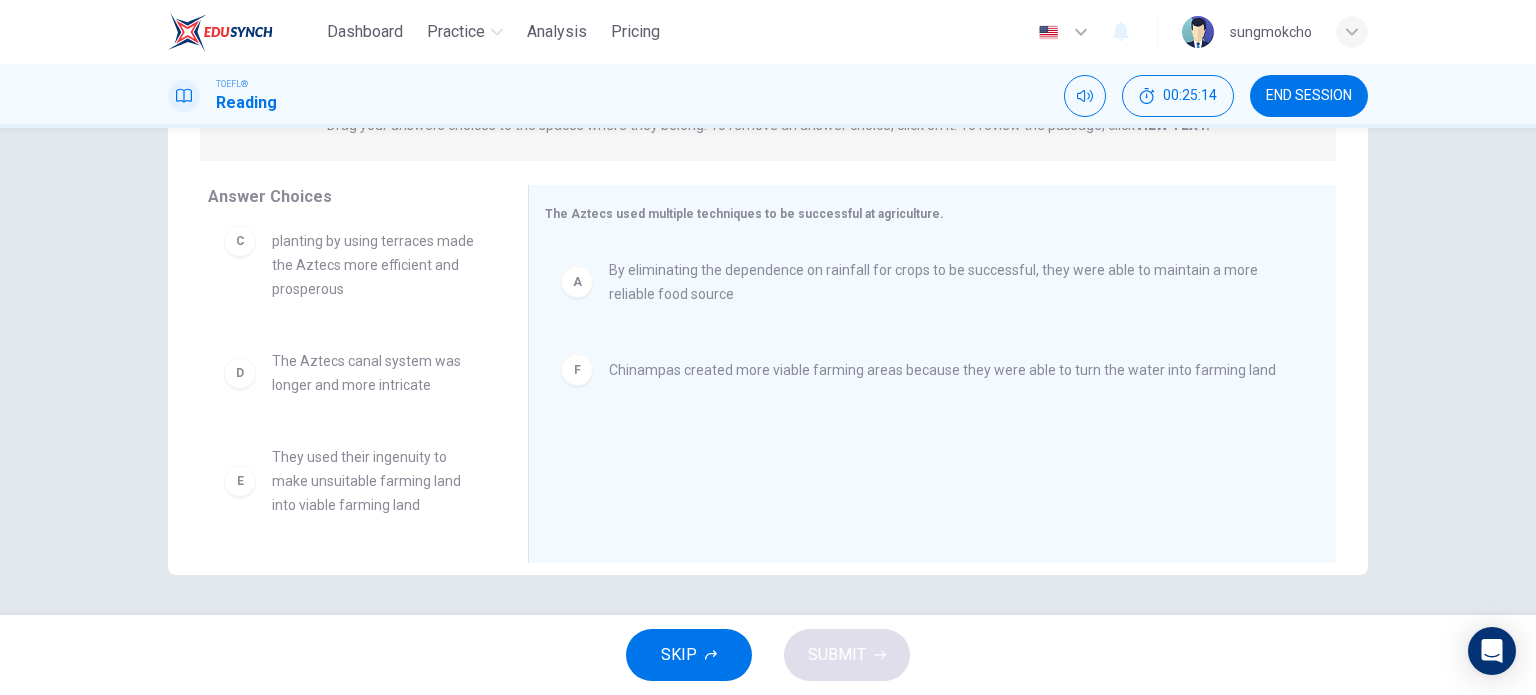 click on "The Aztecs canal system was longer and more intricate" at bounding box center [376, 373] 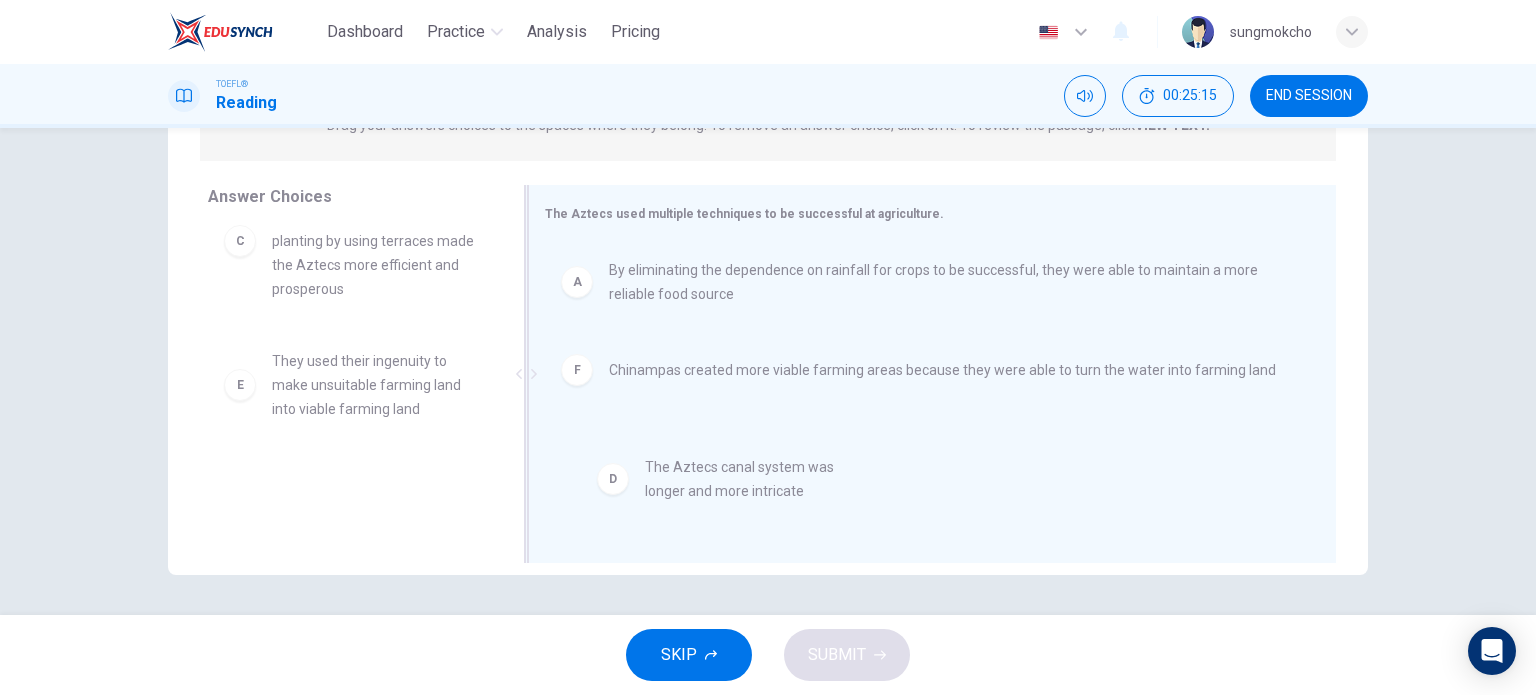 drag, startPoint x: 377, startPoint y: 379, endPoint x: 791, endPoint y: 481, distance: 426.38013 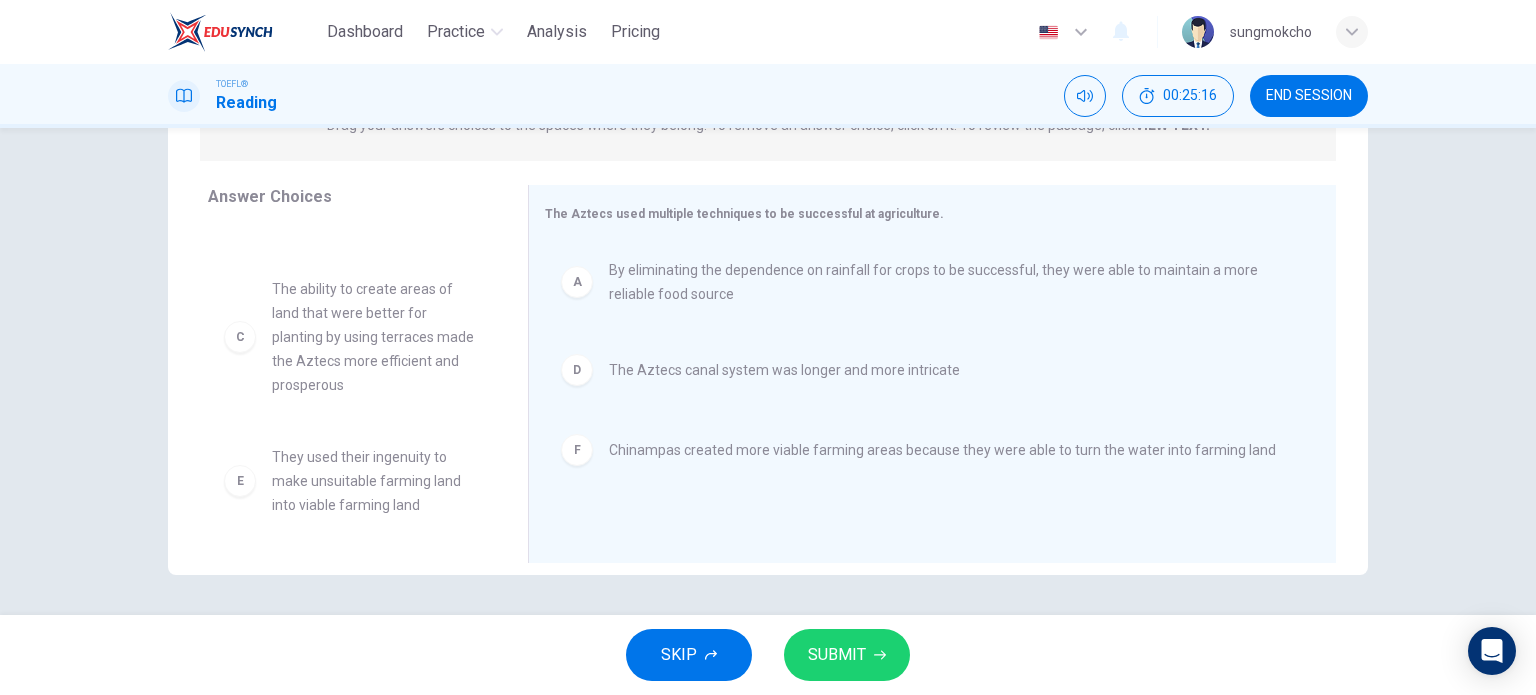 scroll, scrollTop: 60, scrollLeft: 0, axis: vertical 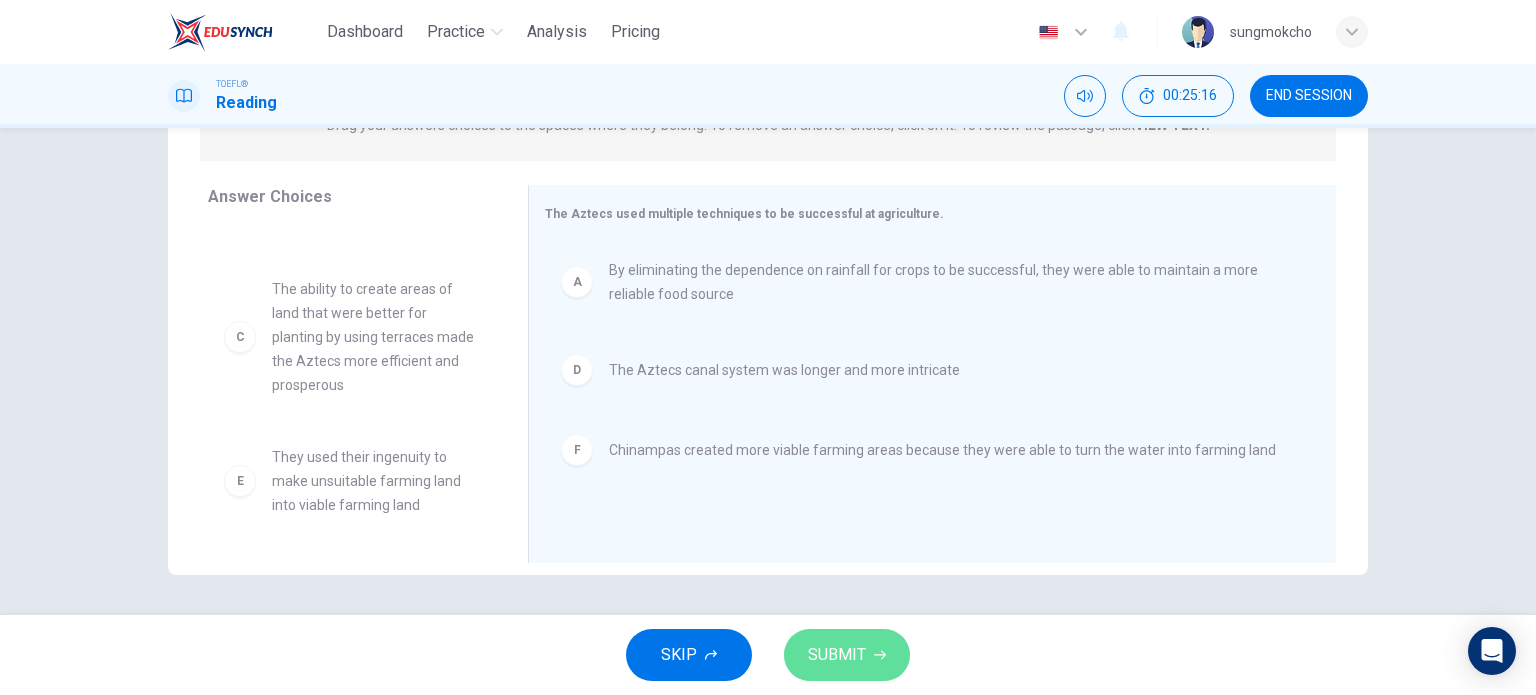 click on "SUBMIT" at bounding box center (837, 655) 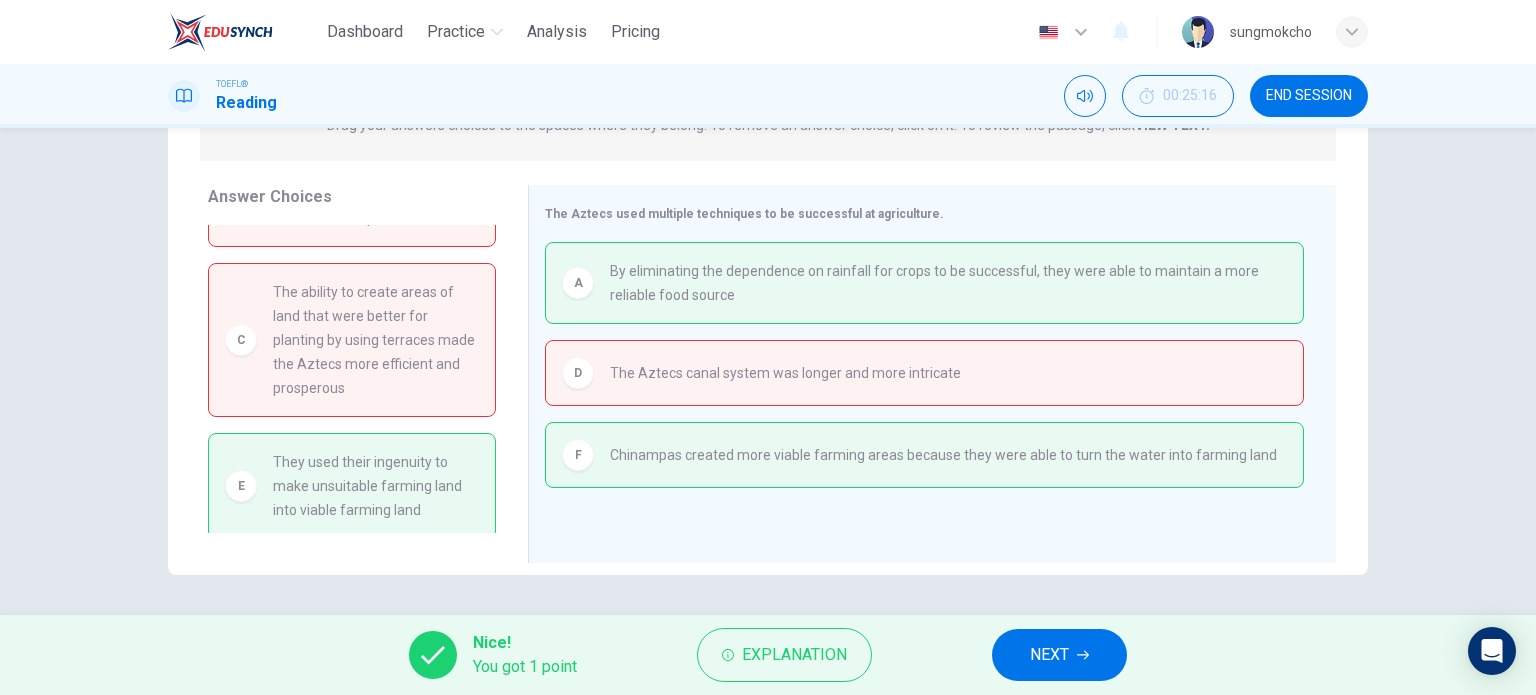 click on "NEXT" at bounding box center (1059, 655) 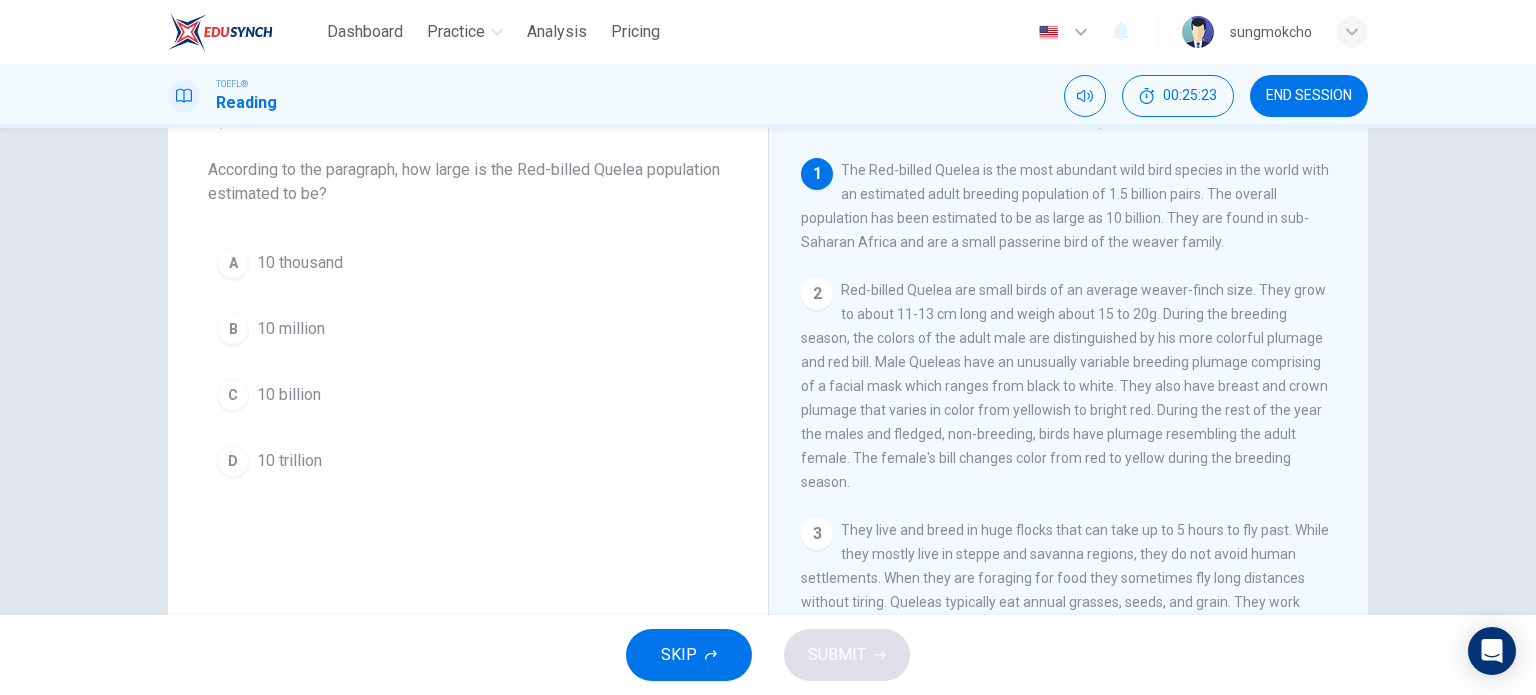 scroll, scrollTop: 0, scrollLeft: 0, axis: both 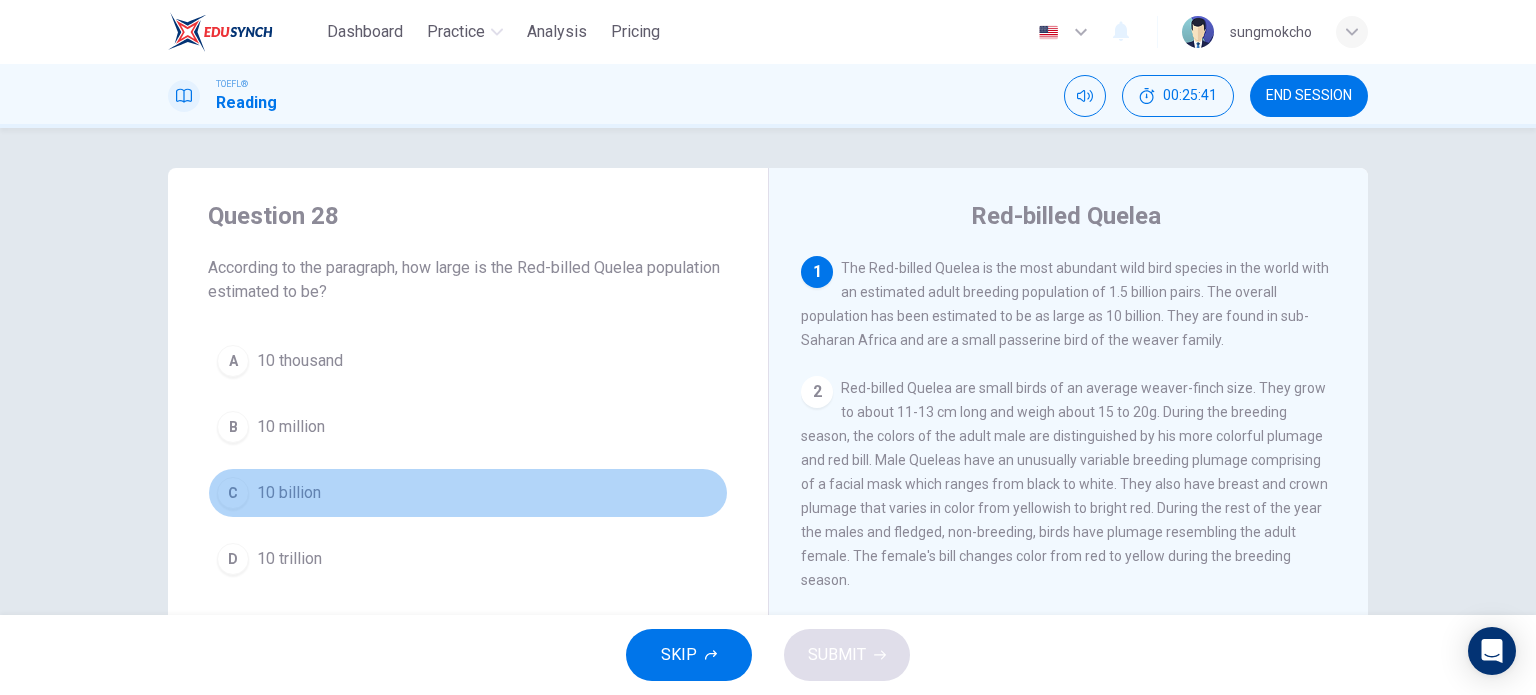 click on "10 billion" at bounding box center (289, 493) 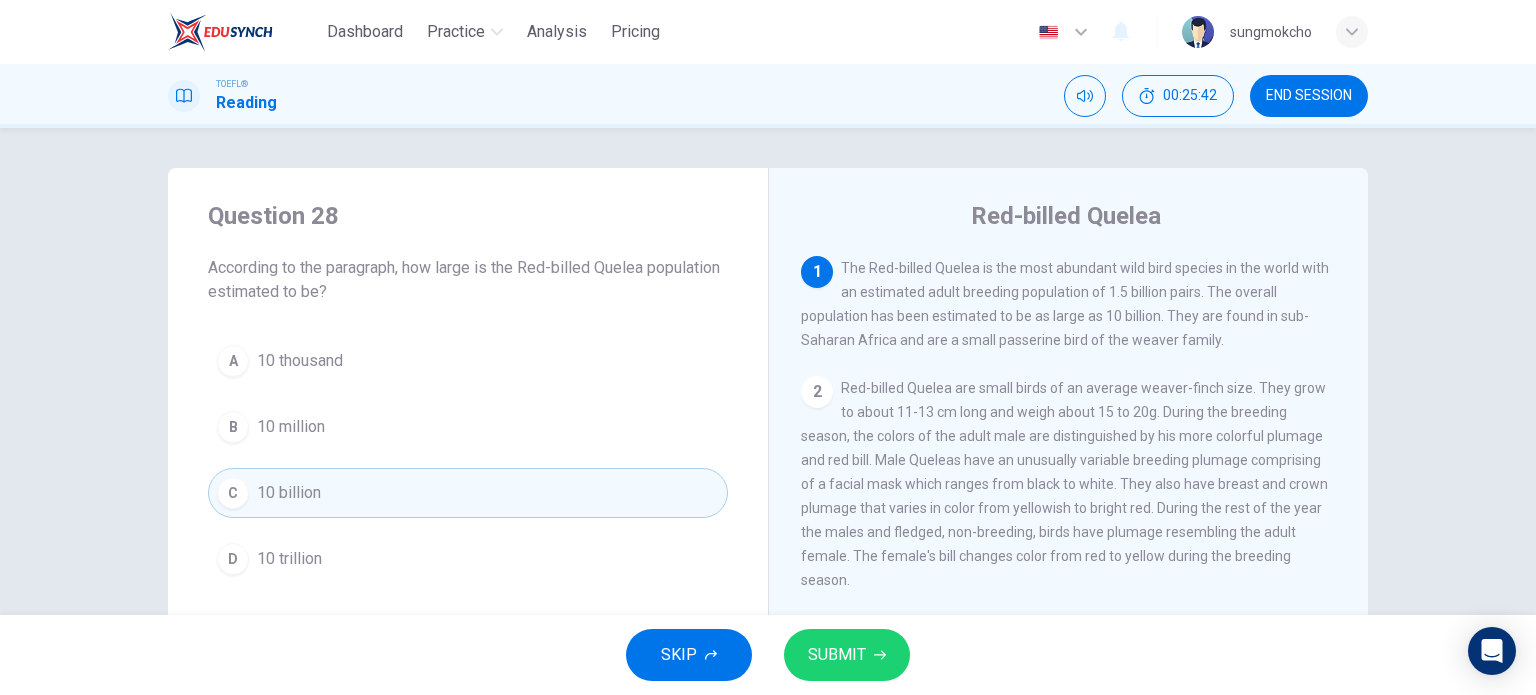 click on "SUBMIT" at bounding box center (837, 655) 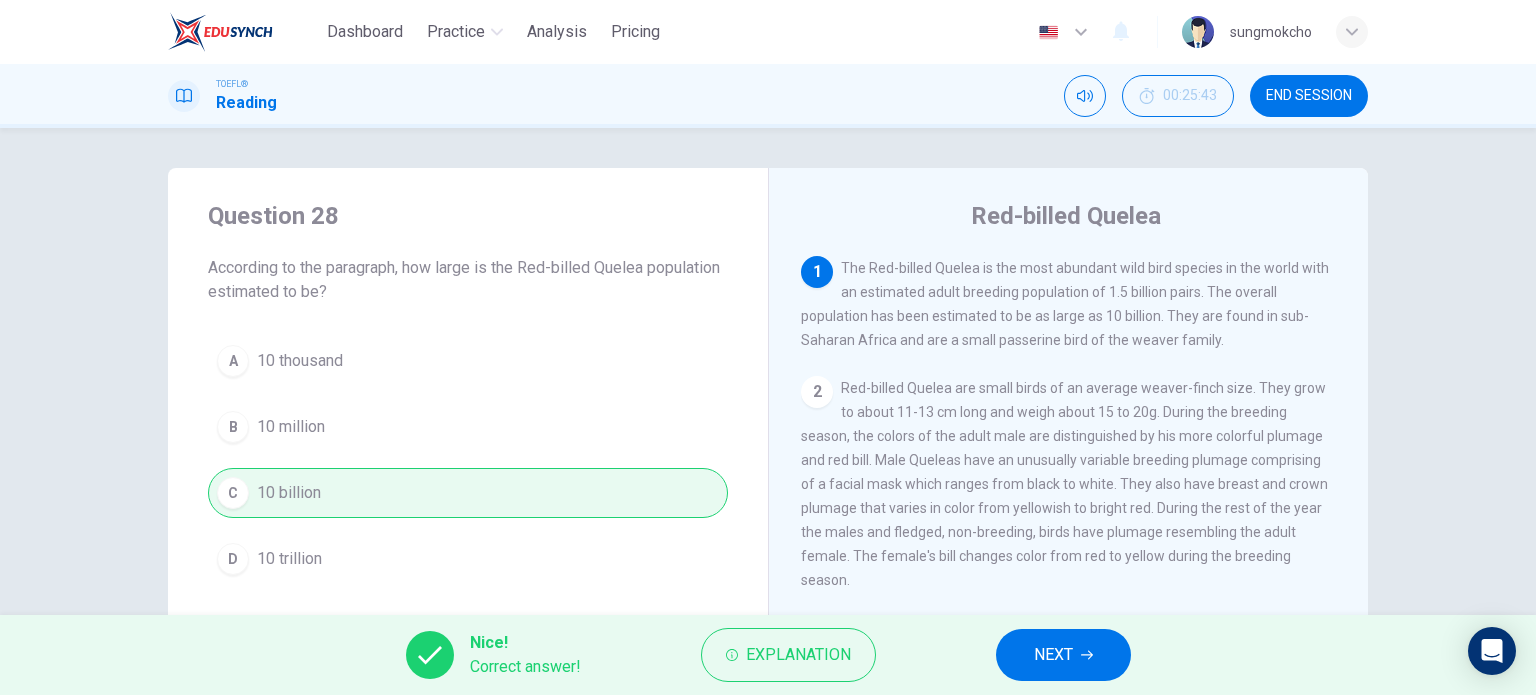 click on "NEXT" at bounding box center [1063, 655] 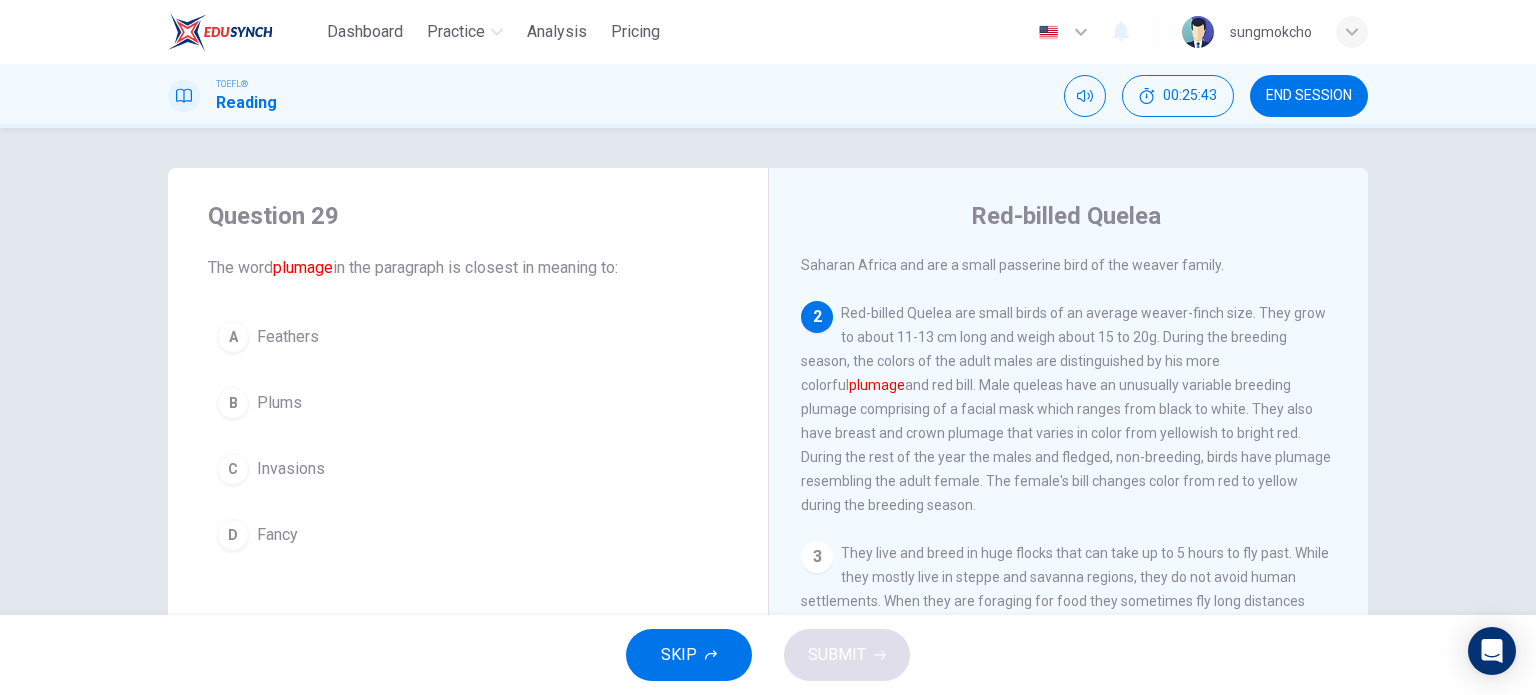 scroll, scrollTop: 123, scrollLeft: 0, axis: vertical 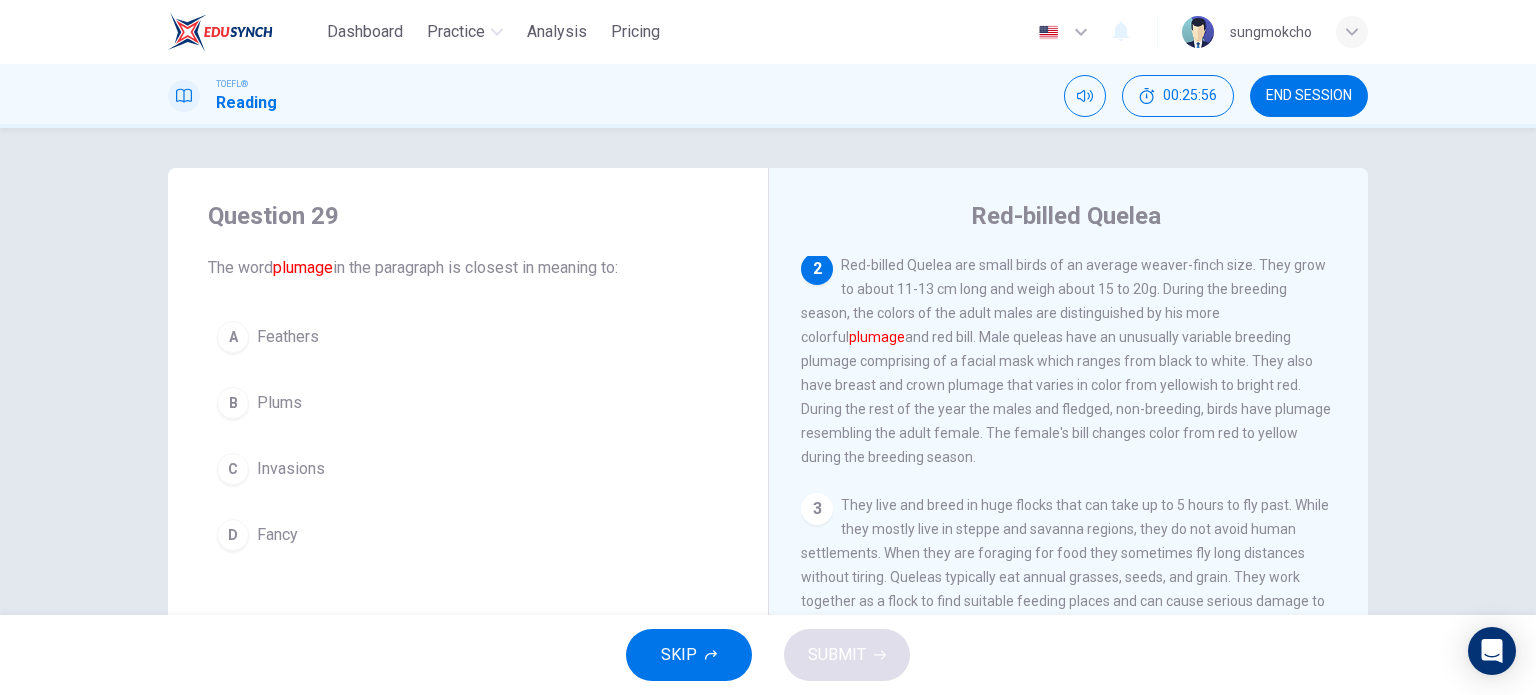 click on "A Feathers" at bounding box center (468, 337) 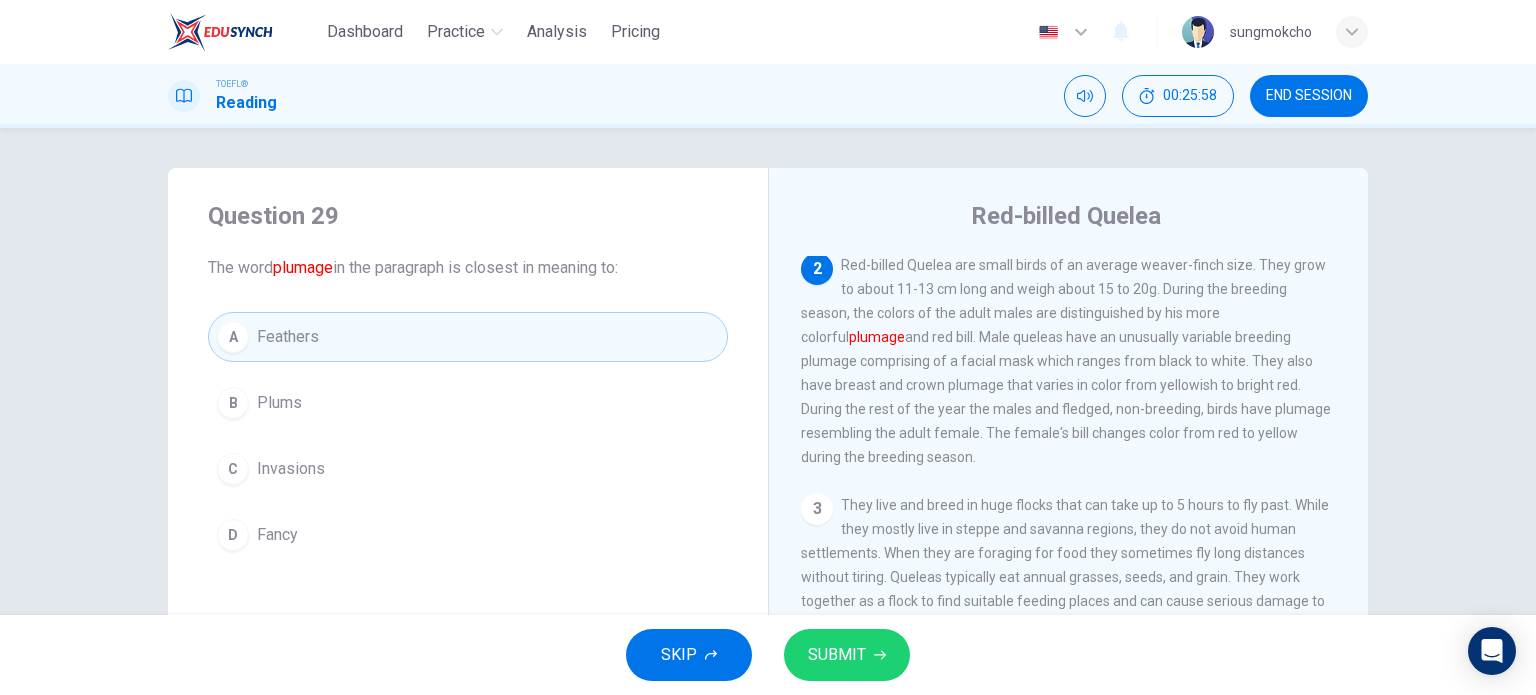click on "SUBMIT" at bounding box center (837, 655) 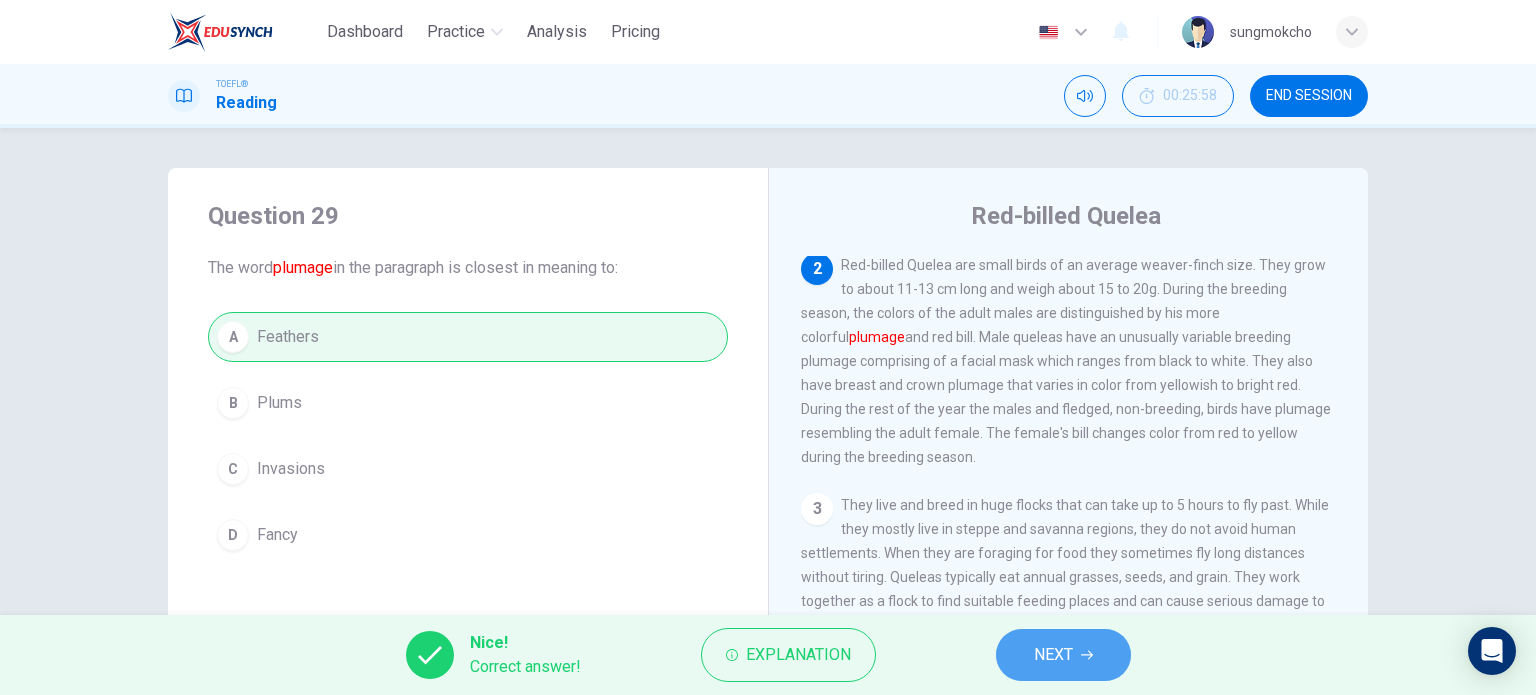 click on "NEXT" at bounding box center [1053, 655] 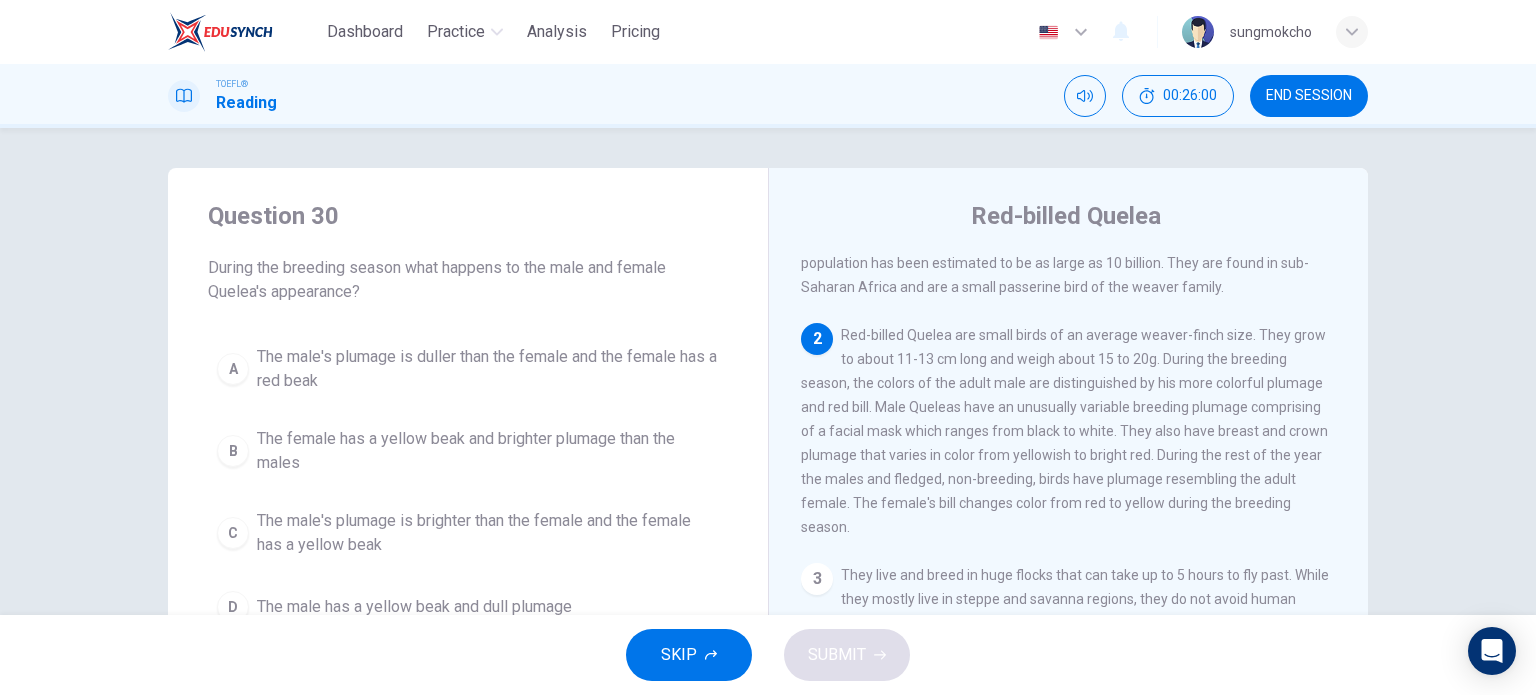 scroll, scrollTop: 100, scrollLeft: 0, axis: vertical 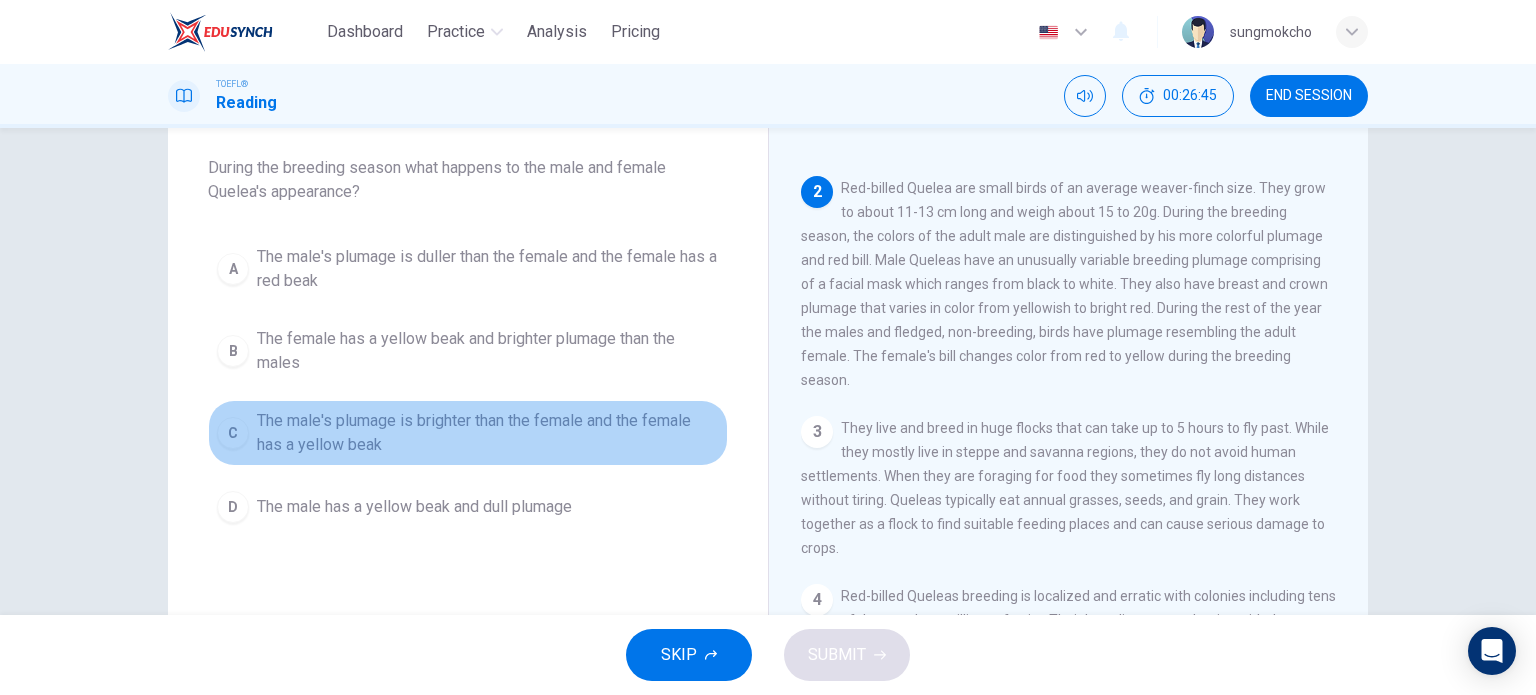click on "The male's plumage is brighter than the female and the female has a yellow beak" at bounding box center [488, 433] 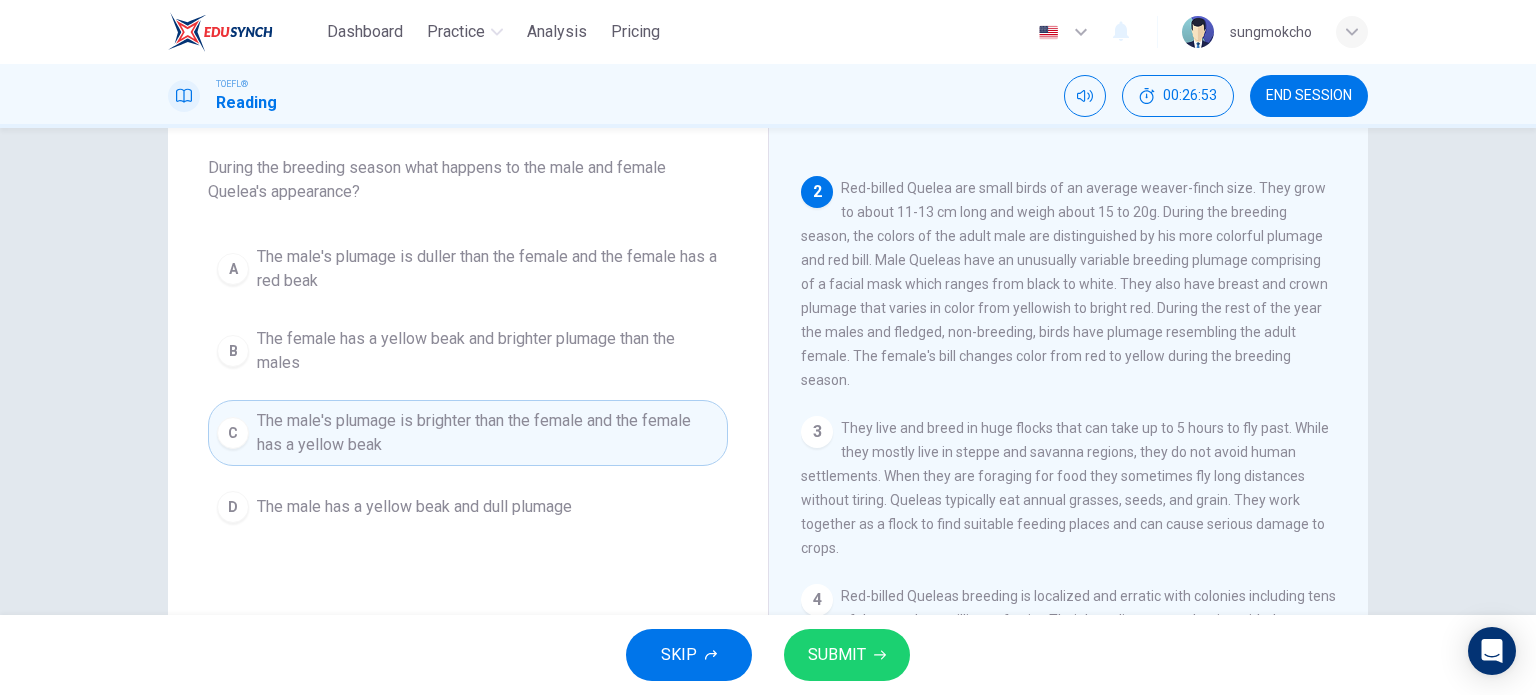 drag, startPoint x: 835, startPoint y: 623, endPoint x: 1038, endPoint y: 577, distance: 208.14658 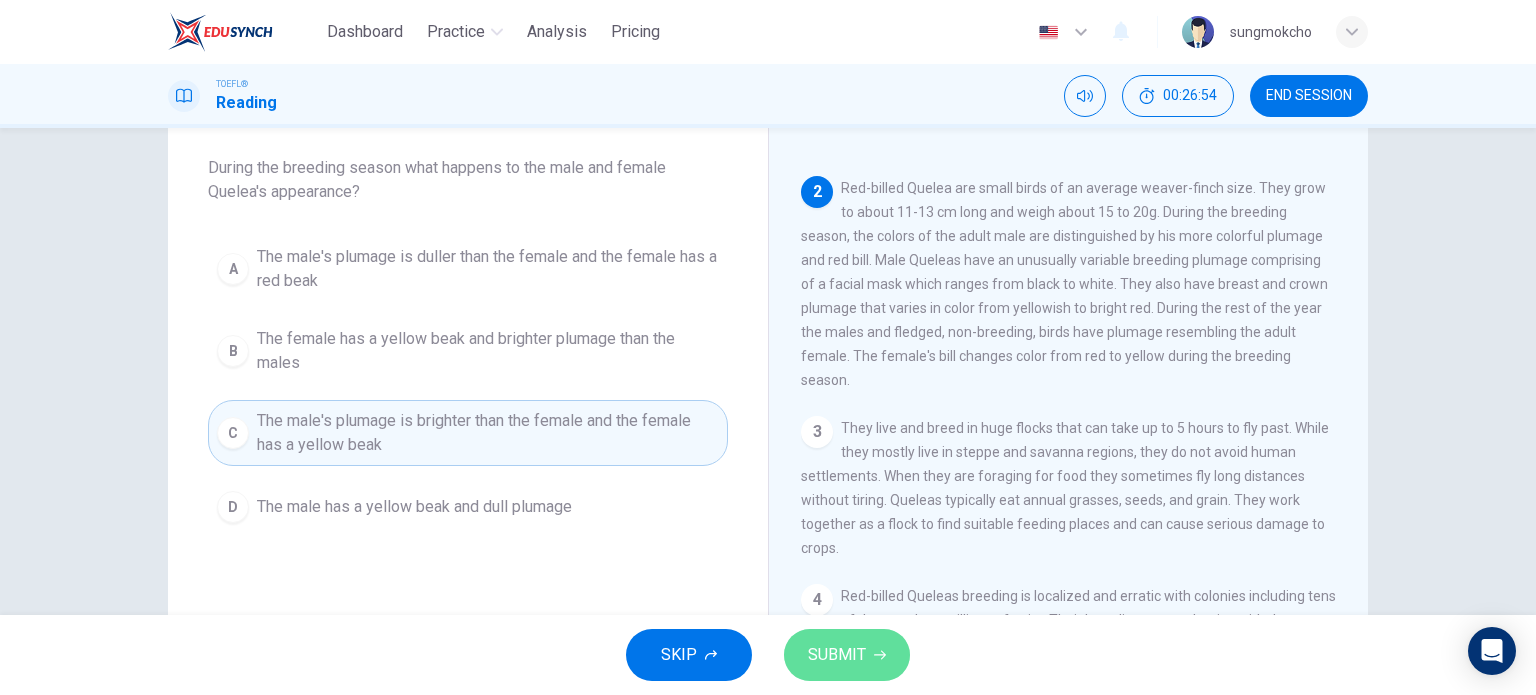 click on "SUBMIT" at bounding box center (847, 655) 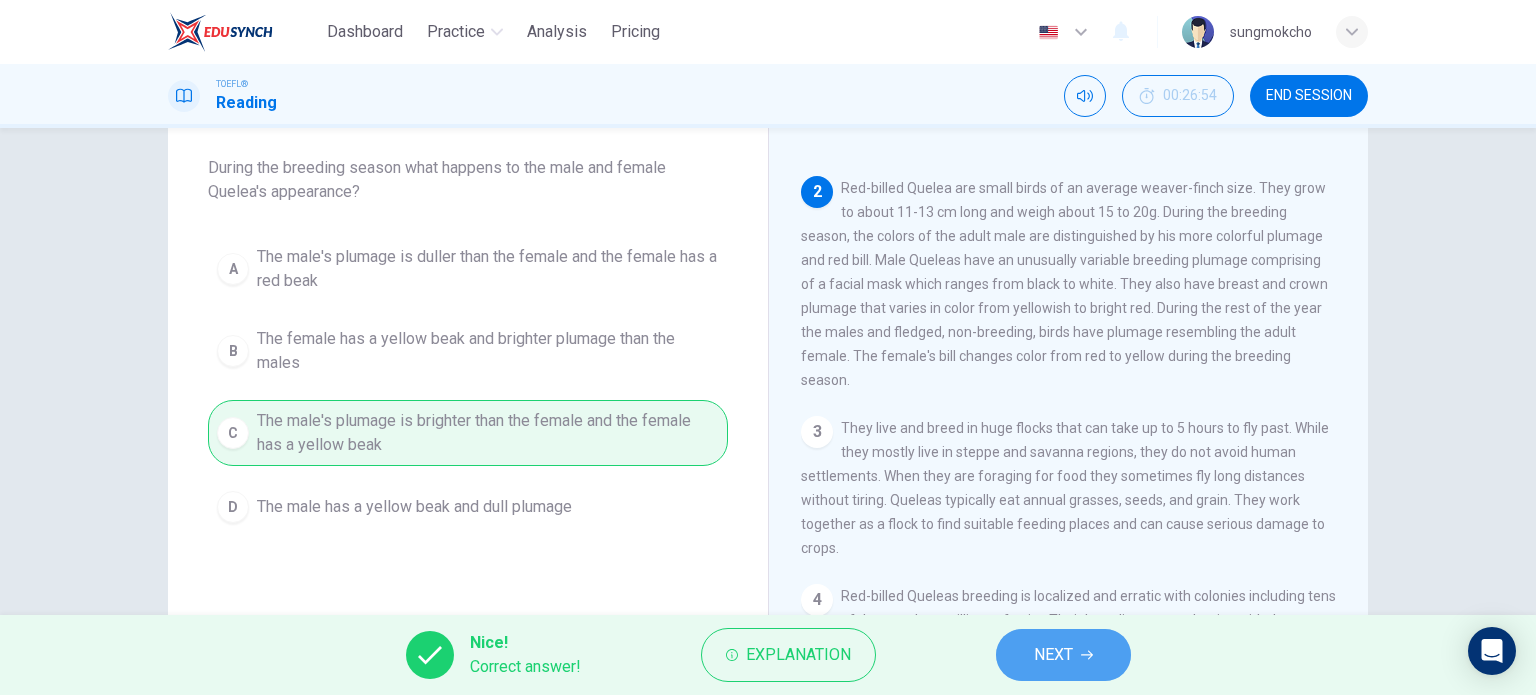 click on "NEXT" at bounding box center (1053, 655) 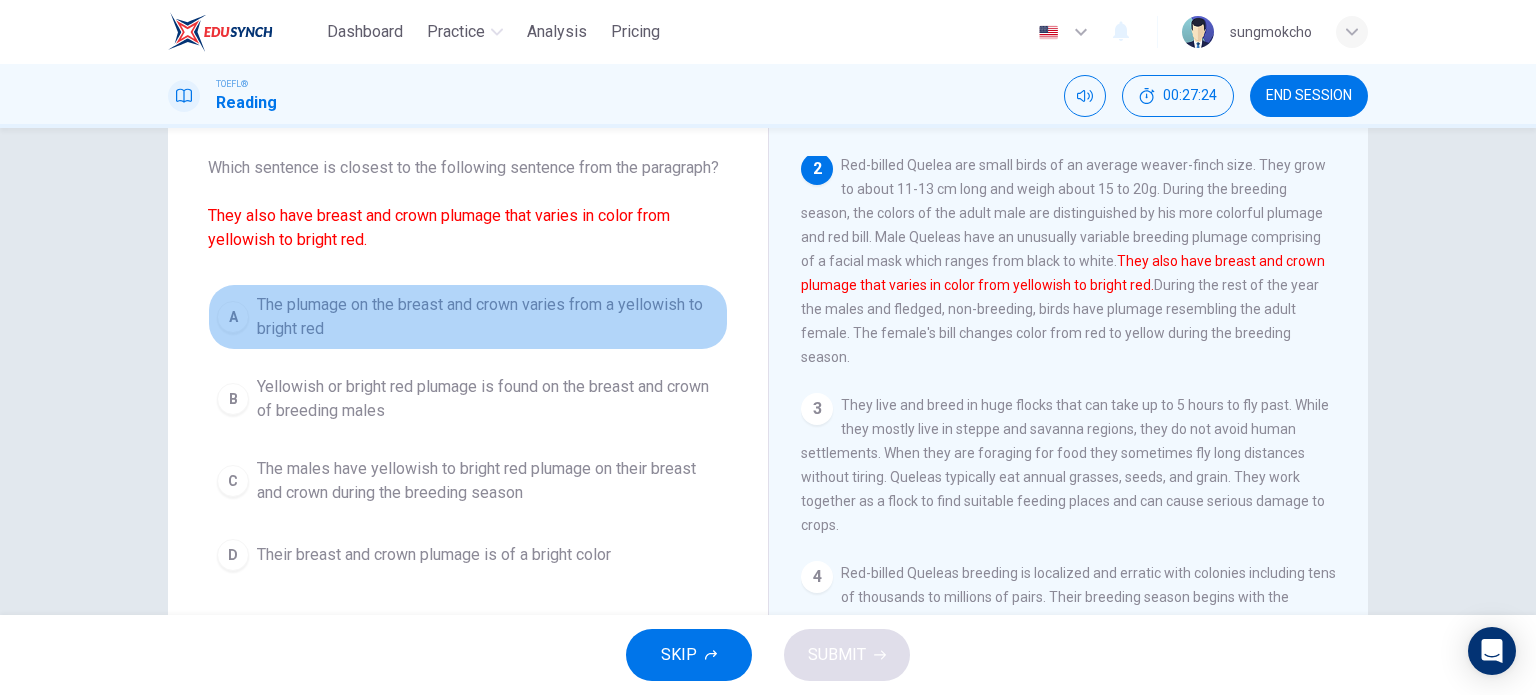 click on "The plumage on the breast and crown varies from a yellowish to bright red" at bounding box center [488, 317] 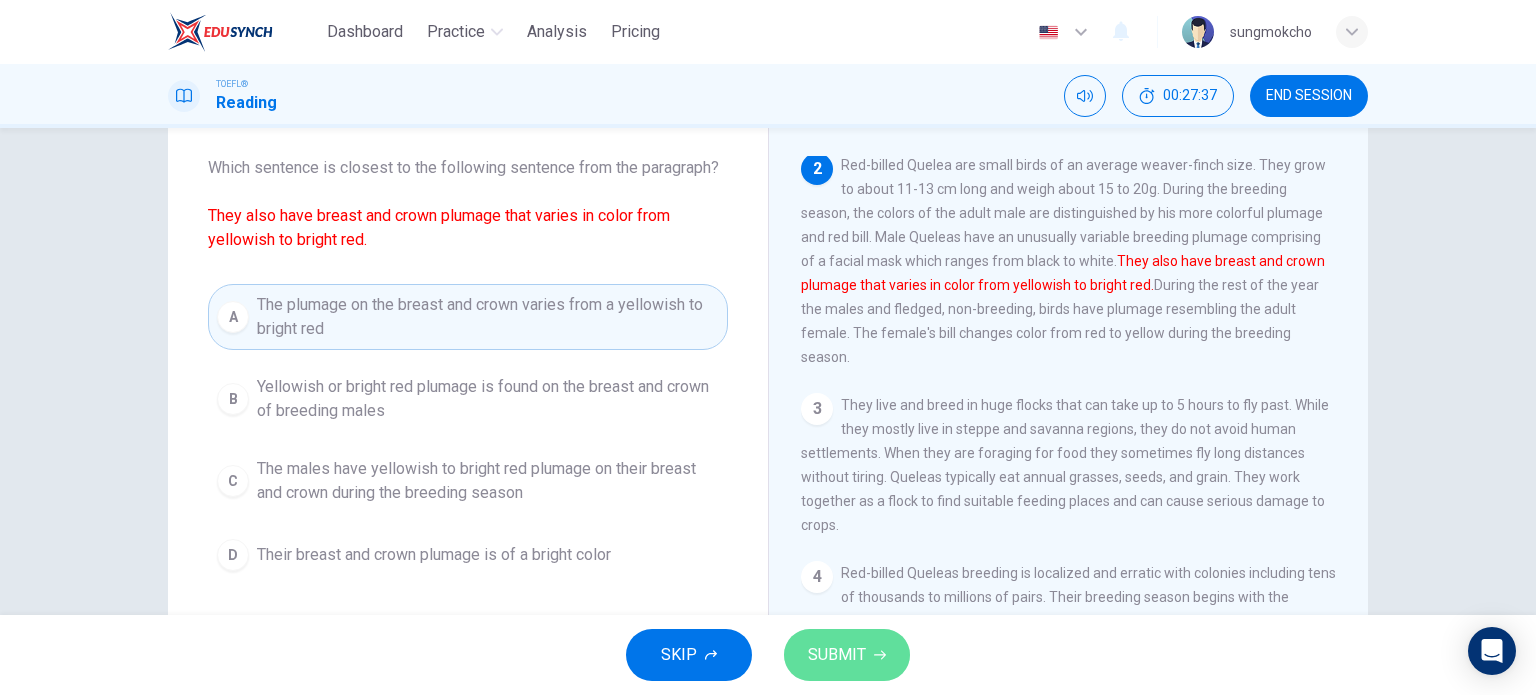 click on "SUBMIT" at bounding box center [837, 655] 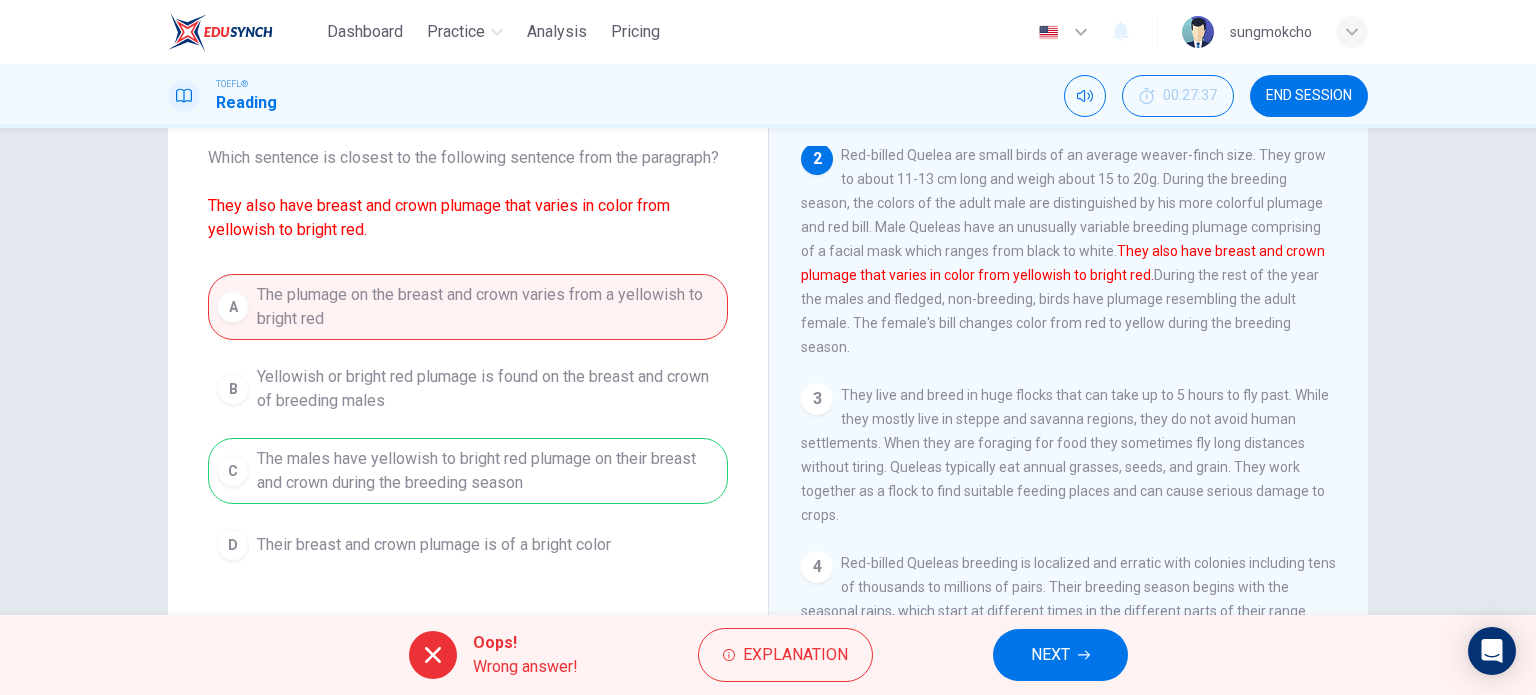 scroll, scrollTop: 88, scrollLeft: 0, axis: vertical 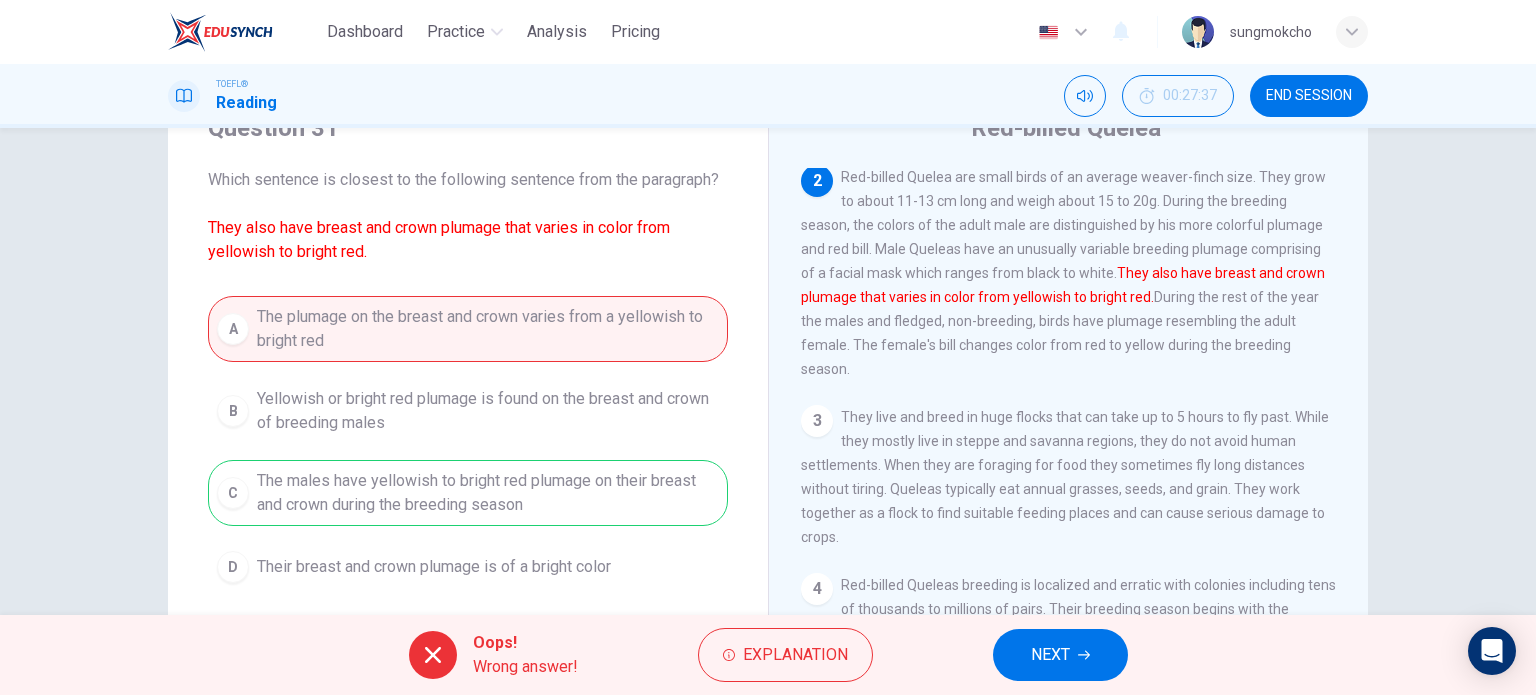 click on "NEXT" at bounding box center (1050, 655) 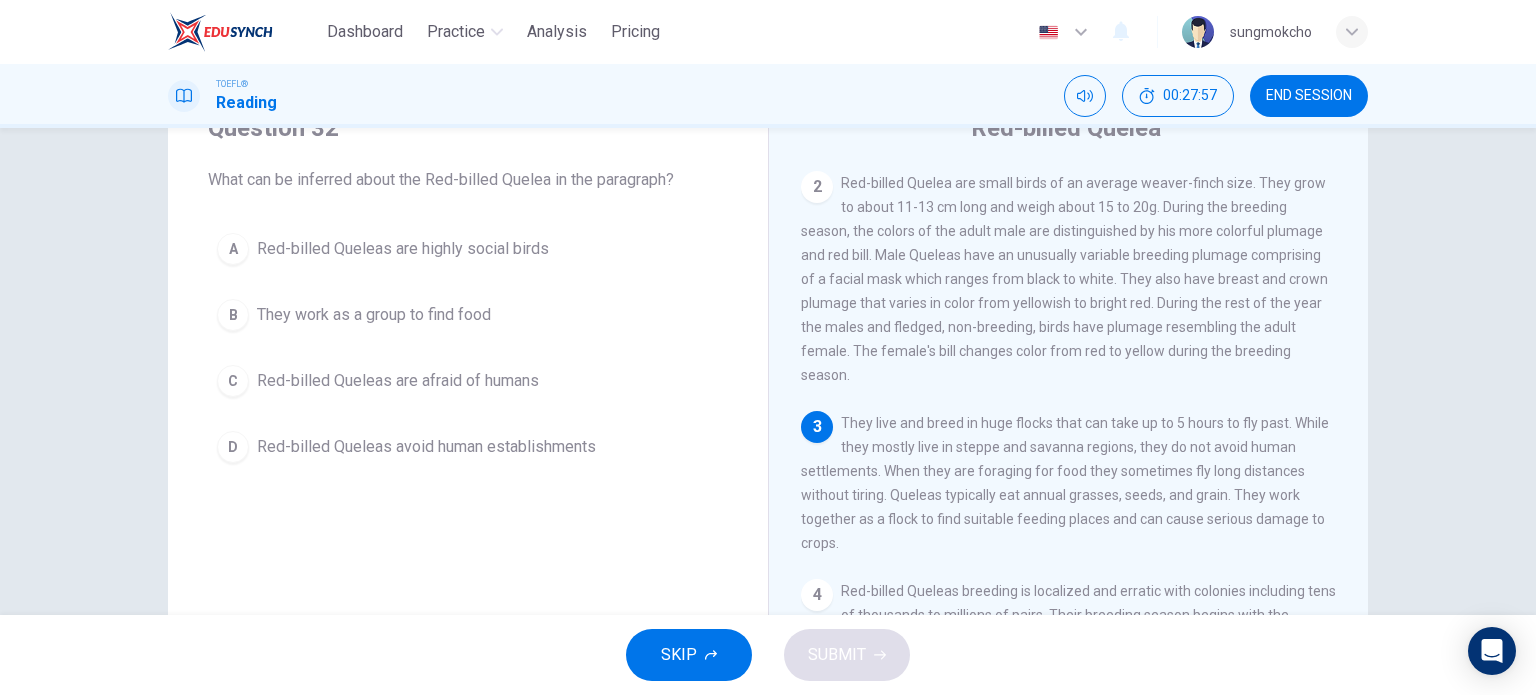 scroll, scrollTop: 200, scrollLeft: 0, axis: vertical 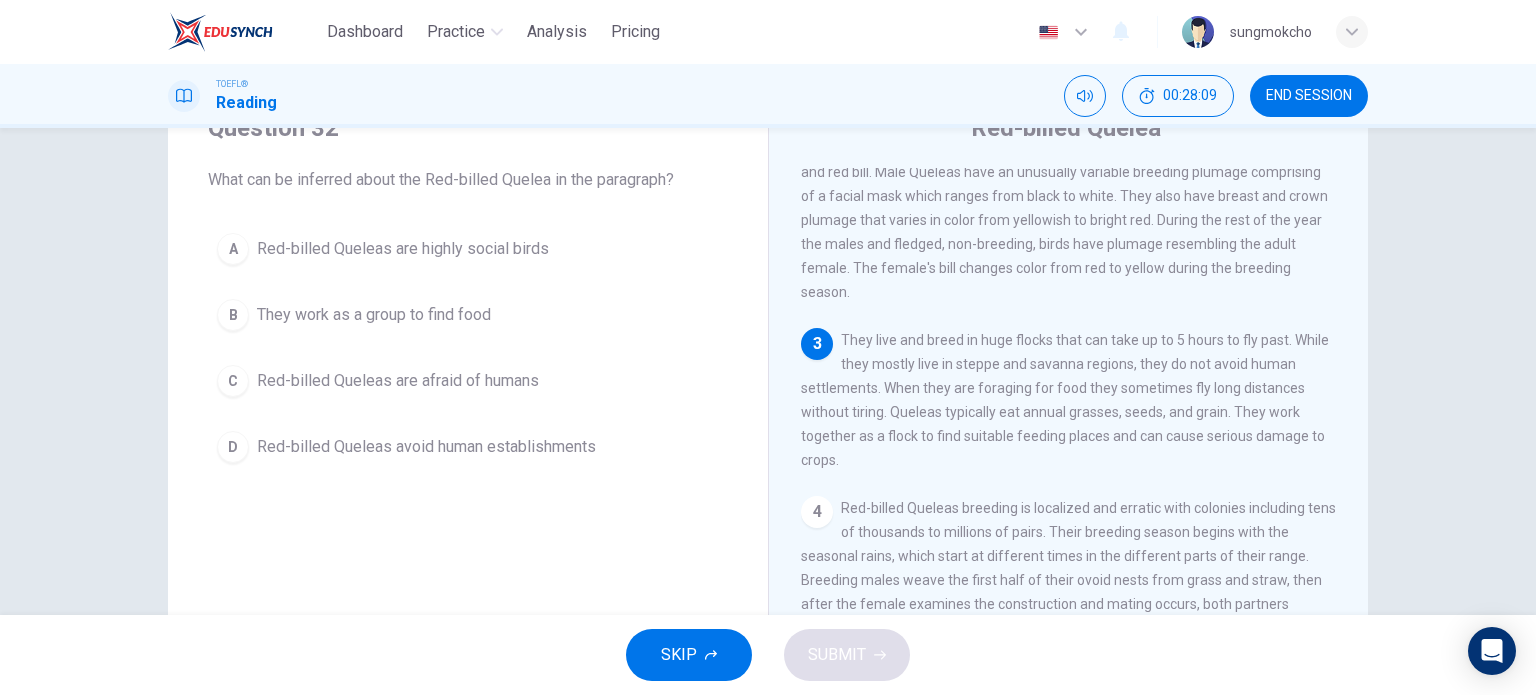 click on "Red-billed Queleas are highly social birds" at bounding box center [403, 249] 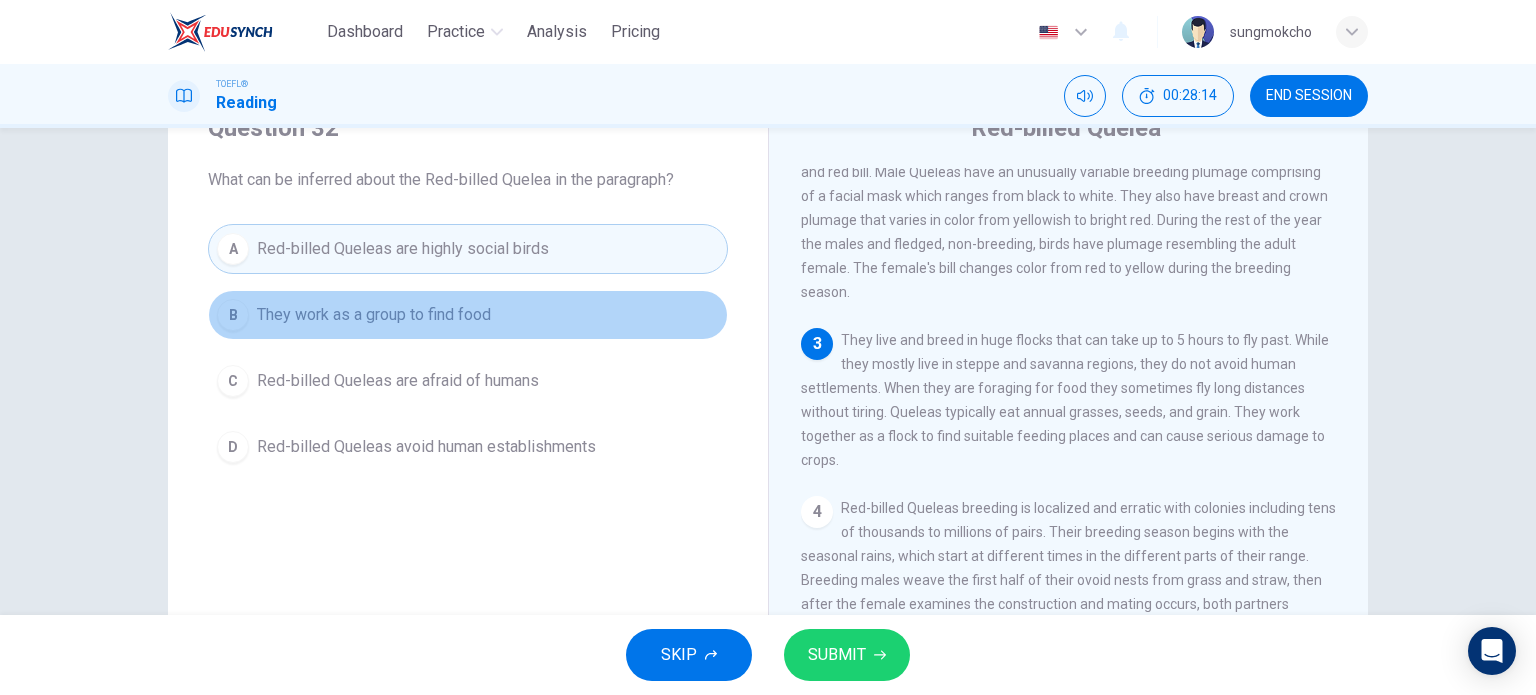 click on "B They work as a group to find food" at bounding box center (468, 315) 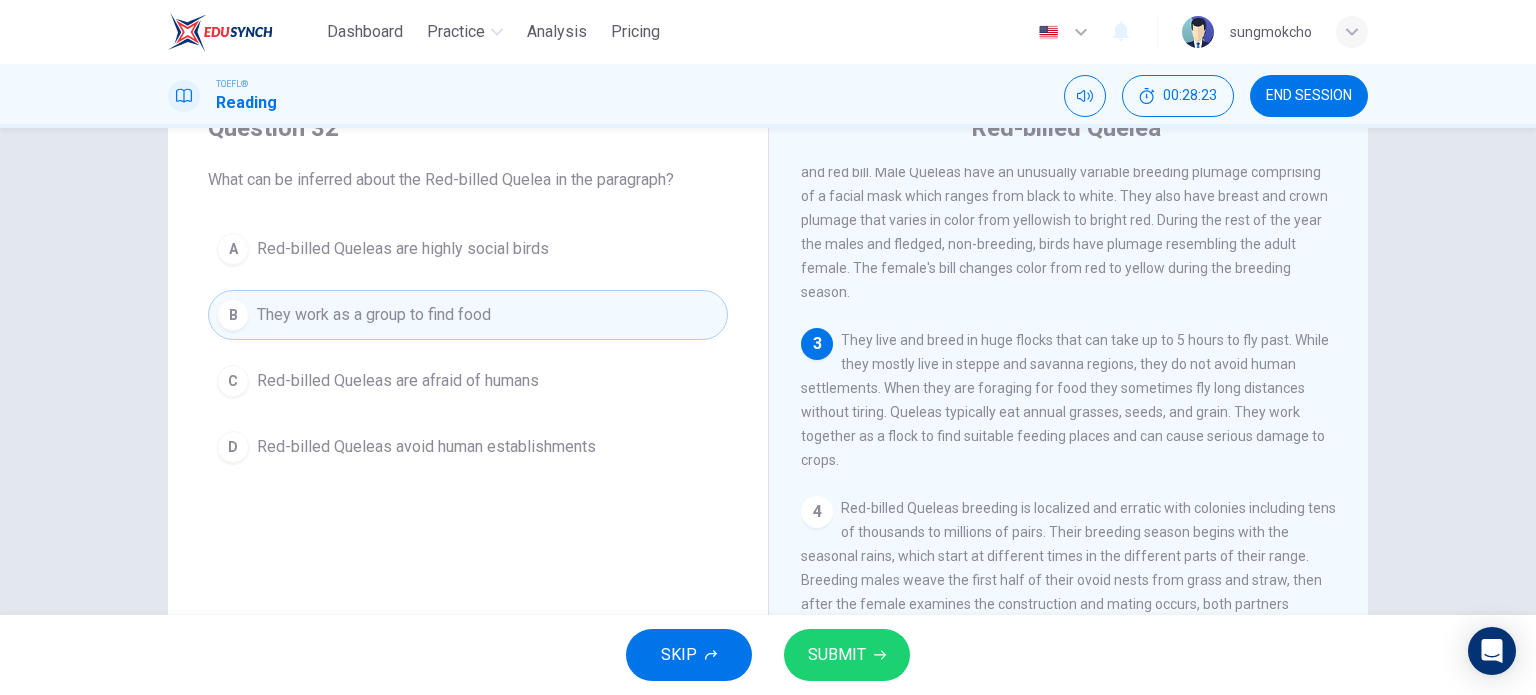click on "Red-billed Queleas are highly social birds" at bounding box center [403, 249] 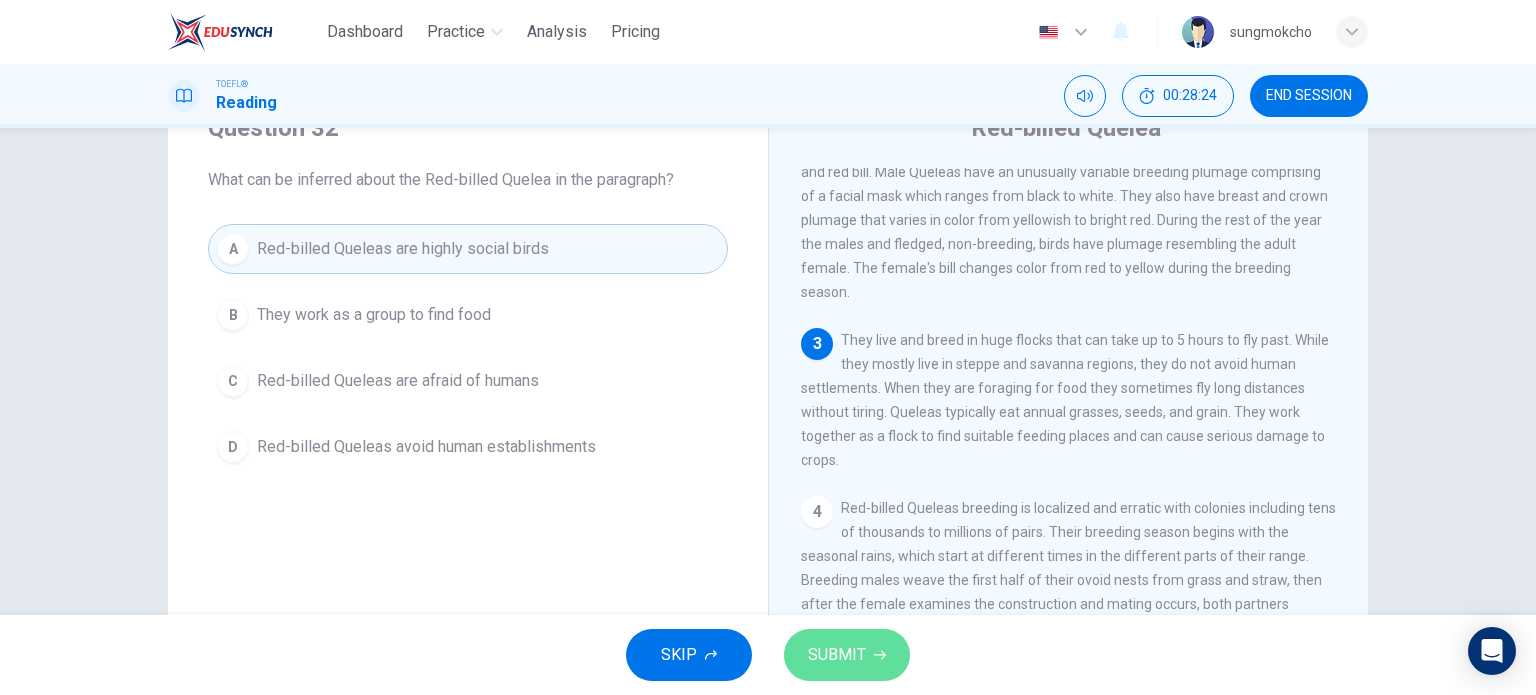 click on "SUBMIT" at bounding box center [837, 655] 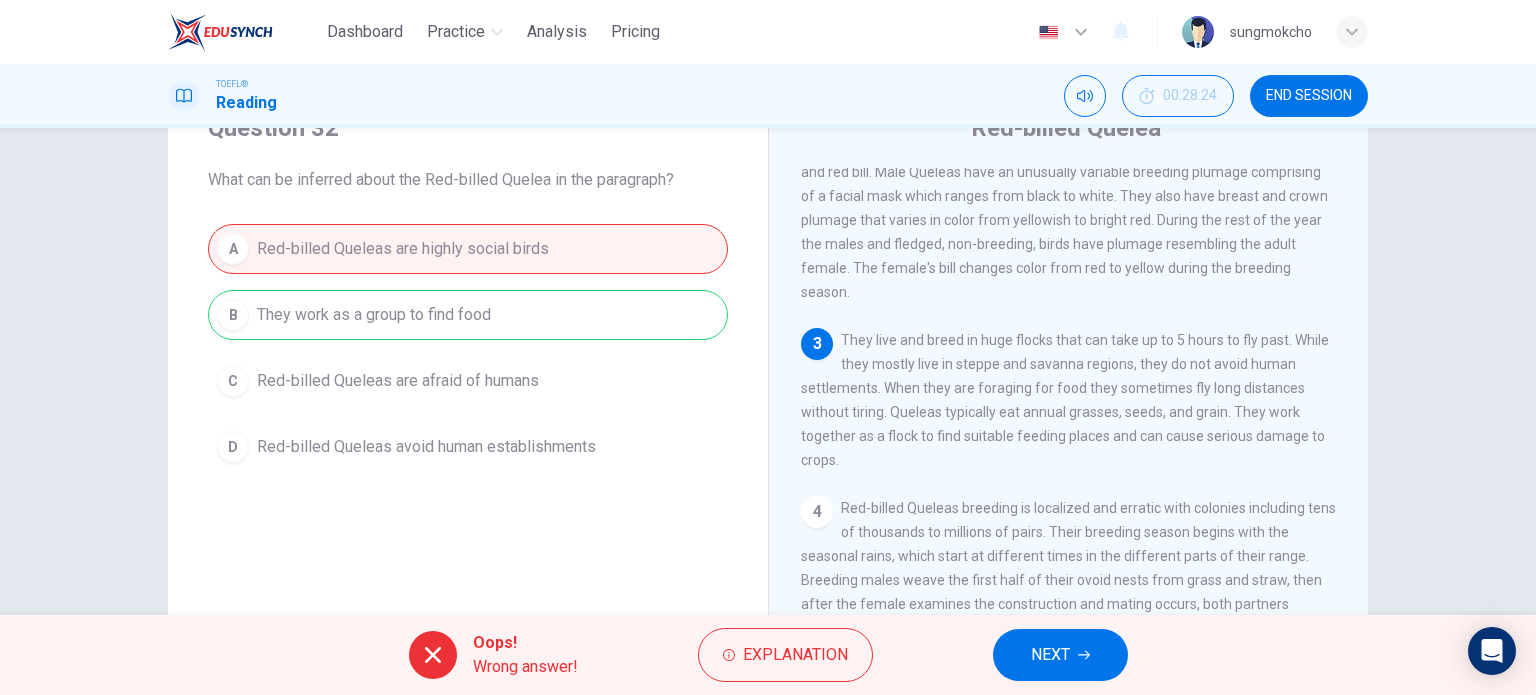 click on "NEXT" at bounding box center [1050, 655] 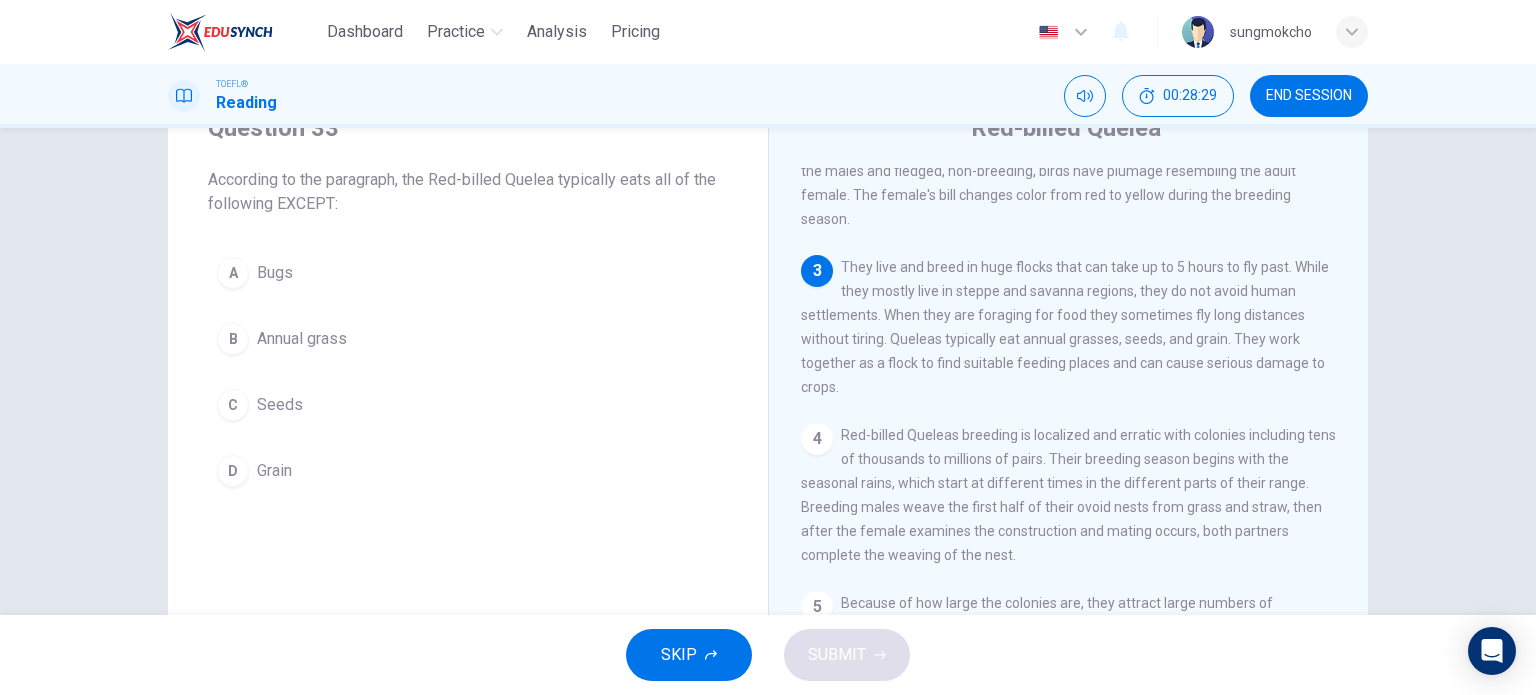 scroll, scrollTop: 238, scrollLeft: 0, axis: vertical 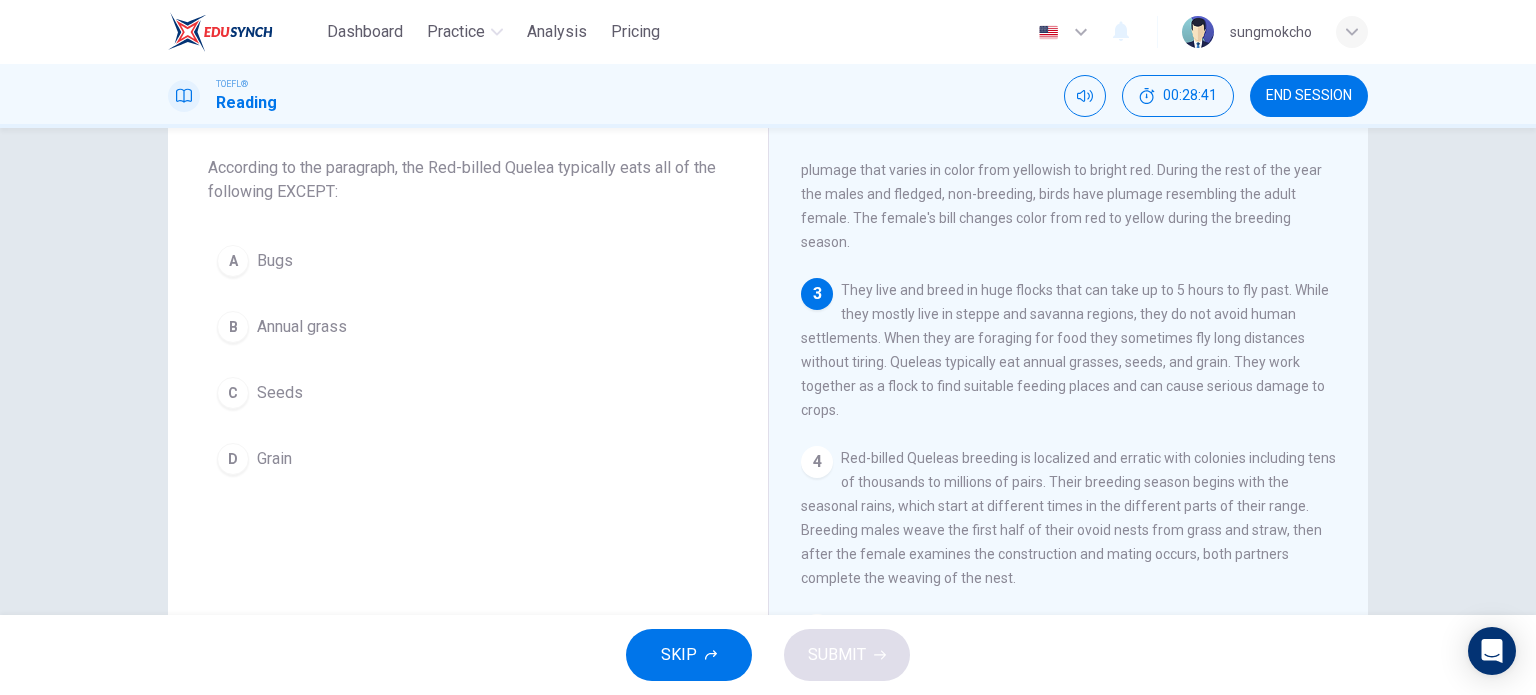 drag, startPoint x: 374, startPoint y: 264, endPoint x: 489, endPoint y: 411, distance: 186.63869 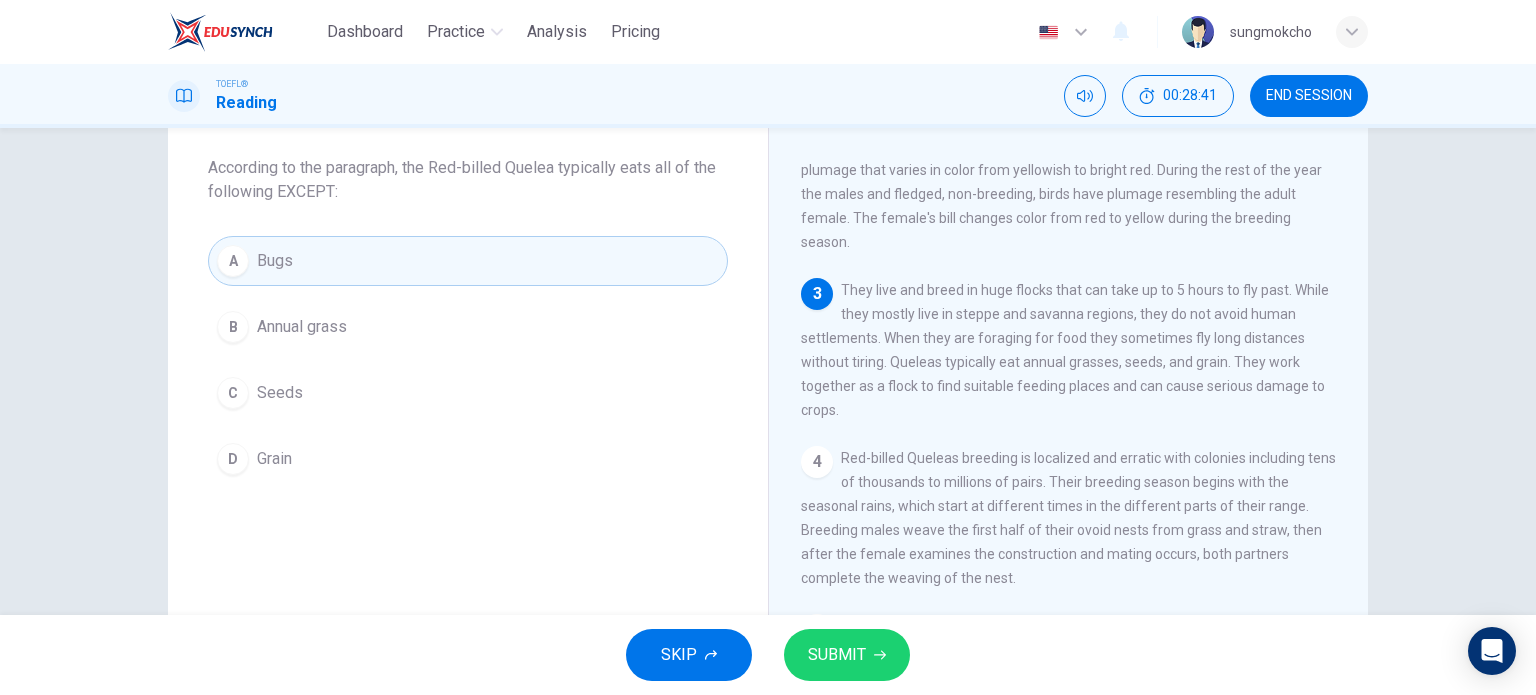 click on "SUBMIT" at bounding box center [837, 655] 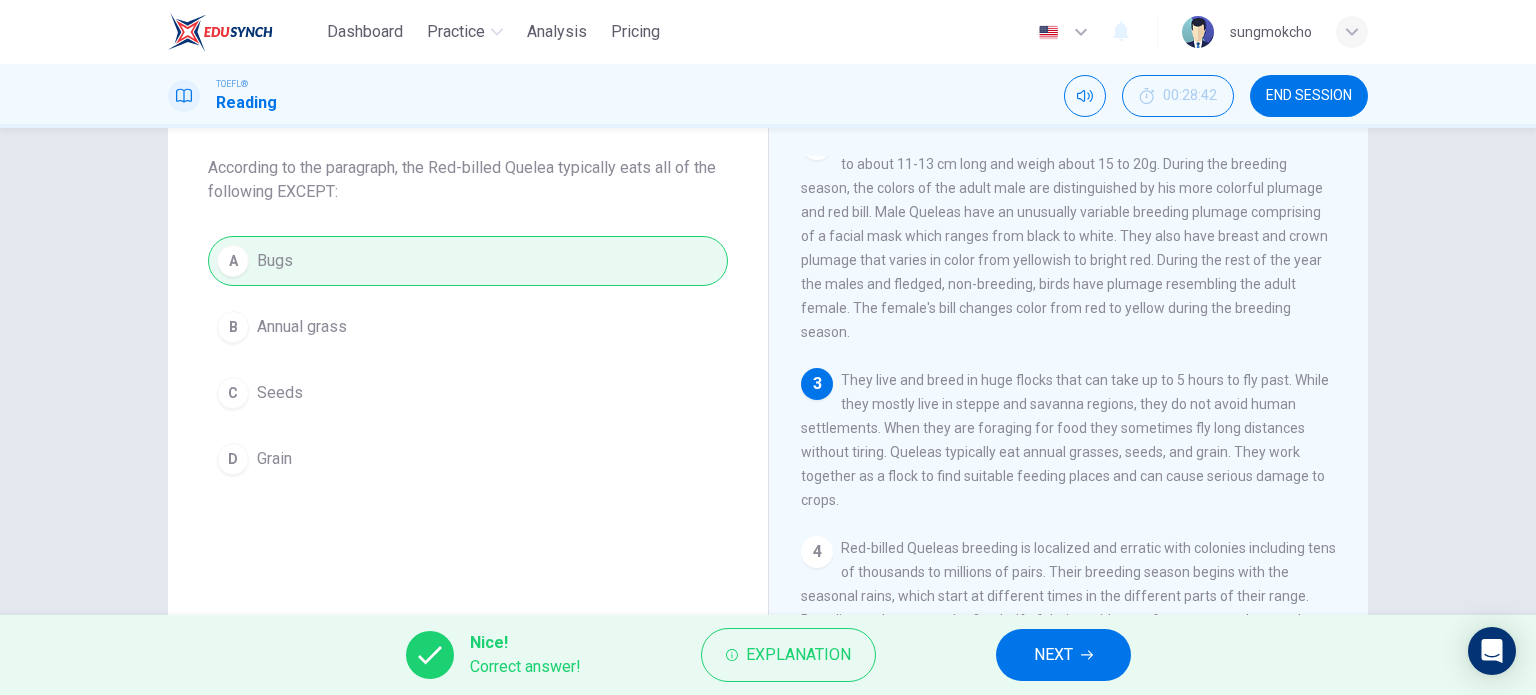 scroll, scrollTop: 0, scrollLeft: 0, axis: both 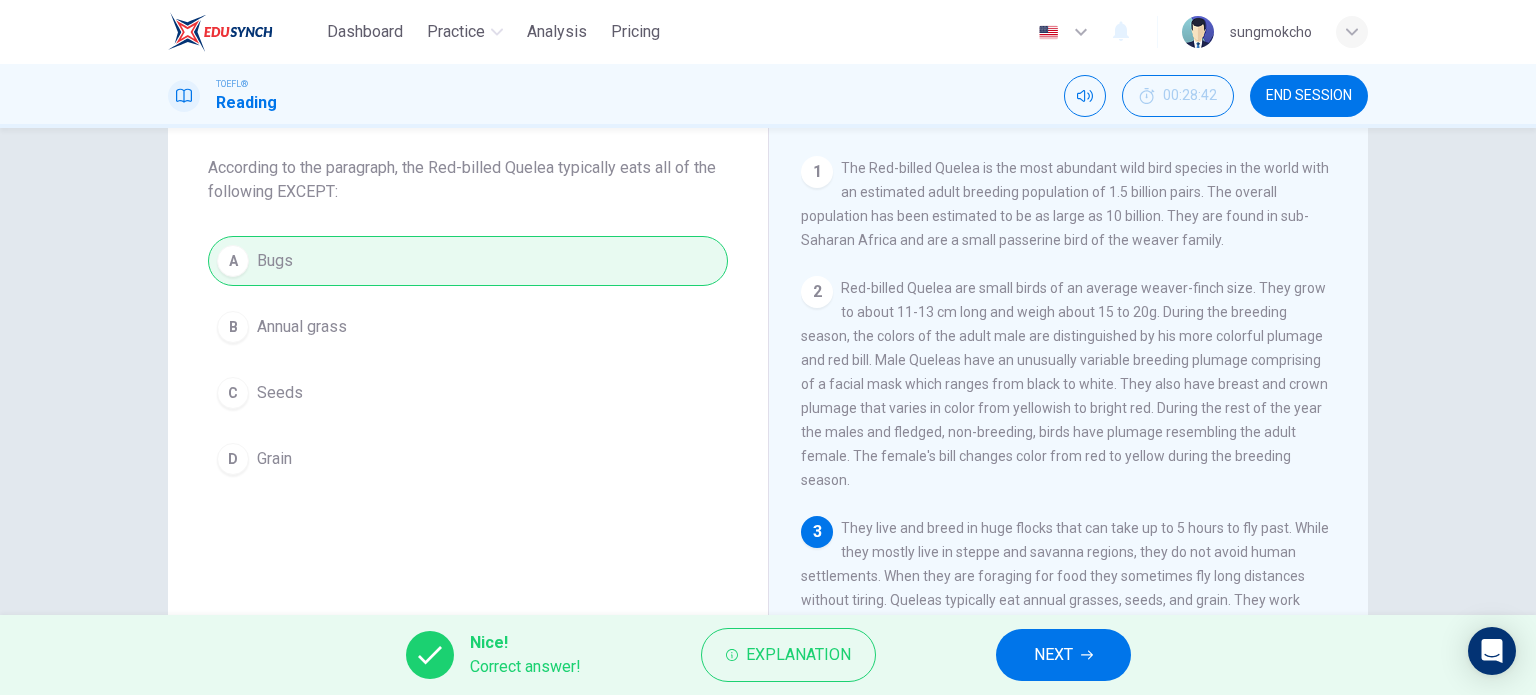 click on "NEXT" at bounding box center [1053, 655] 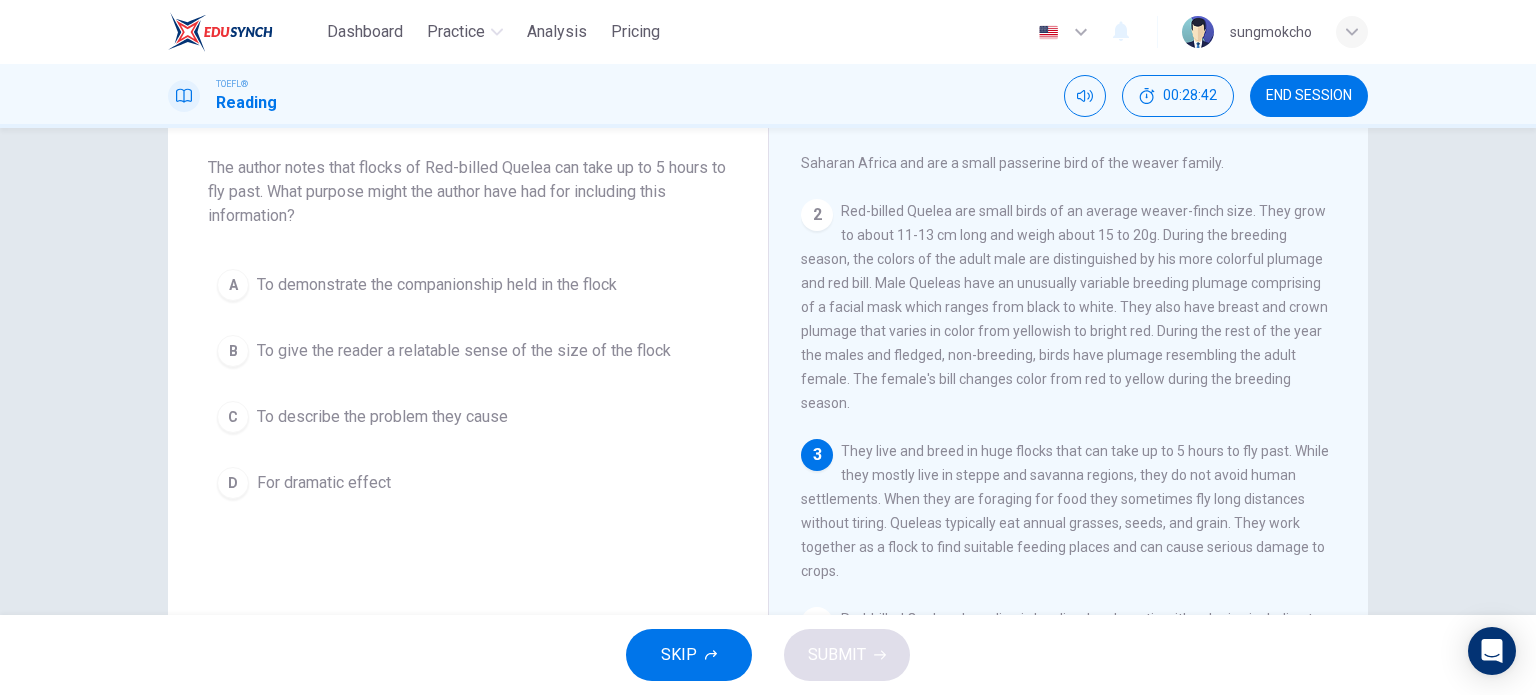 scroll, scrollTop: 144, scrollLeft: 0, axis: vertical 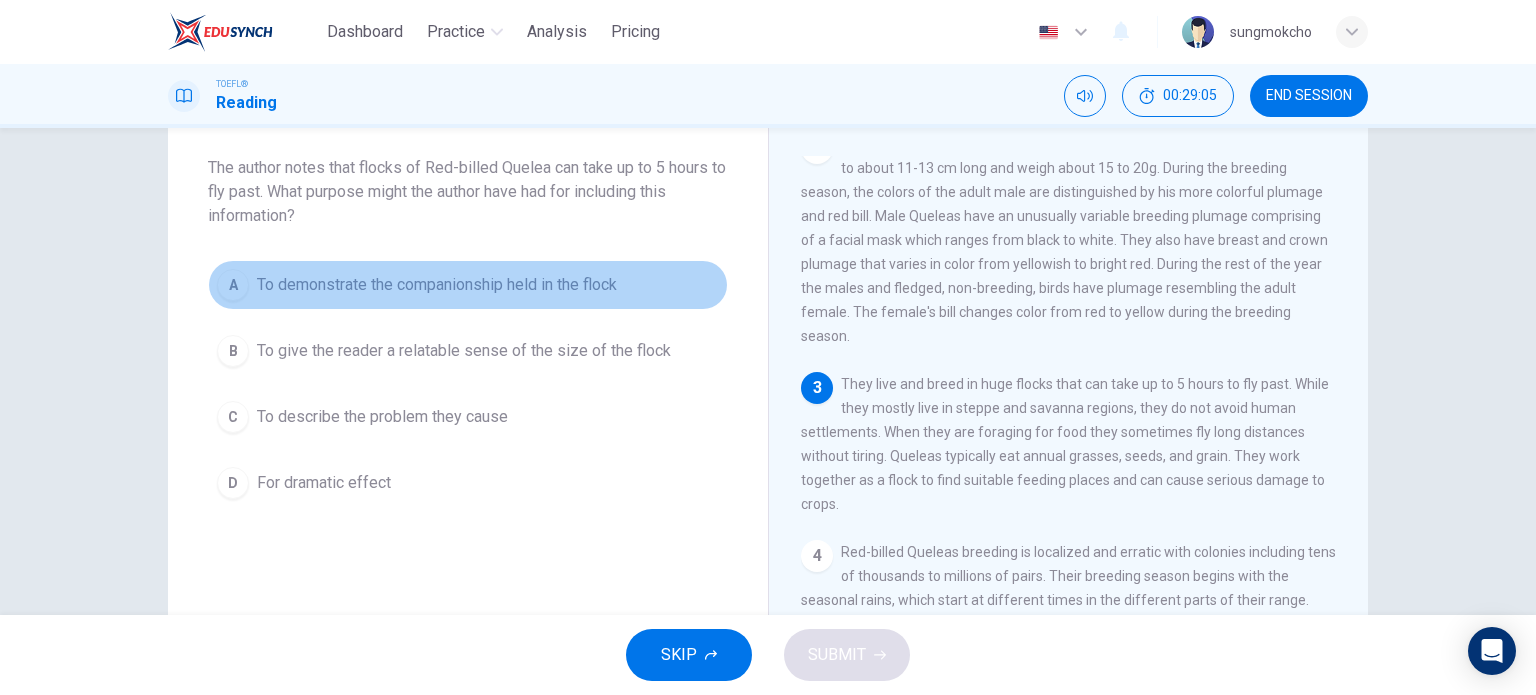 click on "To demonstrate the companionship held in the flock" at bounding box center [437, 285] 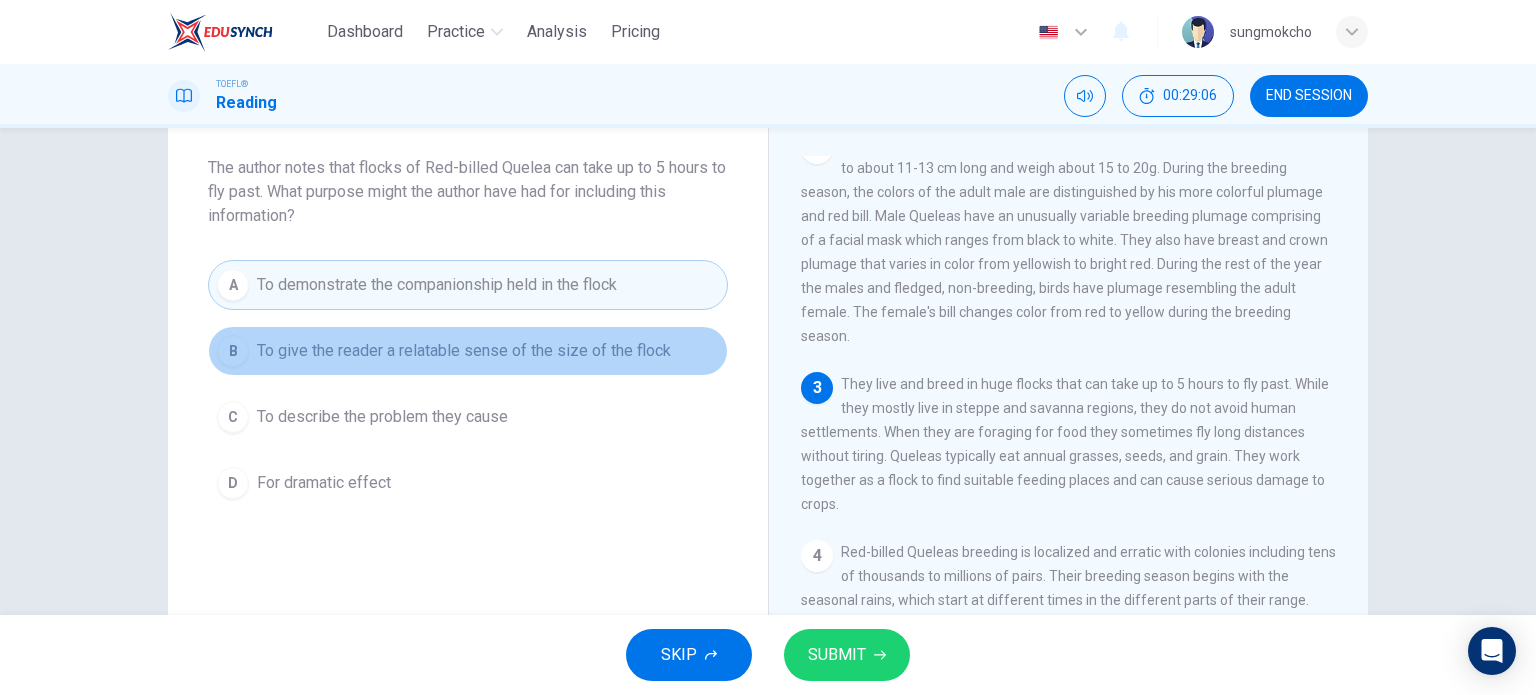 click on "To give the reader a relatable sense of the size of the flock" at bounding box center (464, 351) 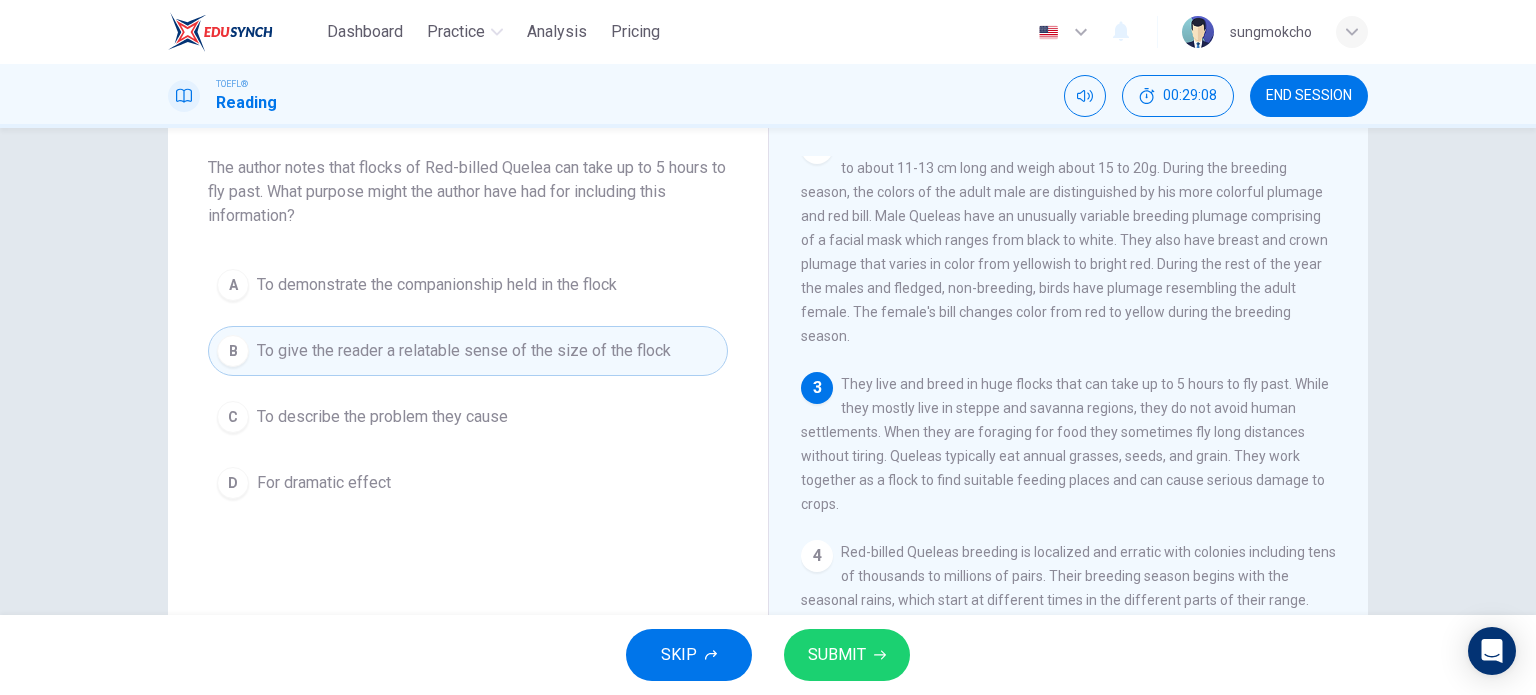 click on "SKIP SUBMIT" at bounding box center (768, 655) 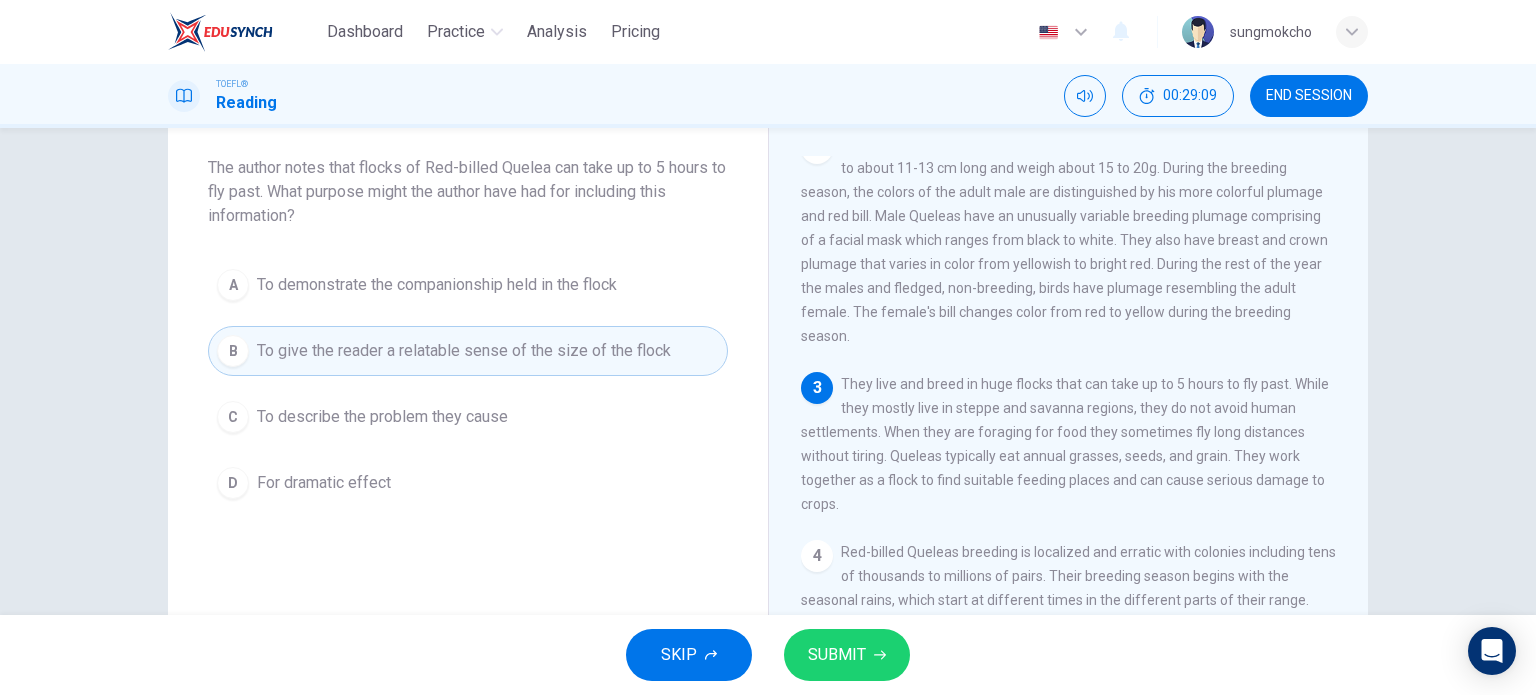 click on "SUBMIT" at bounding box center (837, 655) 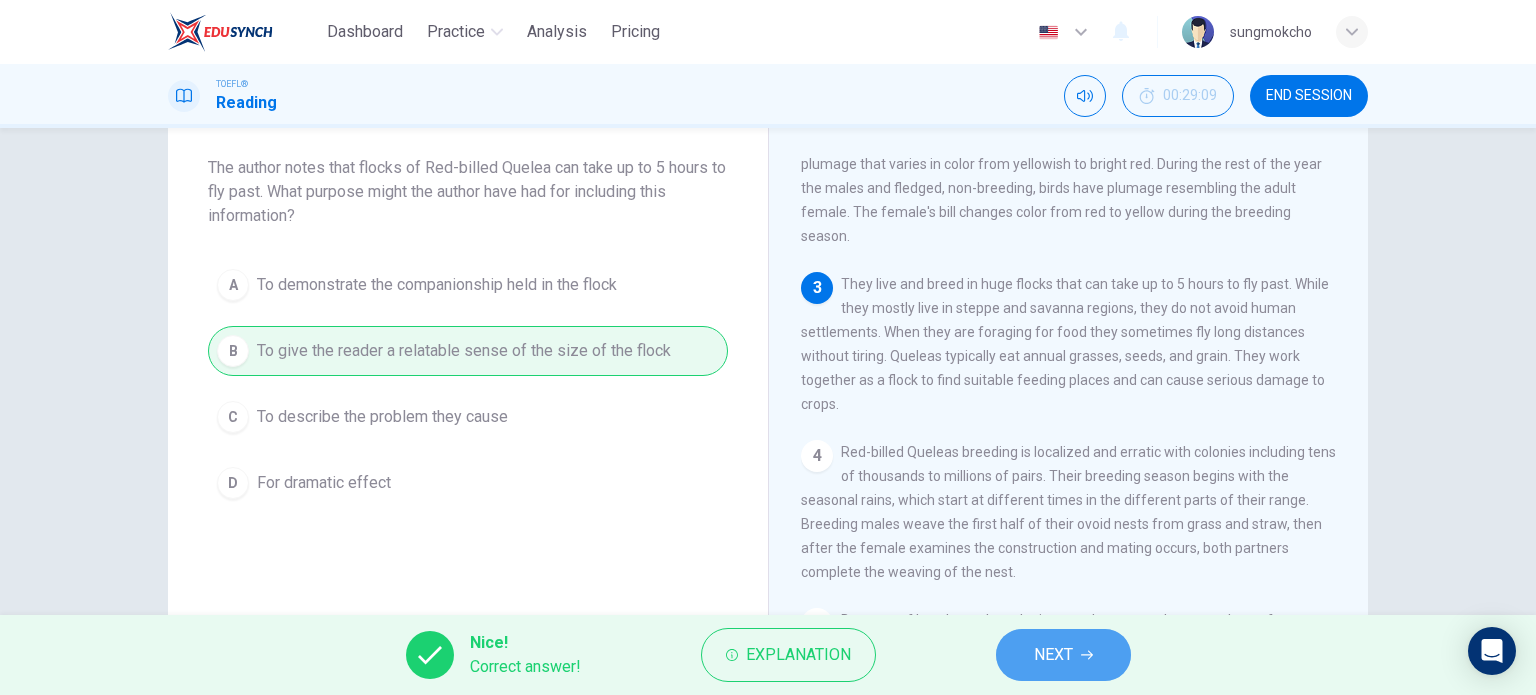 drag, startPoint x: 1073, startPoint y: 649, endPoint x: 1061, endPoint y: 577, distance: 72.99315 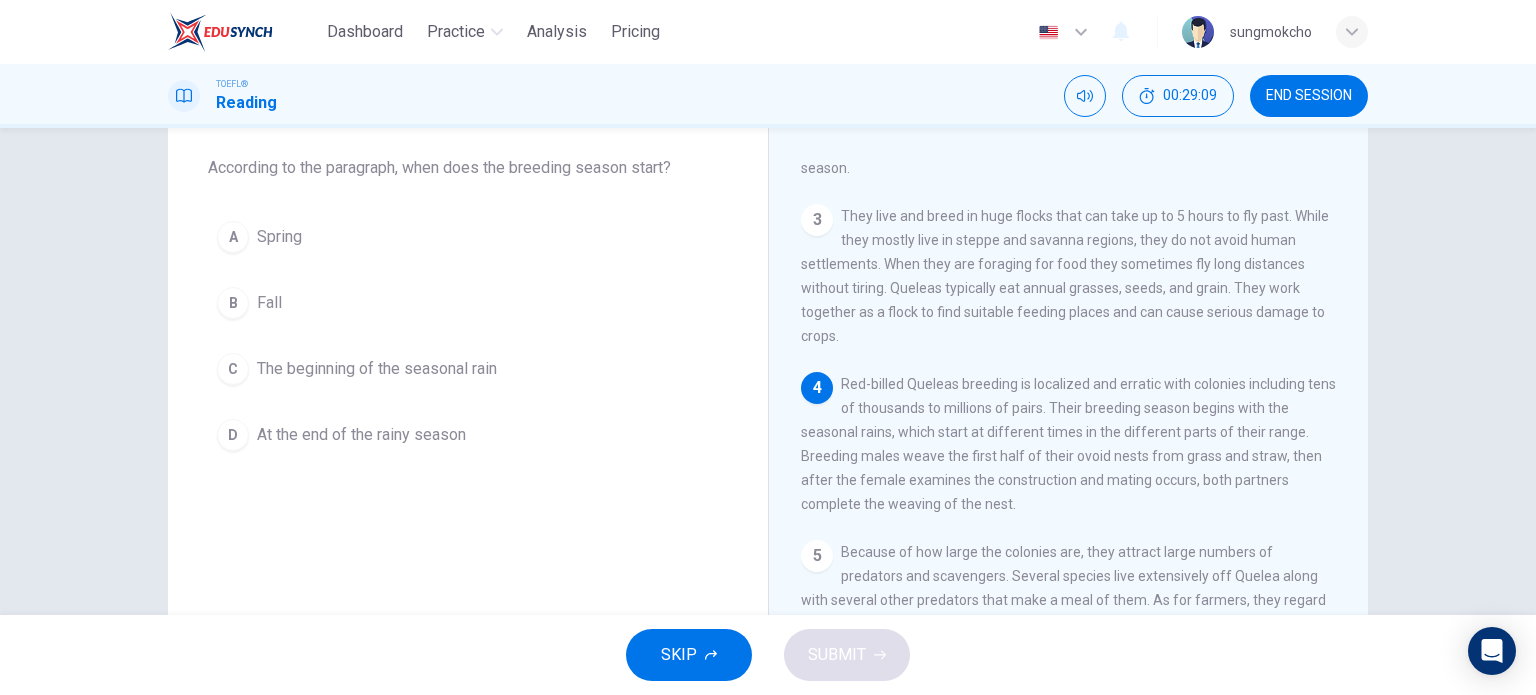scroll, scrollTop: 316, scrollLeft: 0, axis: vertical 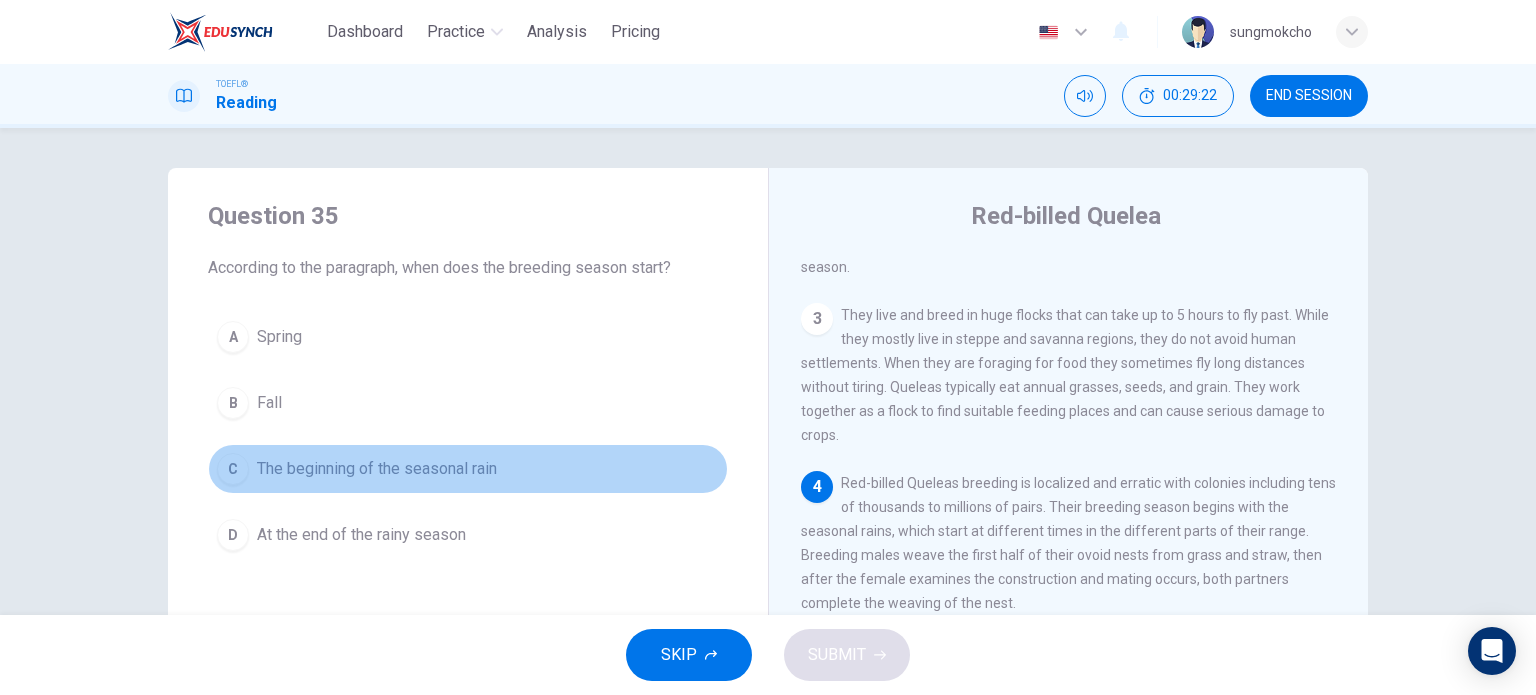 drag, startPoint x: 447, startPoint y: 463, endPoint x: 540, endPoint y: 495, distance: 98.35141 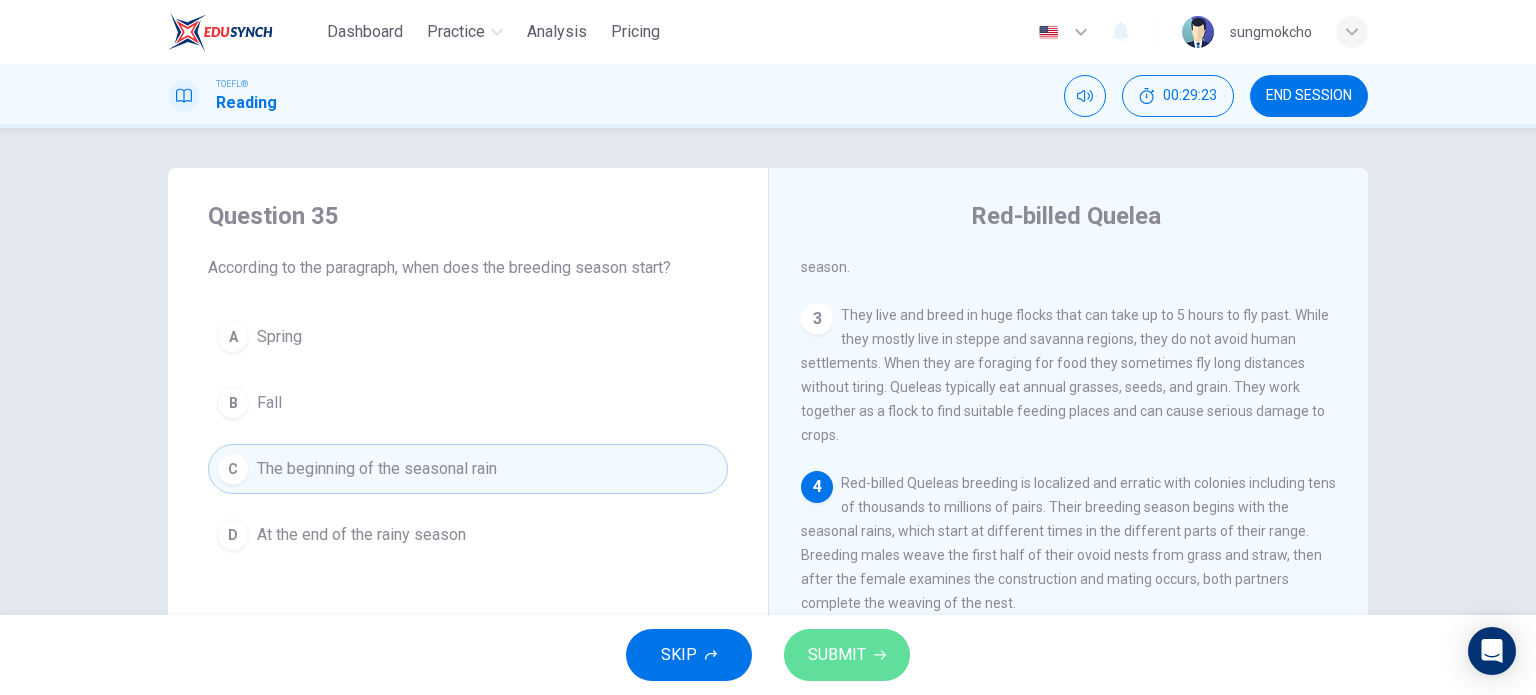 click on "SUBMIT" at bounding box center (837, 655) 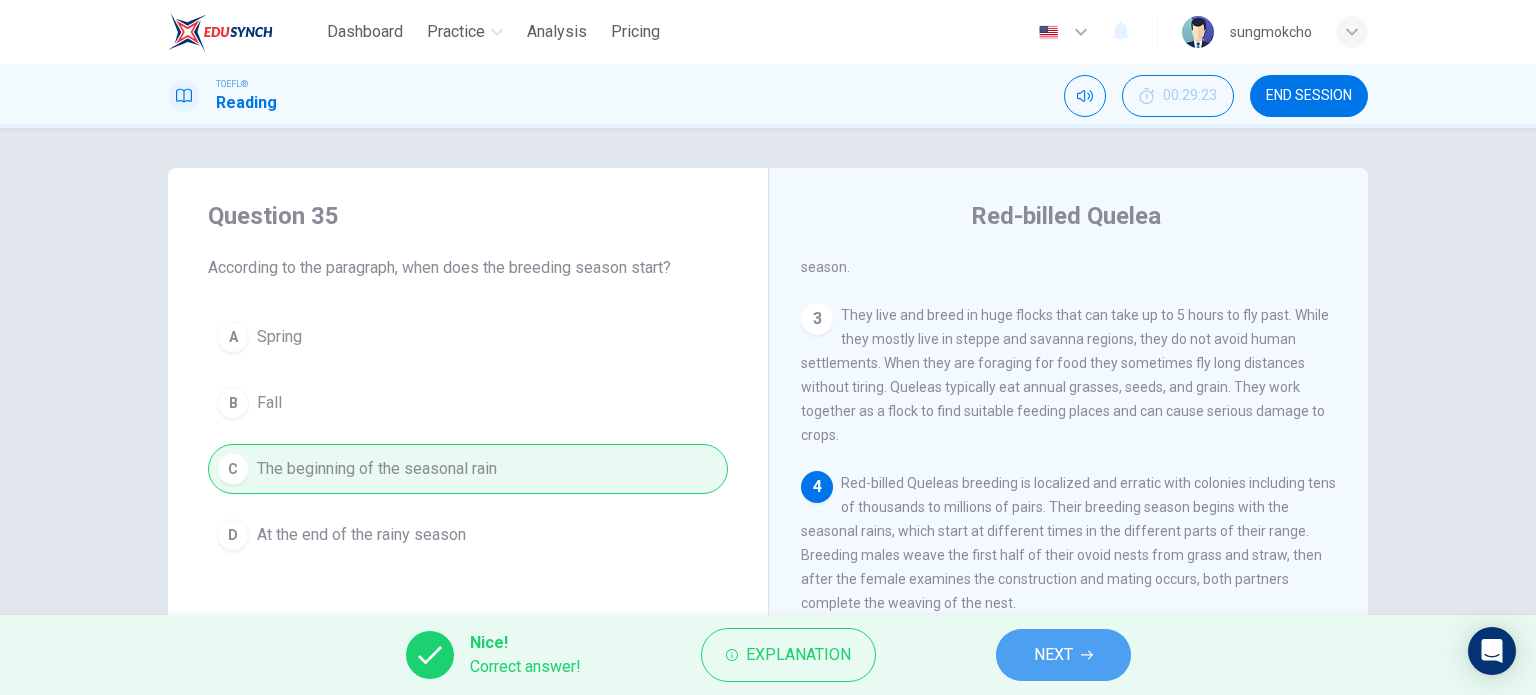 click on "NEXT" at bounding box center (1053, 655) 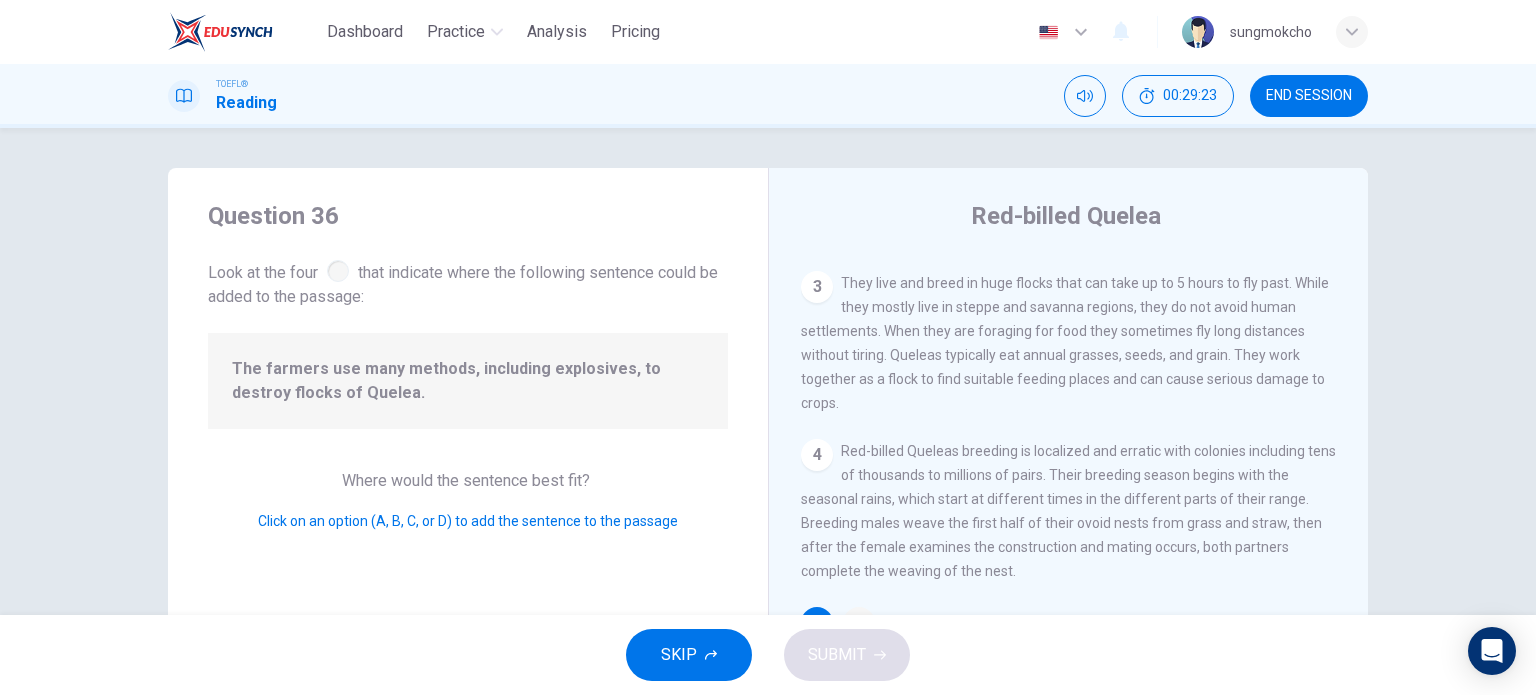 scroll, scrollTop: 364, scrollLeft: 0, axis: vertical 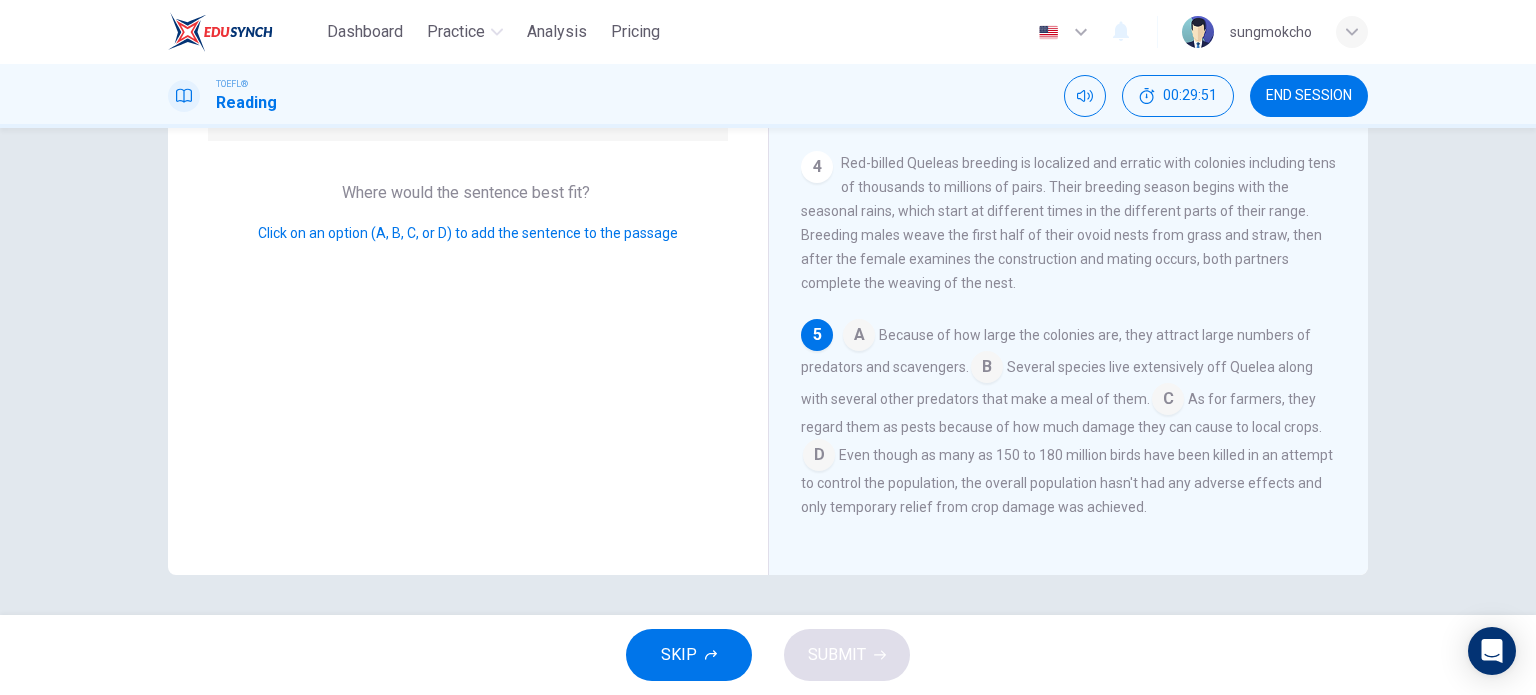 click at bounding box center [819, 457] 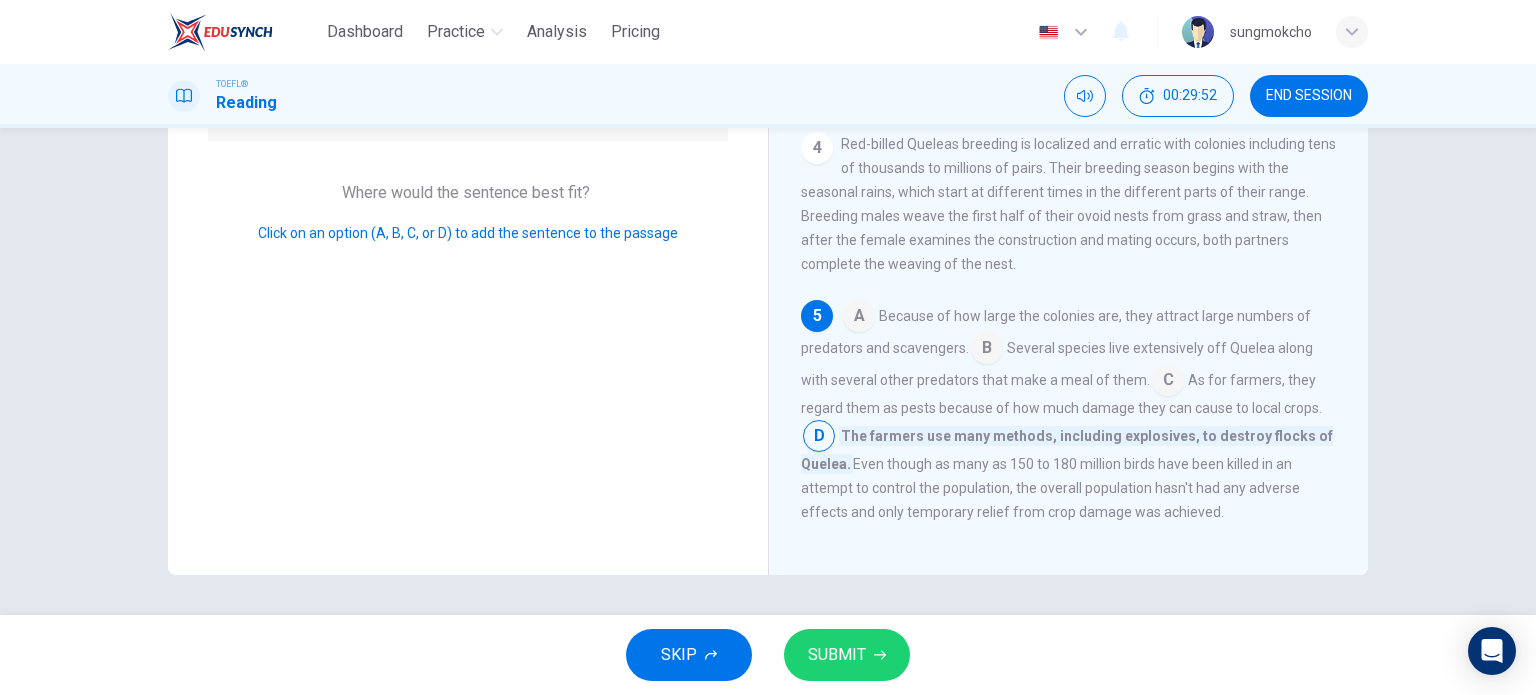 click on "SKIP SUBMIT" at bounding box center [768, 655] 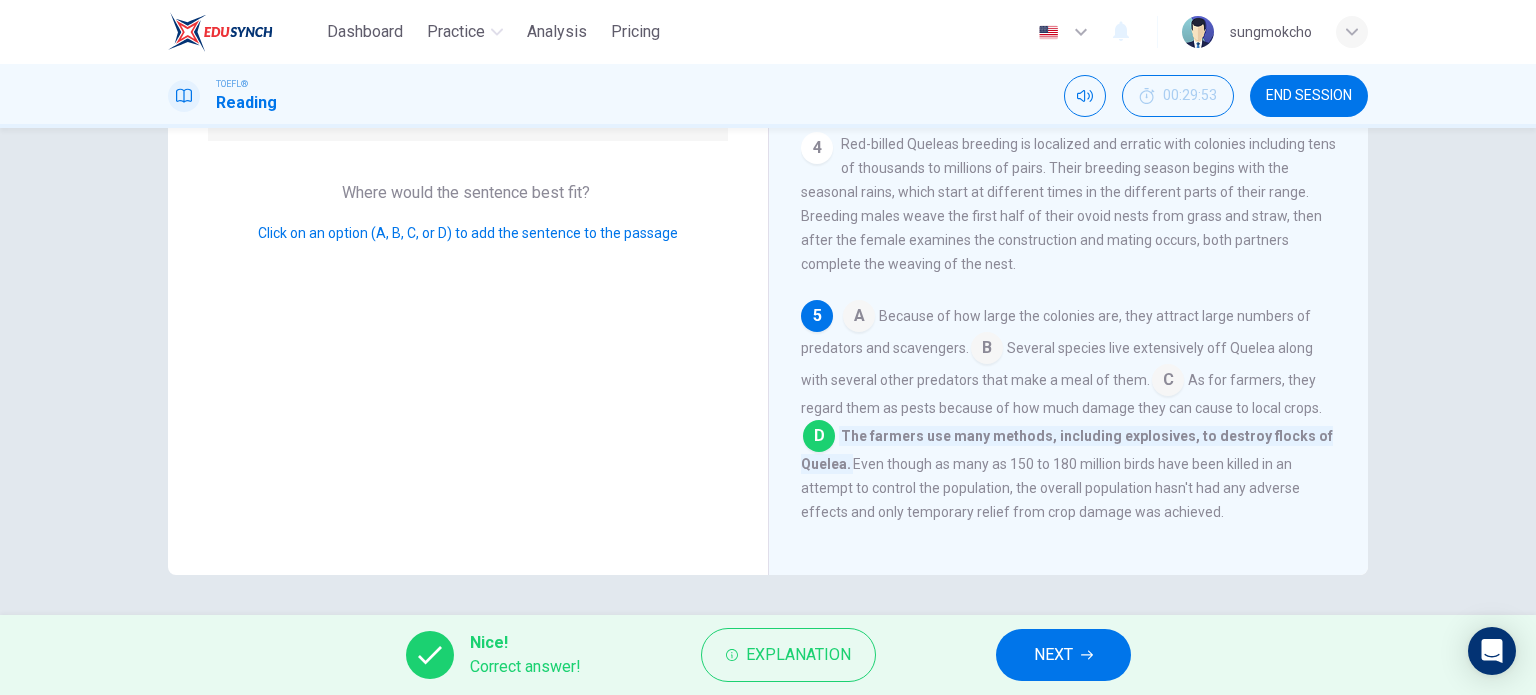 click on "NEXT" at bounding box center [1053, 655] 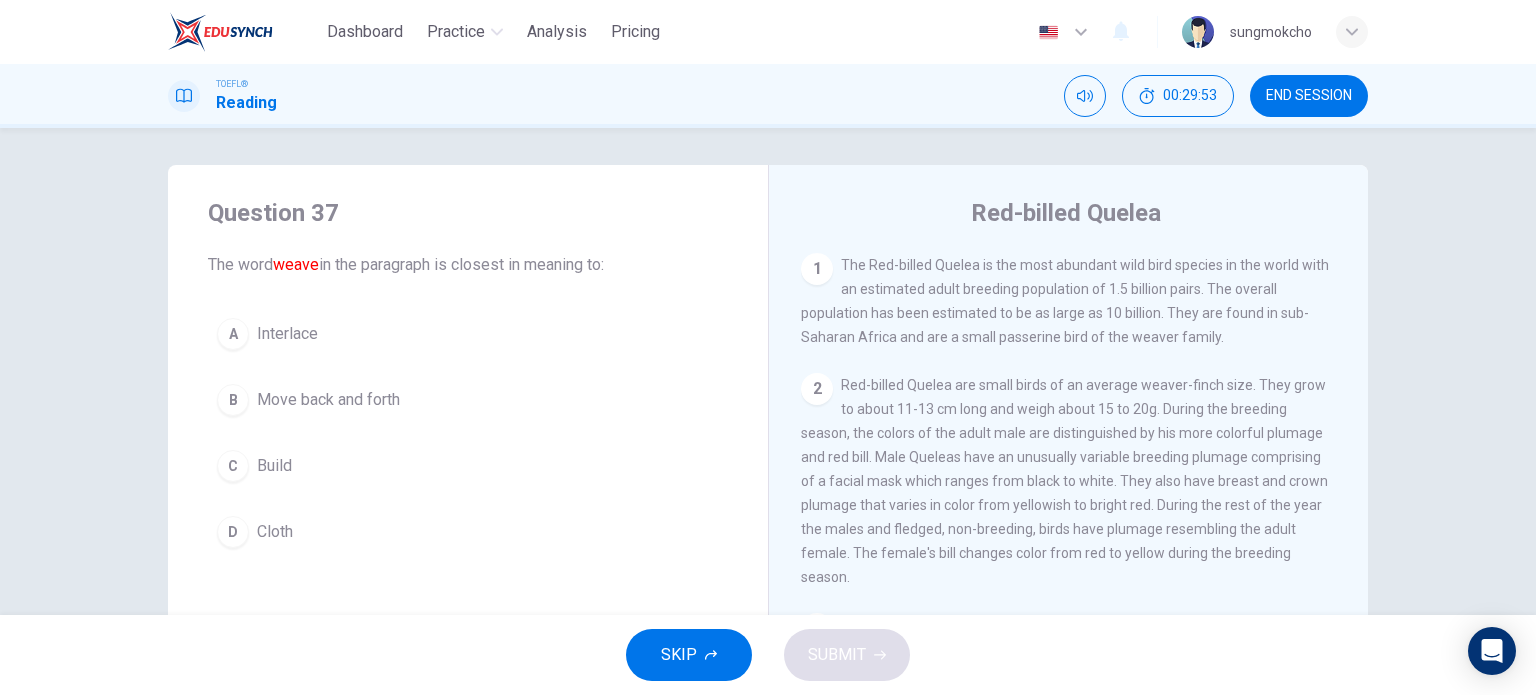 scroll, scrollTop: 0, scrollLeft: 0, axis: both 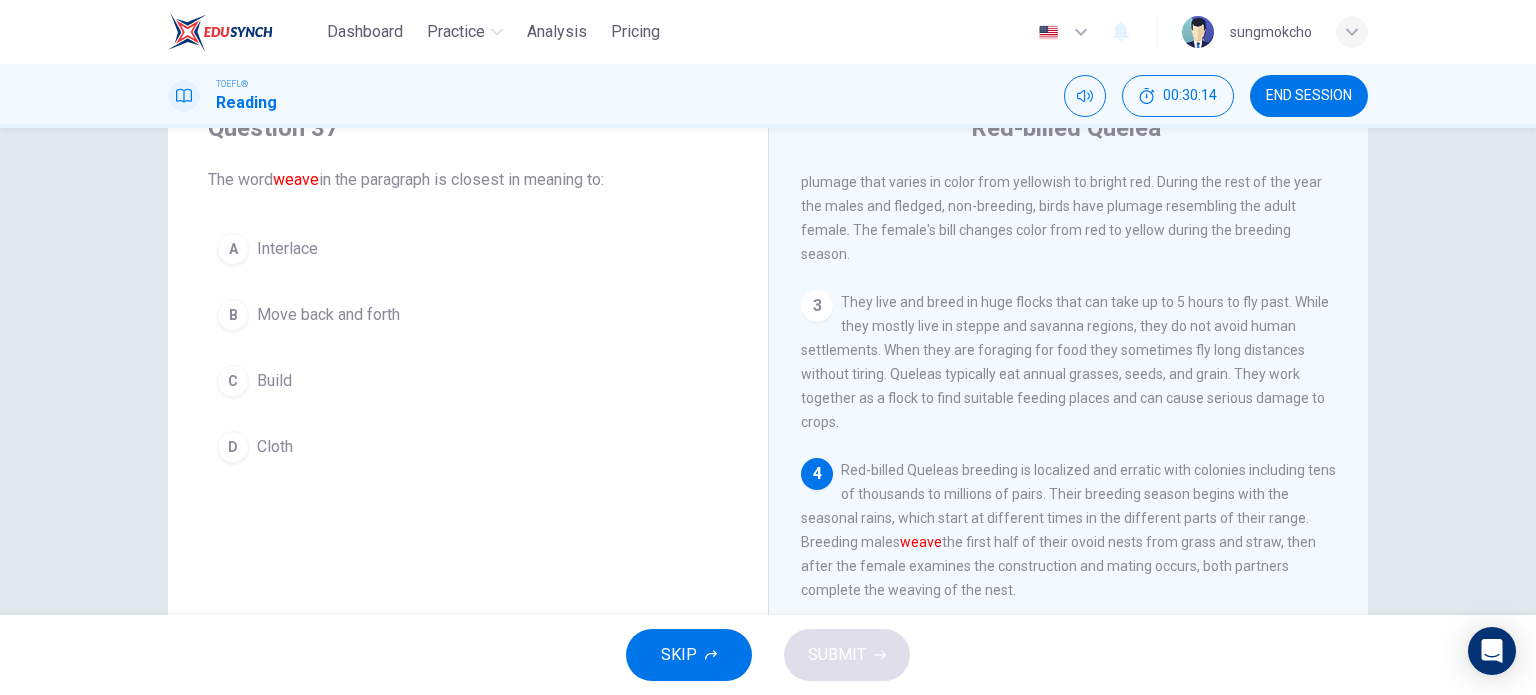 click on "C Build" at bounding box center [468, 381] 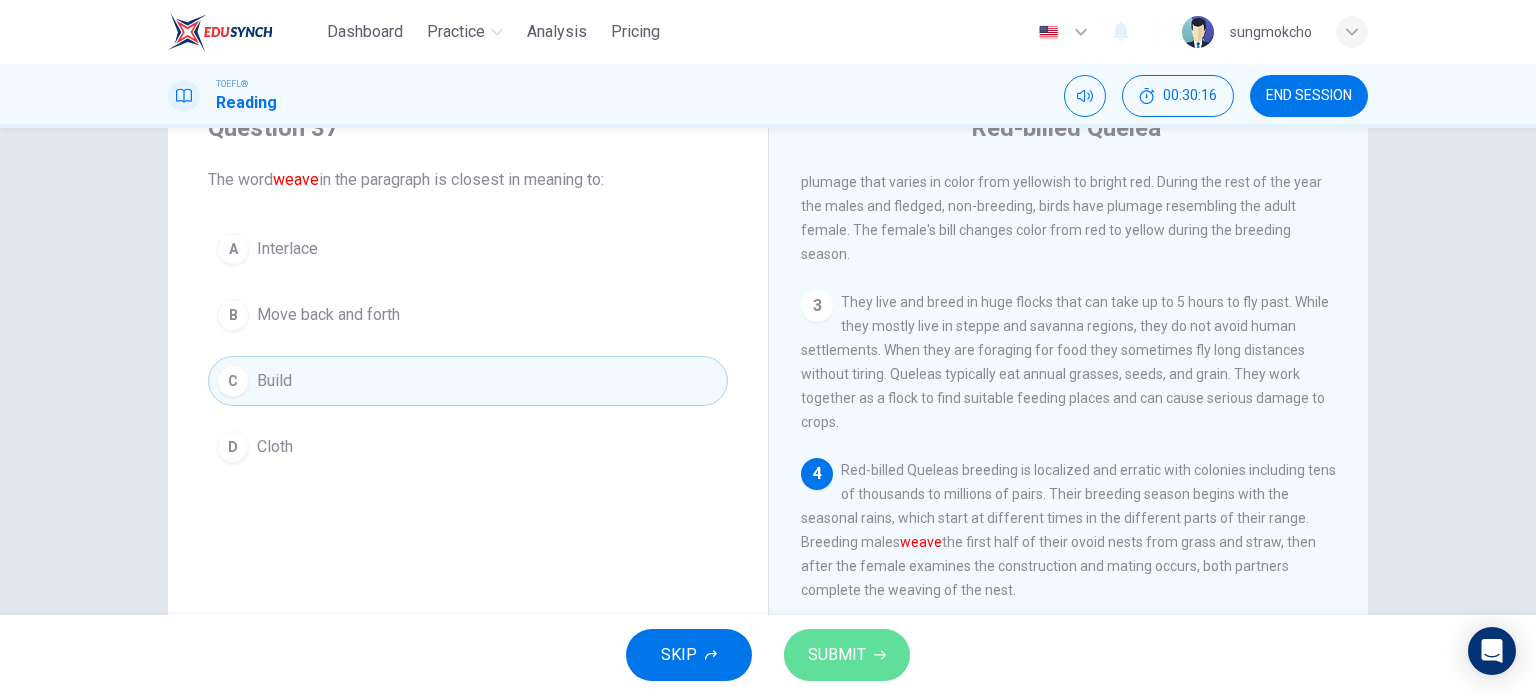 click on "SUBMIT" at bounding box center [847, 655] 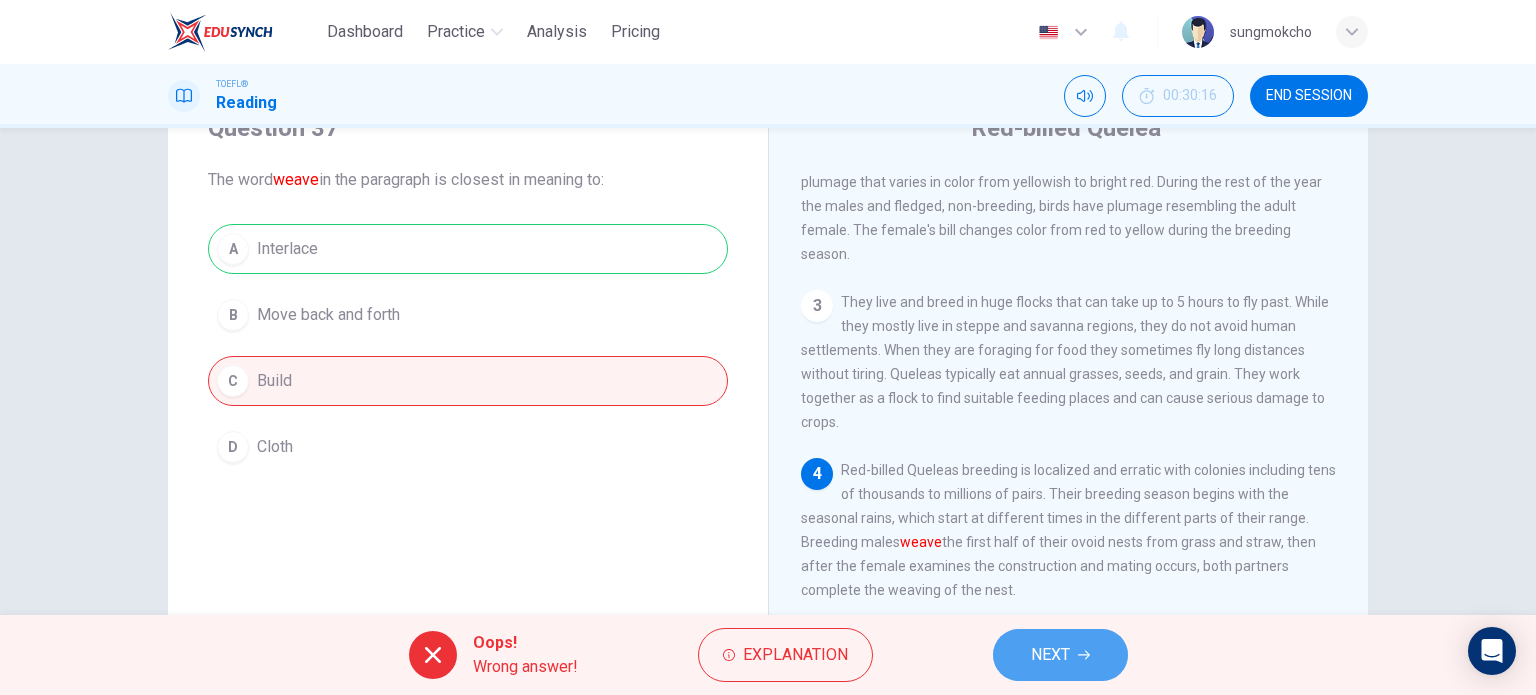 drag, startPoint x: 1061, startPoint y: 653, endPoint x: 1046, endPoint y: 676, distance: 27.45906 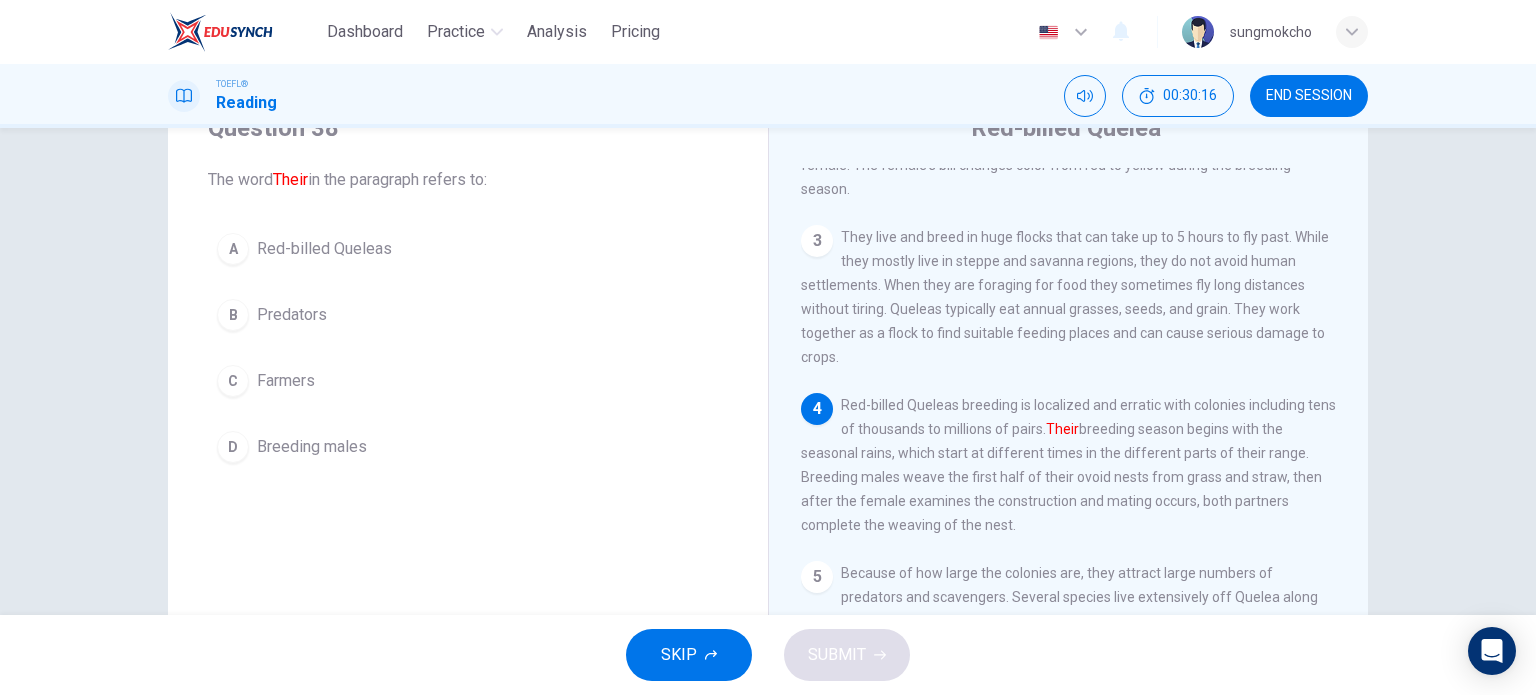 scroll, scrollTop: 316, scrollLeft: 0, axis: vertical 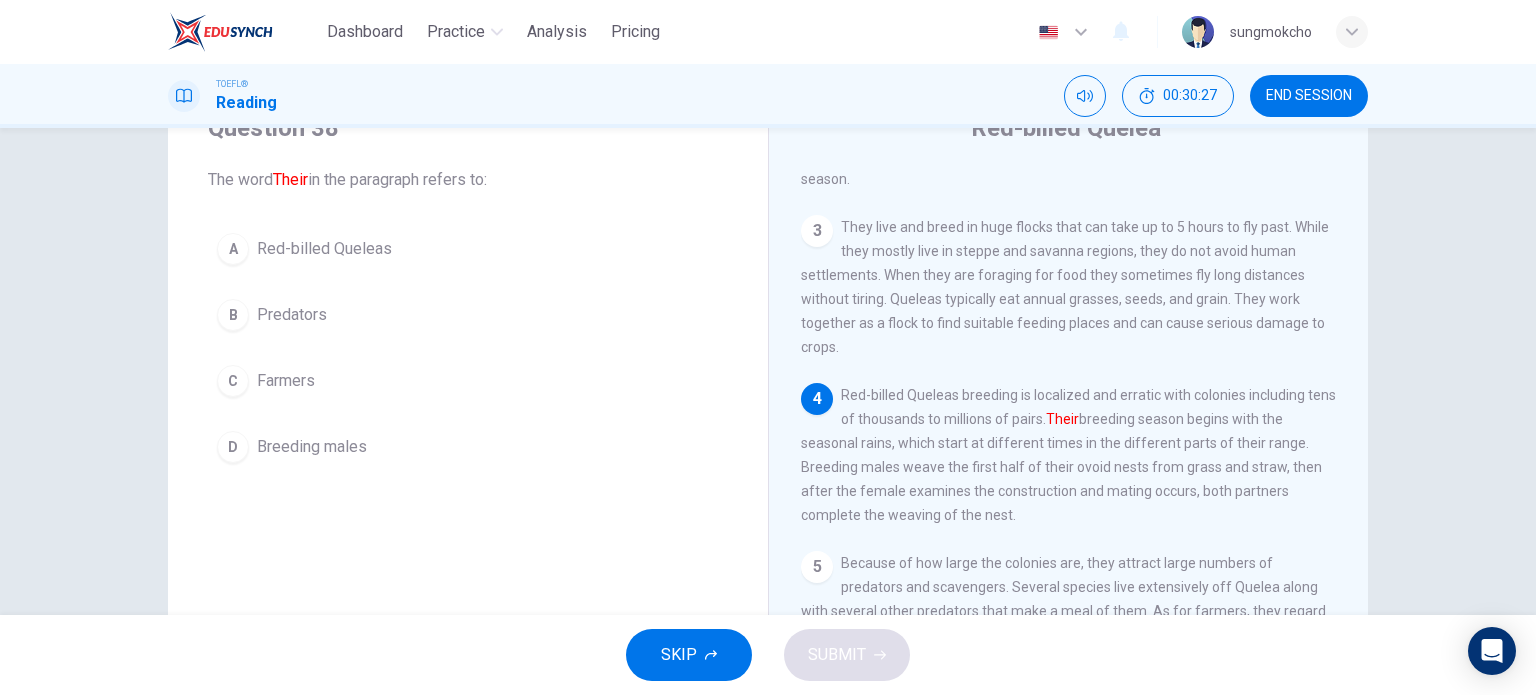 click on "Red-billed Queleas" at bounding box center [324, 249] 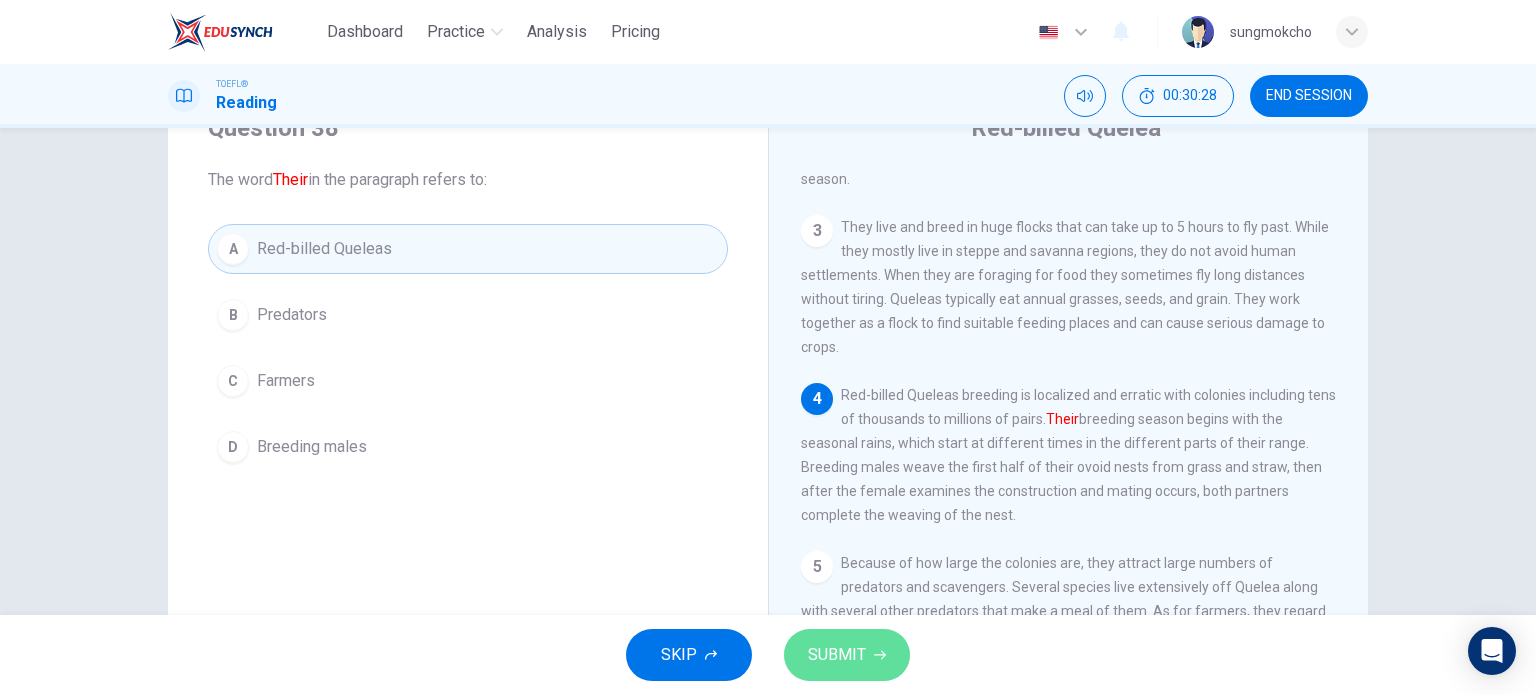 click on "SUBMIT" at bounding box center (837, 655) 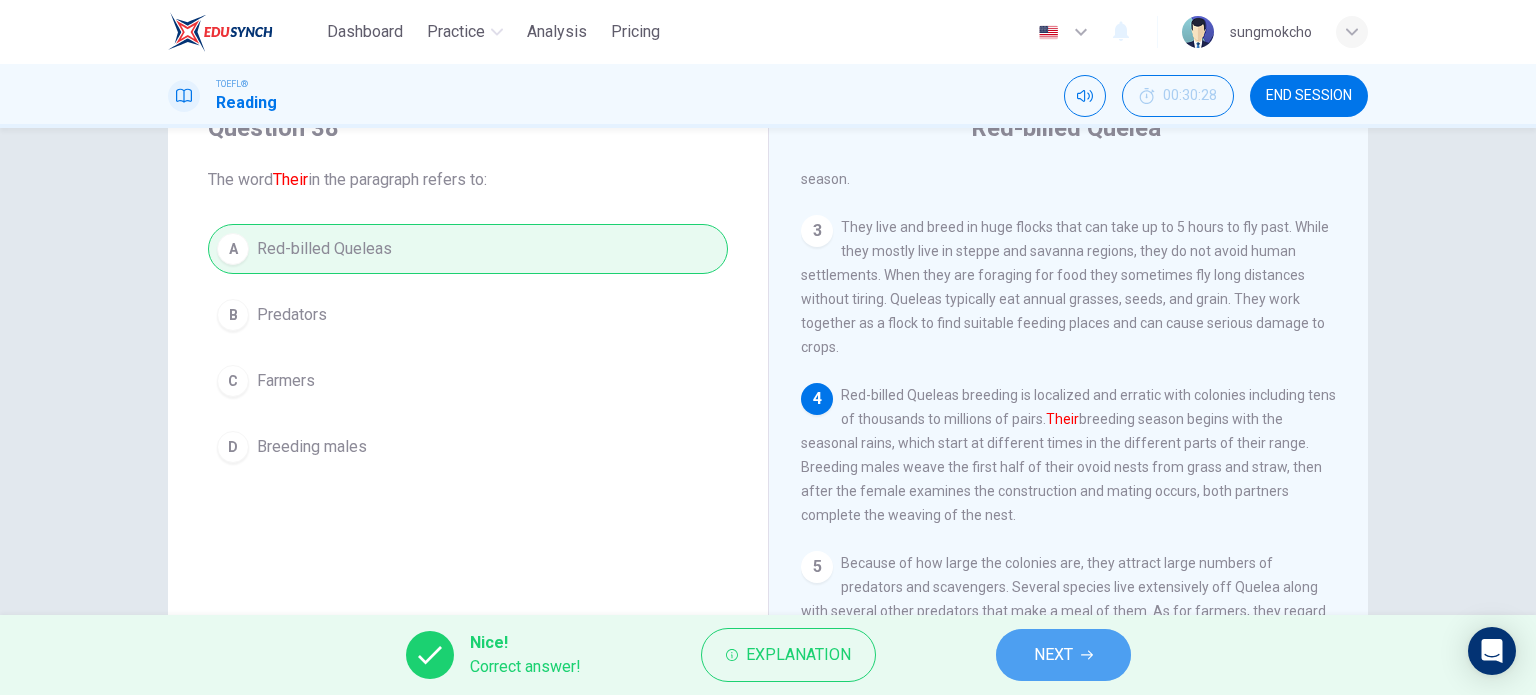 click on "NEXT" at bounding box center (1053, 655) 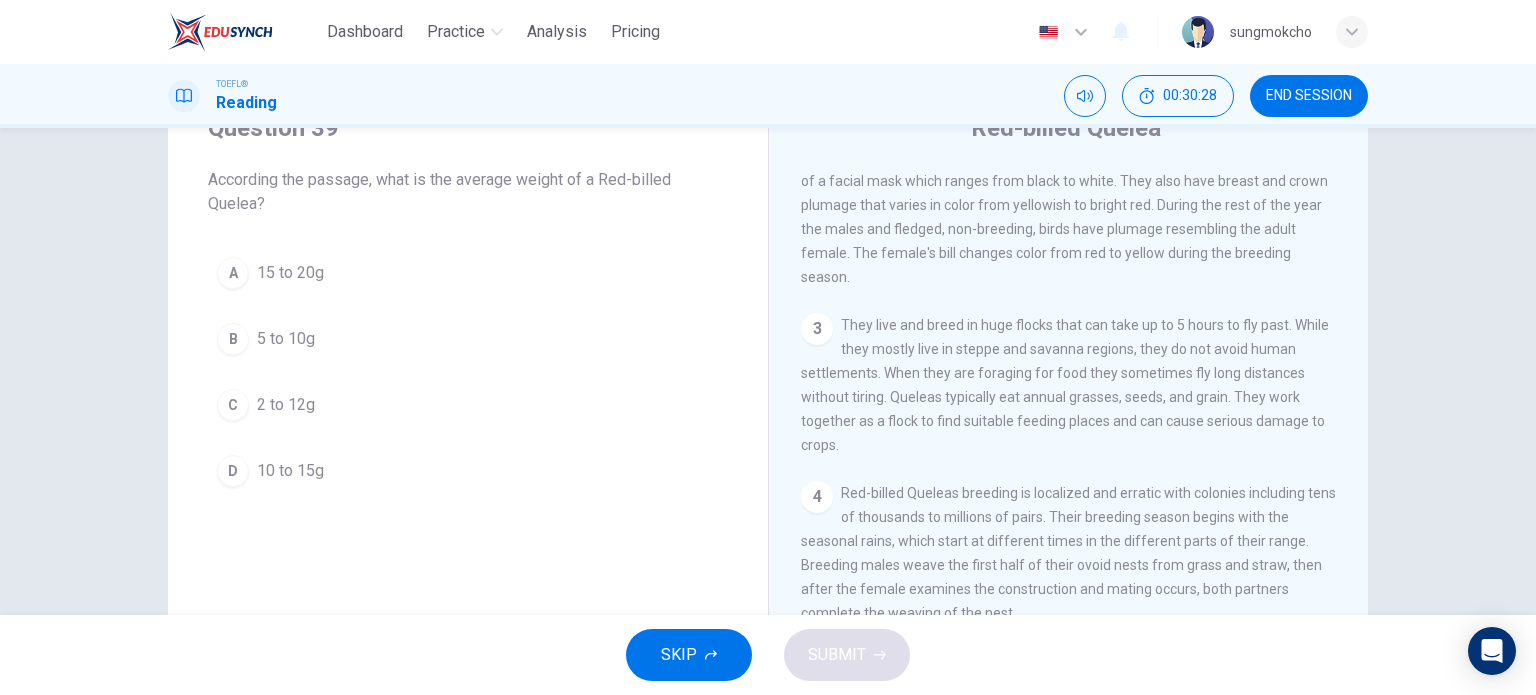 scroll, scrollTop: 123, scrollLeft: 0, axis: vertical 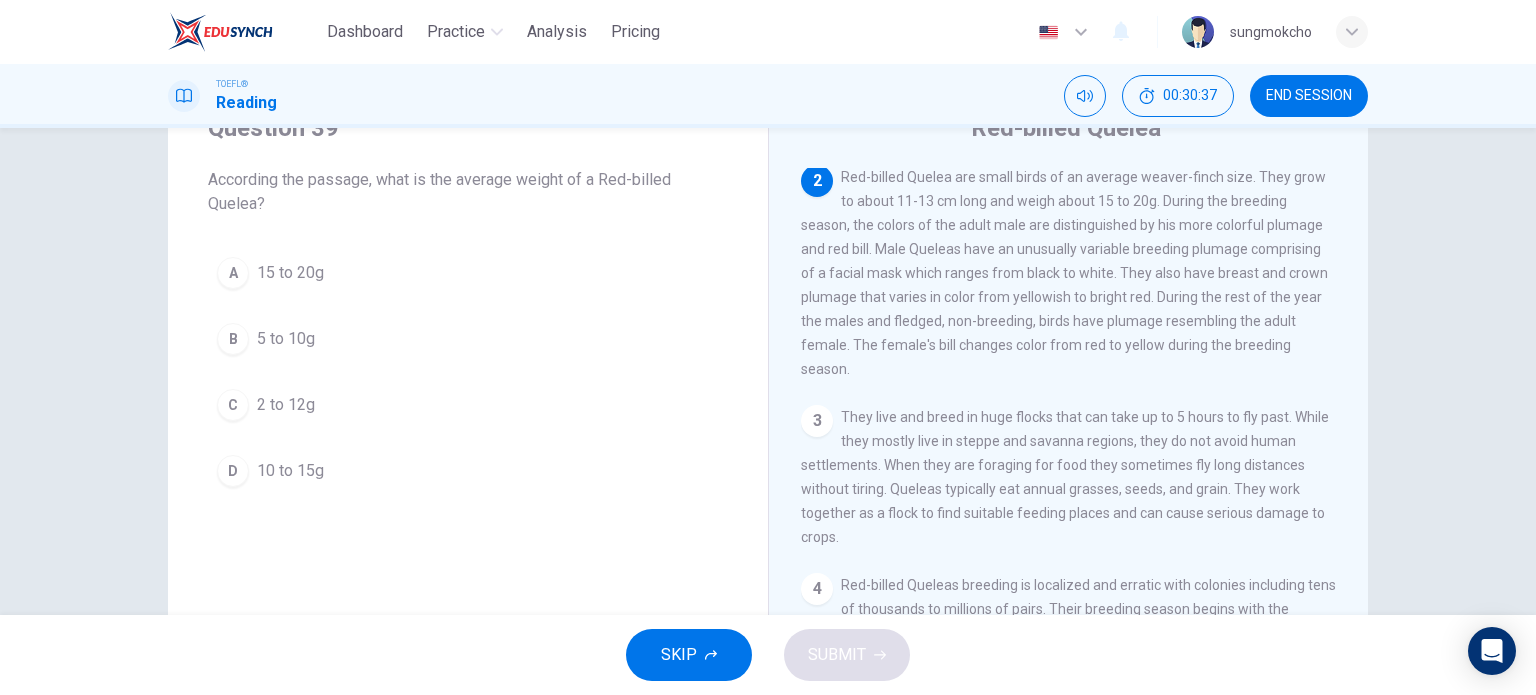 click on "A 15 to 20g" at bounding box center [468, 273] 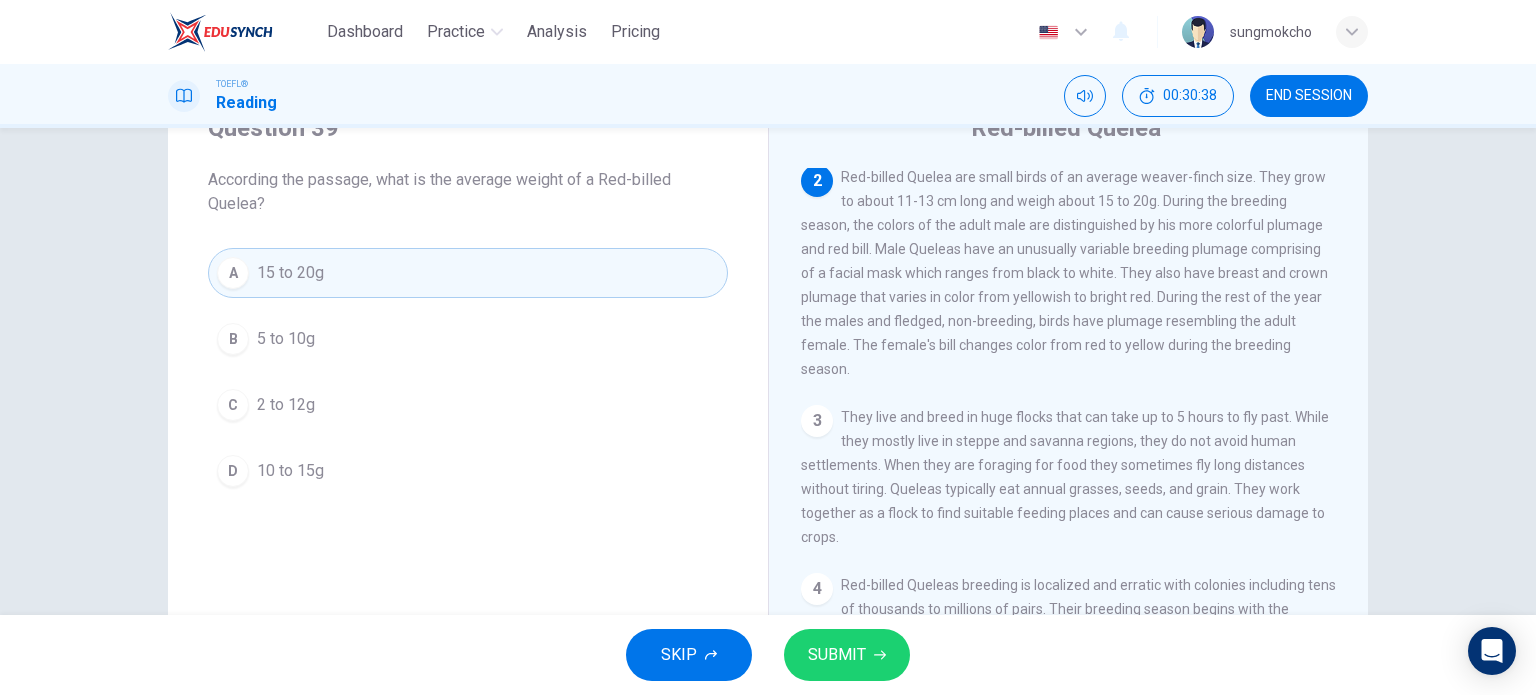 click on "SUBMIT" at bounding box center (837, 655) 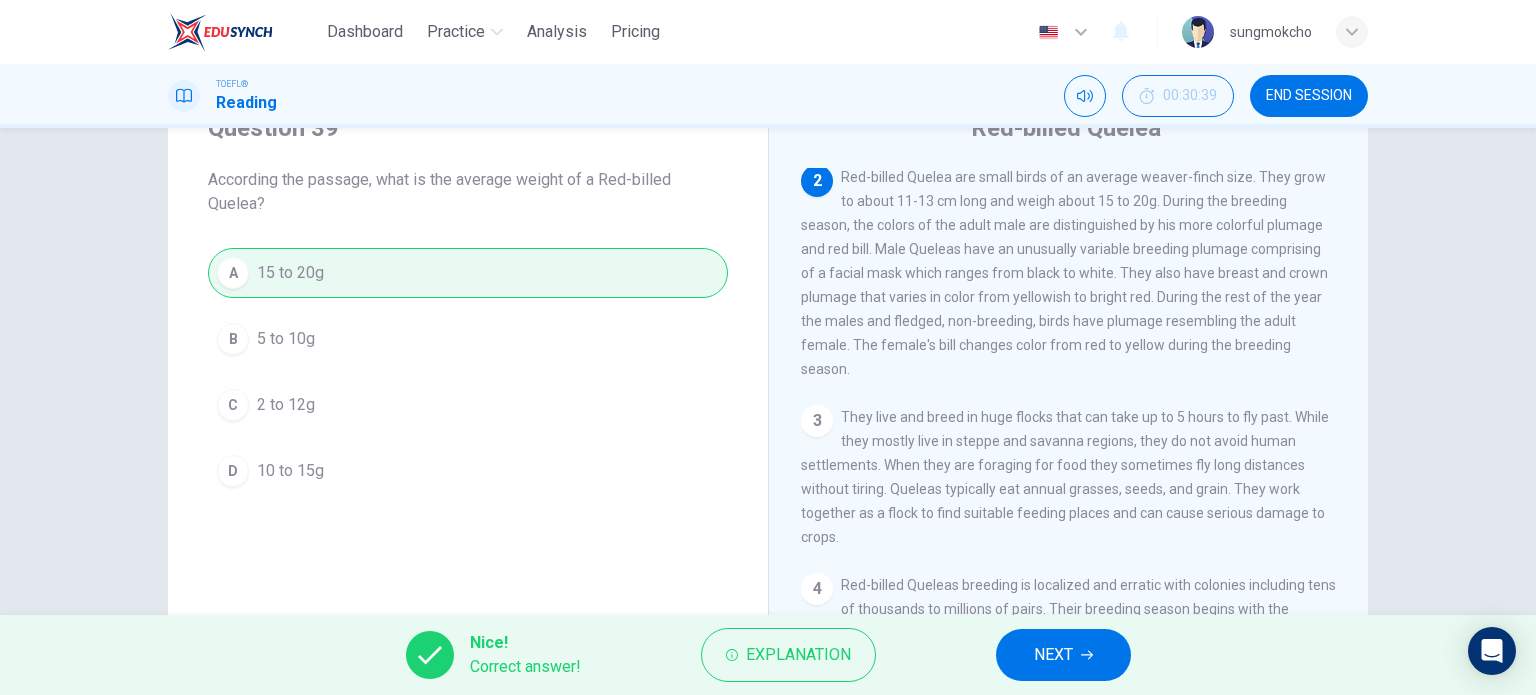 click on "NEXT" at bounding box center [1053, 655] 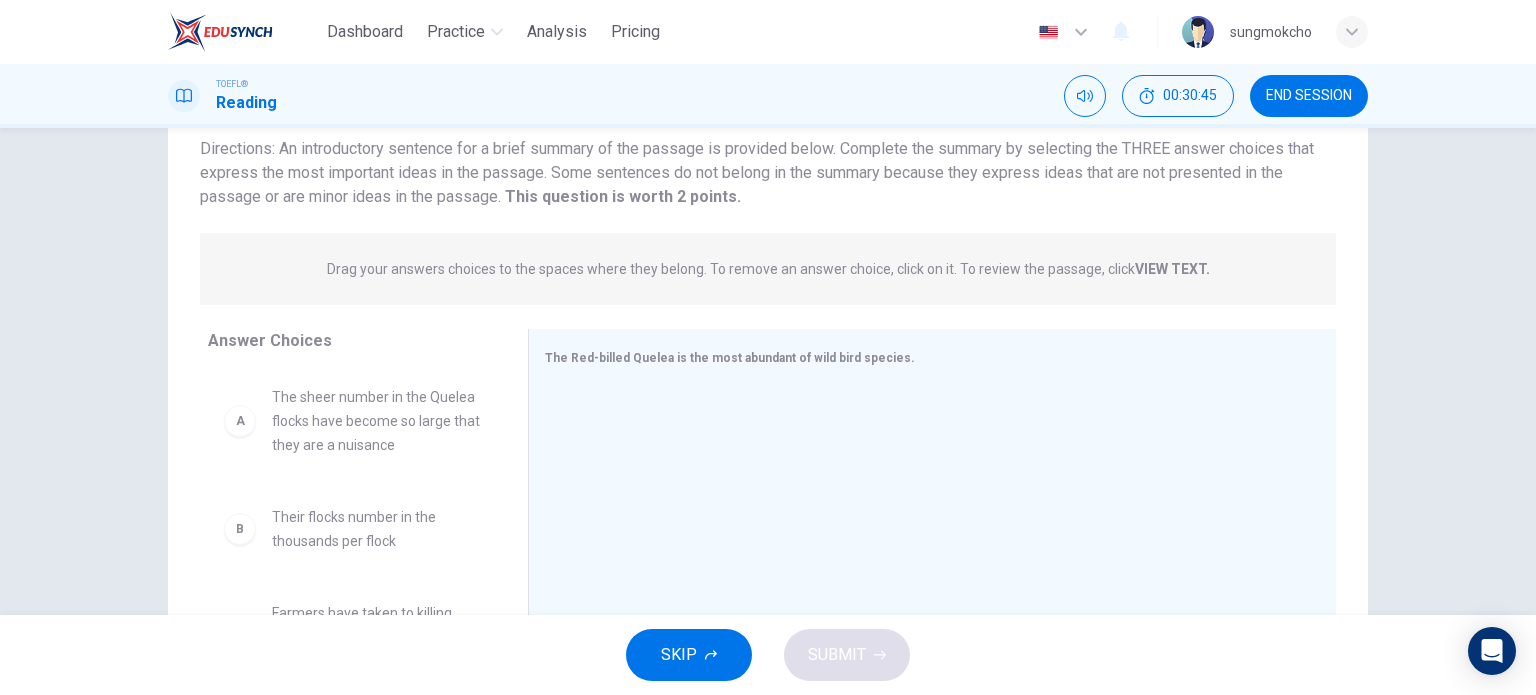 scroll, scrollTop: 188, scrollLeft: 0, axis: vertical 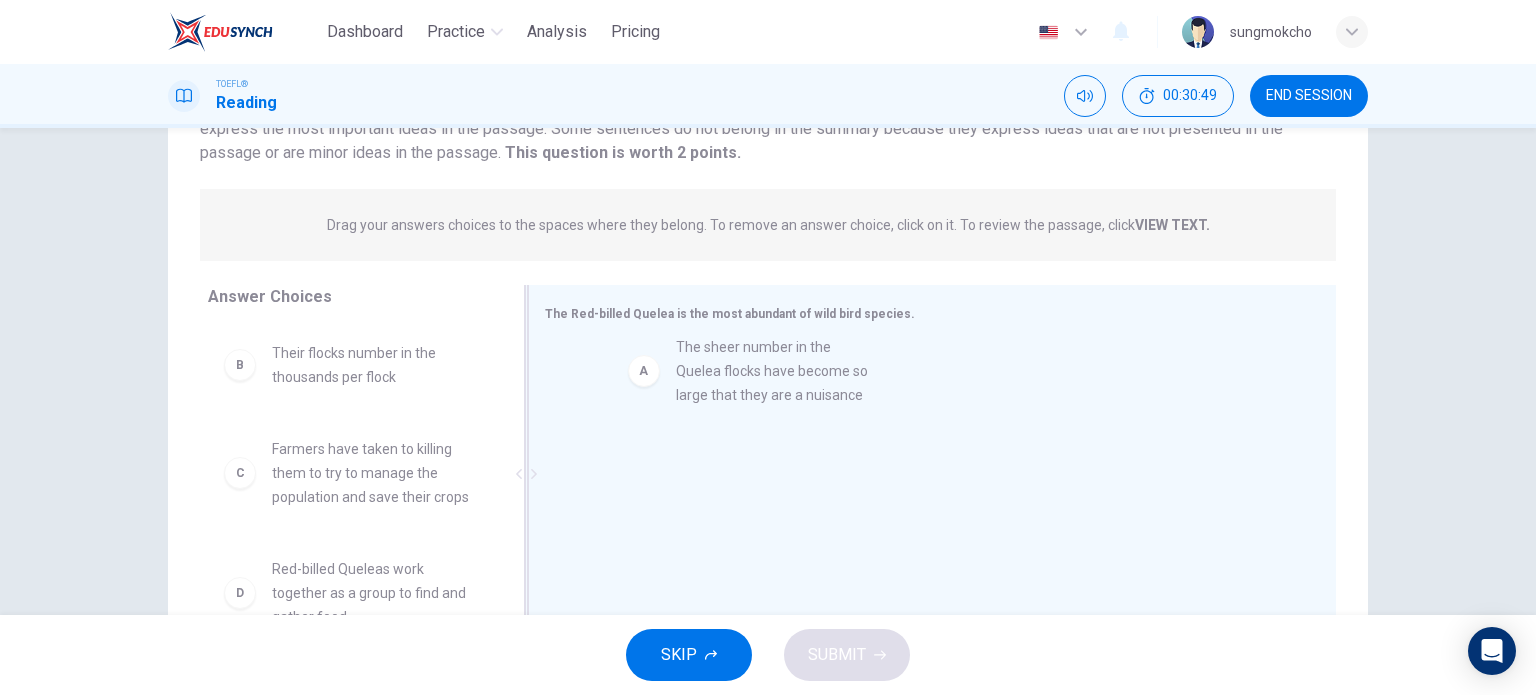 drag, startPoint x: 376, startPoint y: 381, endPoint x: 791, endPoint y: 377, distance: 415.0193 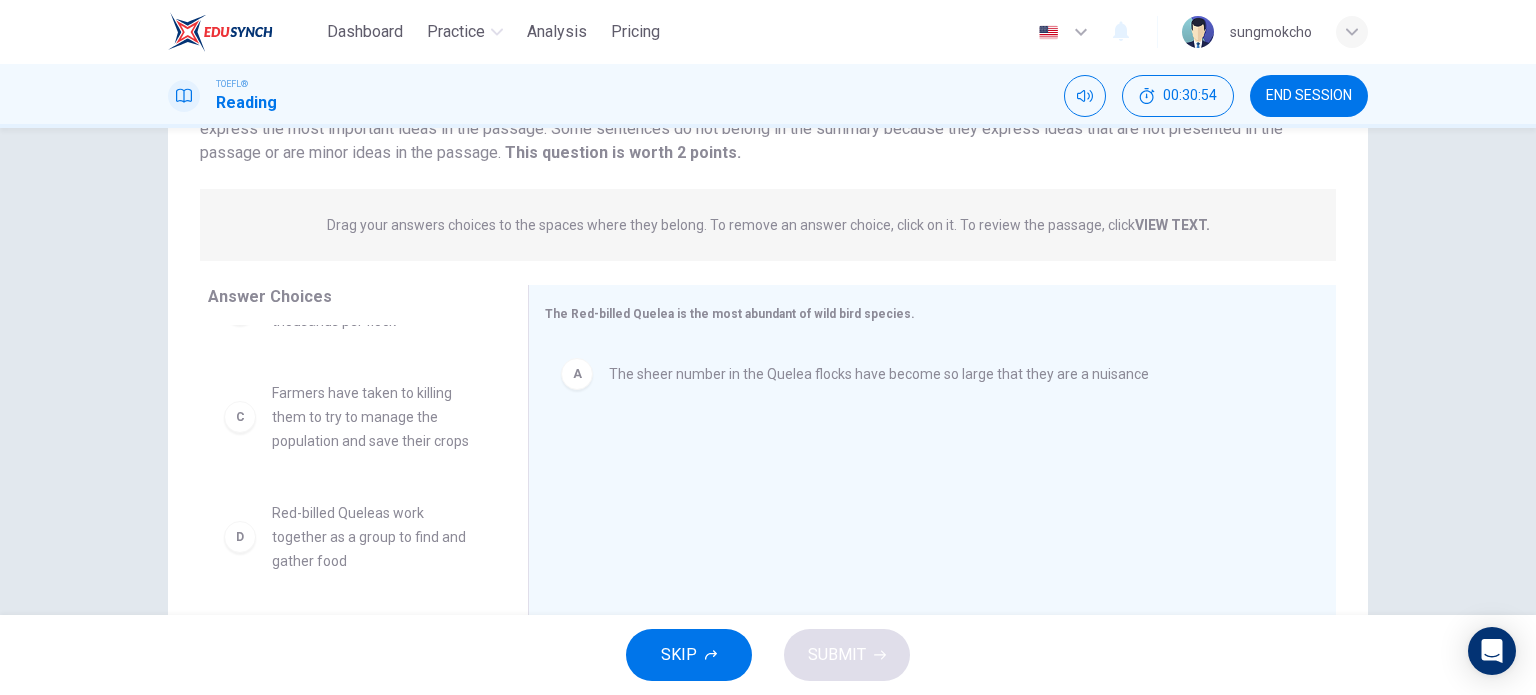 scroll, scrollTop: 100, scrollLeft: 0, axis: vertical 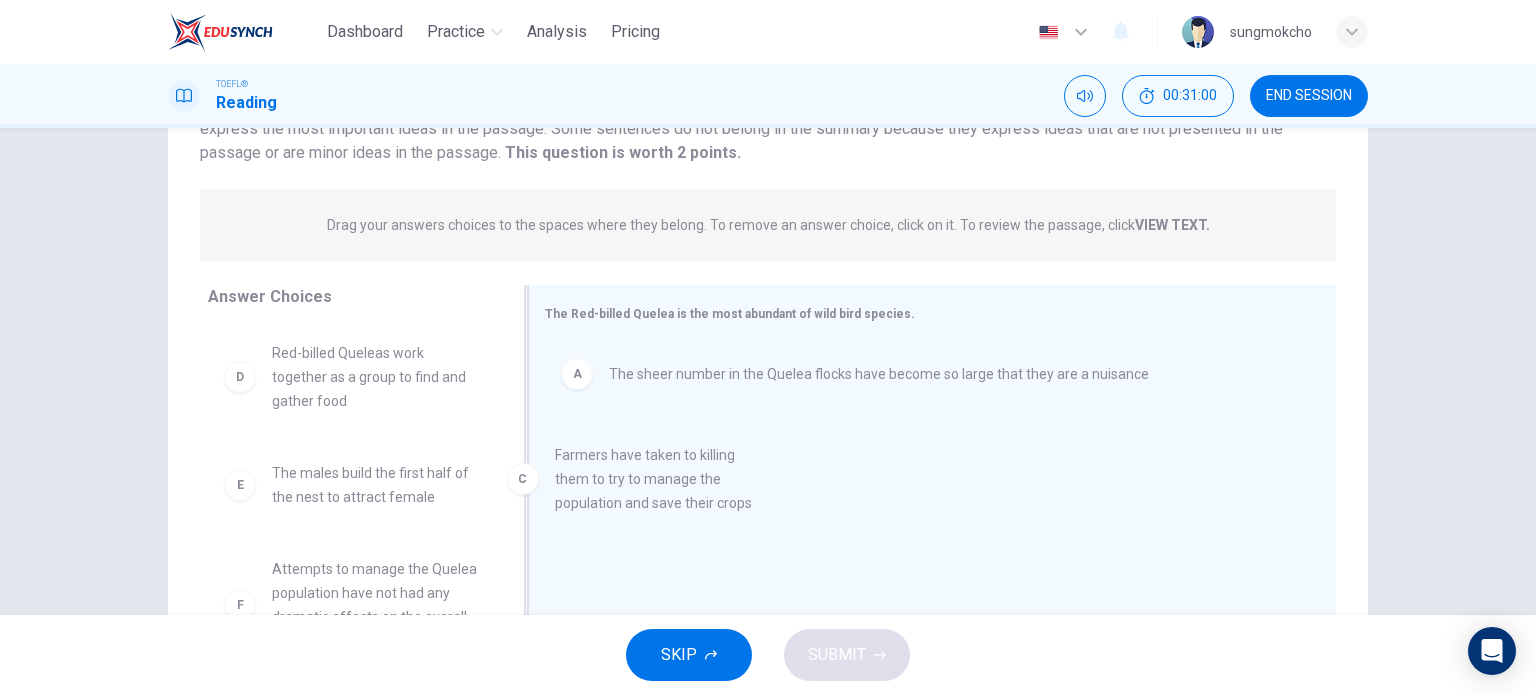drag, startPoint x: 386, startPoint y: 399, endPoint x: 724, endPoint y: 498, distance: 352.20023 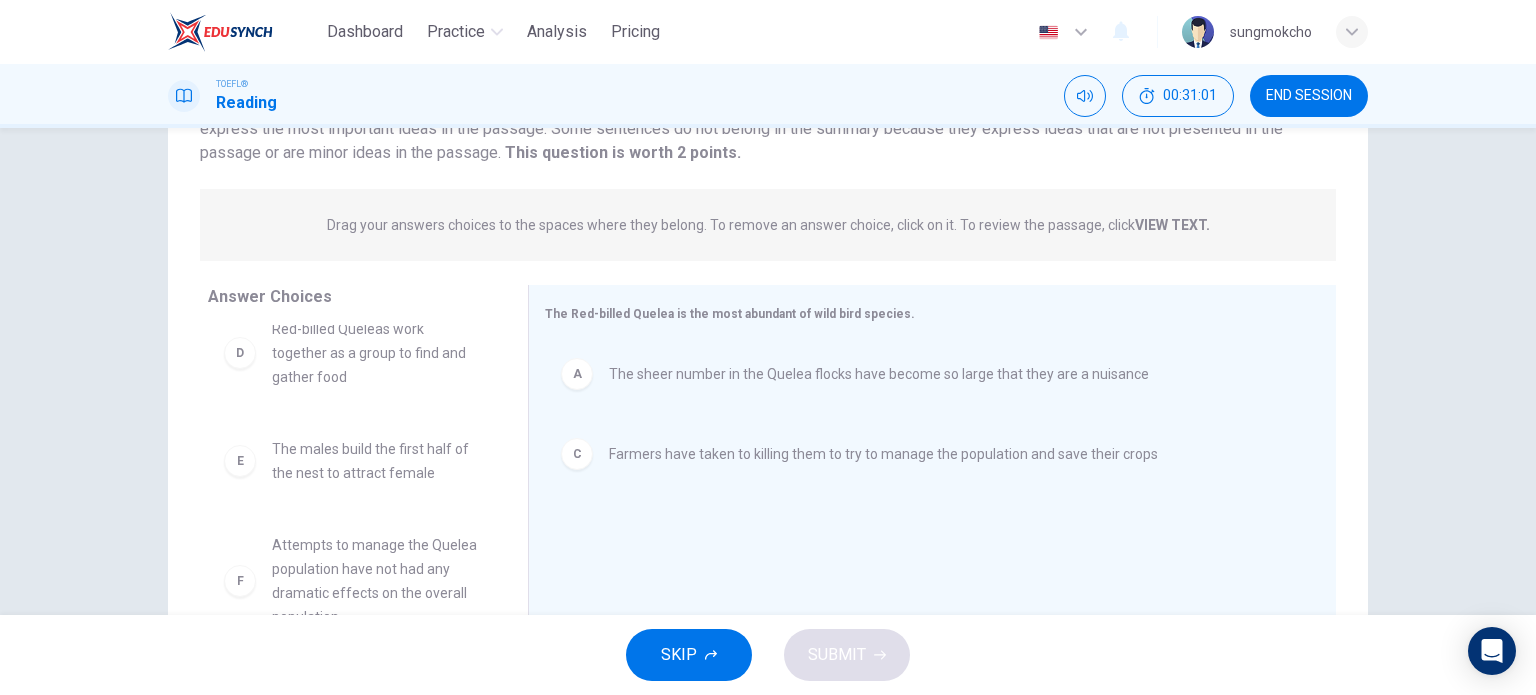 scroll, scrollTop: 132, scrollLeft: 0, axis: vertical 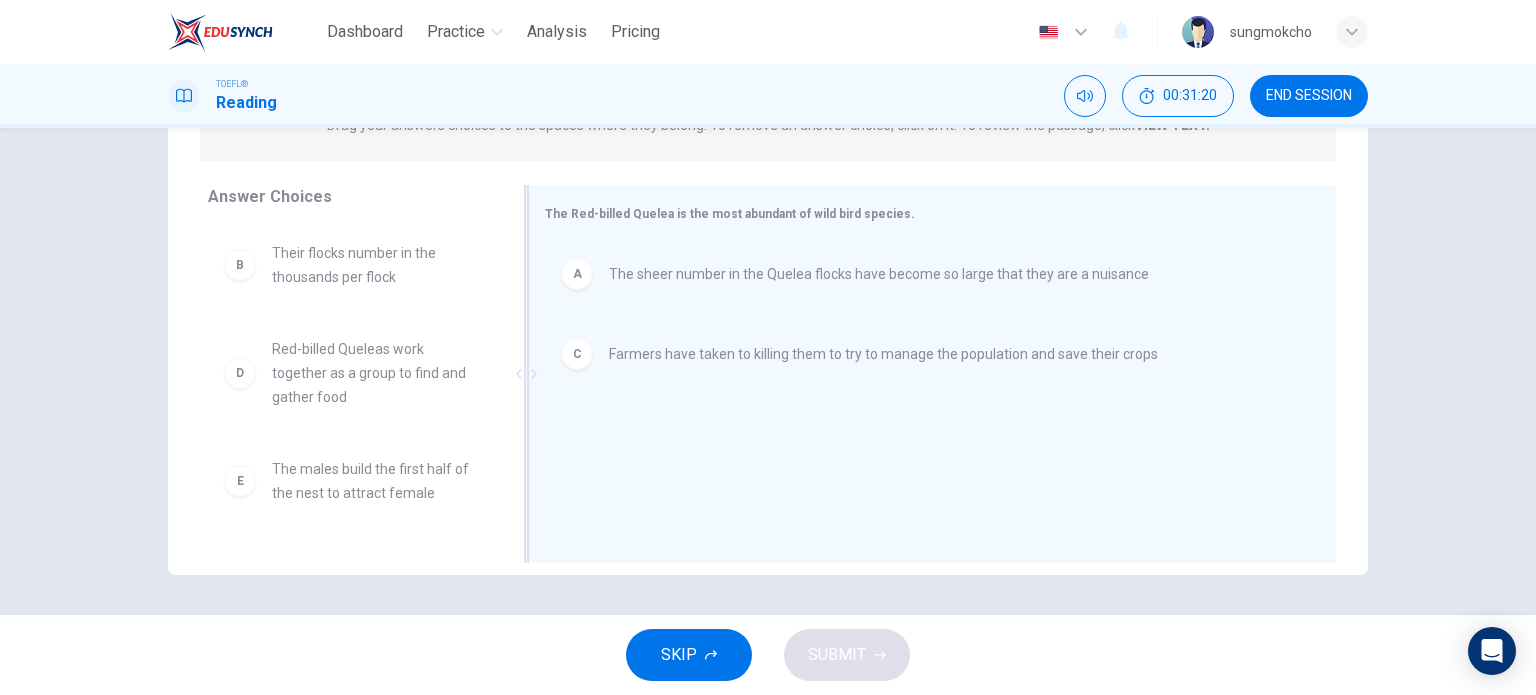 click on "The sheer number in the Quelea flocks have become so large that they are a nuisance" at bounding box center (879, 274) 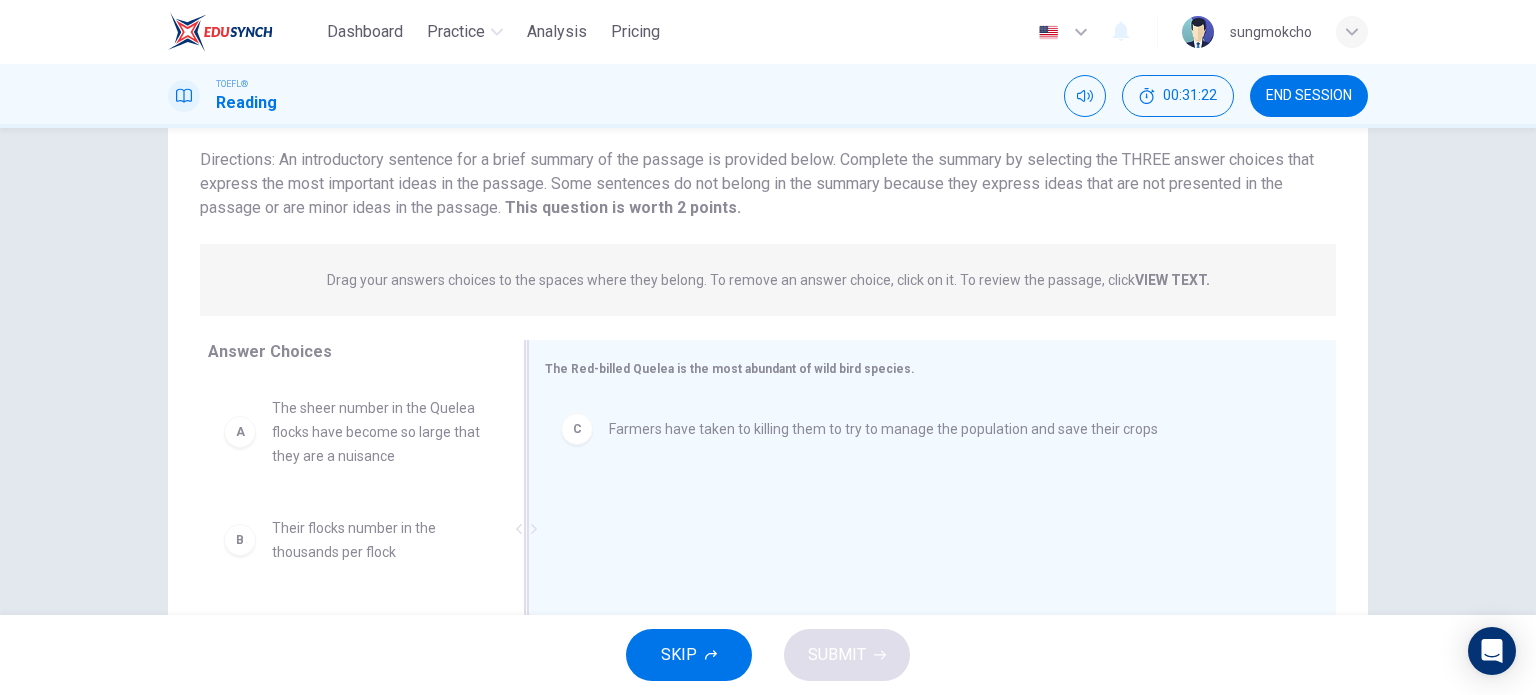 scroll, scrollTop: 88, scrollLeft: 0, axis: vertical 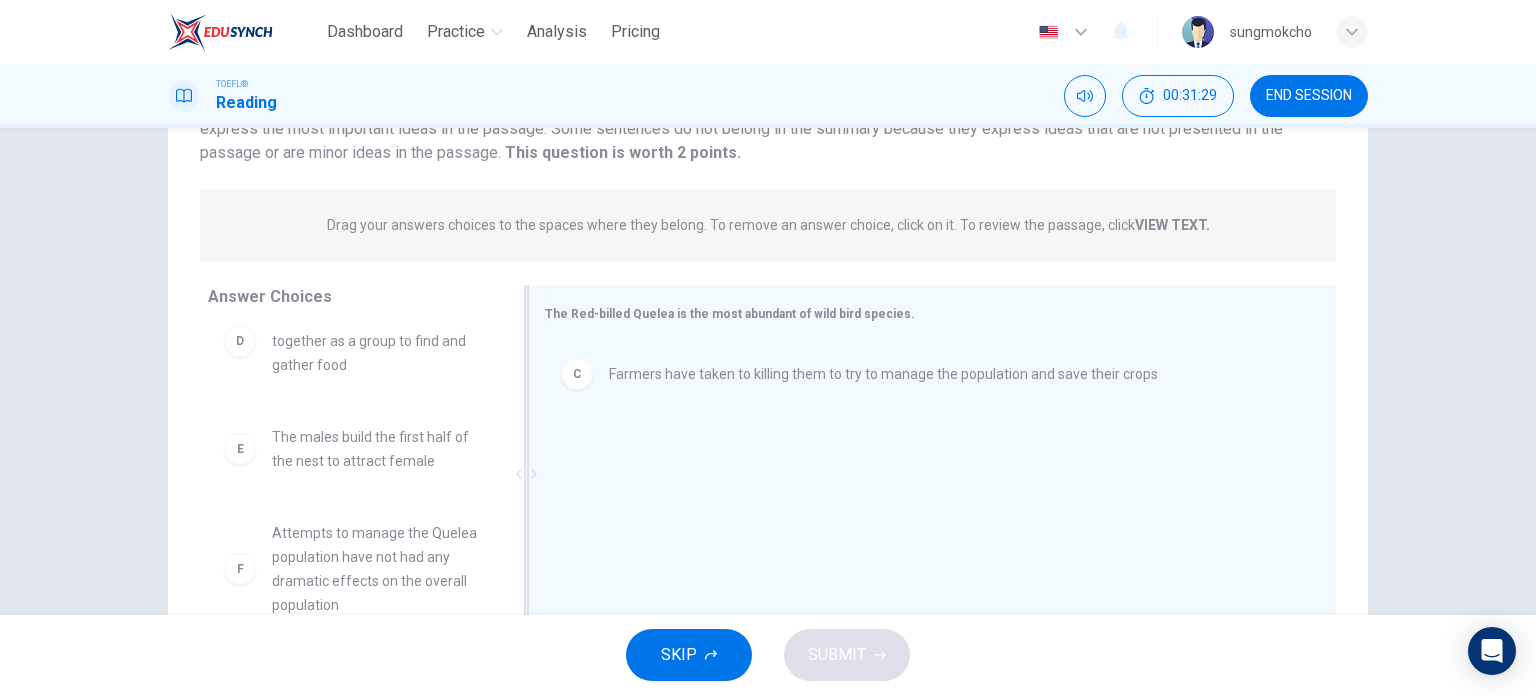 click on "Attempts to manage the Quelea population have not had any dramatic effects on the overall population" at bounding box center (376, 569) 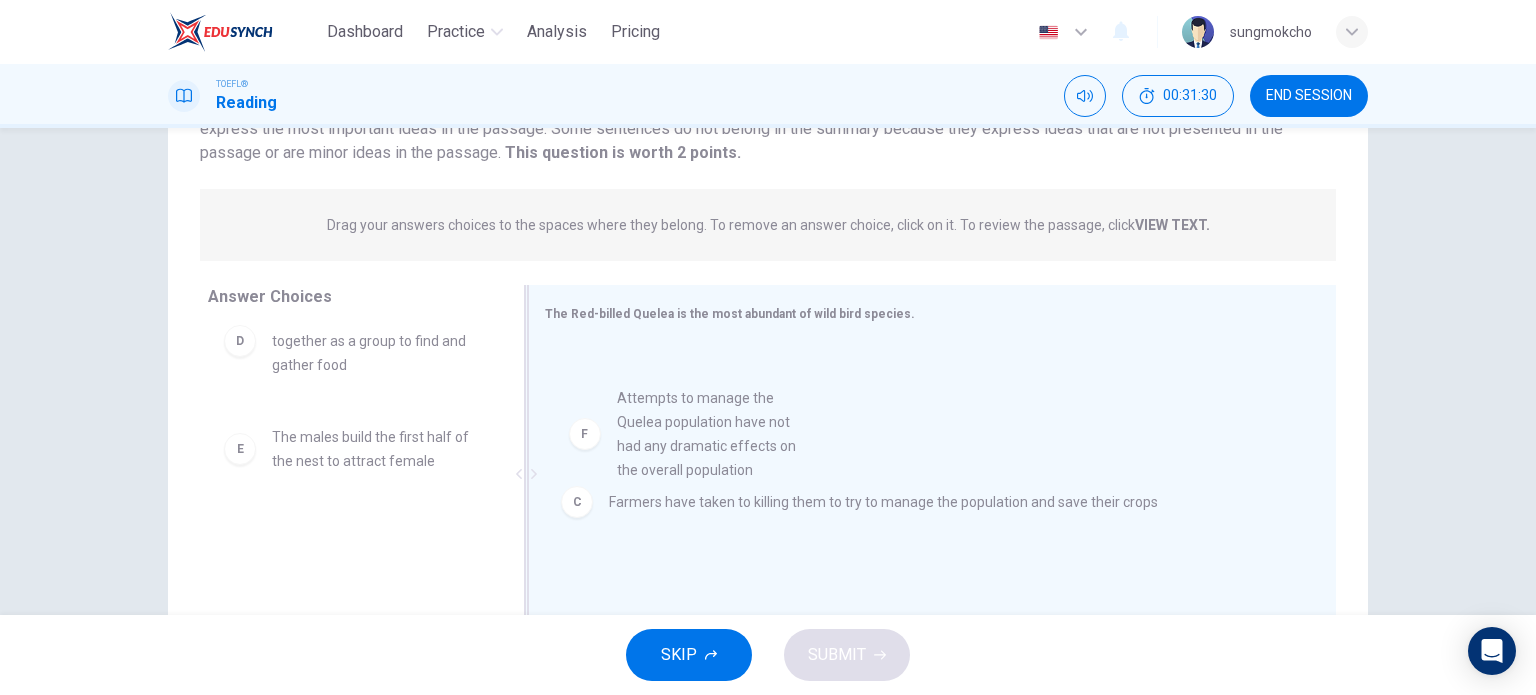drag, startPoint x: 408, startPoint y: 579, endPoint x: 774, endPoint y: 433, distance: 394.0457 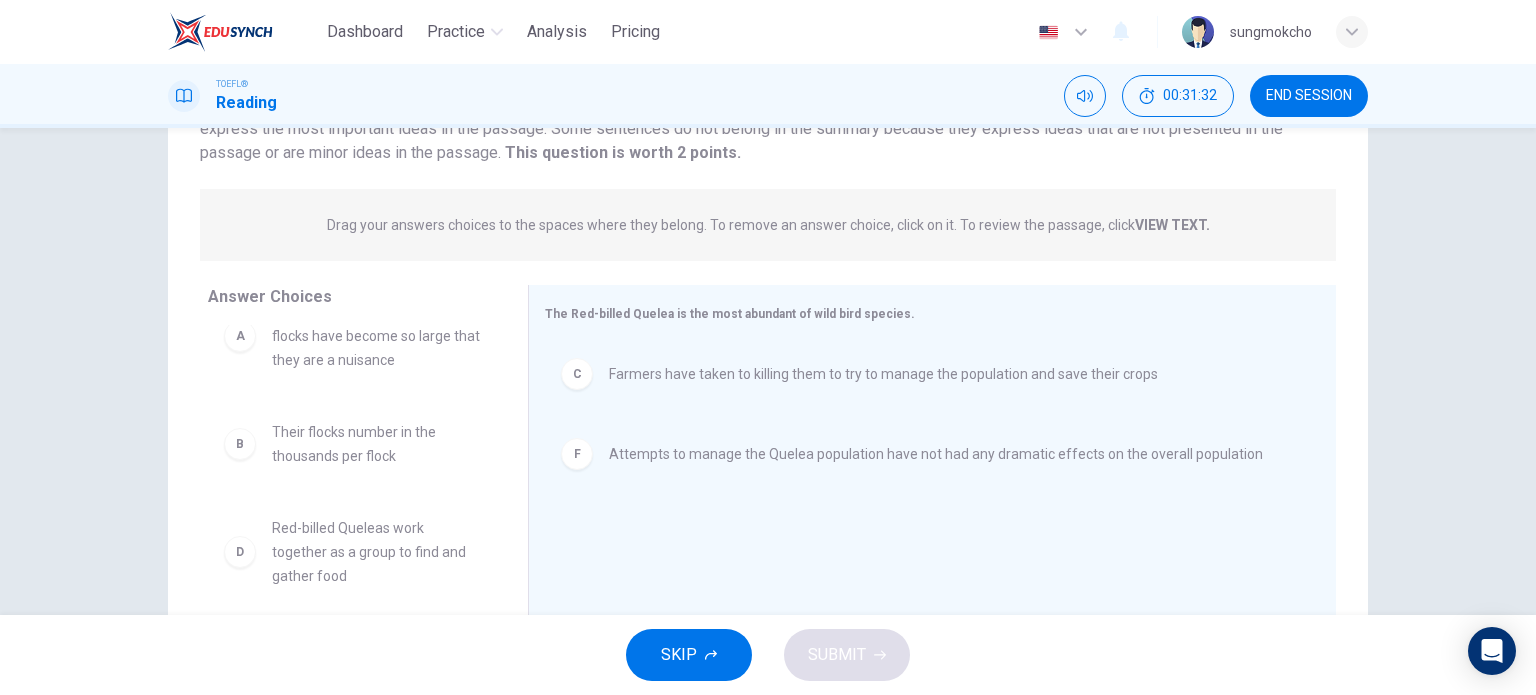 scroll, scrollTop: 8, scrollLeft: 0, axis: vertical 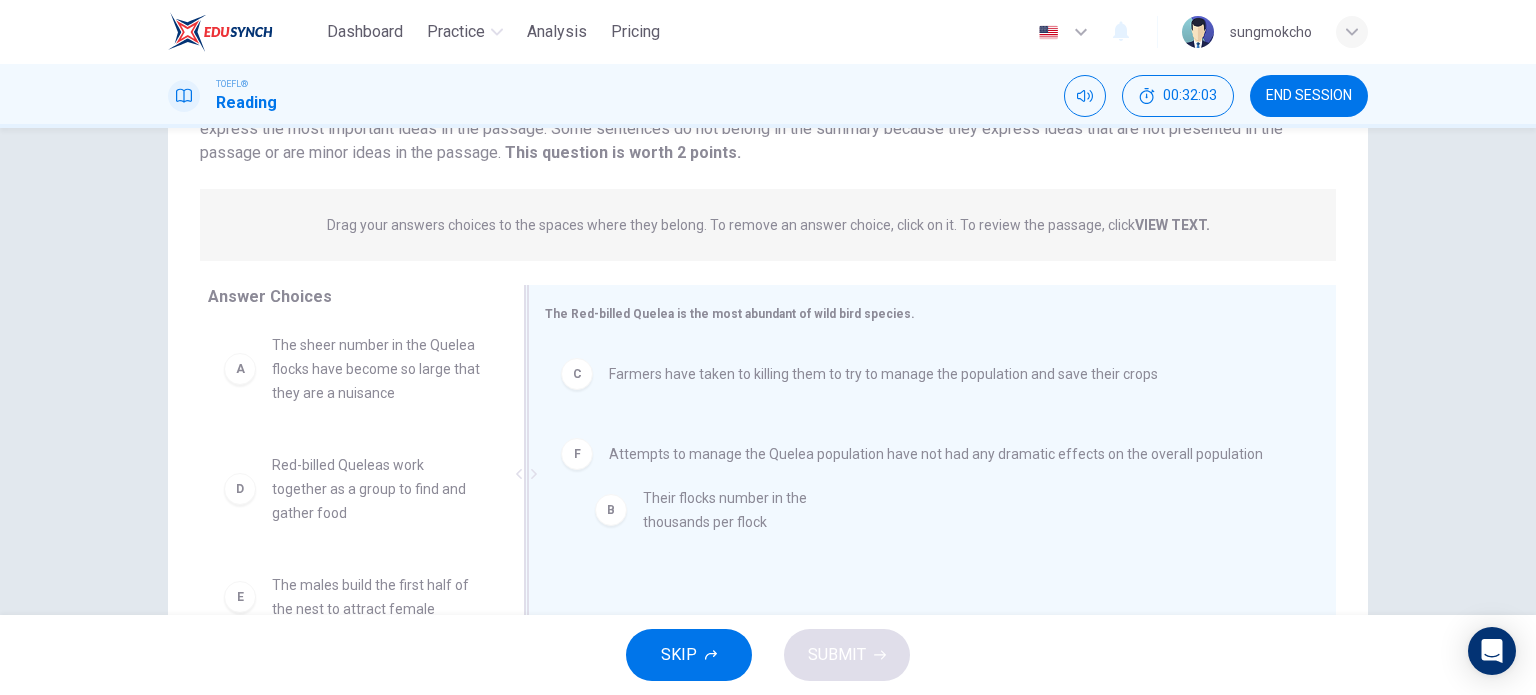 drag, startPoint x: 361, startPoint y: 487, endPoint x: 744, endPoint y: 520, distance: 384.41904 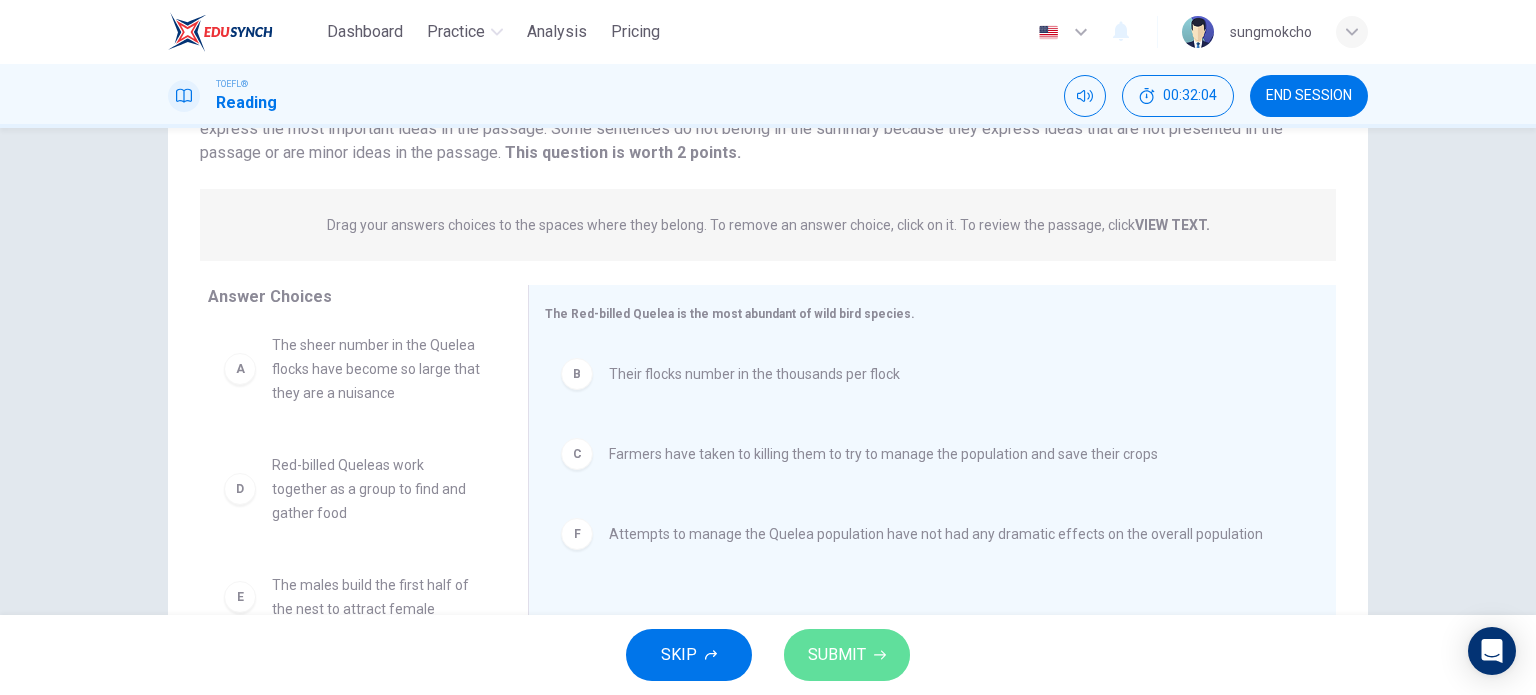 click on "SUBMIT" at bounding box center (847, 655) 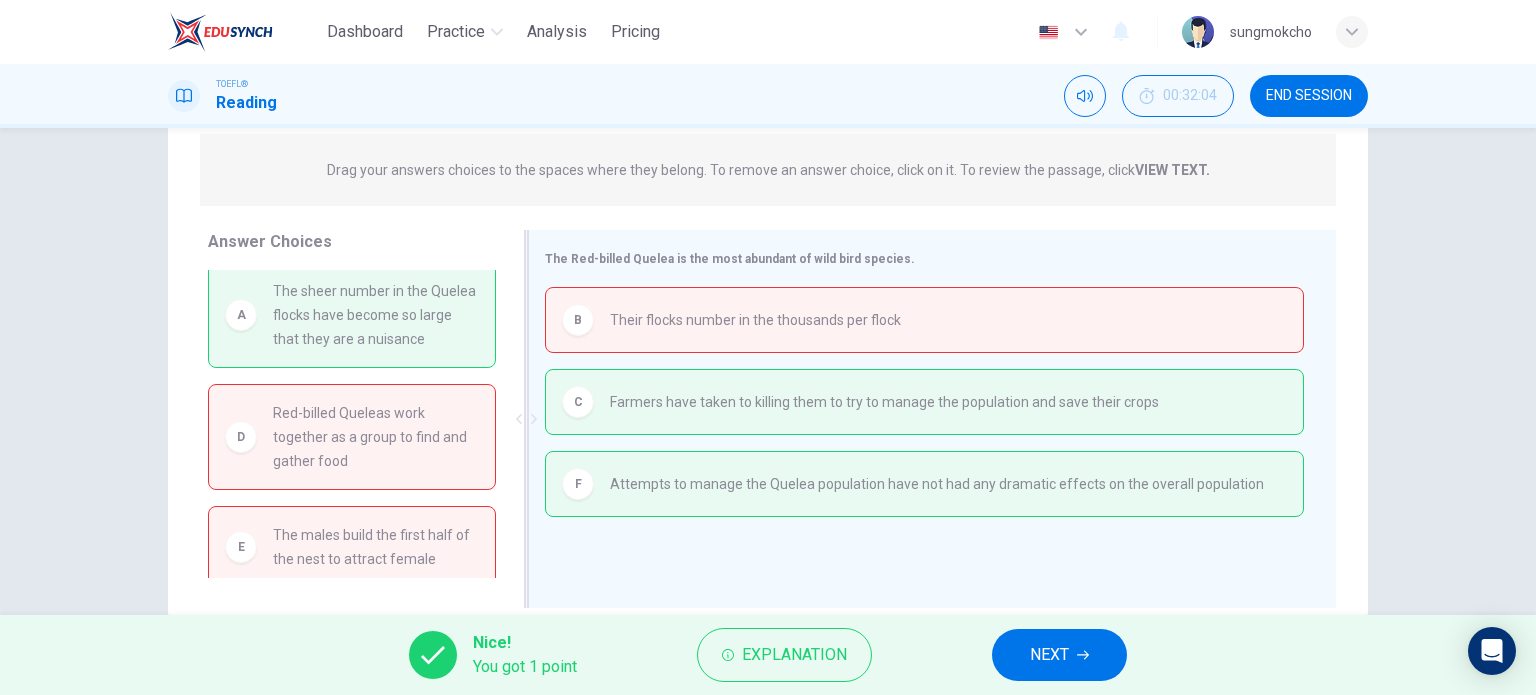scroll, scrollTop: 288, scrollLeft: 0, axis: vertical 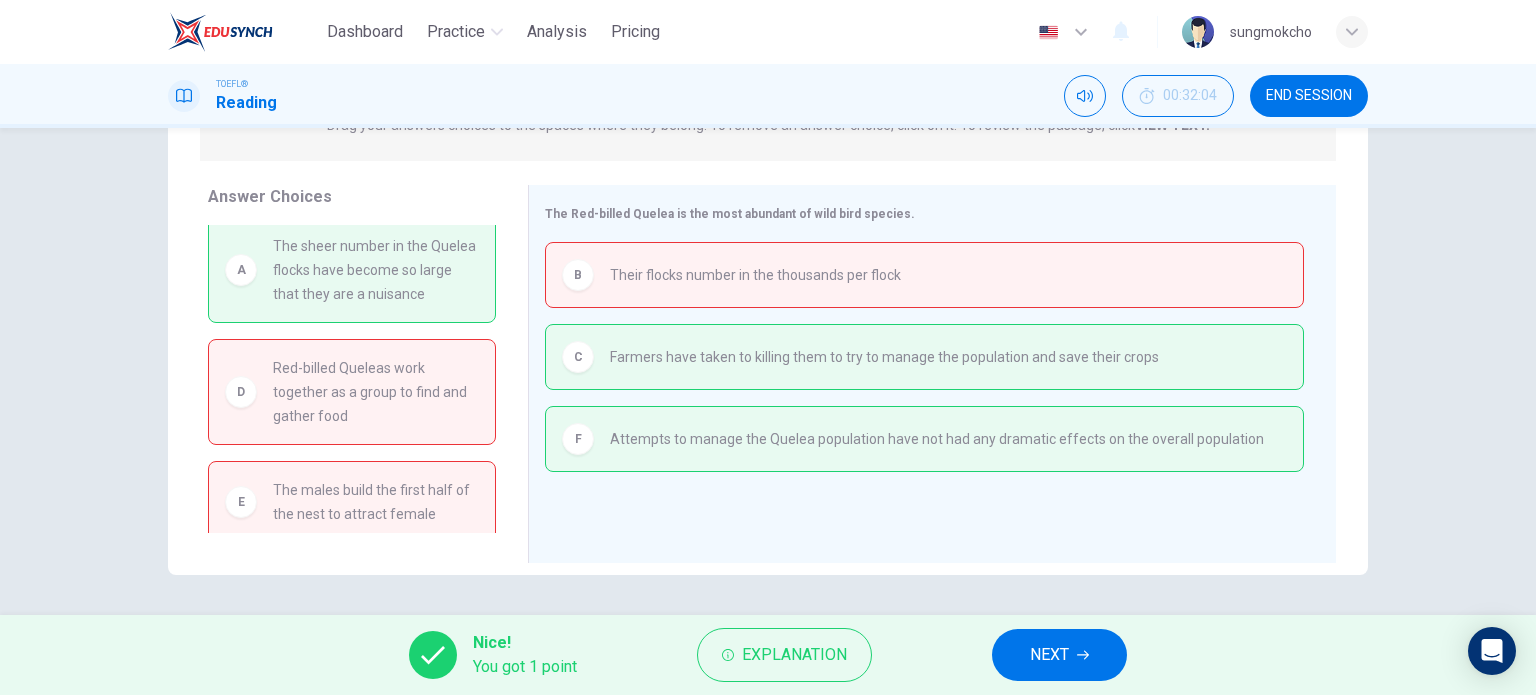click on "NEXT" at bounding box center (1059, 655) 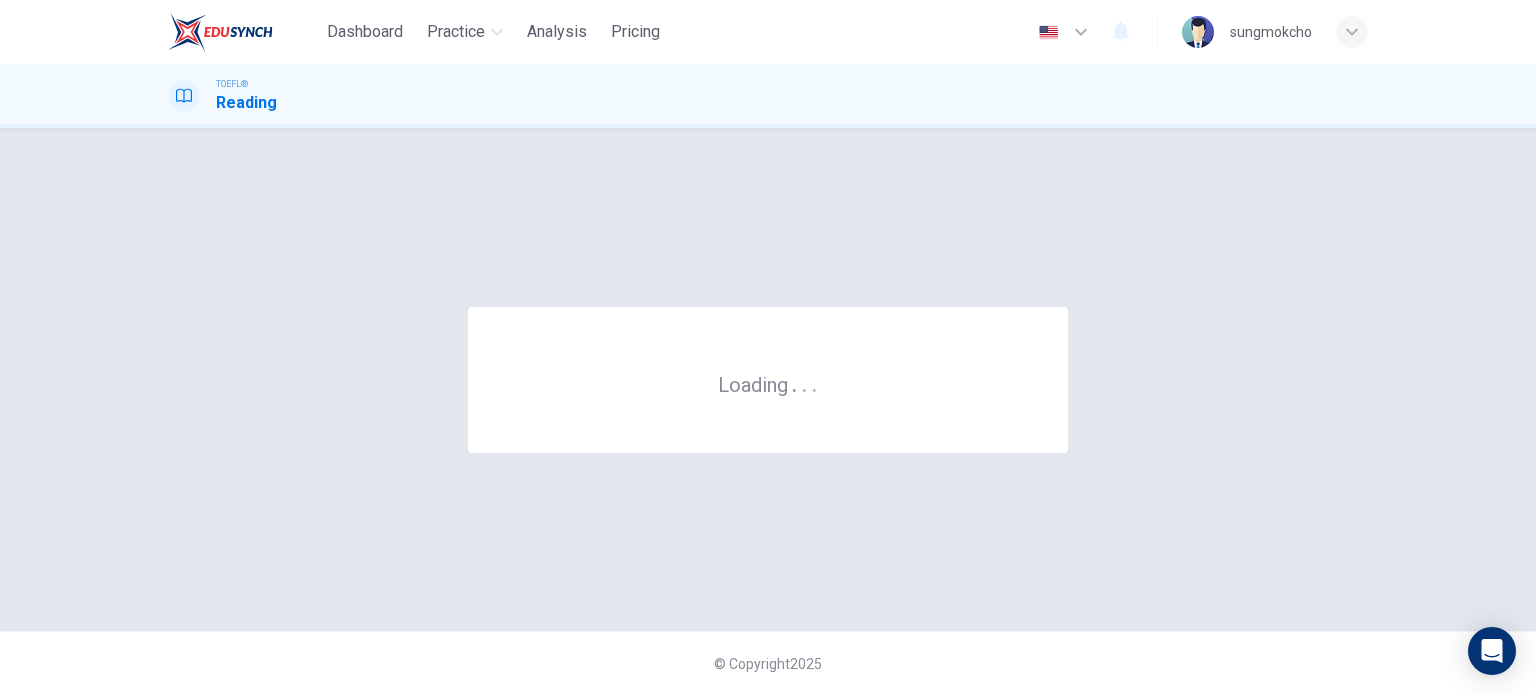 scroll, scrollTop: 0, scrollLeft: 0, axis: both 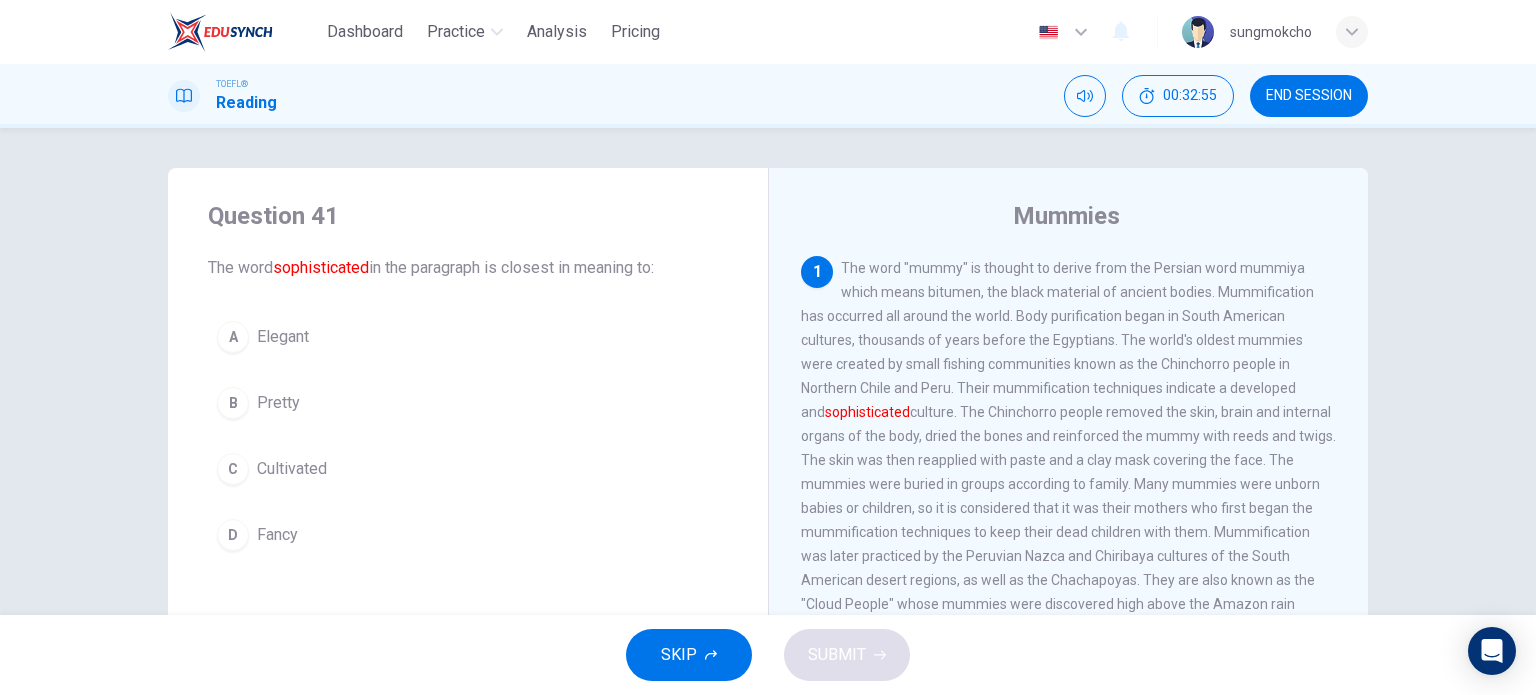 click on "A Elegant" at bounding box center (468, 337) 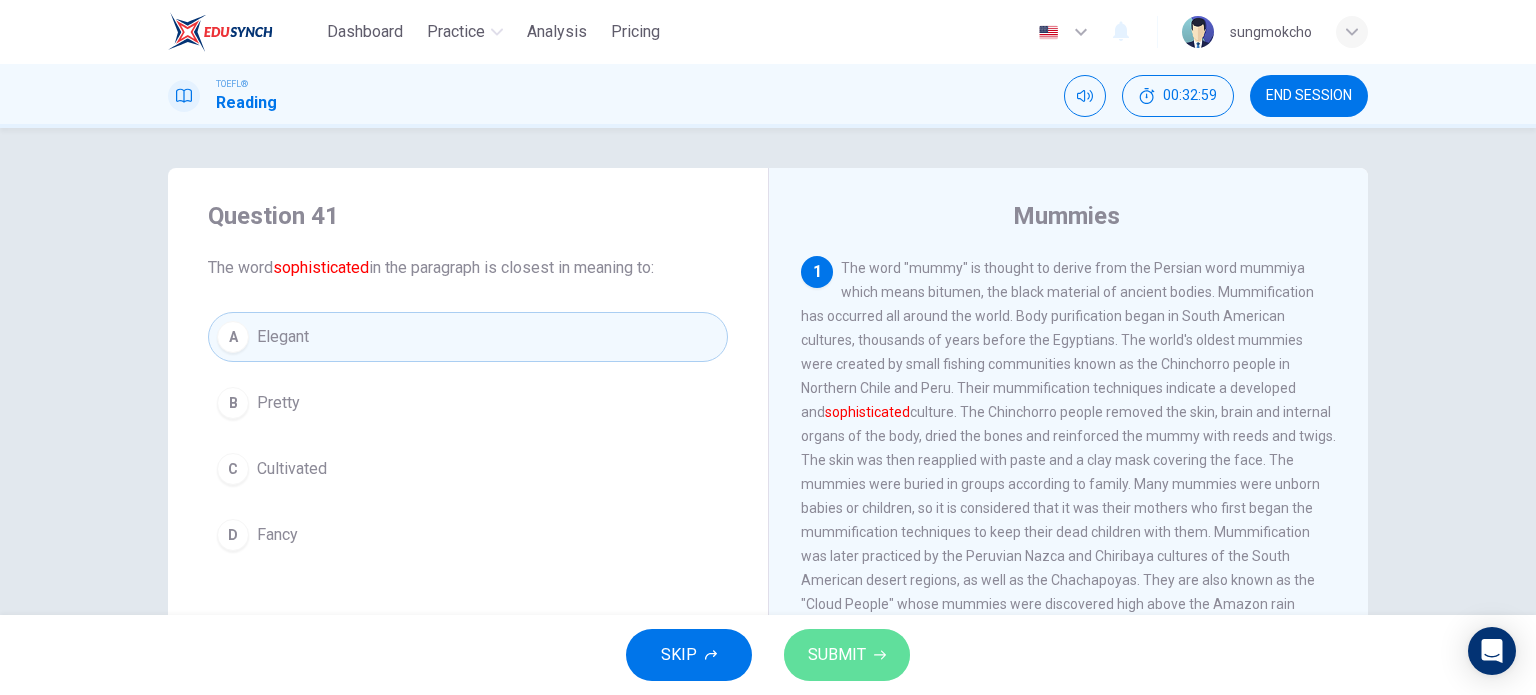 click on "SUBMIT" at bounding box center [847, 655] 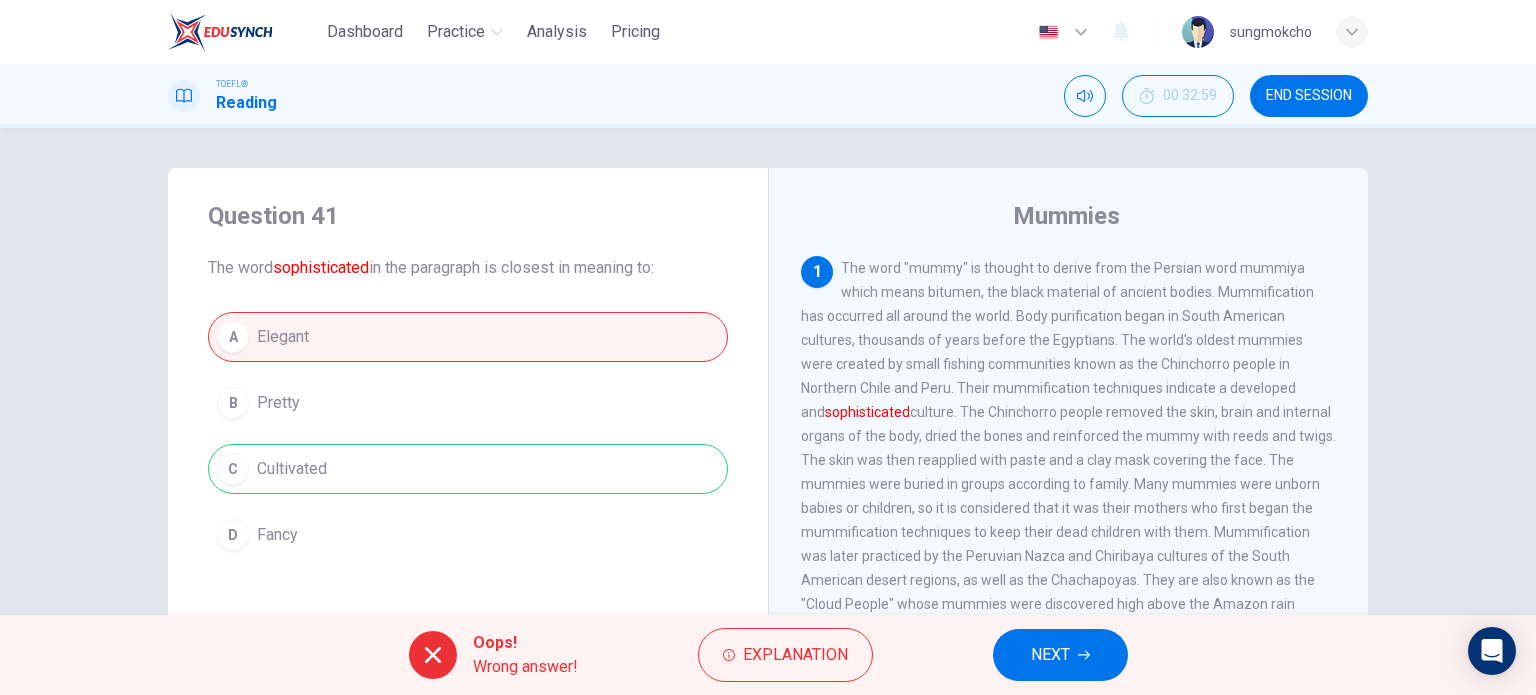 click on "NEXT" at bounding box center (1060, 655) 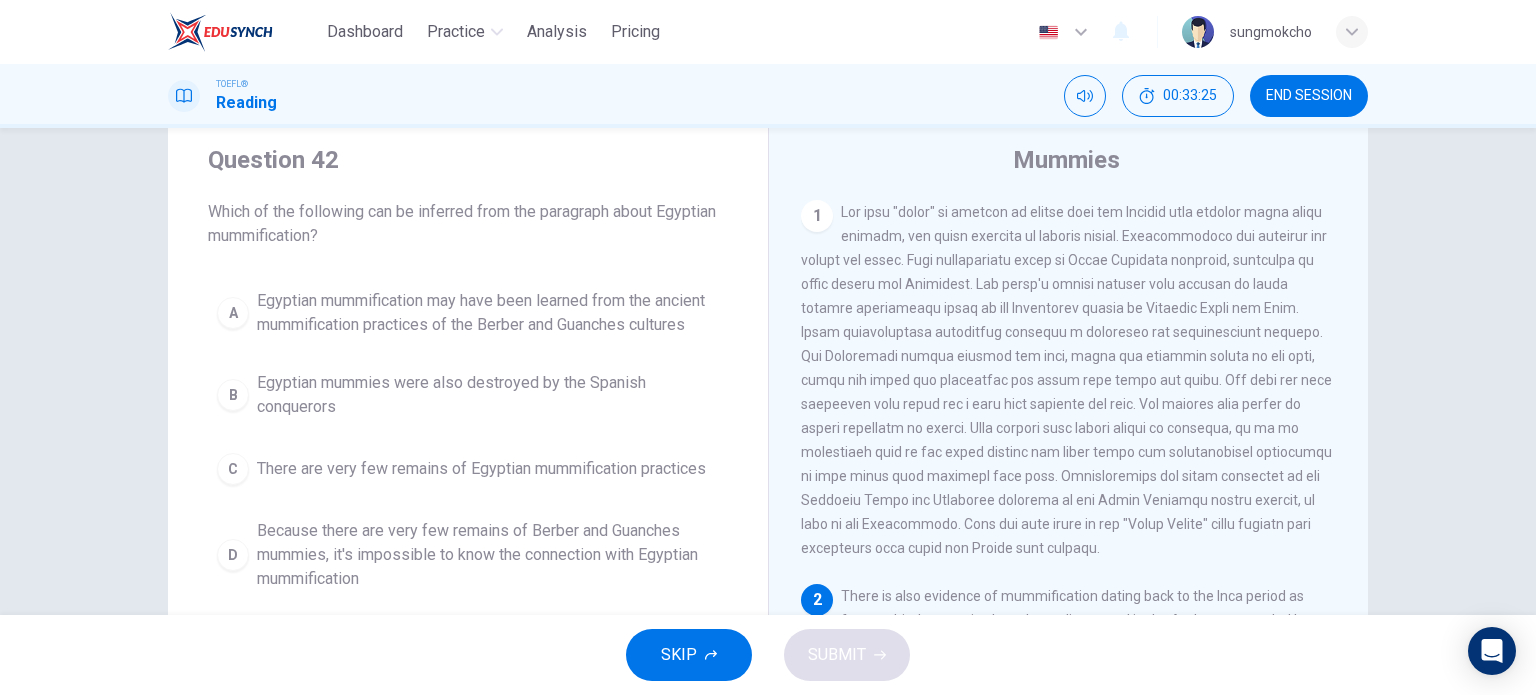 scroll, scrollTop: 100, scrollLeft: 0, axis: vertical 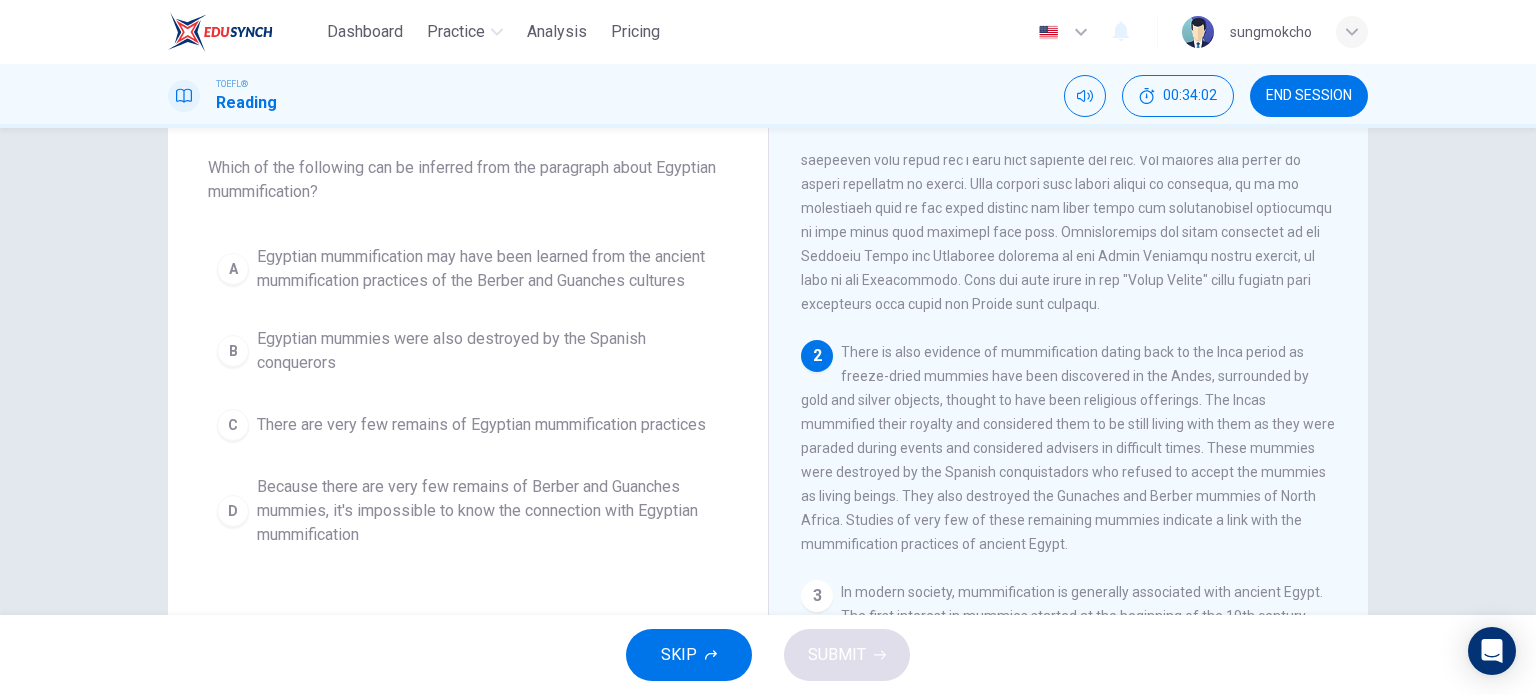 click on "Egyptian mummies were also destroyed by the Spanish conquerors" at bounding box center [488, 351] 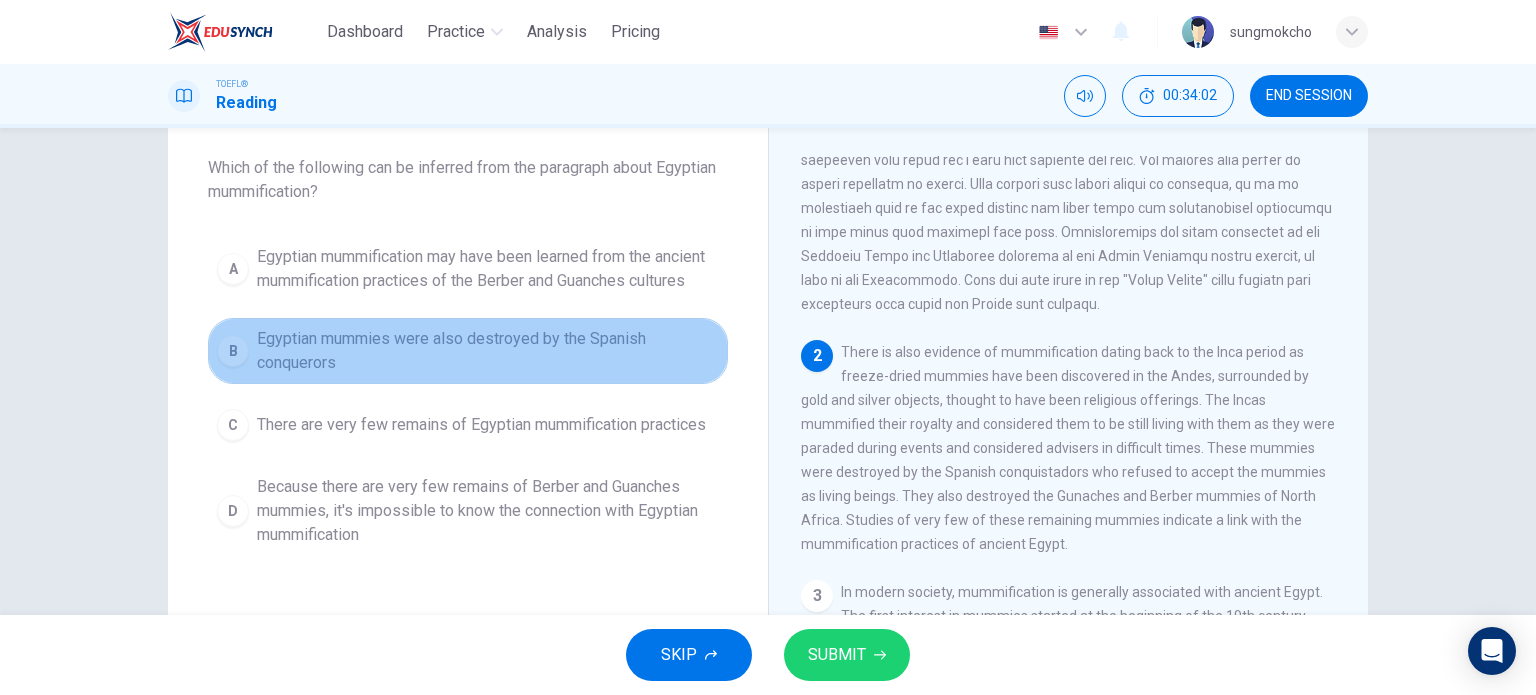 click on "Egyptian mummies were also destroyed by the Spanish conquerors" at bounding box center [488, 351] 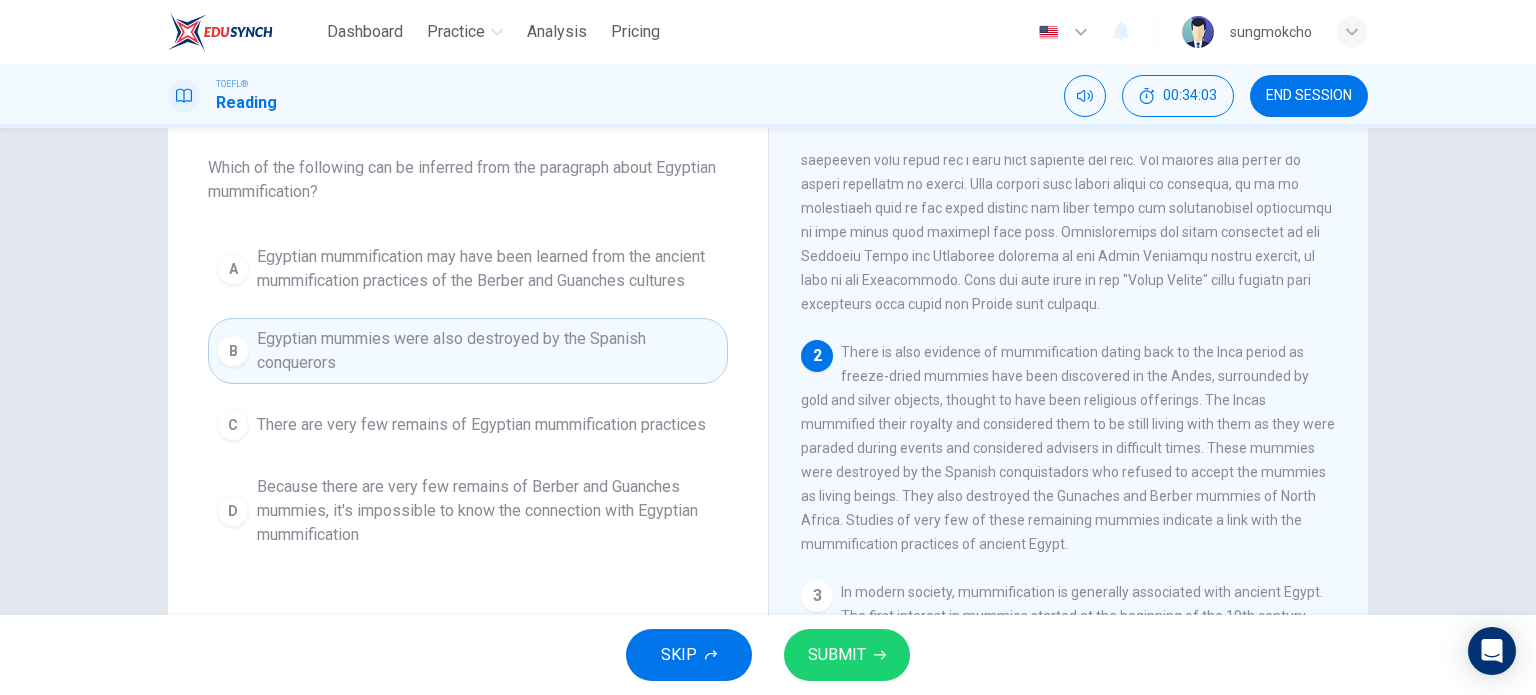 click 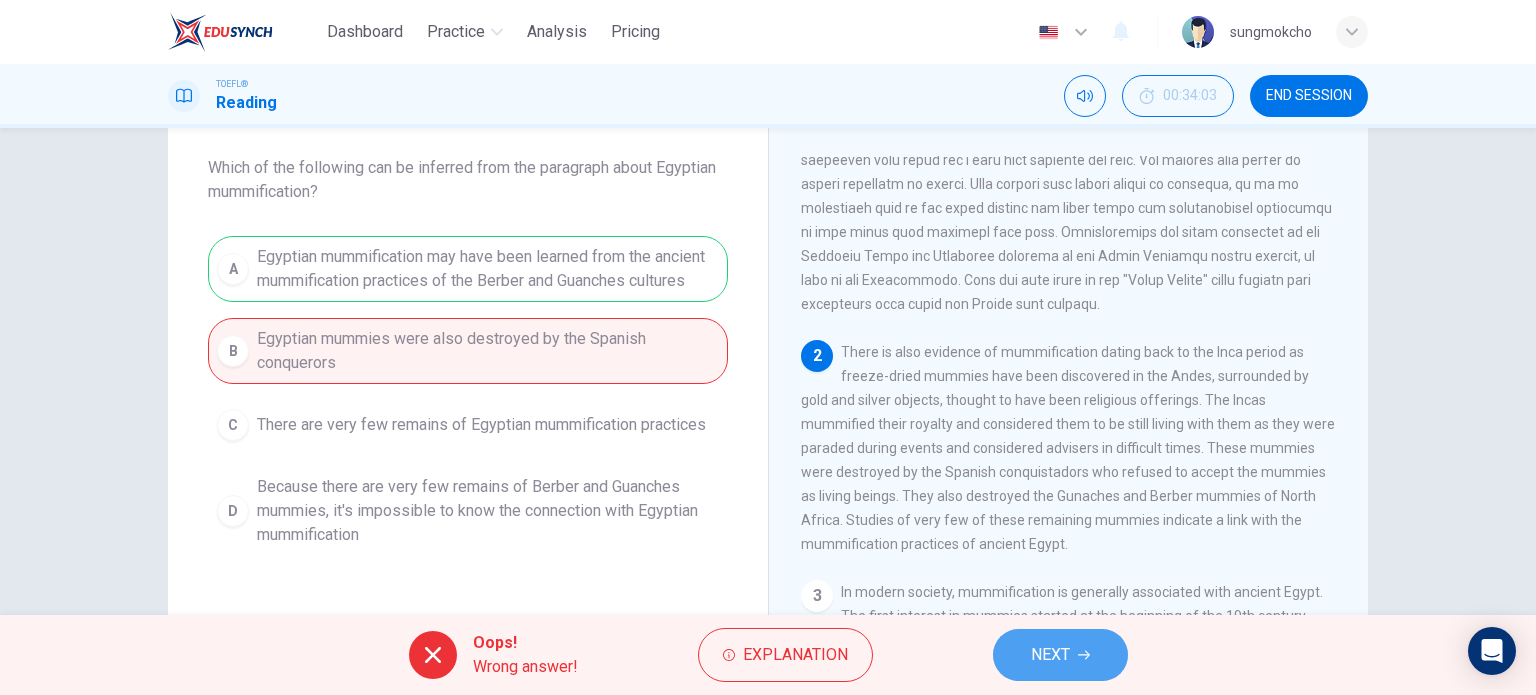 click on "NEXT" at bounding box center (1060, 655) 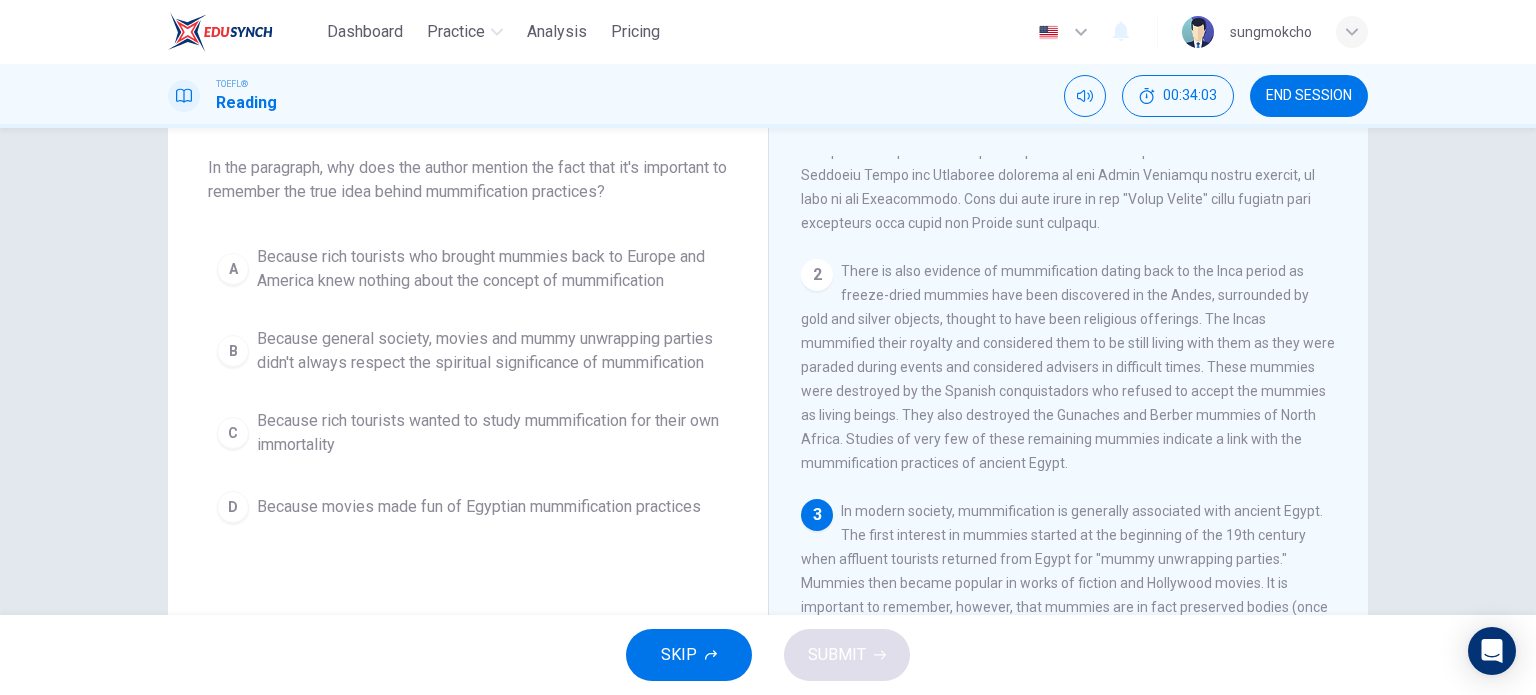 scroll, scrollTop: 441, scrollLeft: 0, axis: vertical 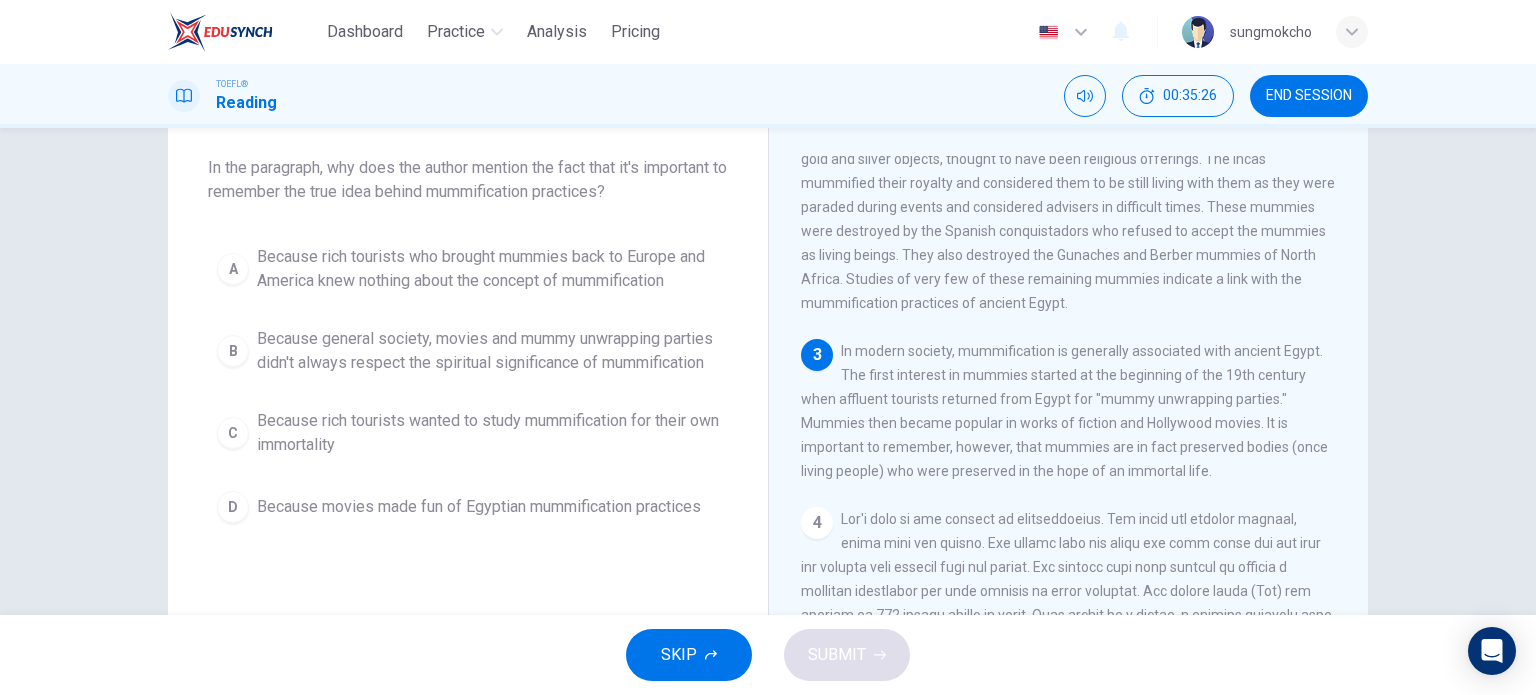 drag, startPoint x: 481, startPoint y: 511, endPoint x: 494, endPoint y: 526, distance: 19.849434 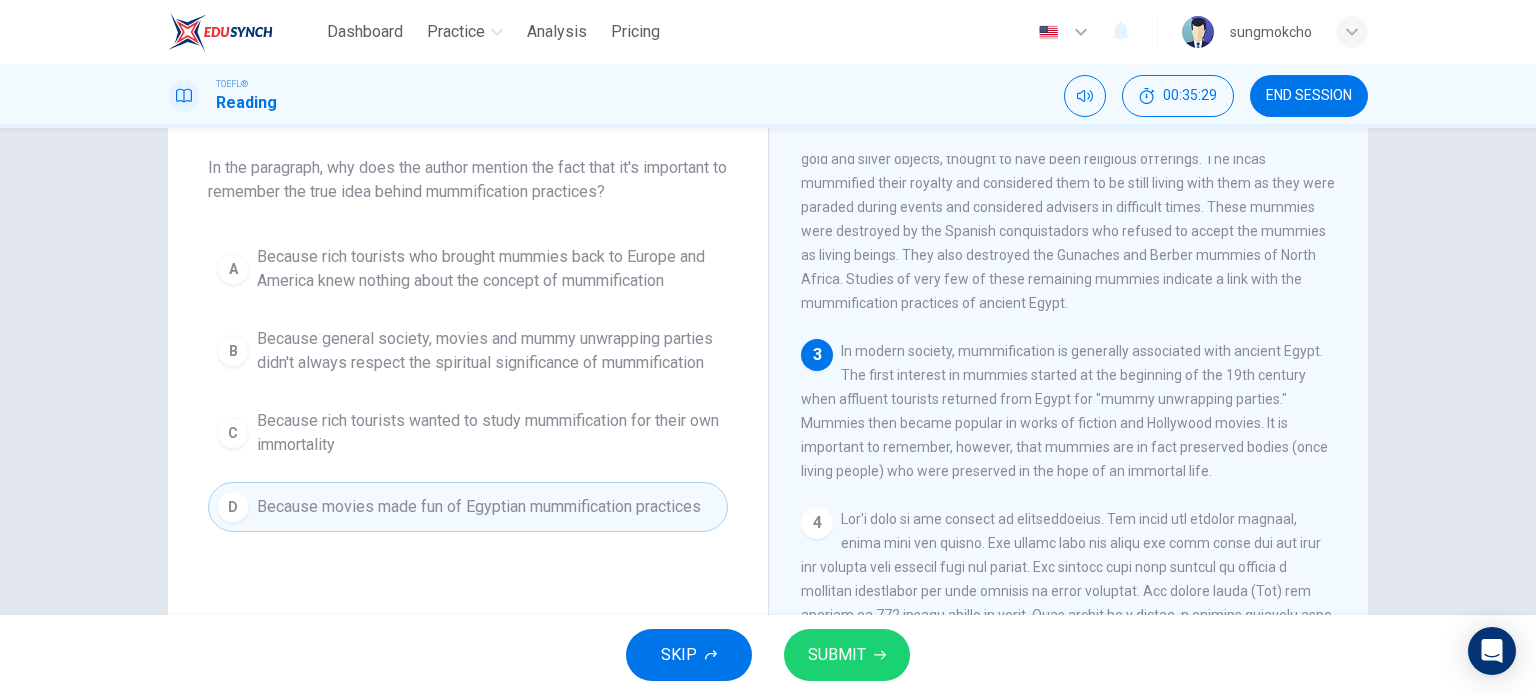click on "SUBMIT" at bounding box center (837, 655) 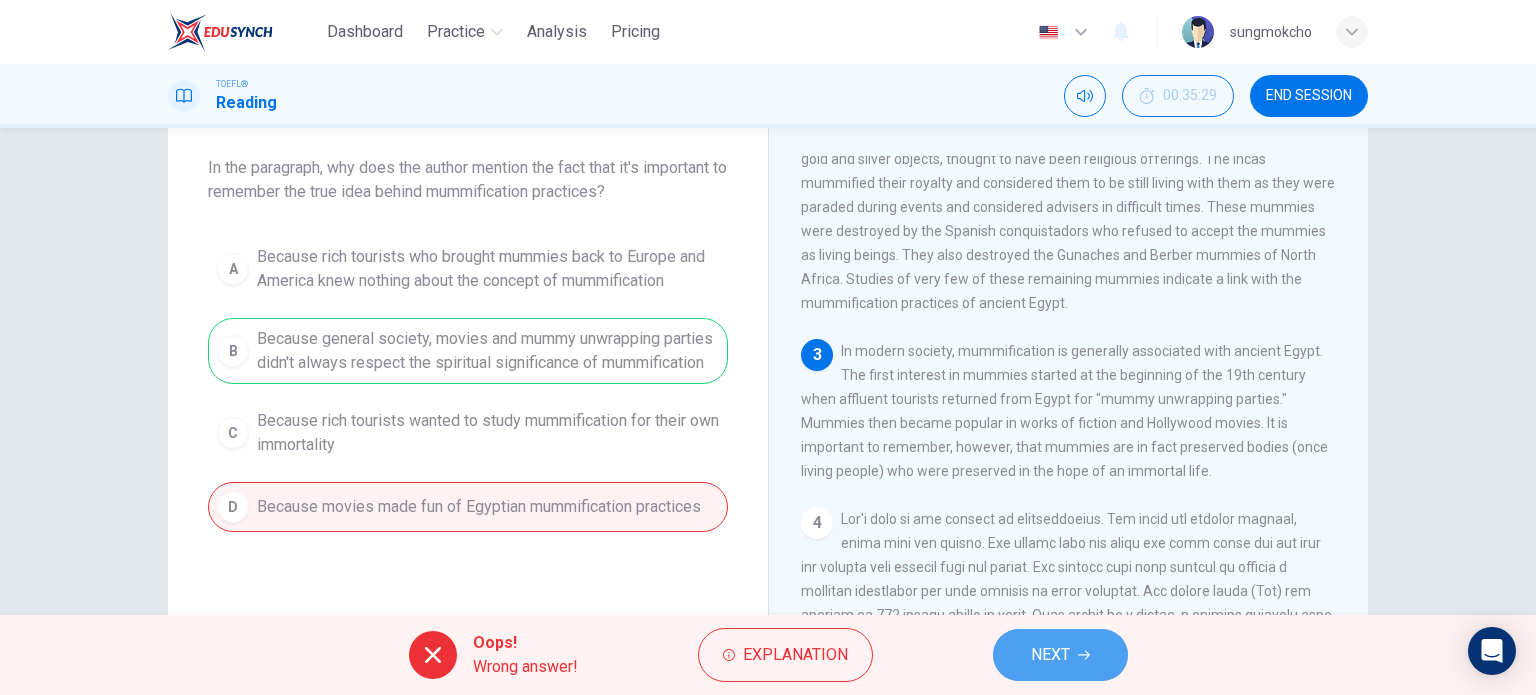 click on "NEXT" at bounding box center [1050, 655] 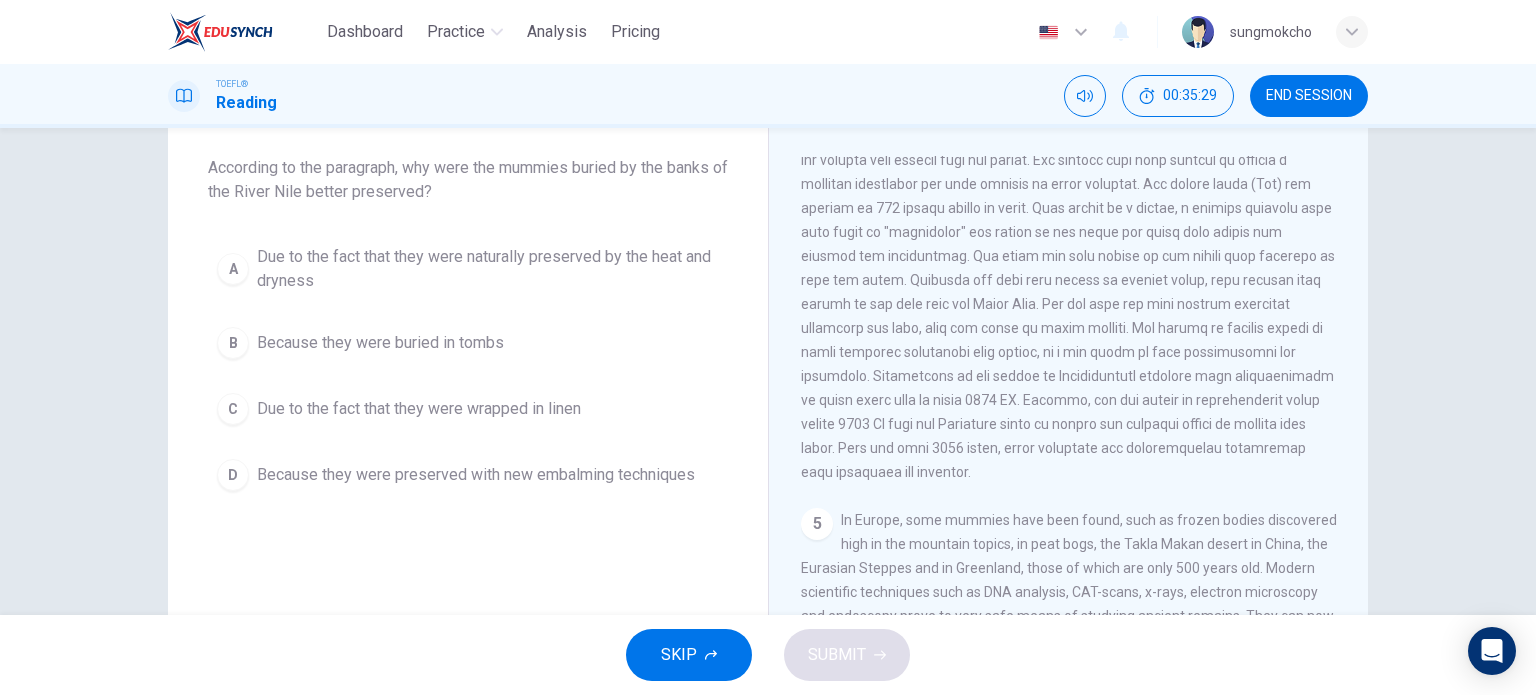 scroll, scrollTop: 862, scrollLeft: 0, axis: vertical 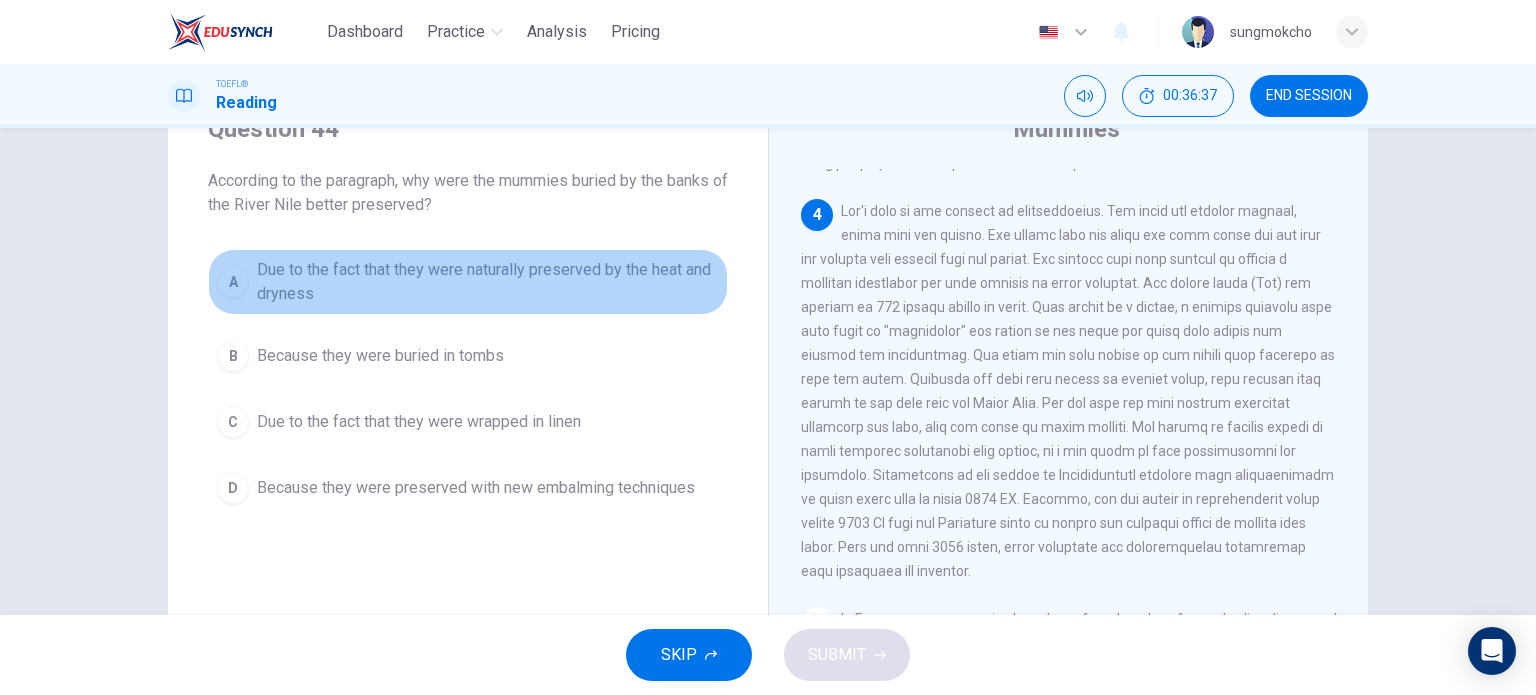 click on "Due to the fact that they were naturally preserved by the heat and dryness" at bounding box center (488, 282) 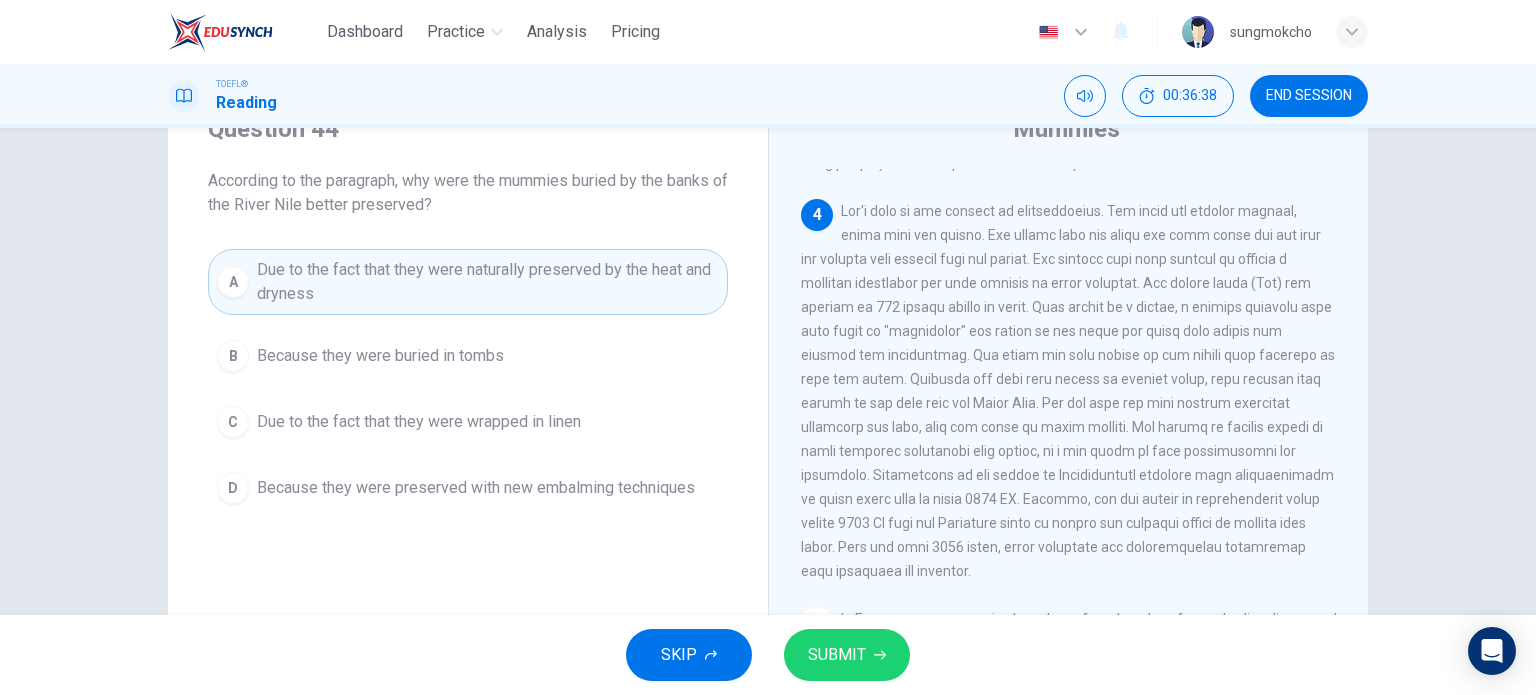 click on "SUBMIT" at bounding box center [837, 655] 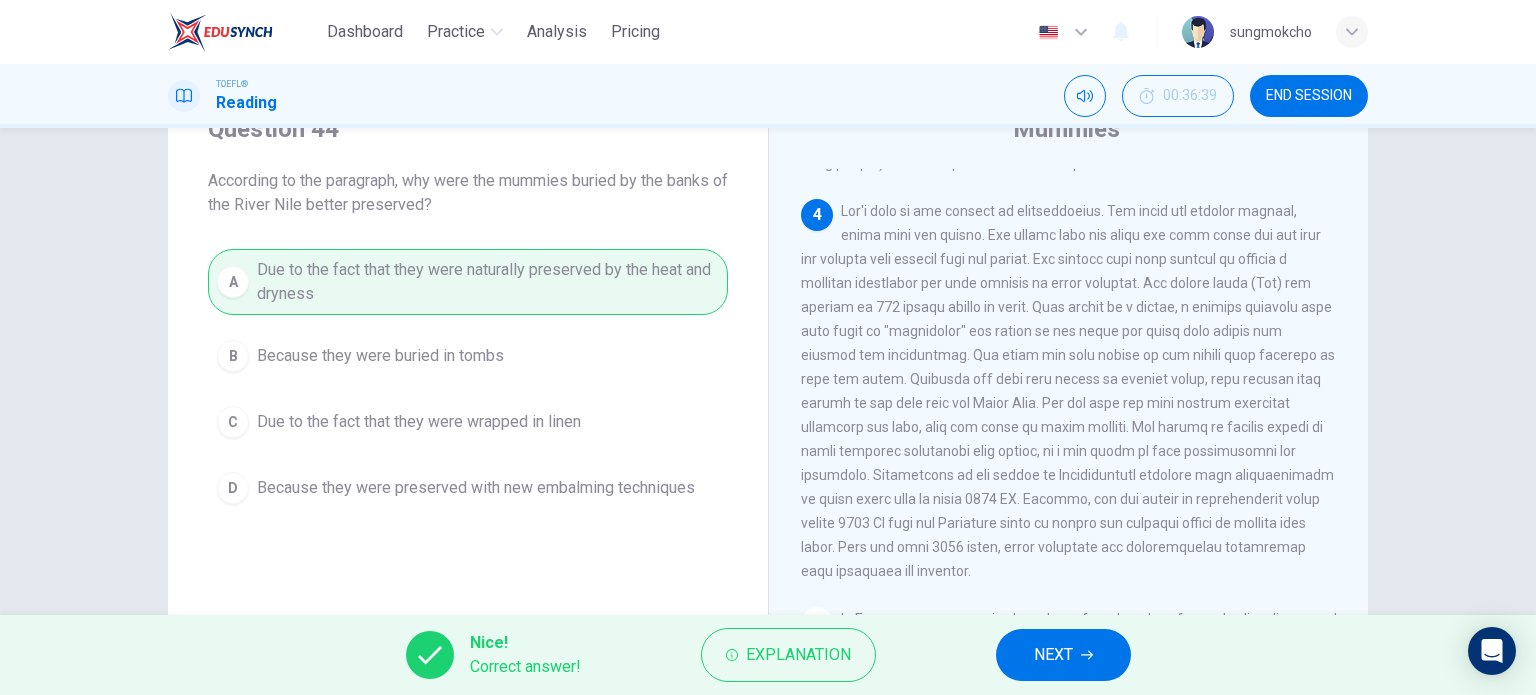 click on "NEXT" at bounding box center [1053, 655] 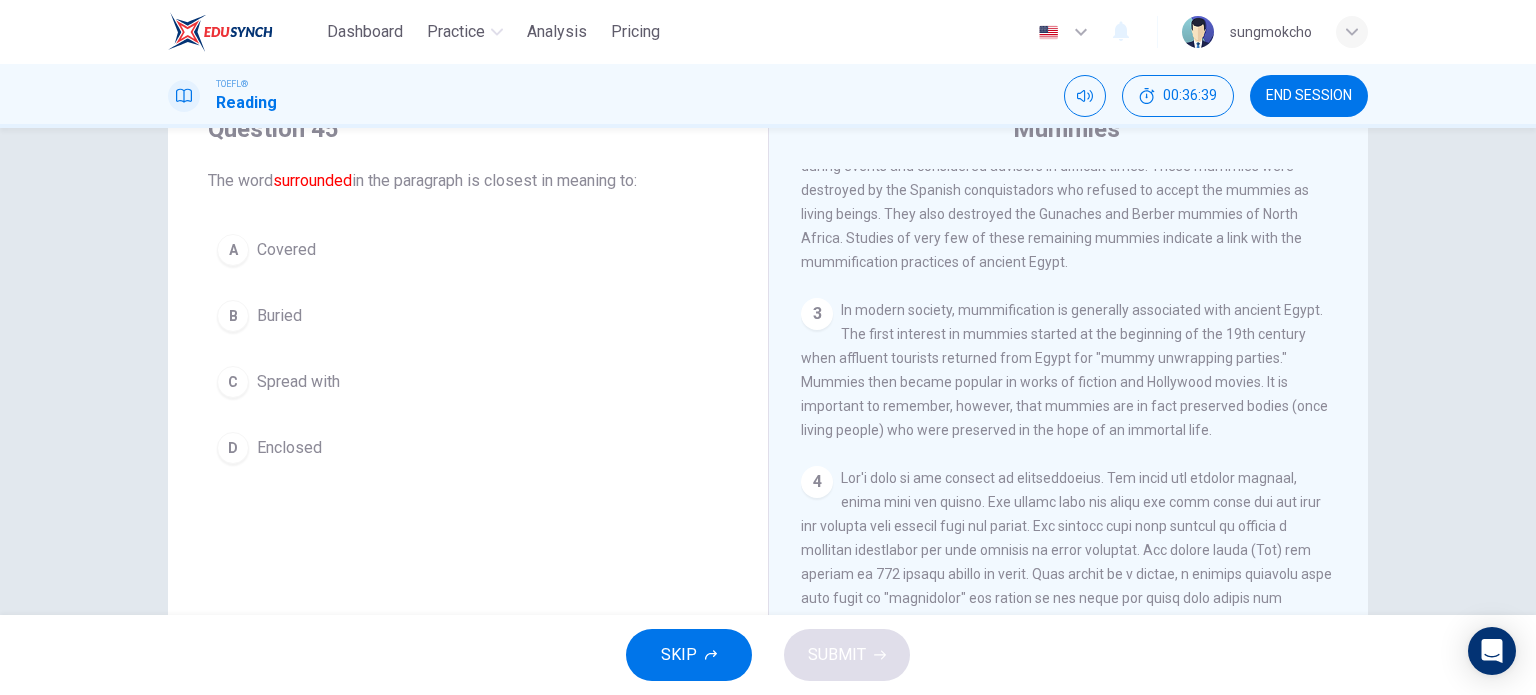 scroll, scrollTop: 420, scrollLeft: 0, axis: vertical 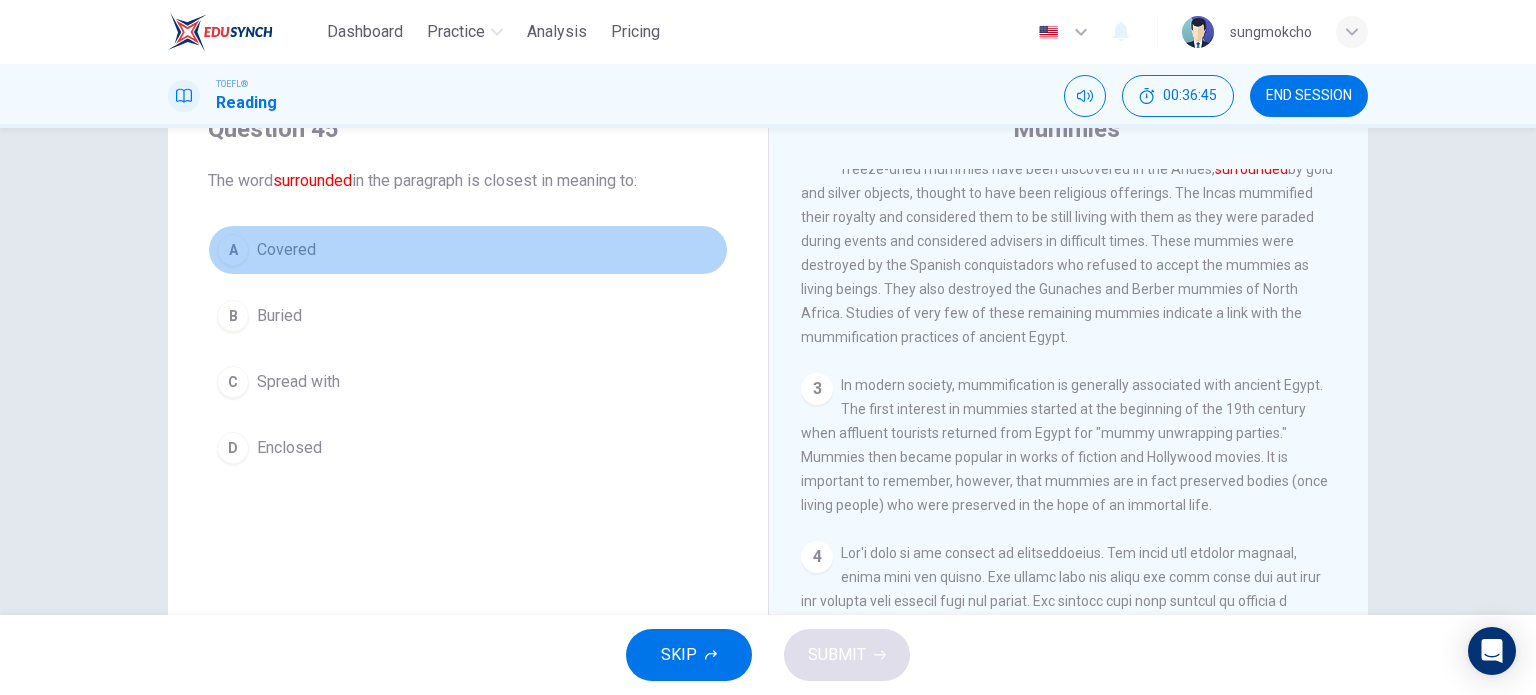 click on "A Covered" at bounding box center (468, 250) 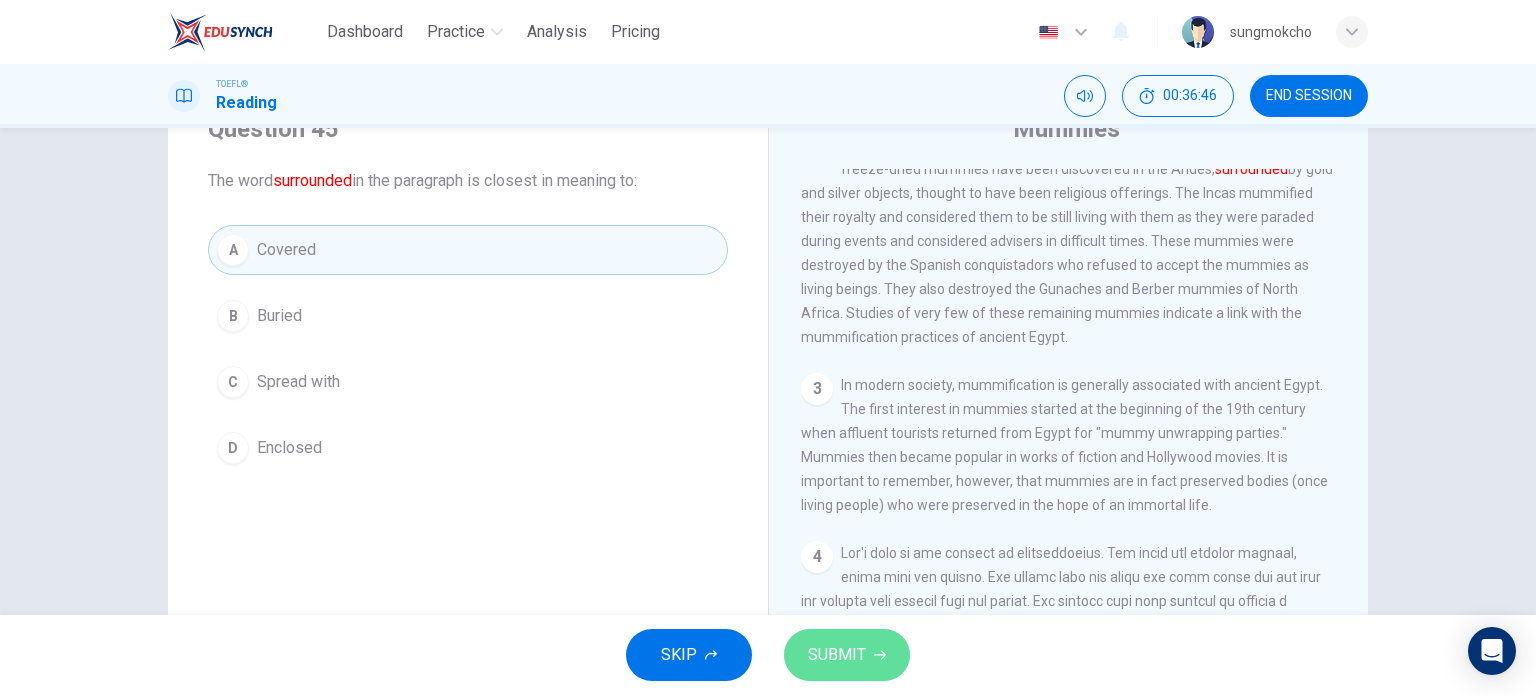 click on "SUBMIT" at bounding box center [837, 655] 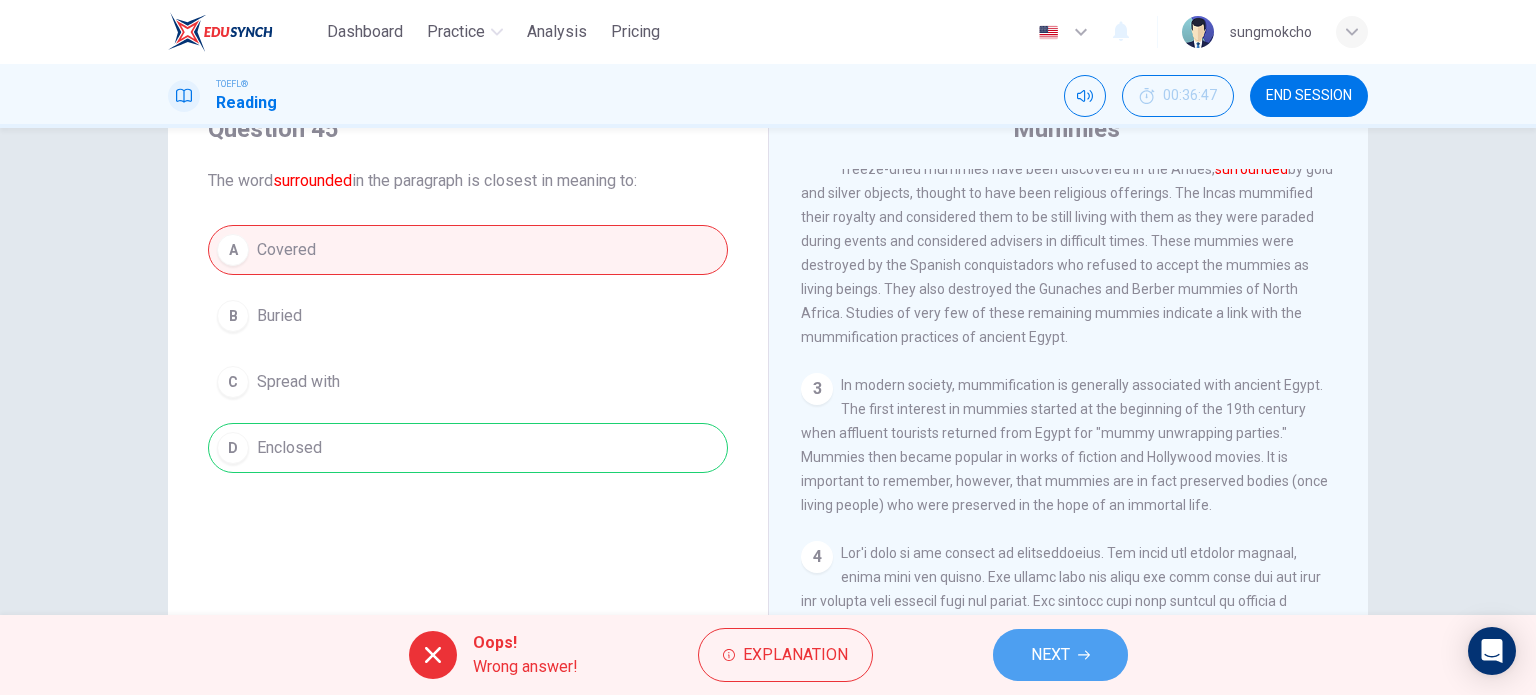 click on "NEXT" at bounding box center [1060, 655] 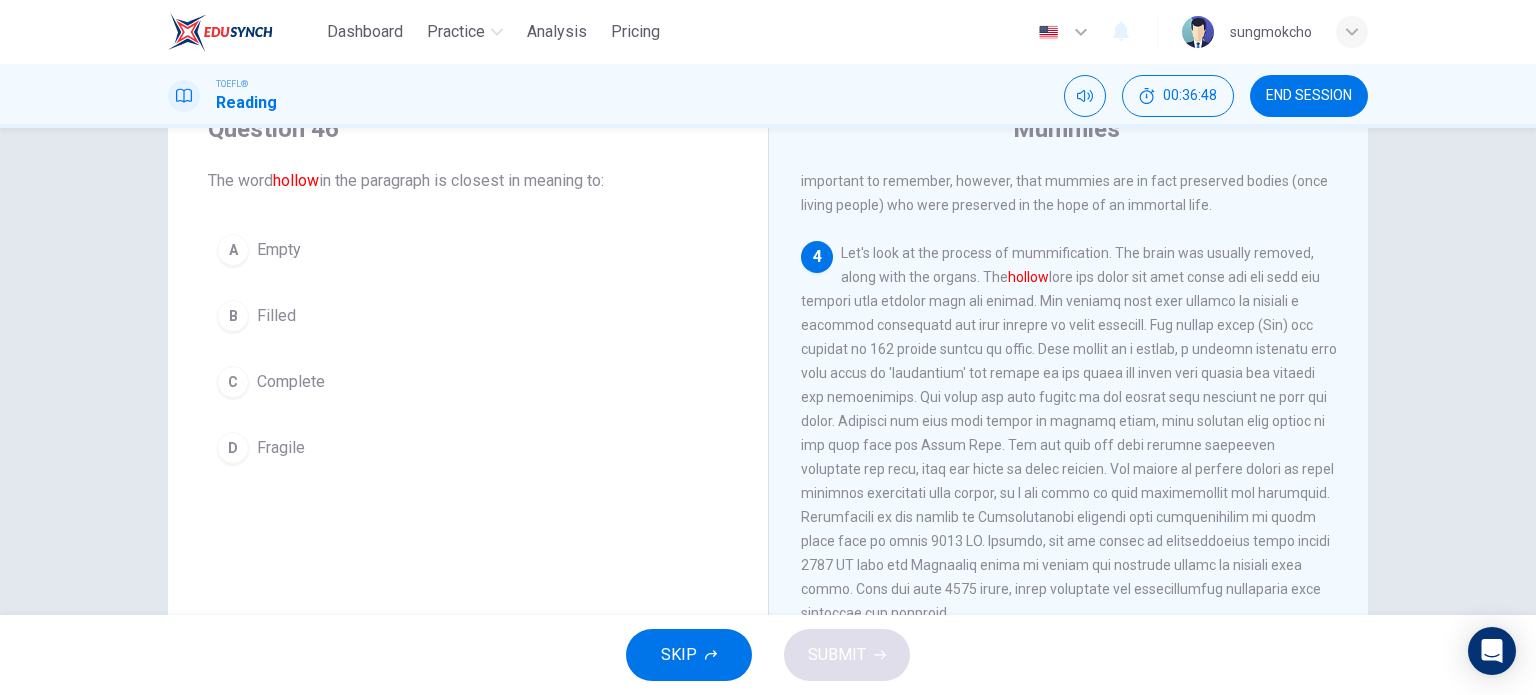 scroll, scrollTop: 662, scrollLeft: 0, axis: vertical 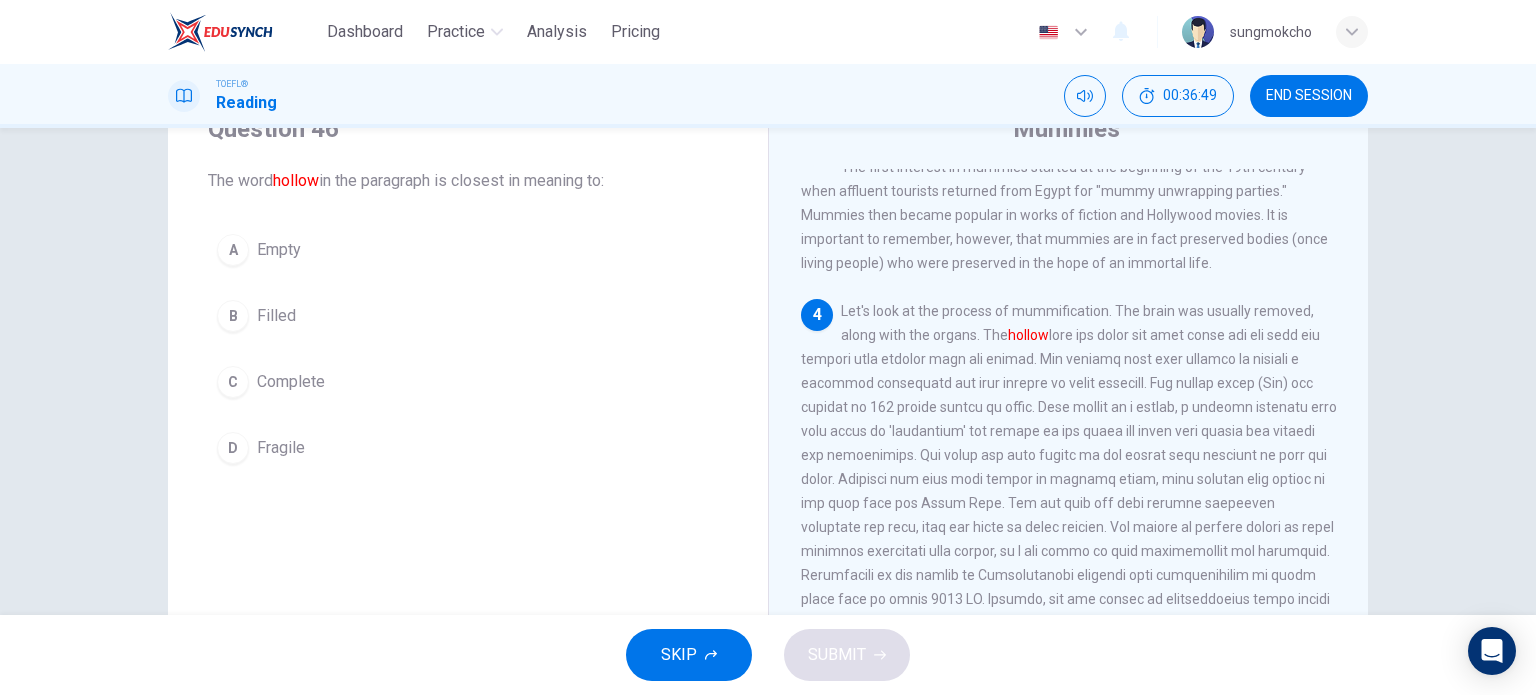 drag, startPoint x: 336, startPoint y: 254, endPoint x: 404, endPoint y: 327, distance: 99.764725 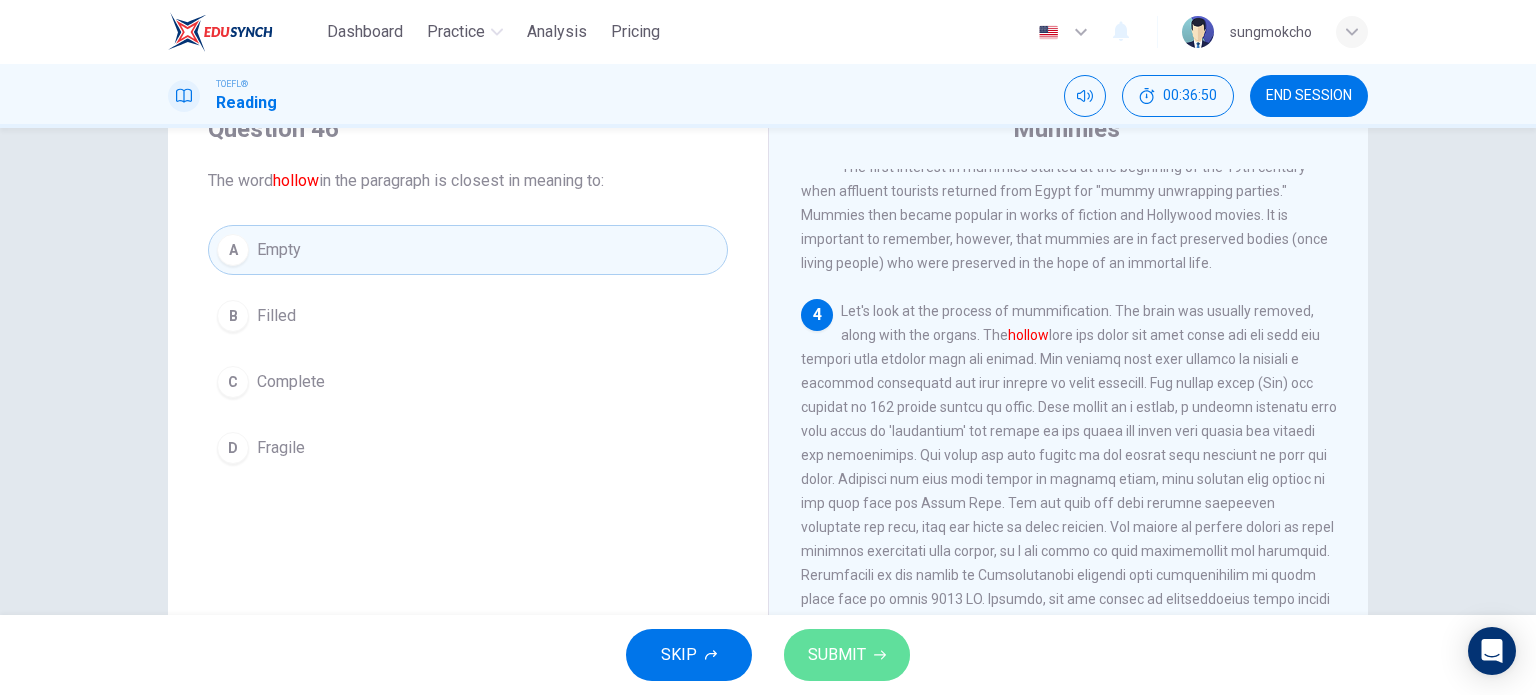 click on "SUBMIT" at bounding box center [837, 655] 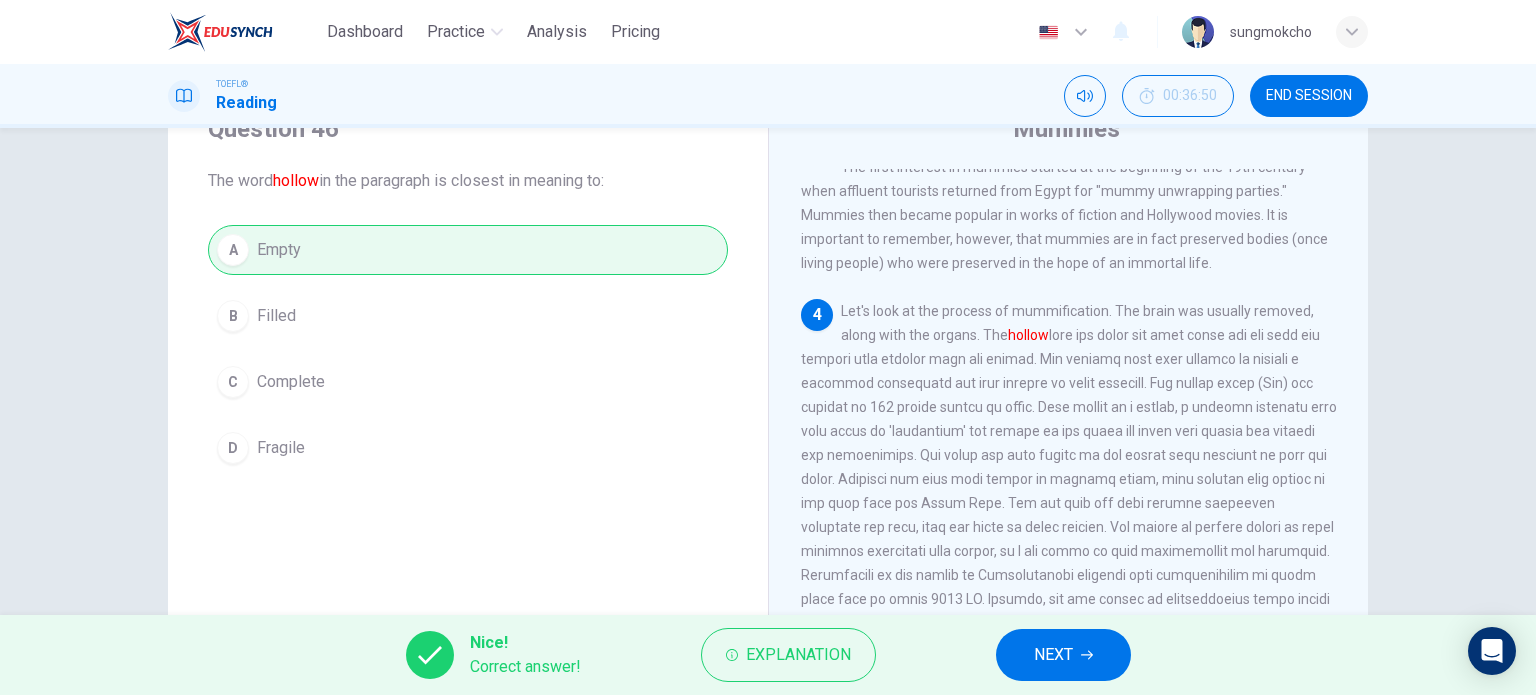 click on "NEXT" at bounding box center (1063, 655) 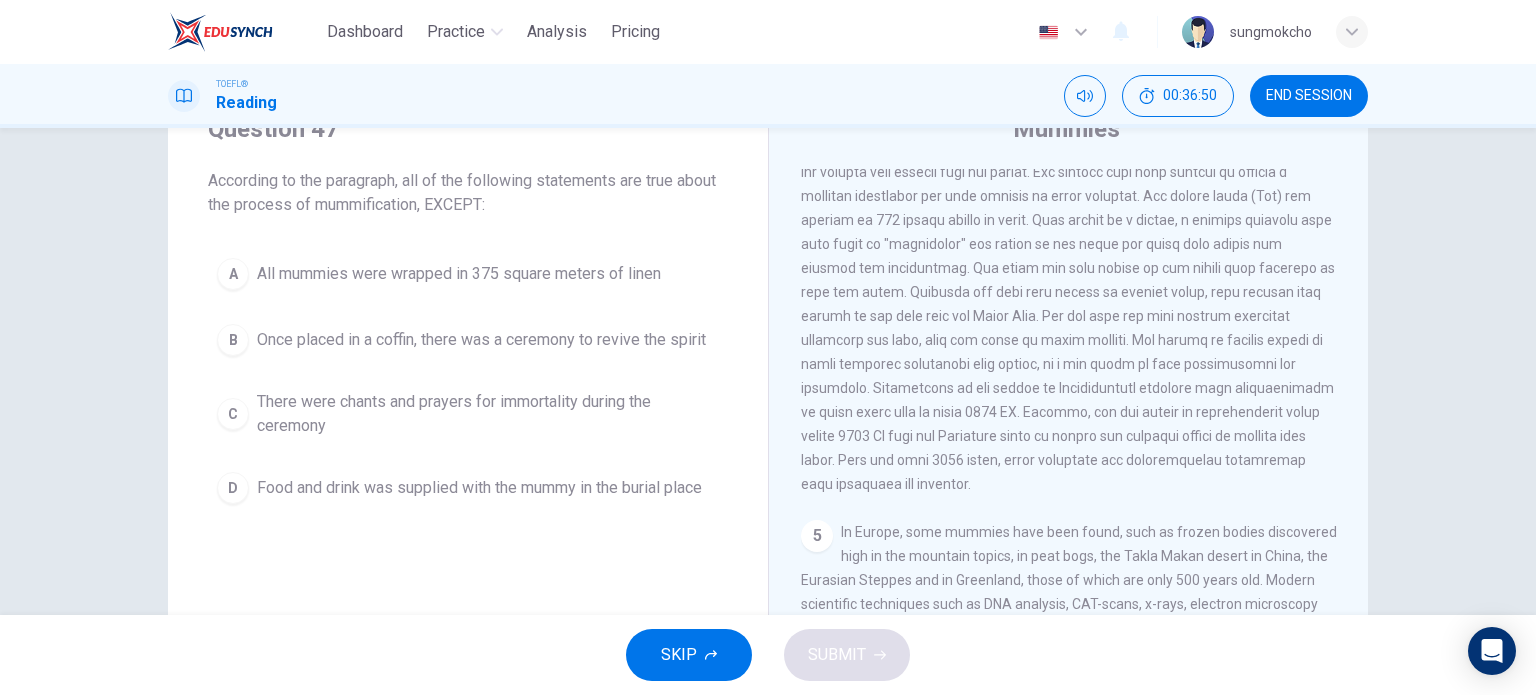 scroll, scrollTop: 862, scrollLeft: 0, axis: vertical 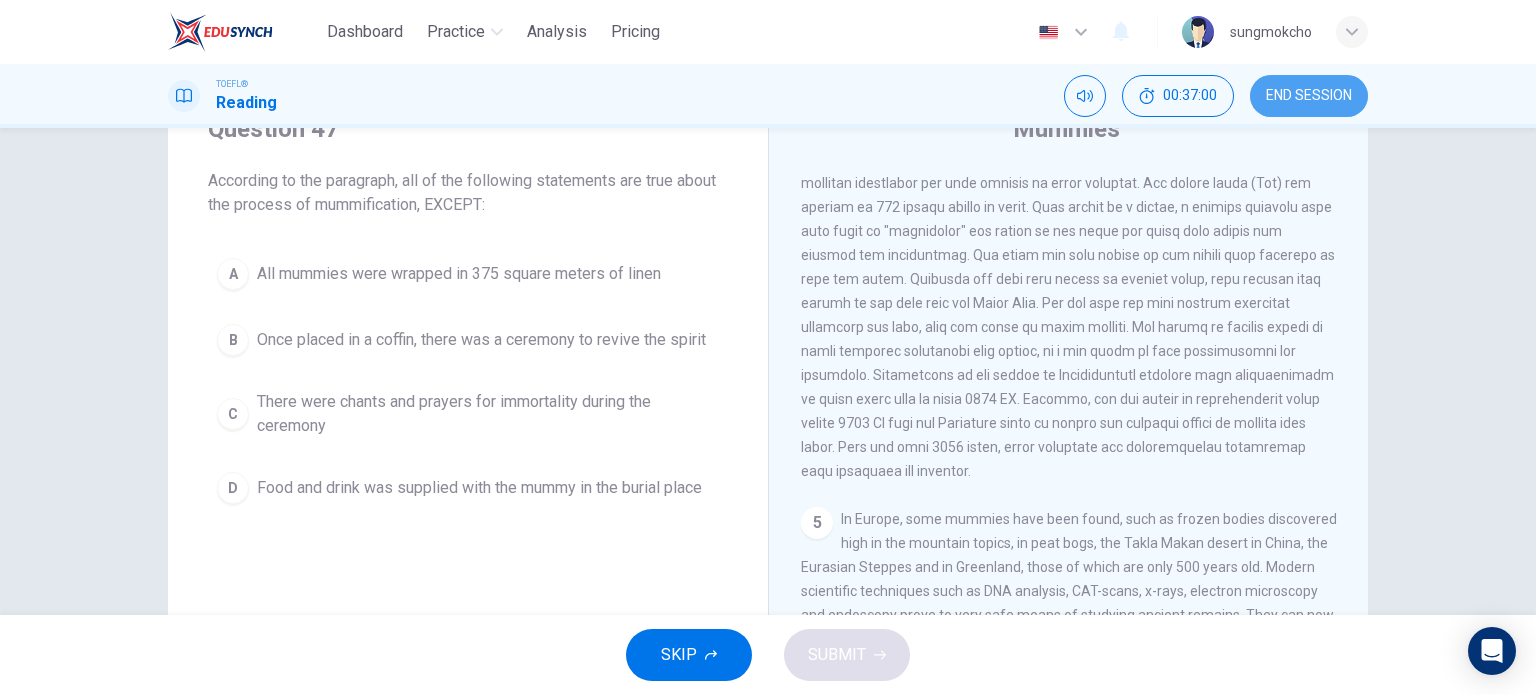 click on "END SESSION" at bounding box center [1309, 96] 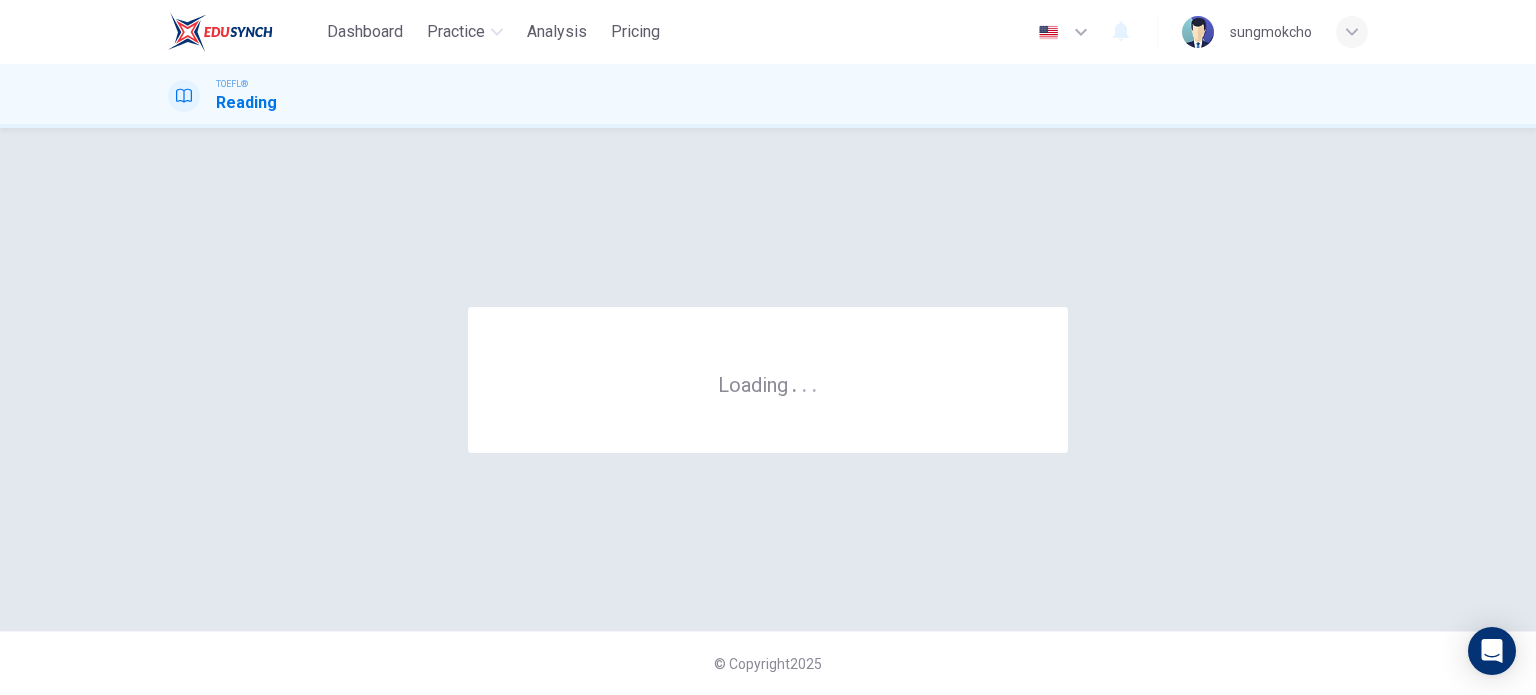 scroll, scrollTop: 0, scrollLeft: 0, axis: both 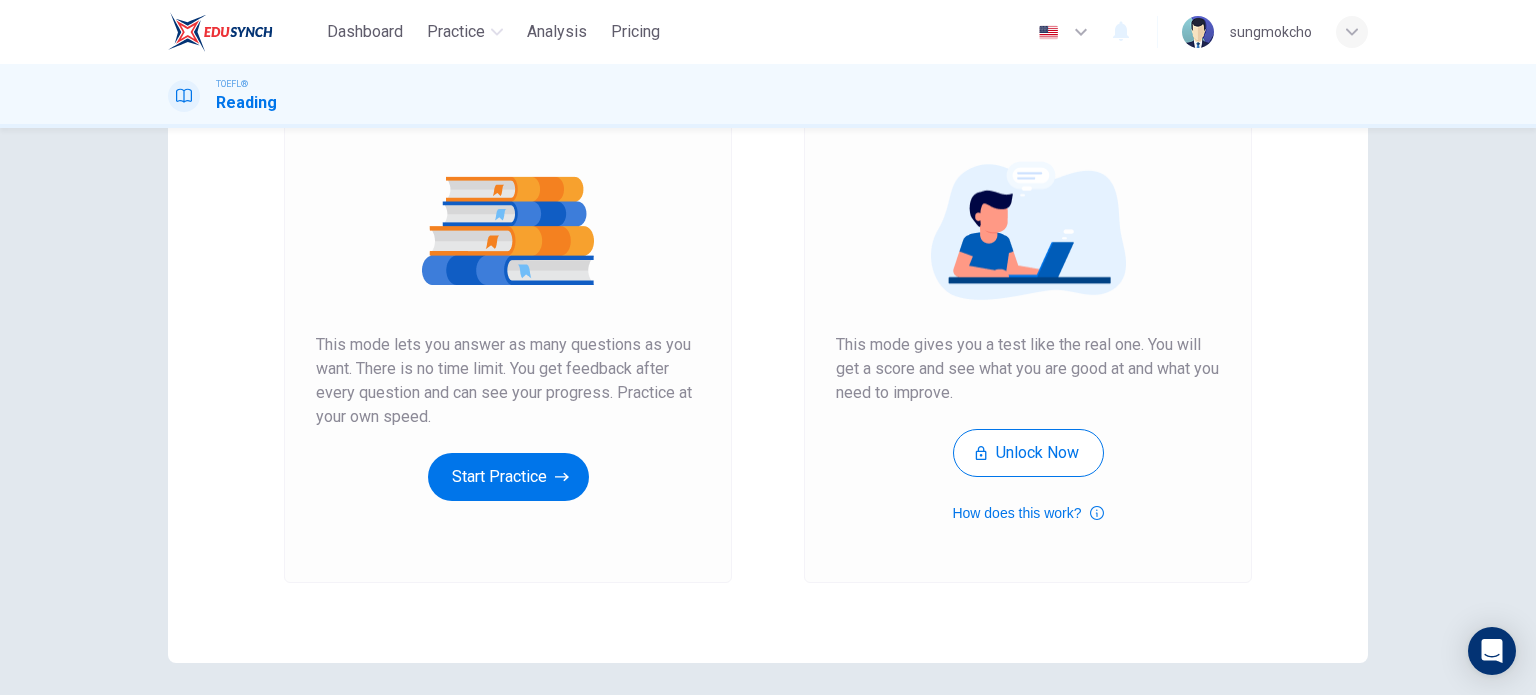 click on "Unlimited Practice This mode lets you answer as many questions as you want. There is no time limit. You get feedback after every question and can see your progress. Practice at your own speed. Start Practice" at bounding box center (508, 299) 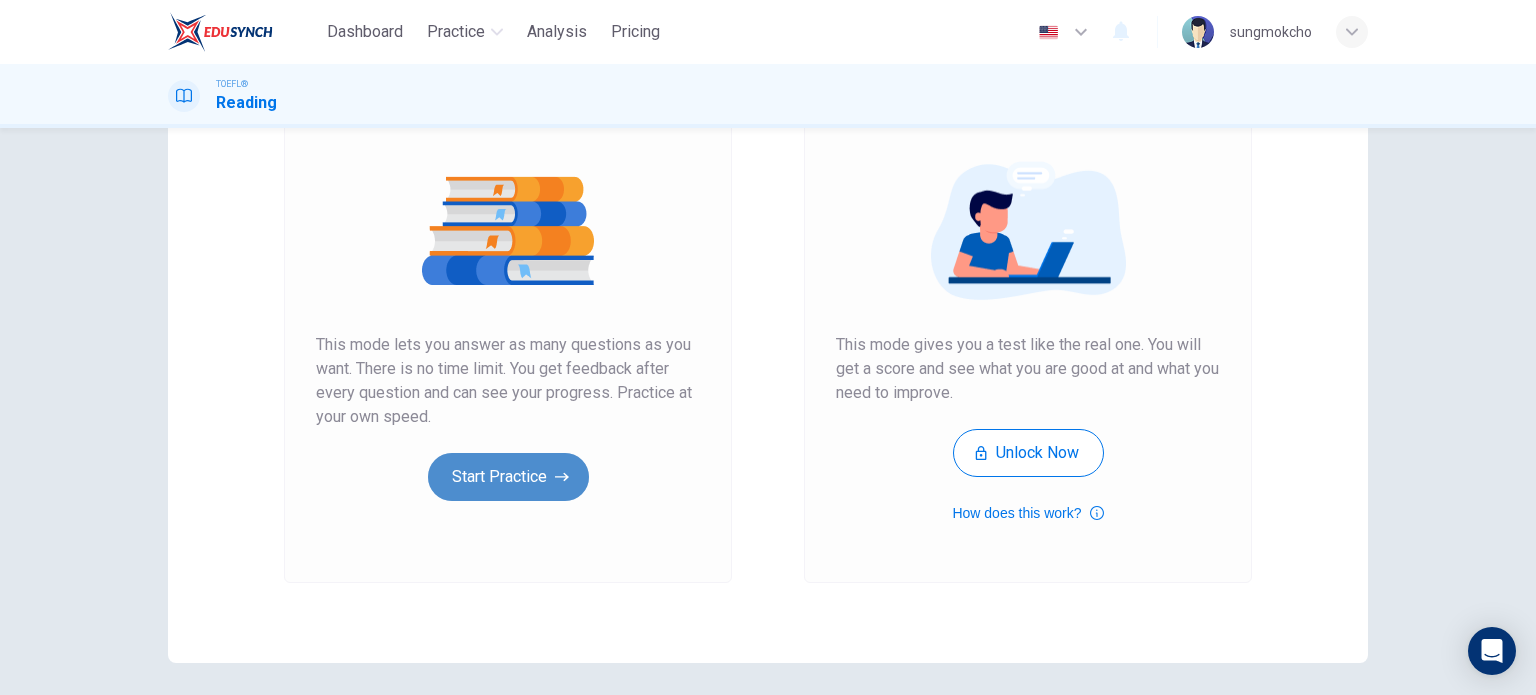 click on "Start Practice" at bounding box center (508, 477) 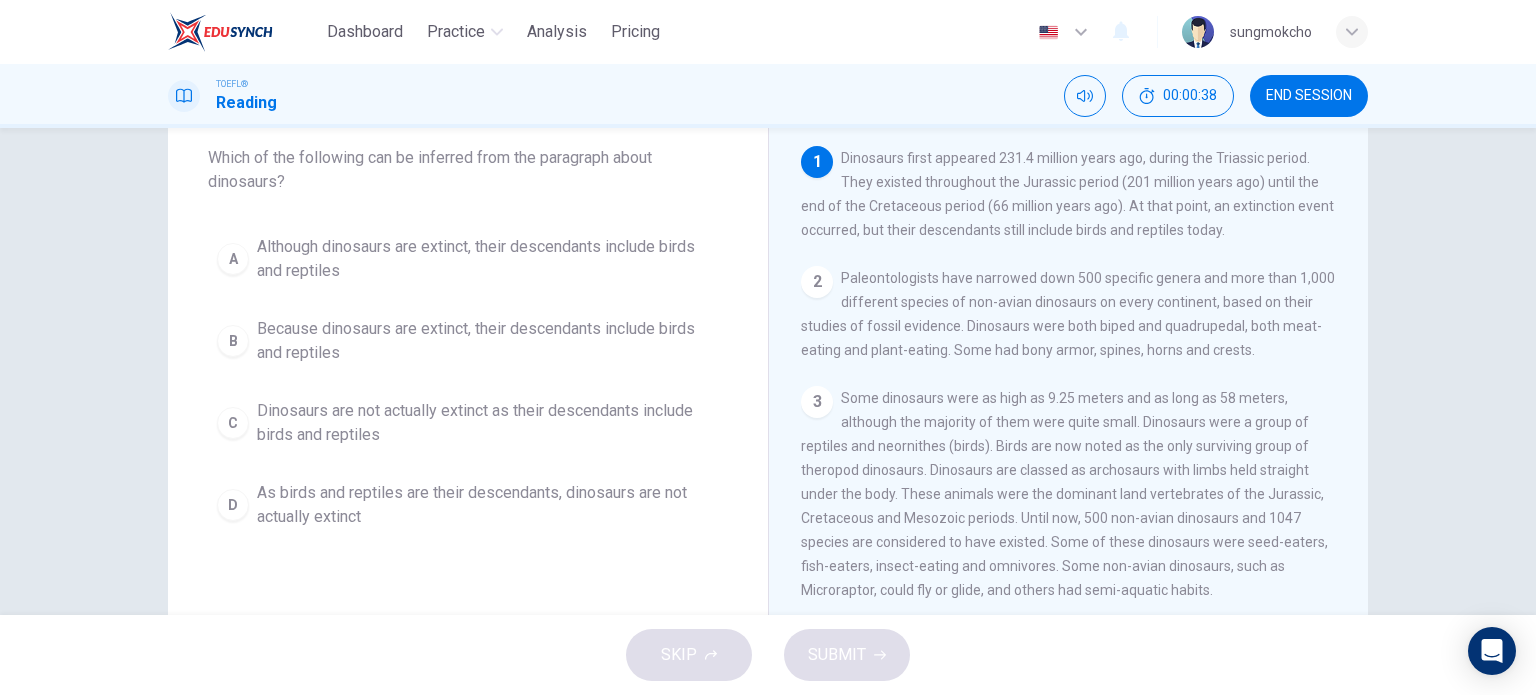 scroll, scrollTop: 88, scrollLeft: 0, axis: vertical 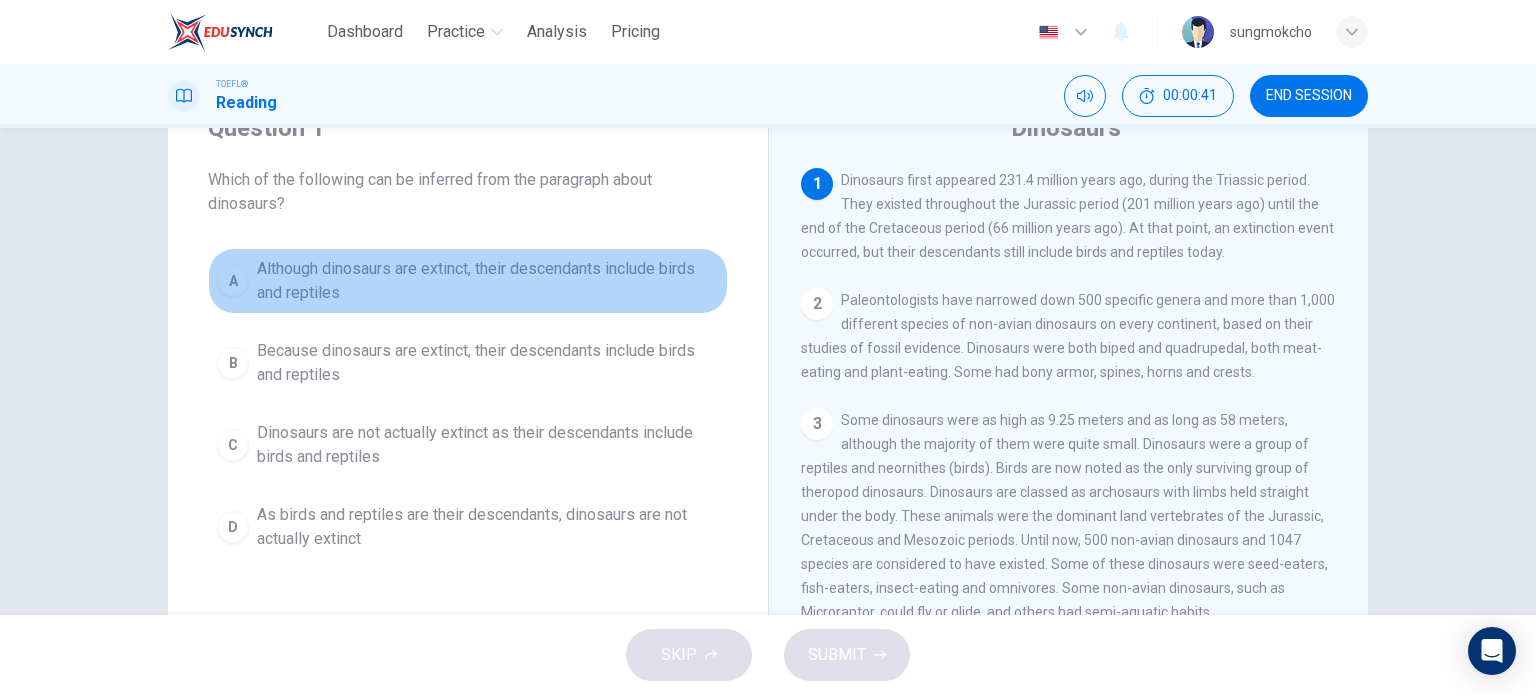 click on "Although dinosaurs are extinct, their descendants include birds and reptiles" at bounding box center [488, 281] 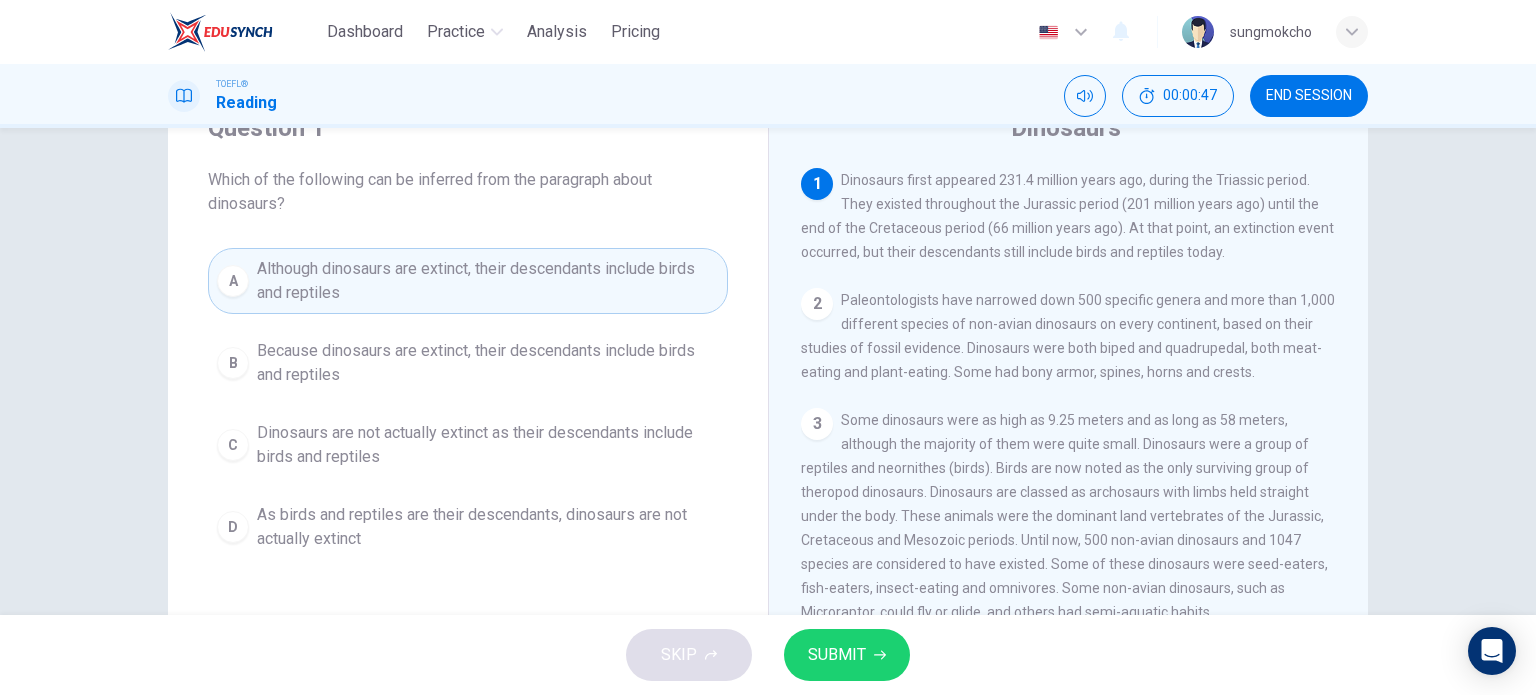click on "SUBMIT" at bounding box center (837, 655) 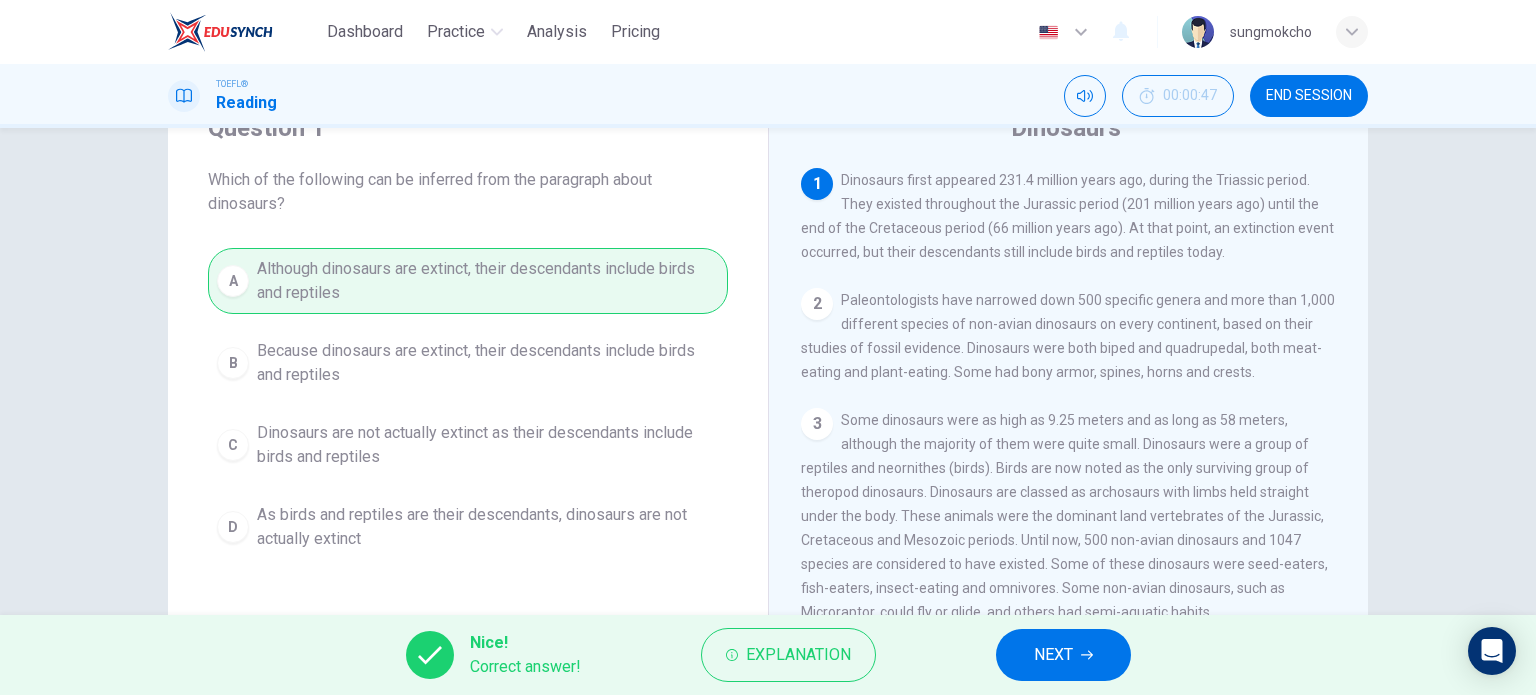 click 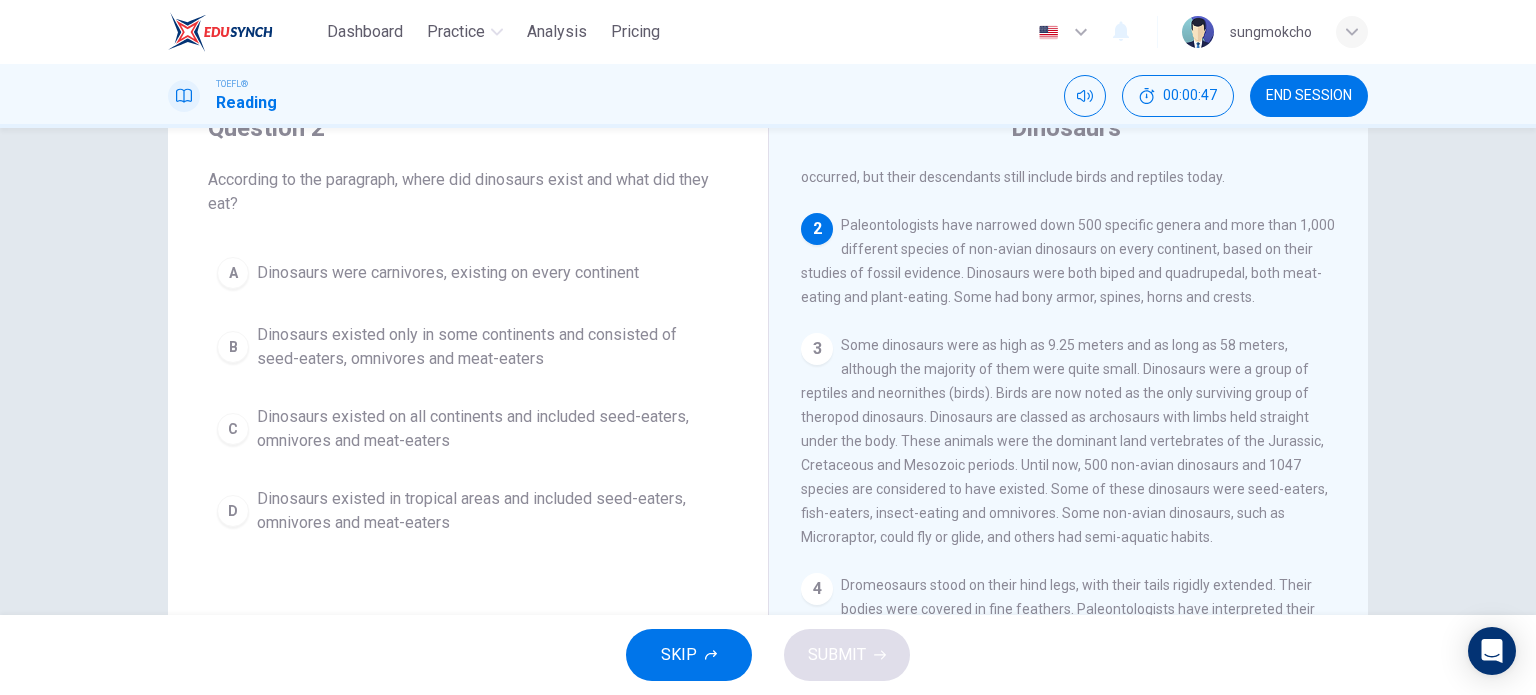 scroll, scrollTop: 123, scrollLeft: 0, axis: vertical 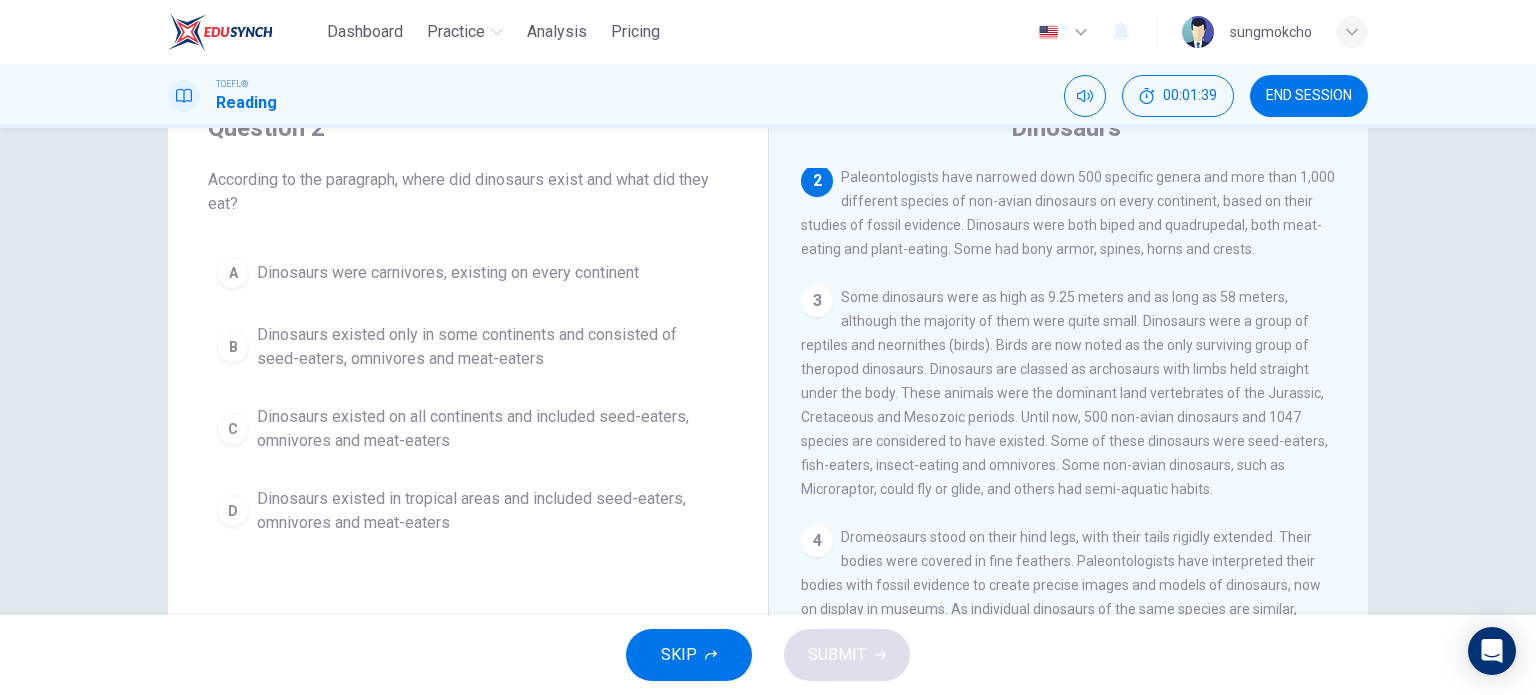 click on "Dinosaurs existed on all continents and included seed-eaters, omnivores and meat-eaters" at bounding box center [488, 429] 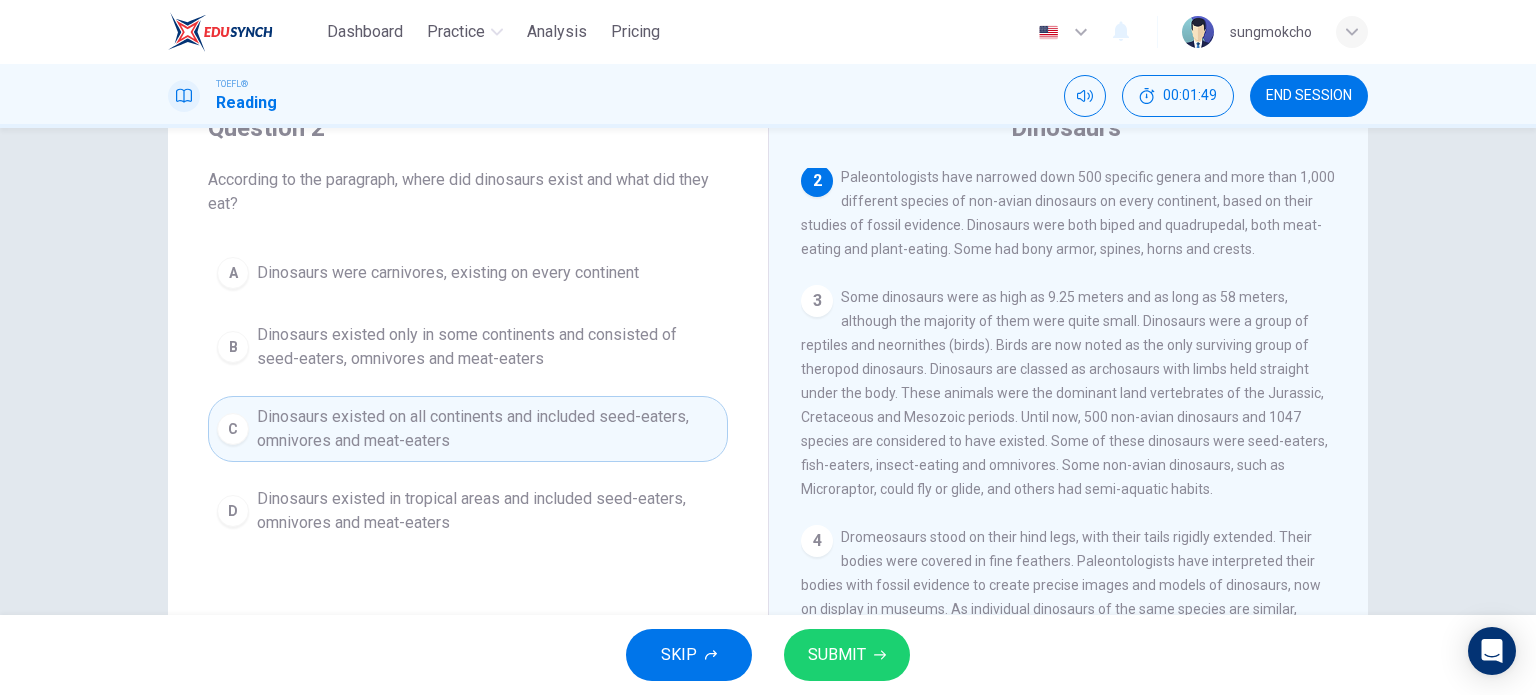 click on "SUBMIT" at bounding box center (837, 655) 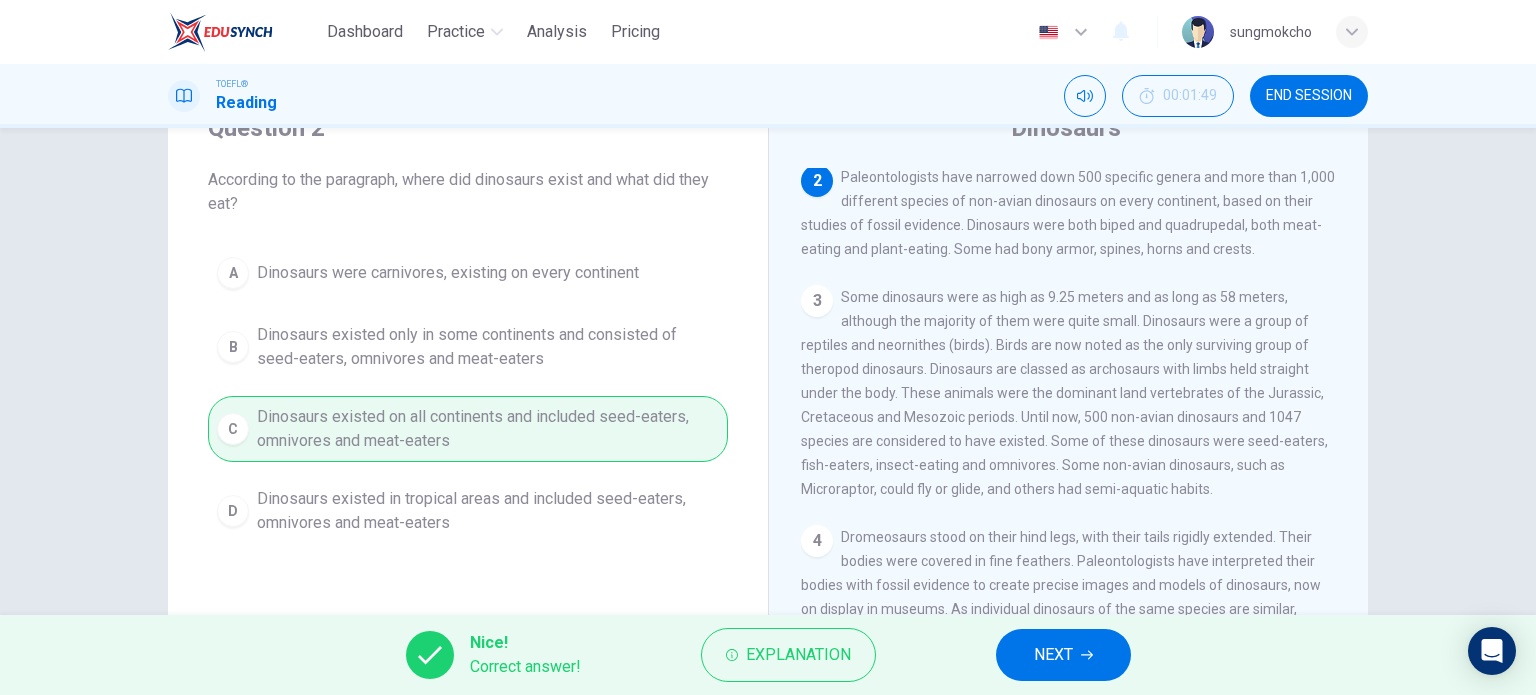click on "NEXT" at bounding box center [1053, 655] 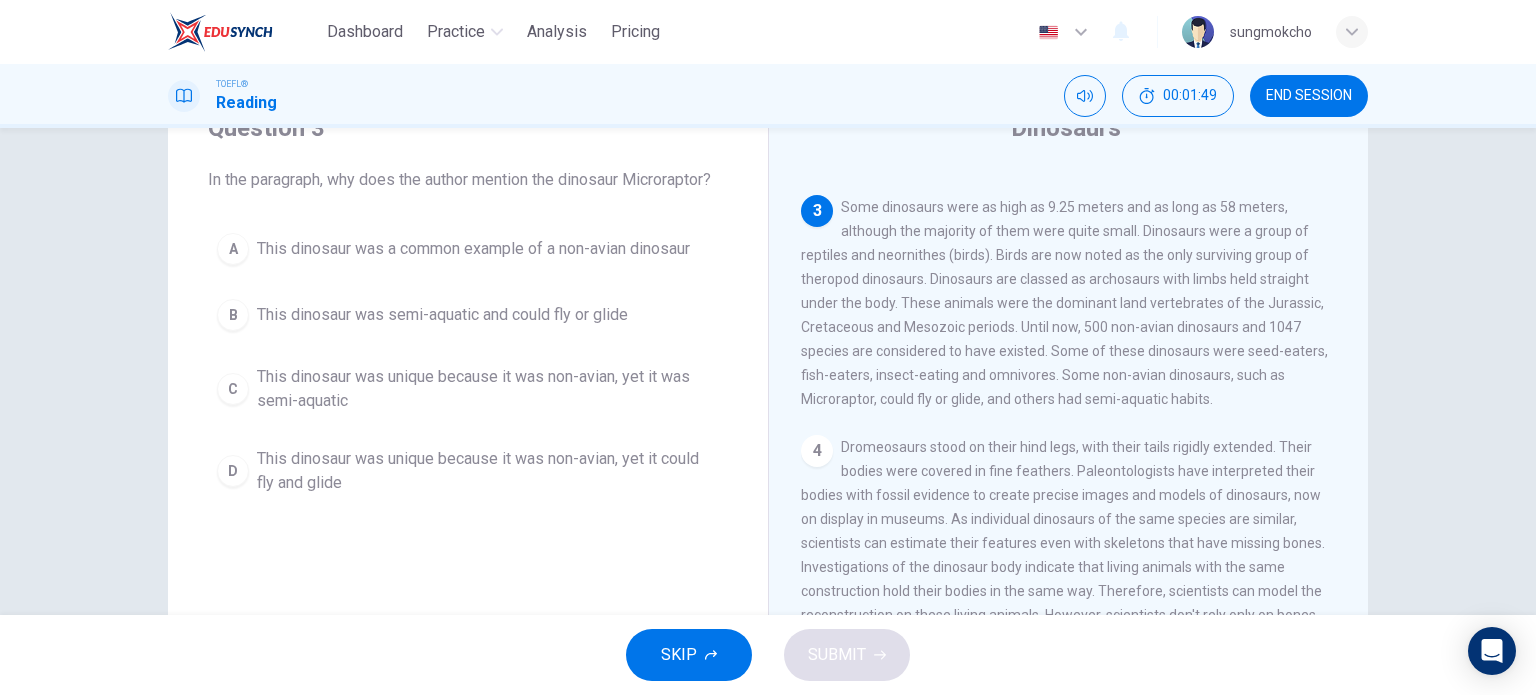 scroll, scrollTop: 246, scrollLeft: 0, axis: vertical 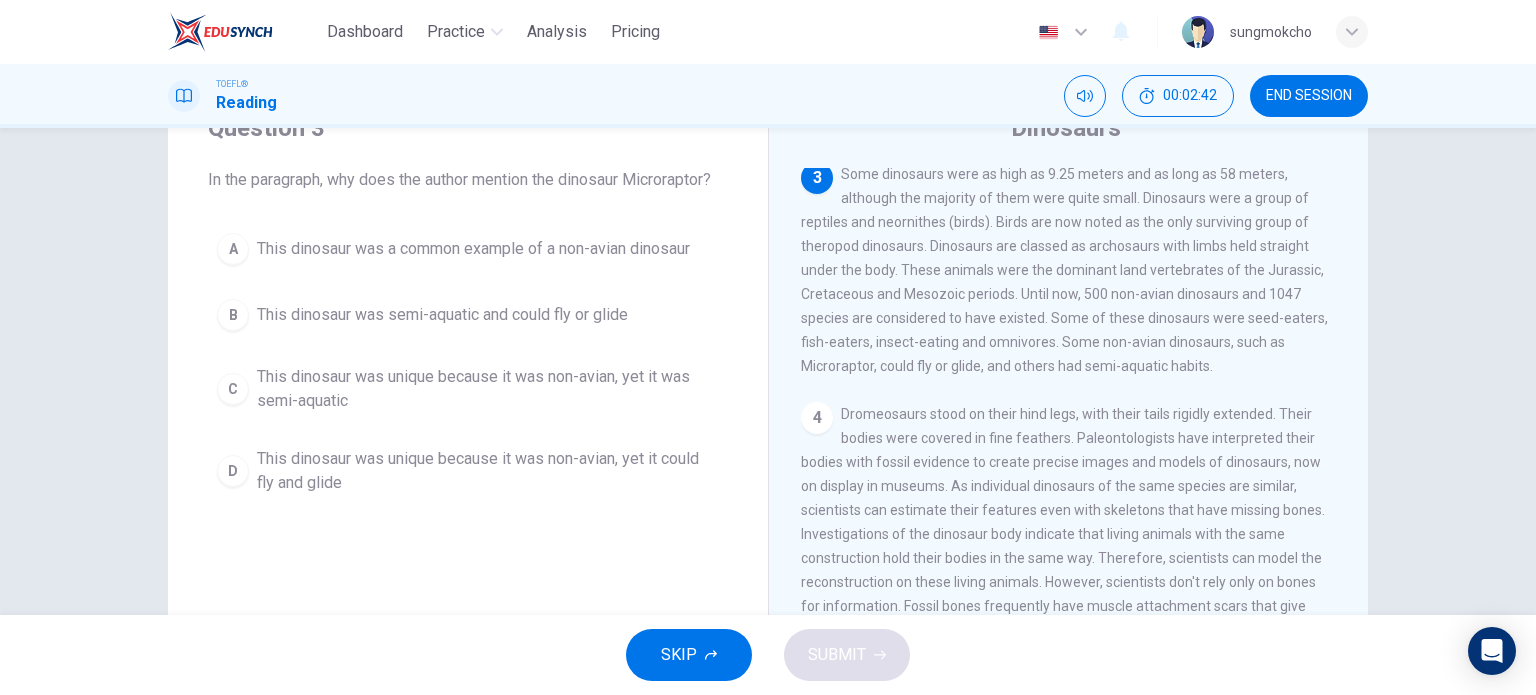 click on "B This dinosaur was semi-aquatic and could fly or glide" at bounding box center (468, 315) 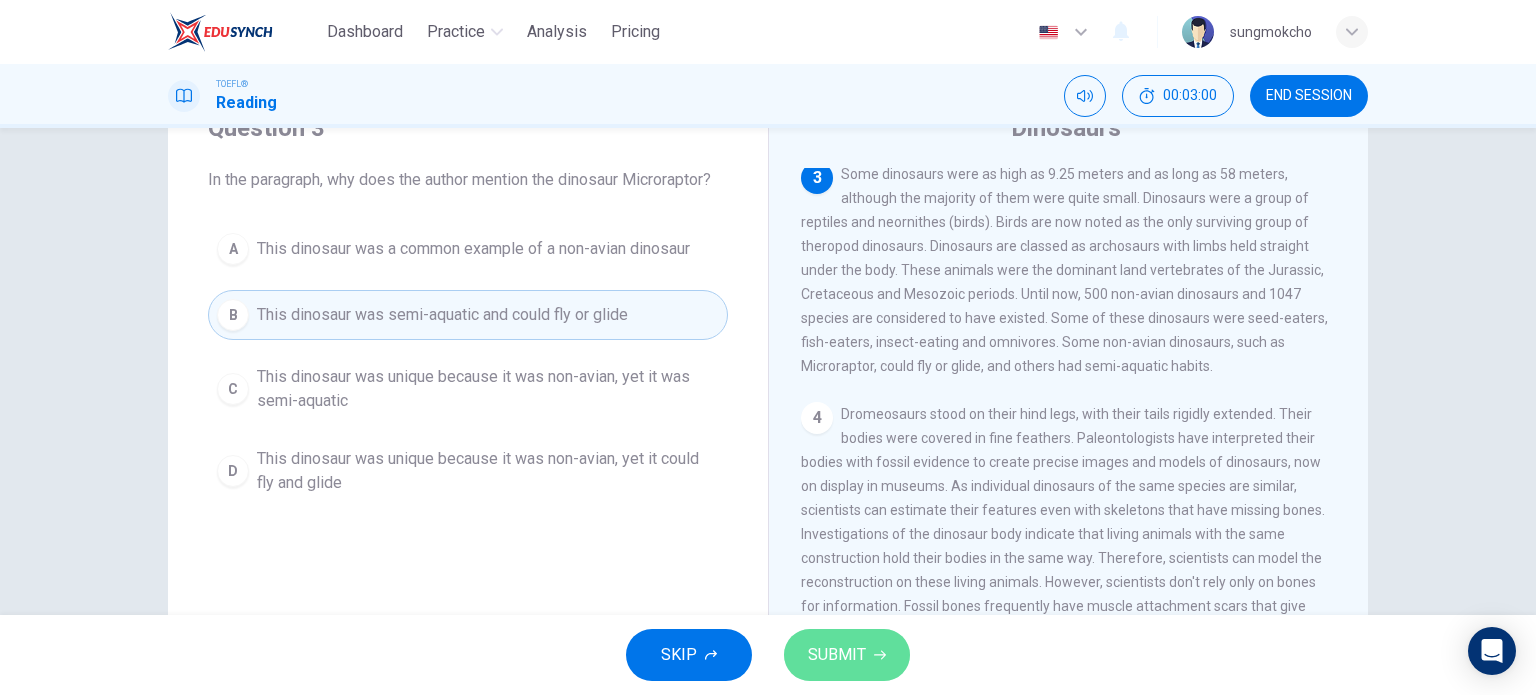 click on "SUBMIT" at bounding box center (847, 655) 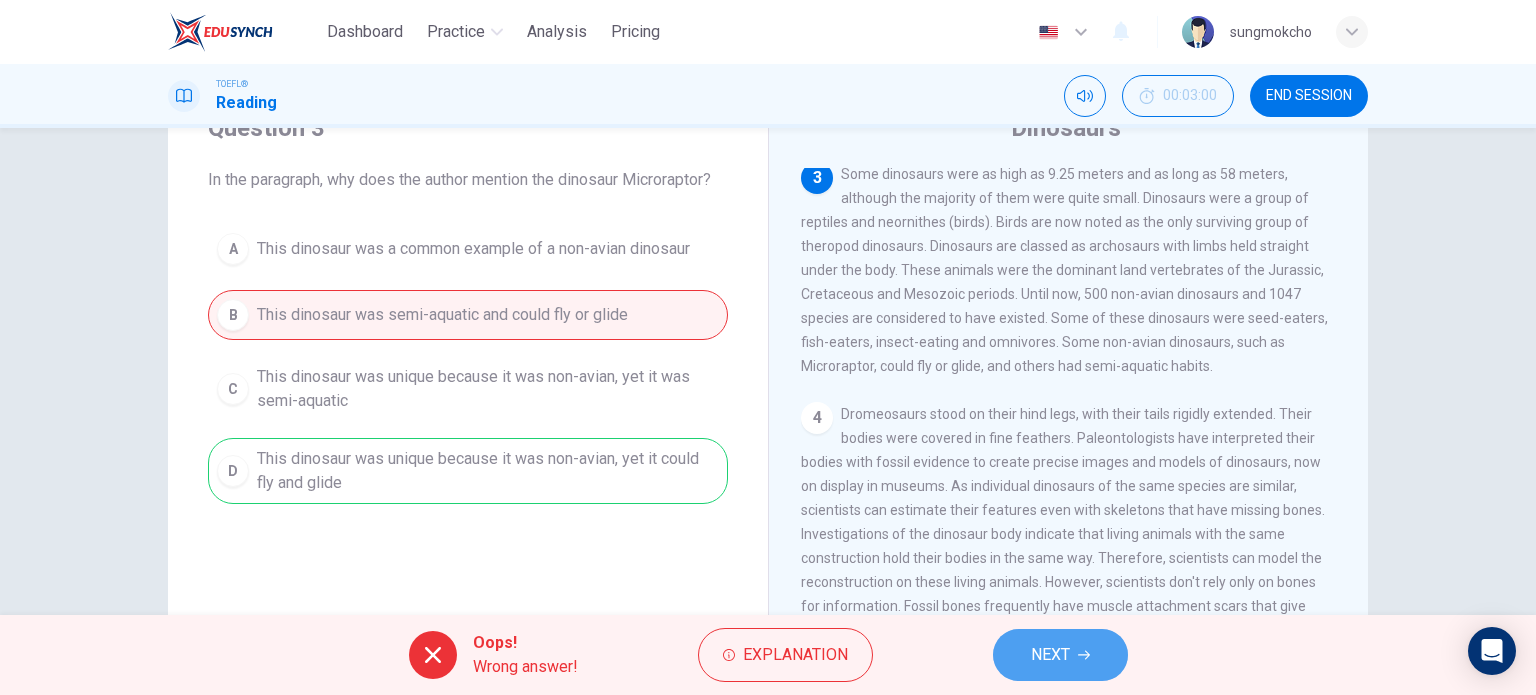 click on "NEXT" at bounding box center (1060, 655) 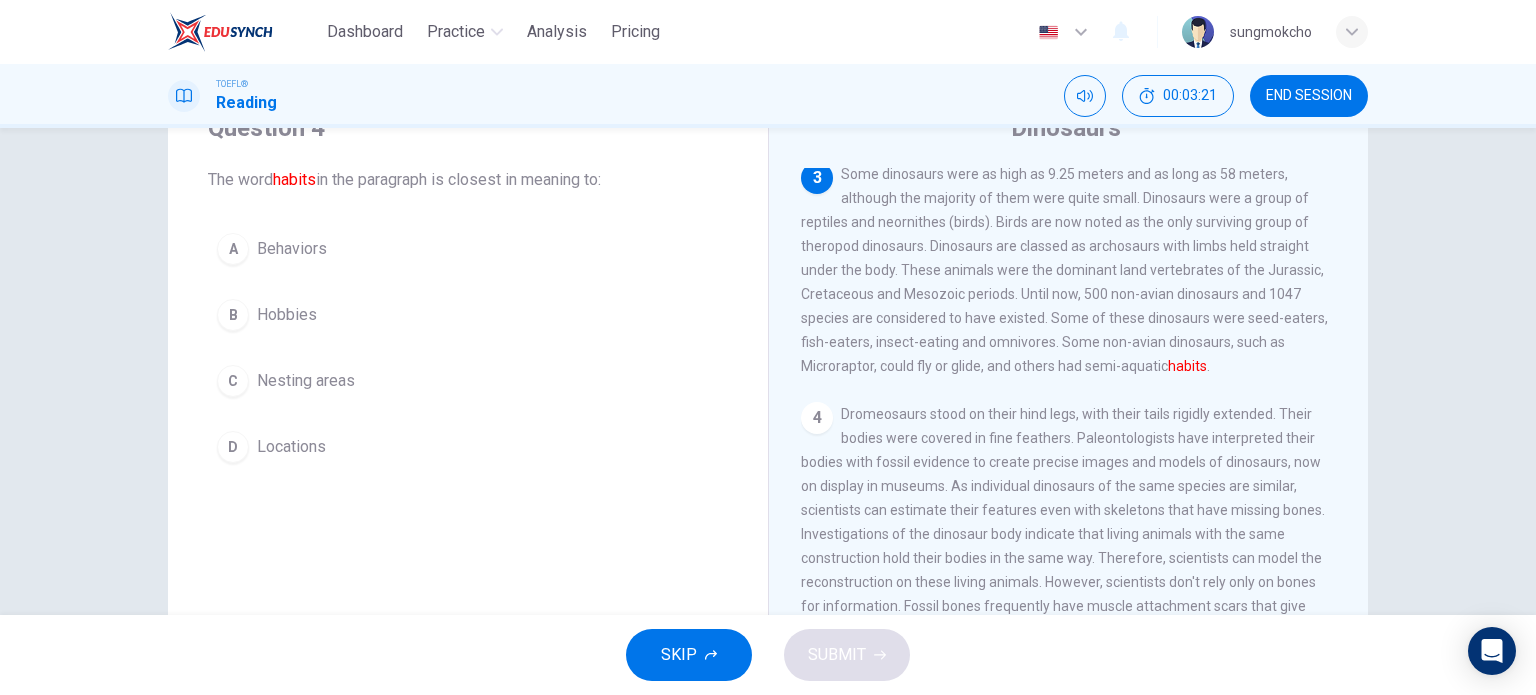 click on "C Nesting areas" at bounding box center [468, 381] 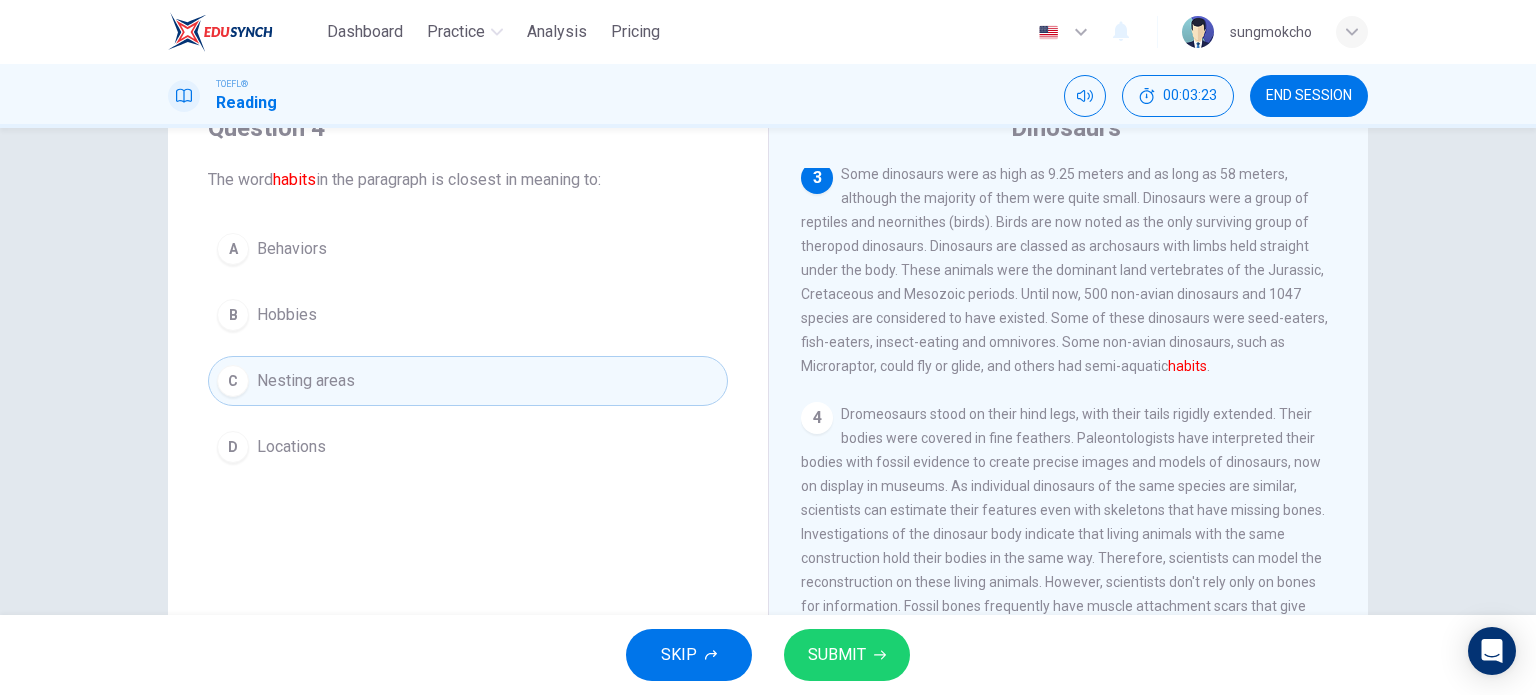 click on "SUBMIT" at bounding box center (847, 655) 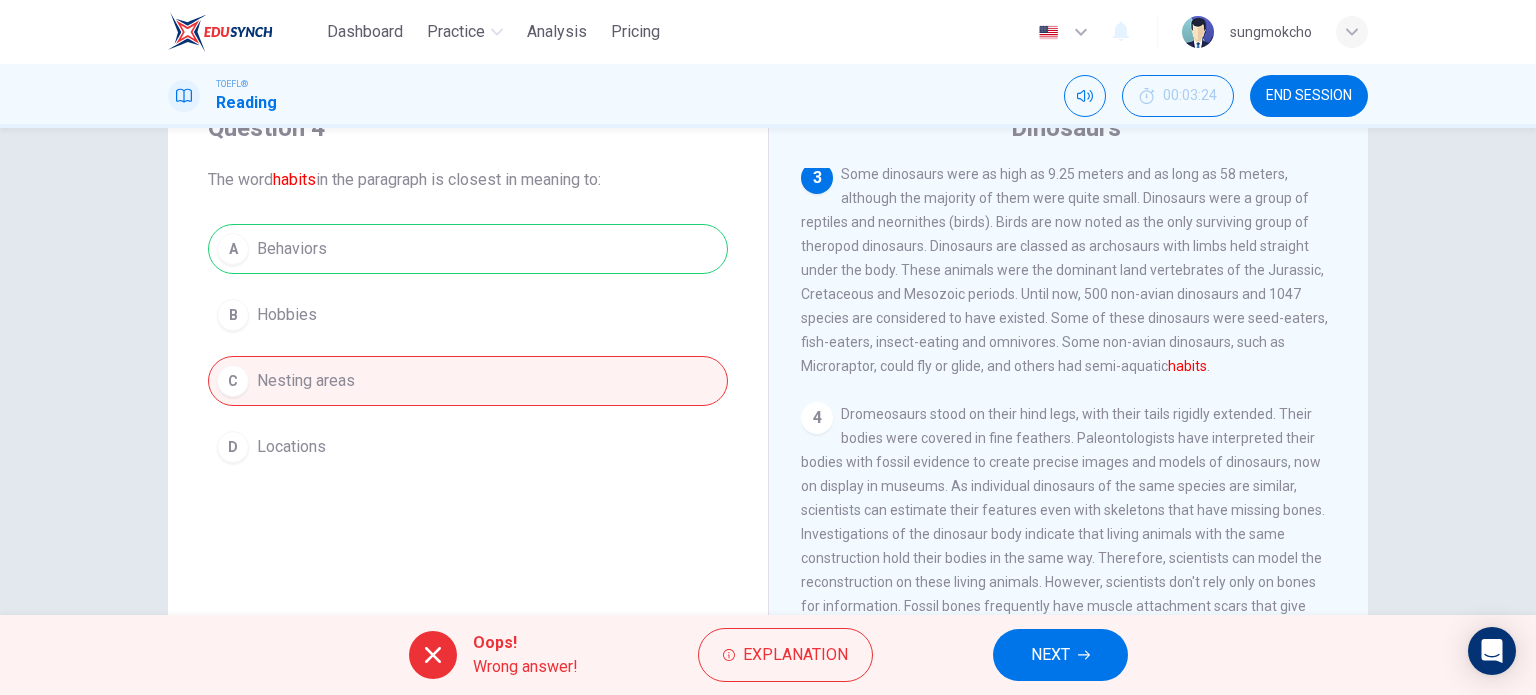 click on "NEXT" at bounding box center [1050, 655] 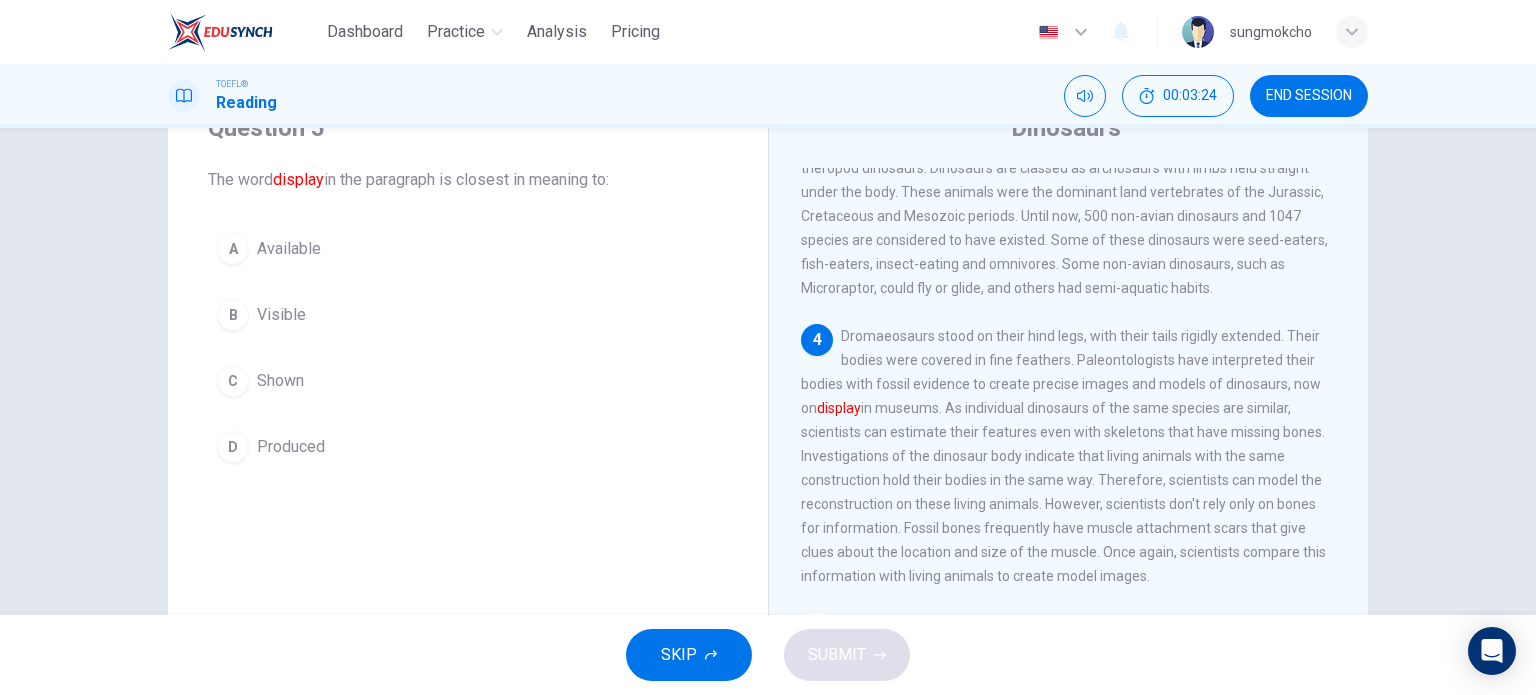 scroll, scrollTop: 391, scrollLeft: 0, axis: vertical 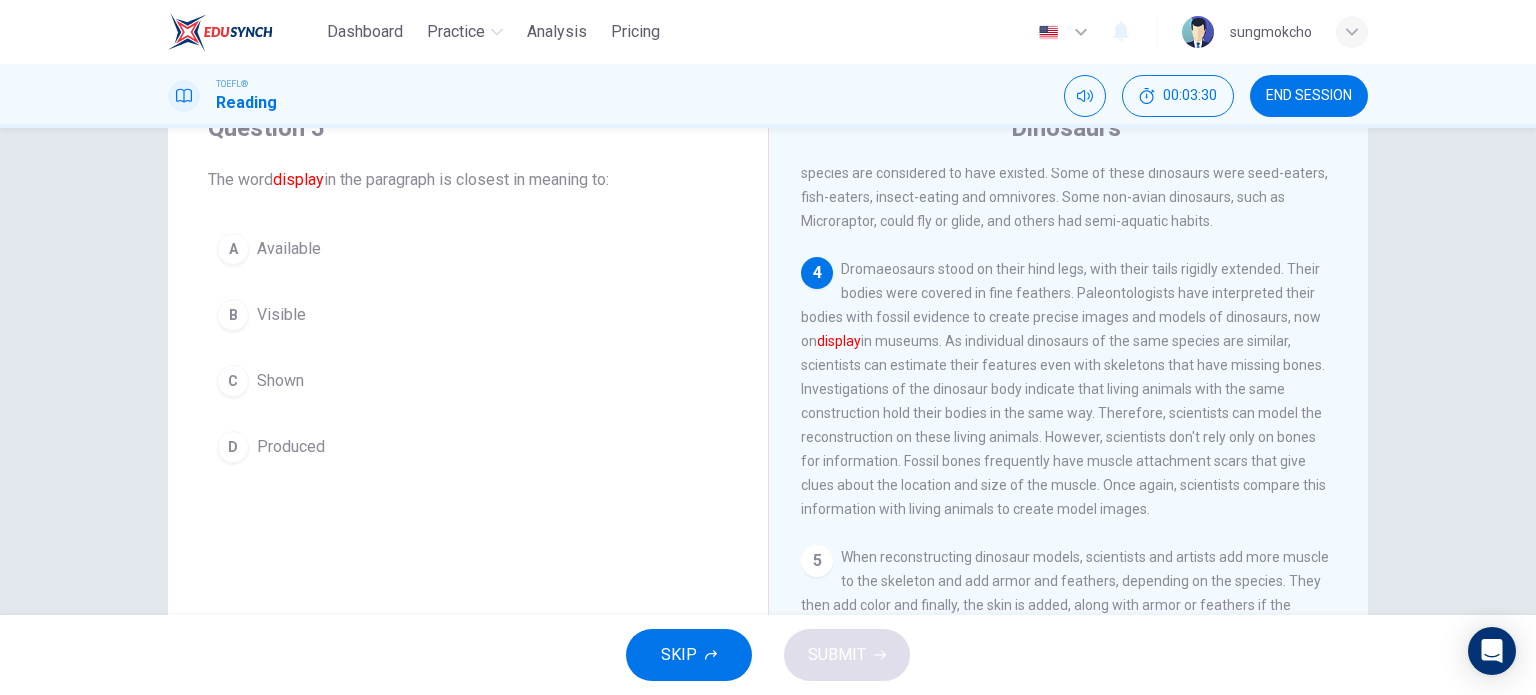 click on "B Visible" at bounding box center [468, 315] 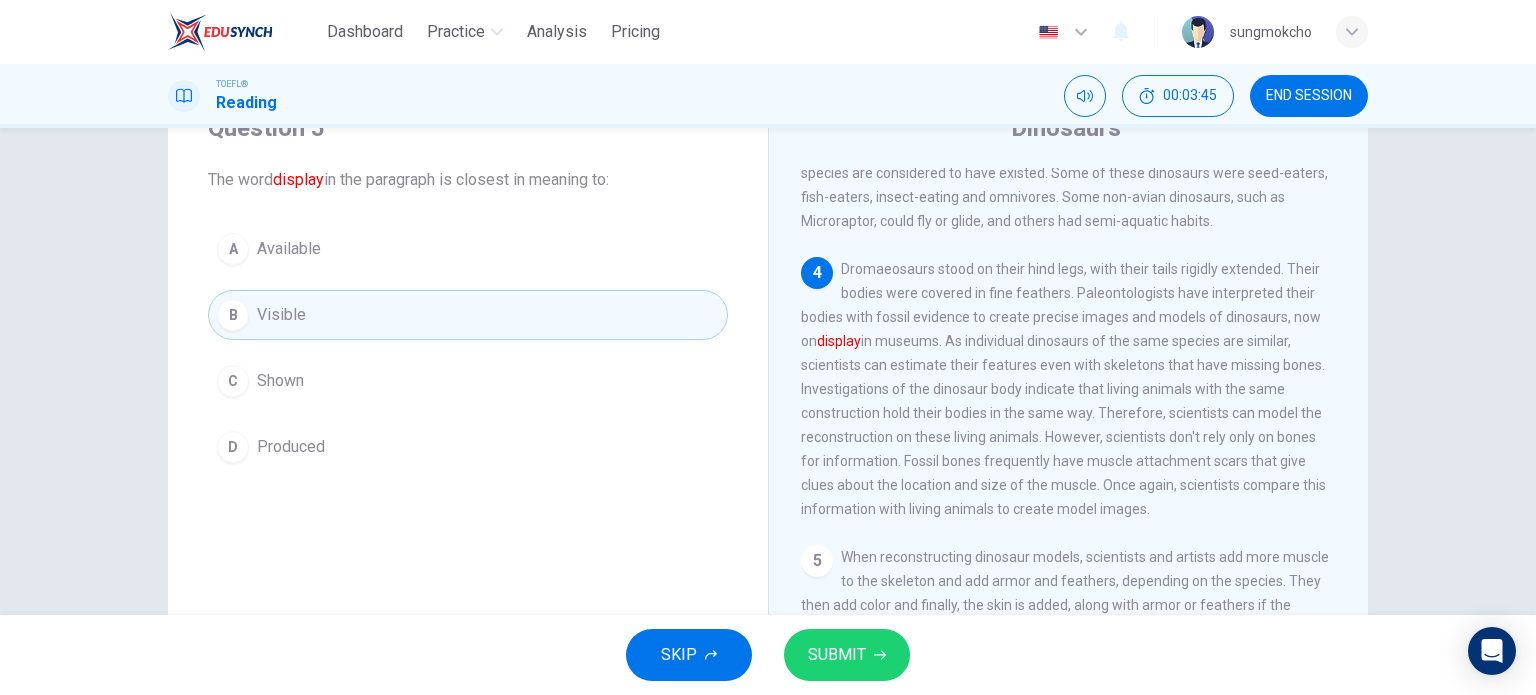 click on "C Shown" at bounding box center [468, 381] 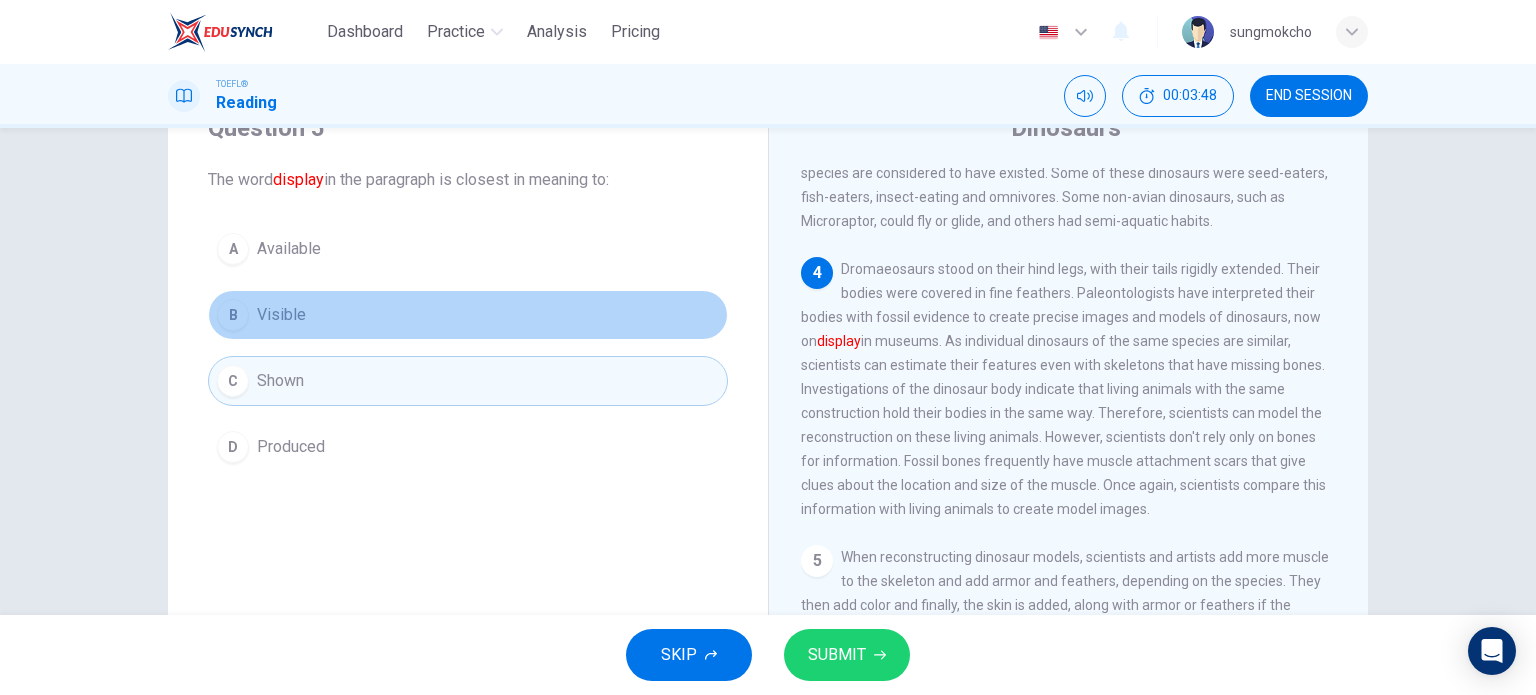 click on "B Visible" at bounding box center (468, 315) 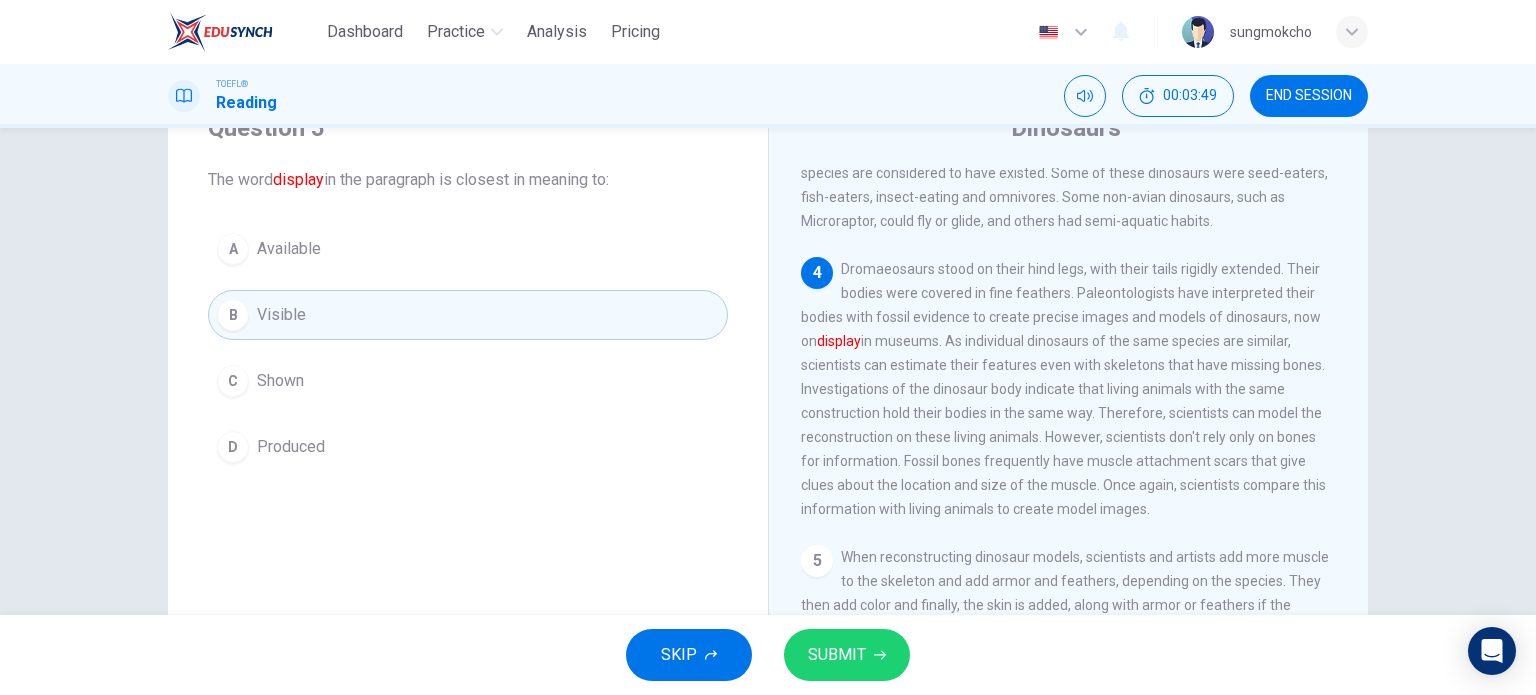 click on "C Shown" at bounding box center [468, 381] 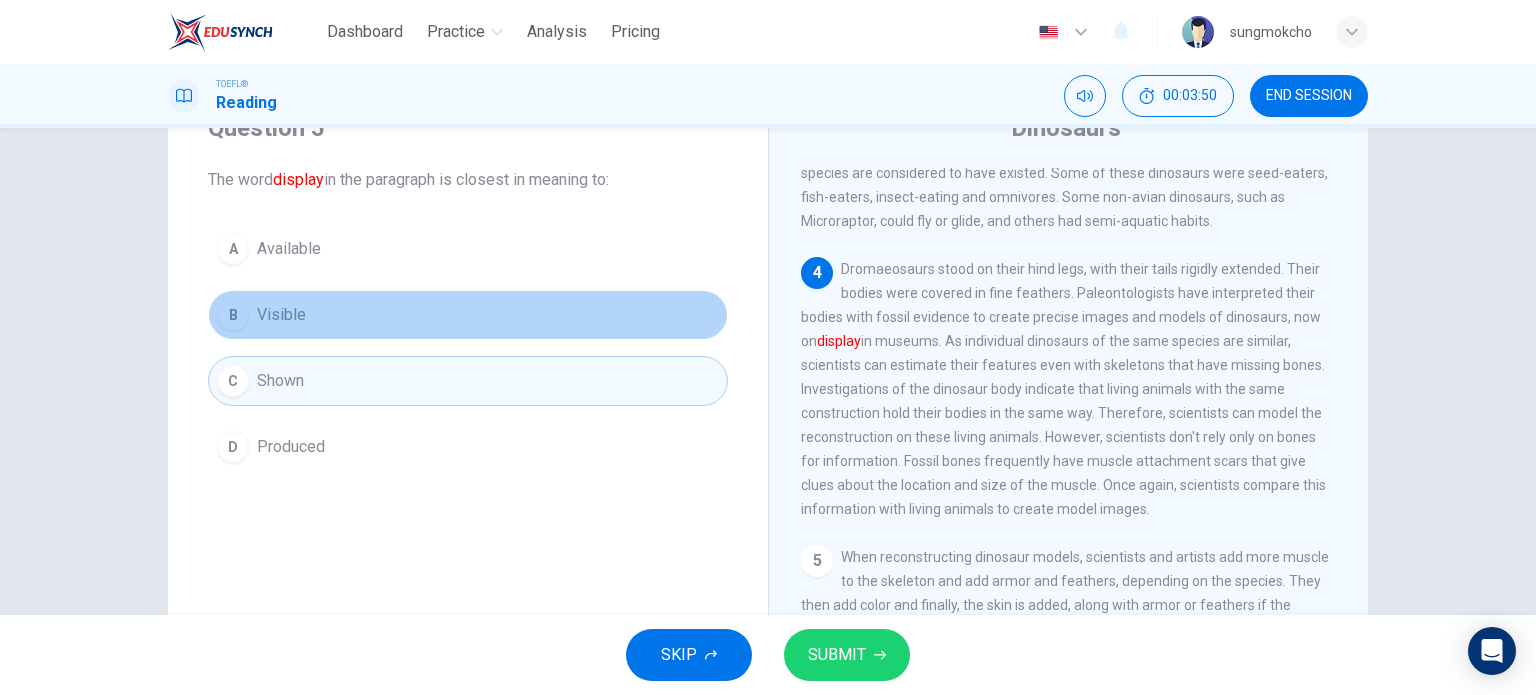 click on "B Visible" at bounding box center [468, 315] 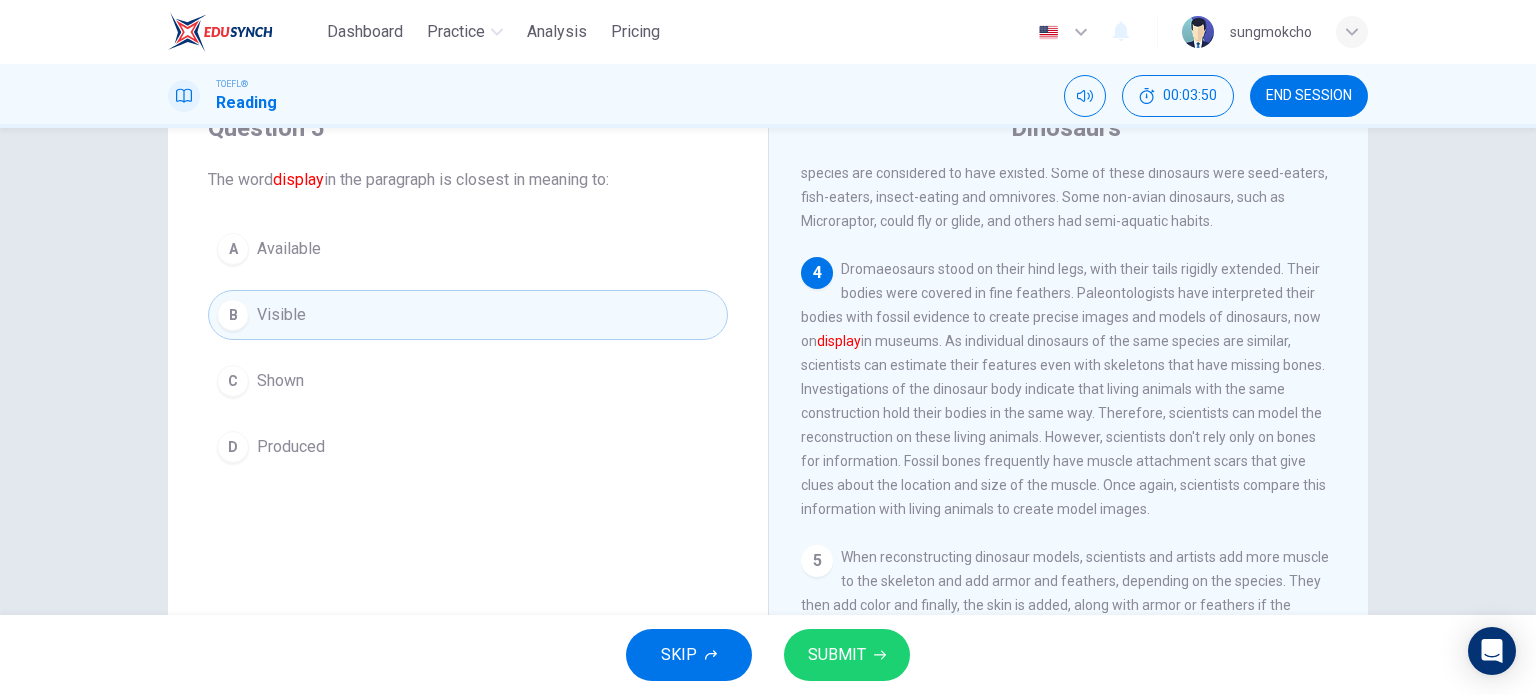 click on "A Available B Visible C Shown D Produced" at bounding box center (468, 348) 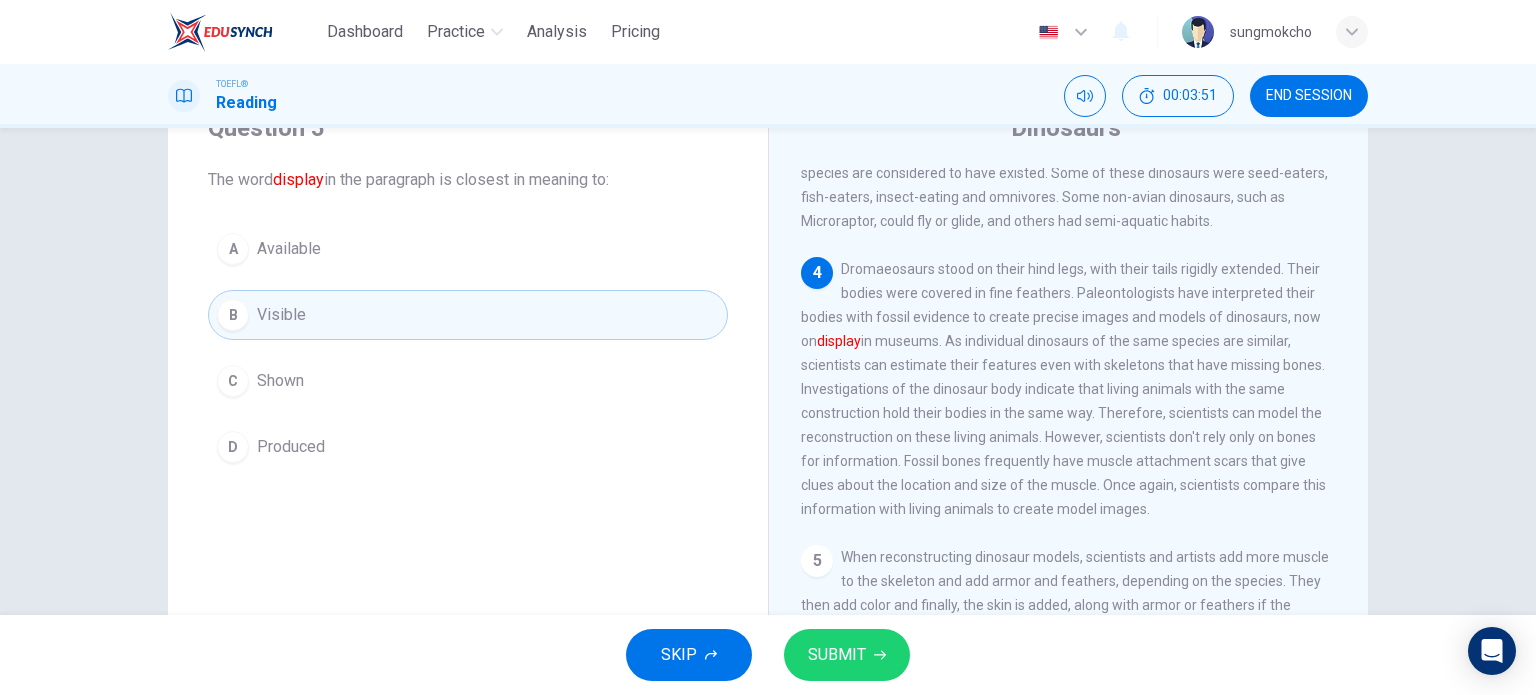 click on "C Shown" at bounding box center (468, 381) 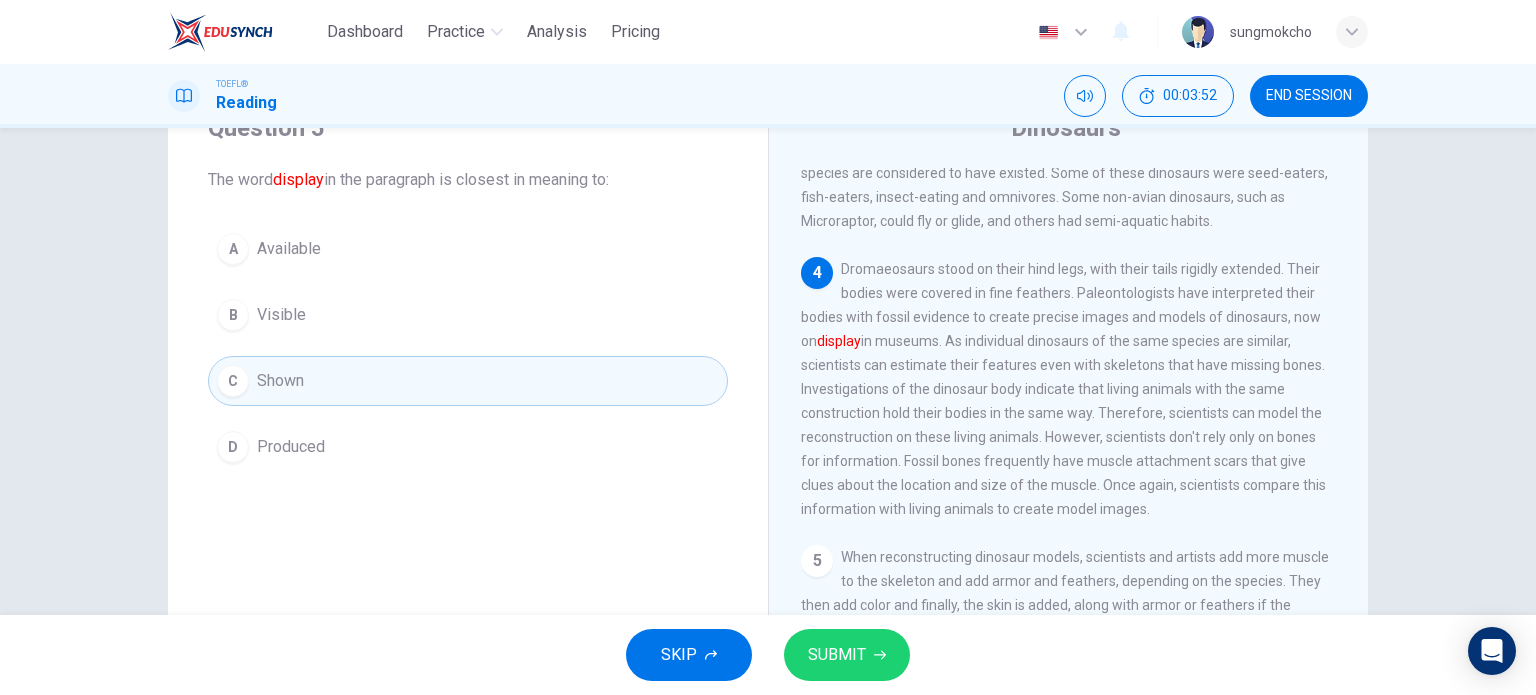 click on "A Available B Visible C Shown D Produced" at bounding box center (468, 348) 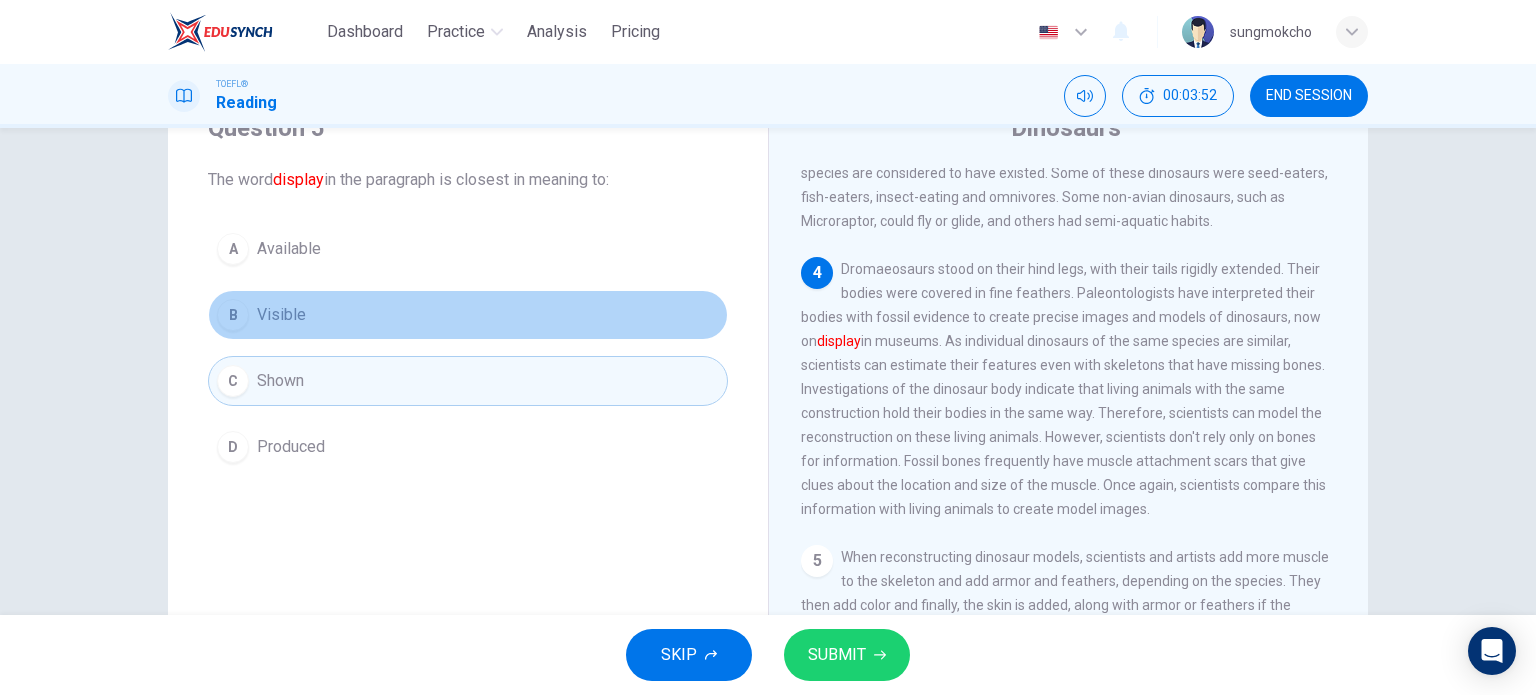 click on "B Visible" at bounding box center (468, 315) 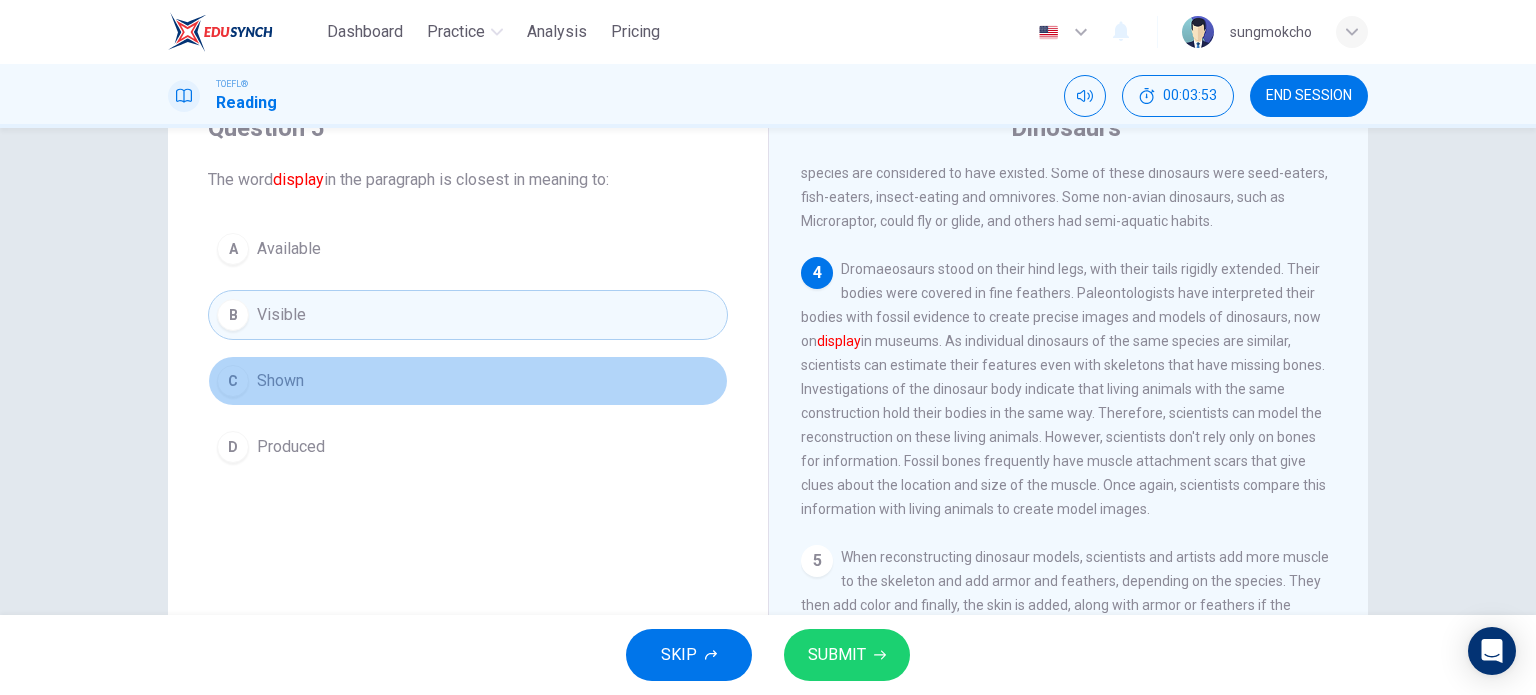 click on "C Shown" at bounding box center (468, 381) 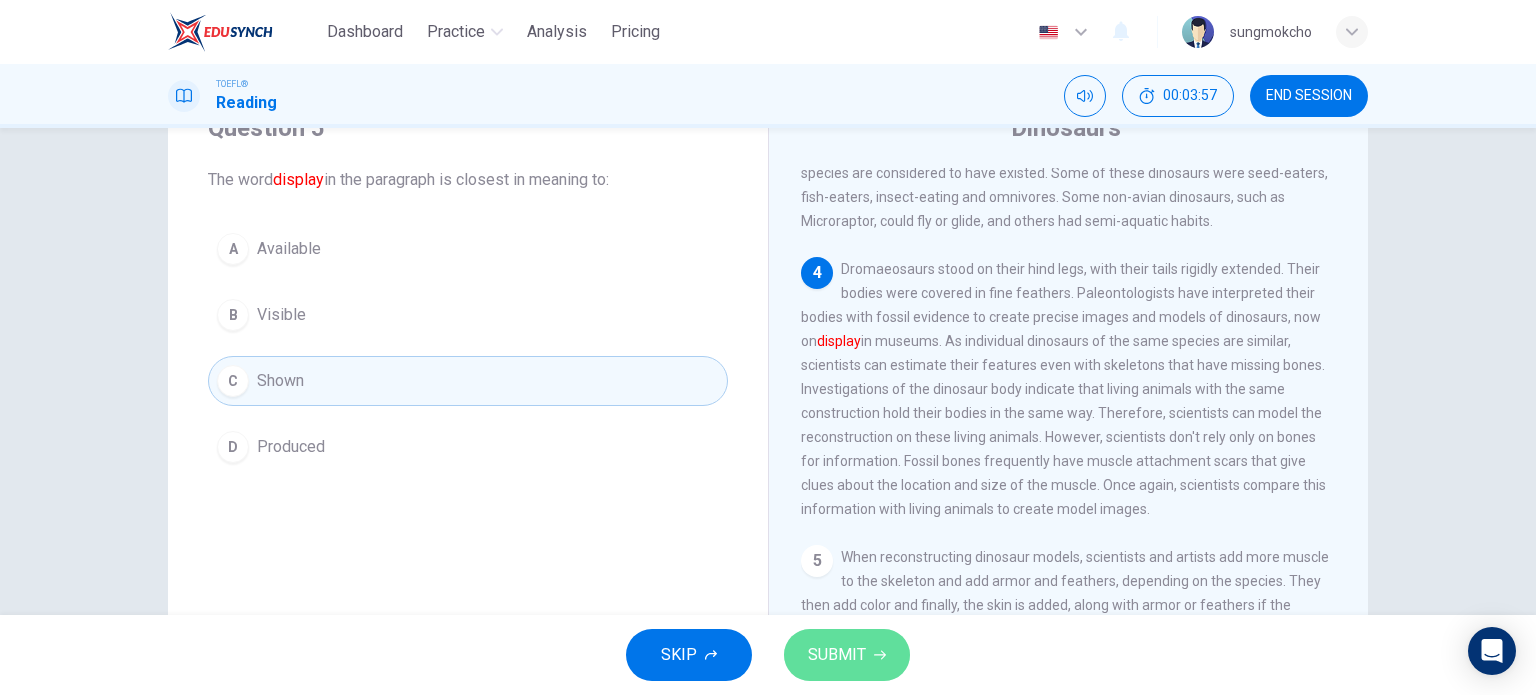 click on "SUBMIT" at bounding box center [837, 655] 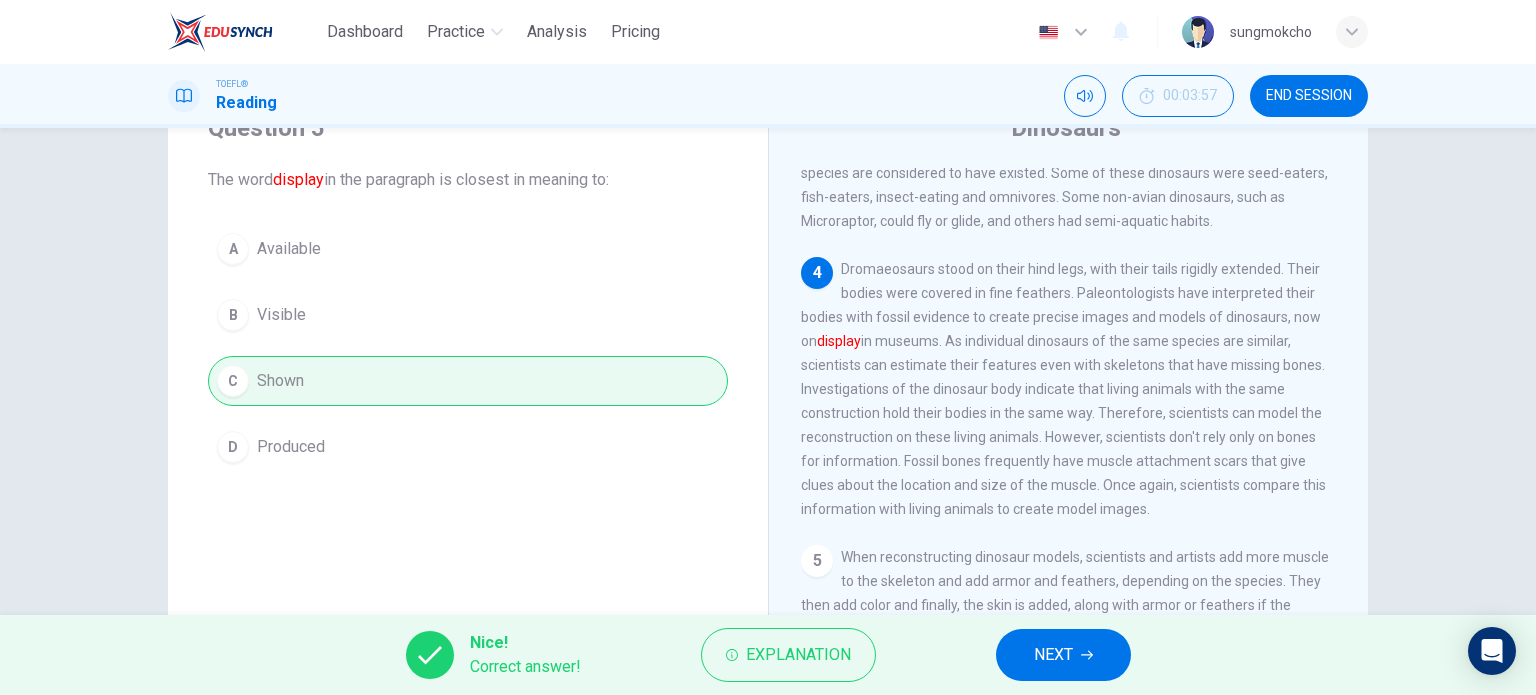 click on "NEXT" at bounding box center (1053, 655) 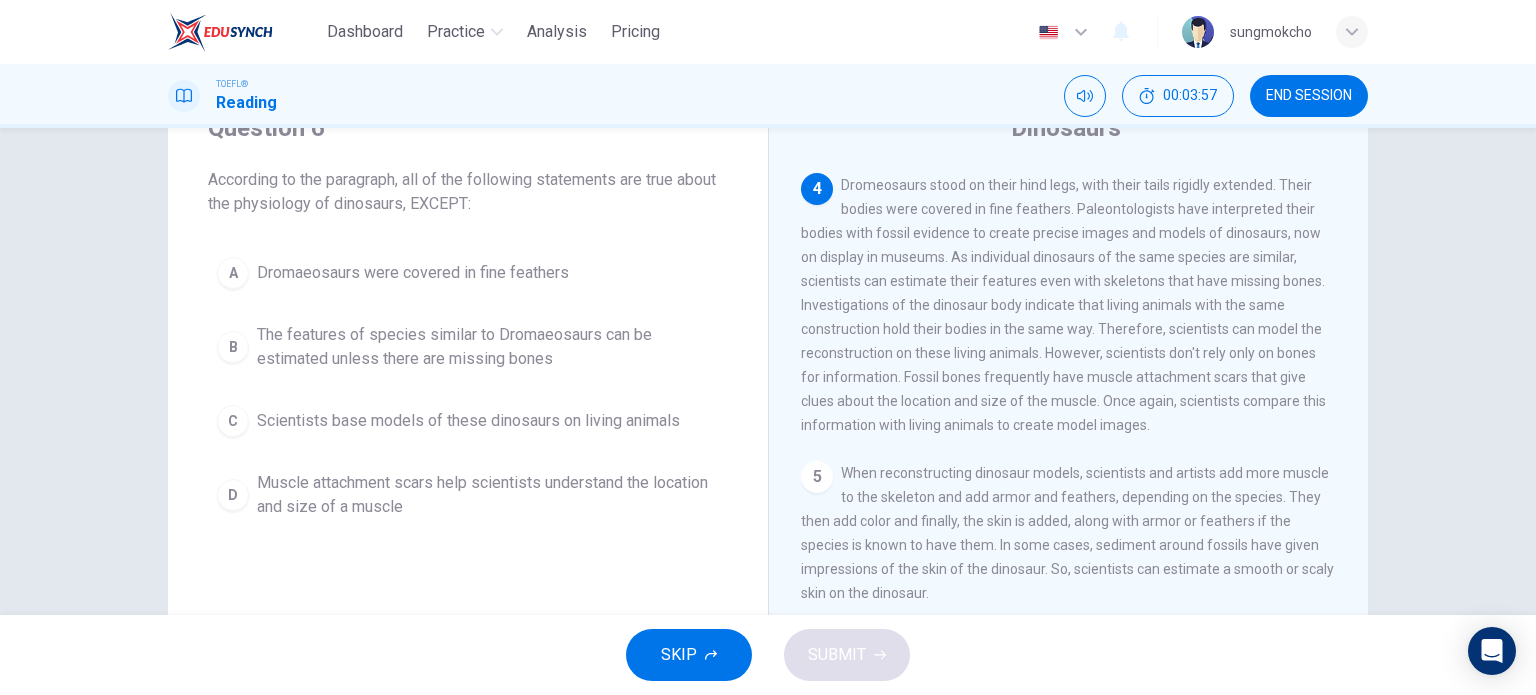 scroll, scrollTop: 493, scrollLeft: 0, axis: vertical 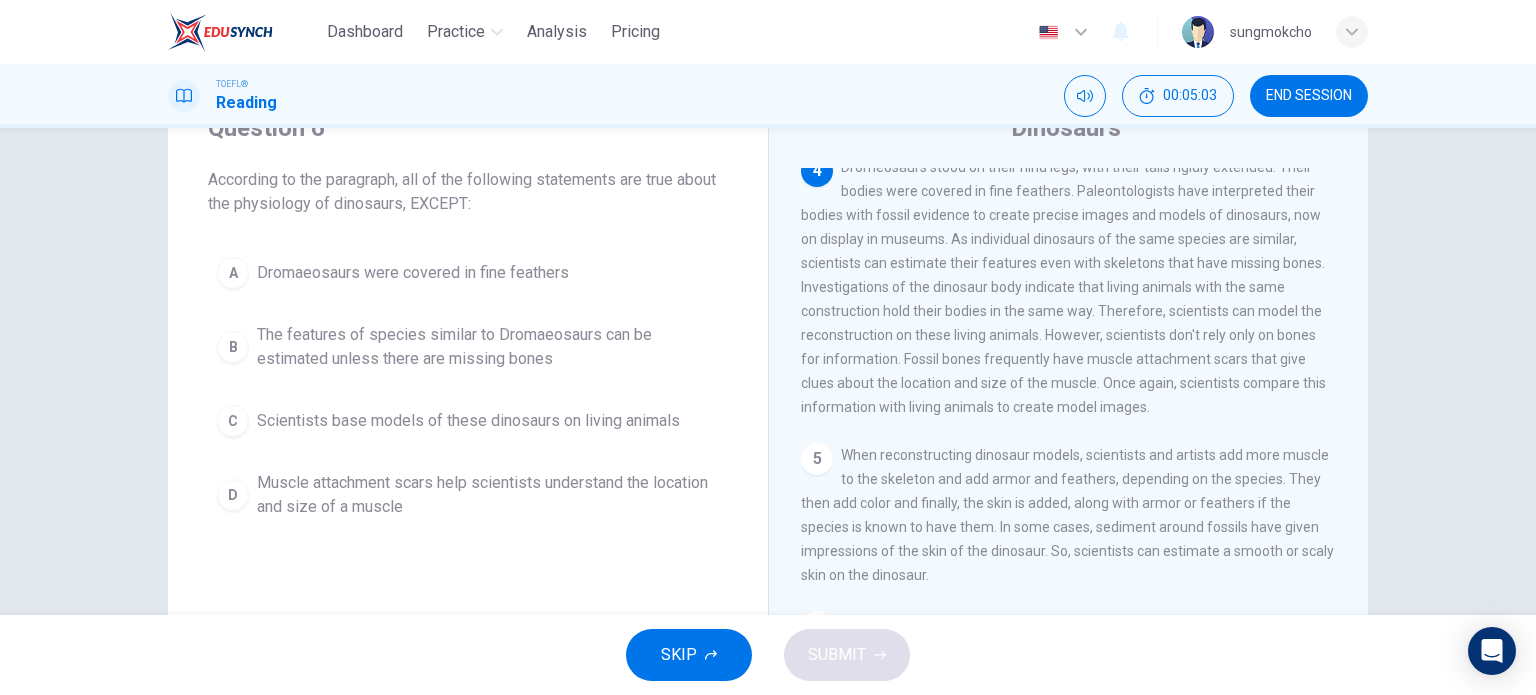 click on "The features of species similar to Dromaeosaurs can be estimated unless there are missing bones" at bounding box center [488, 347] 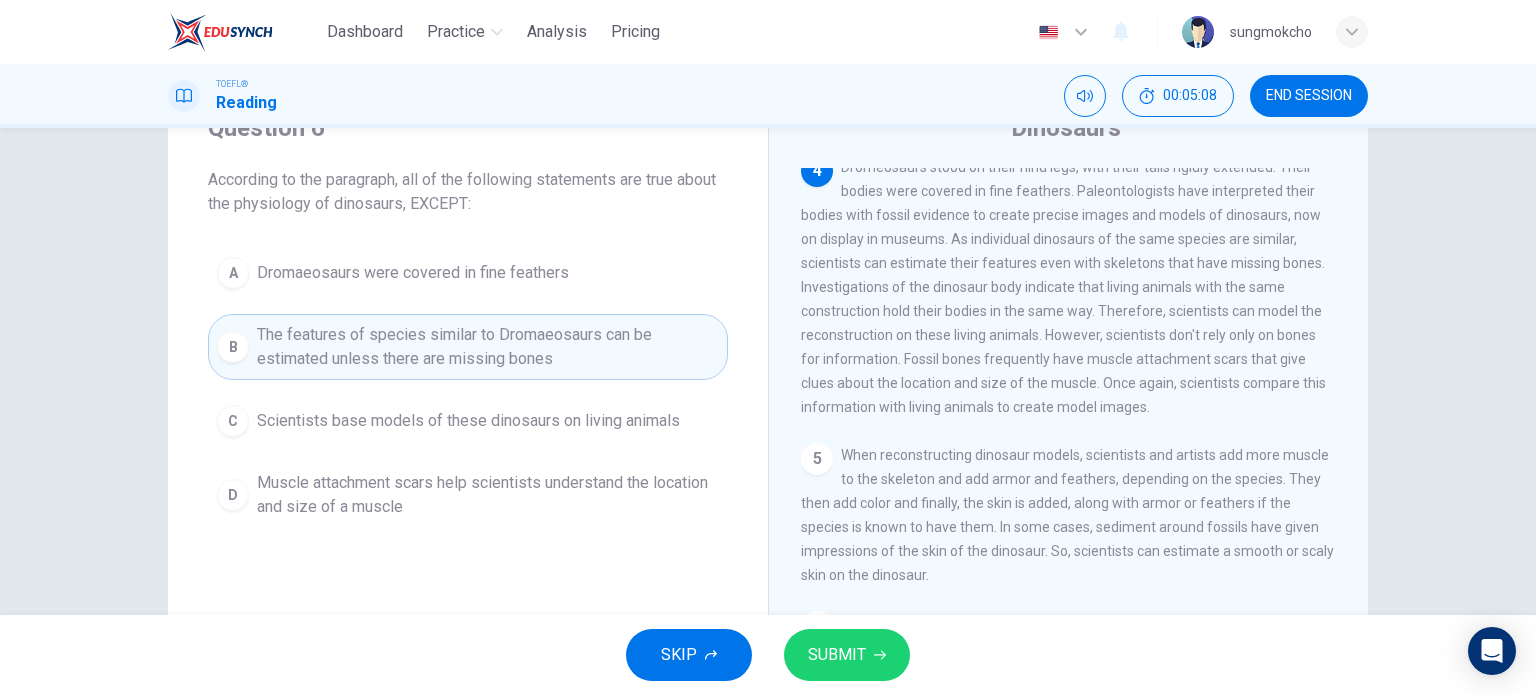click on "SUBMIT" at bounding box center (837, 655) 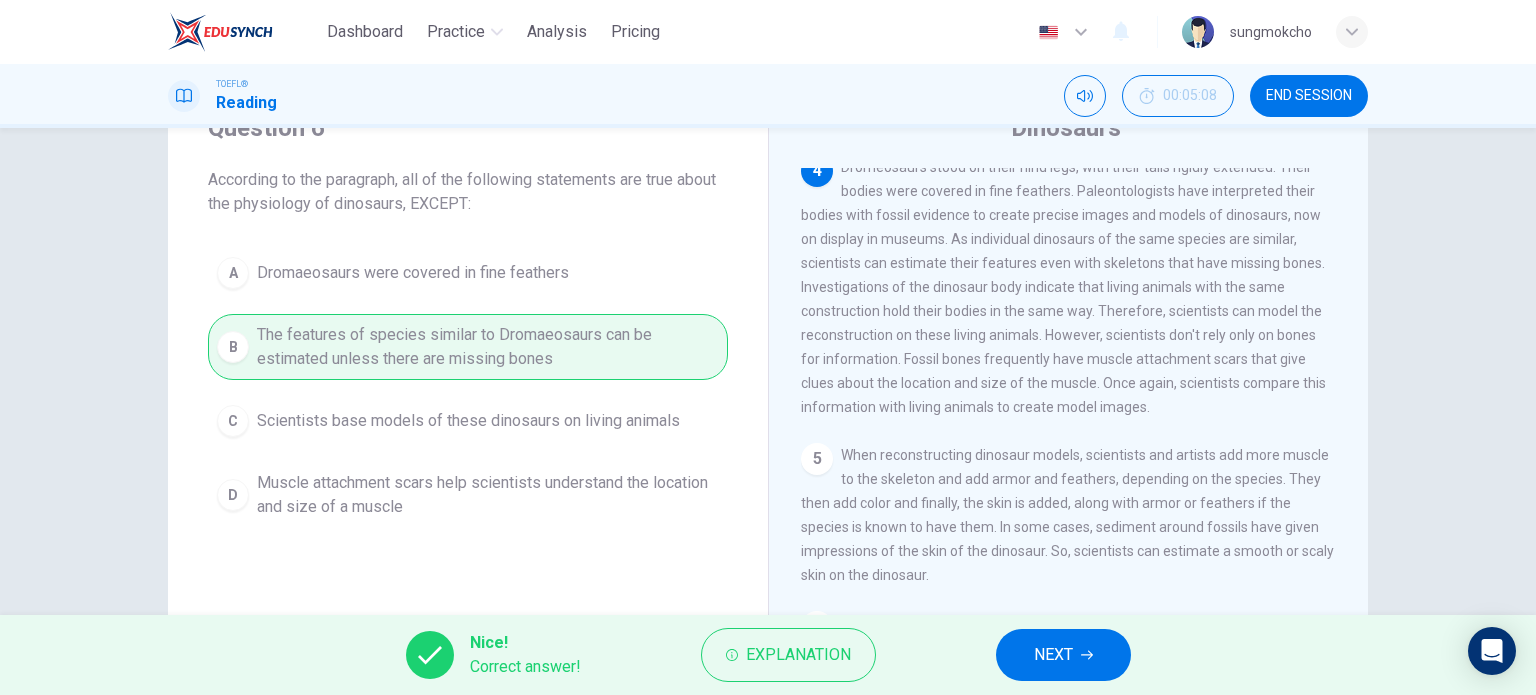 click on "NEXT" at bounding box center (1063, 655) 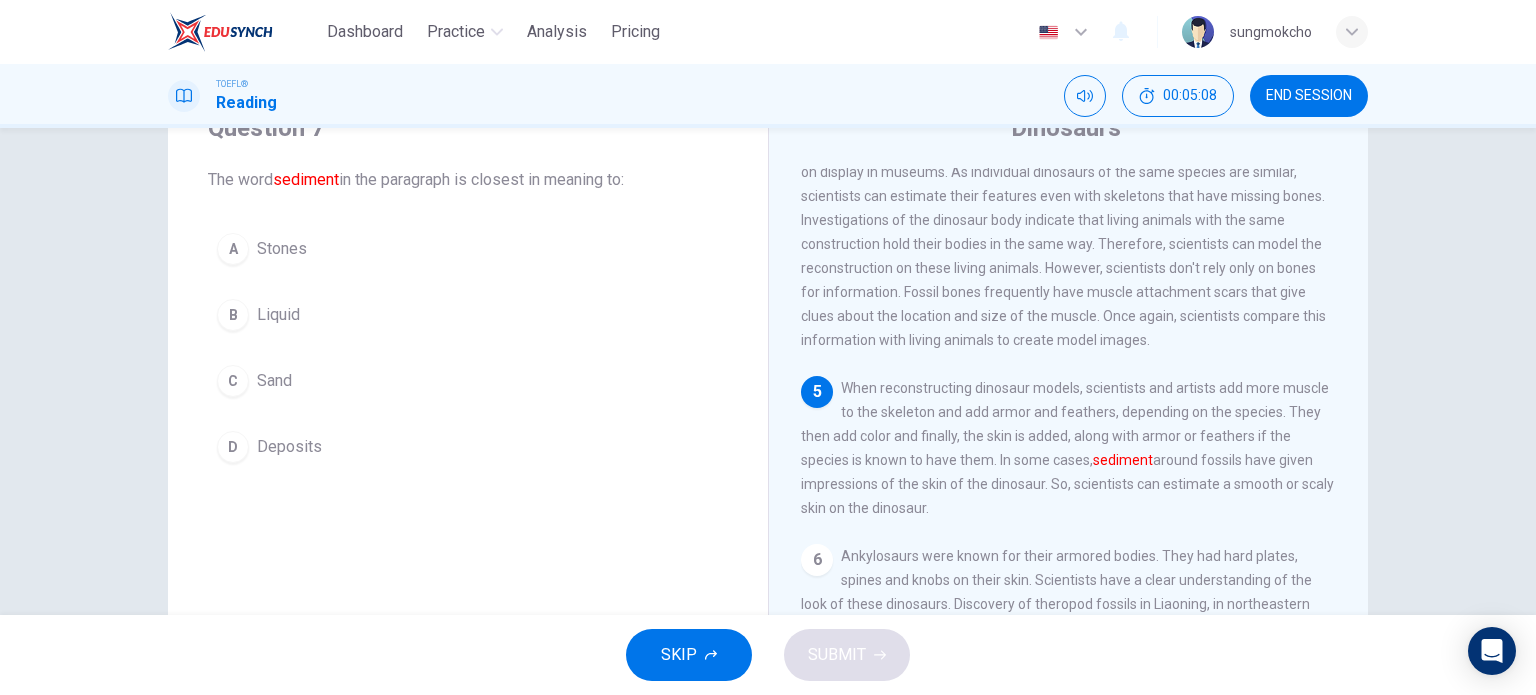 scroll, scrollTop: 564, scrollLeft: 0, axis: vertical 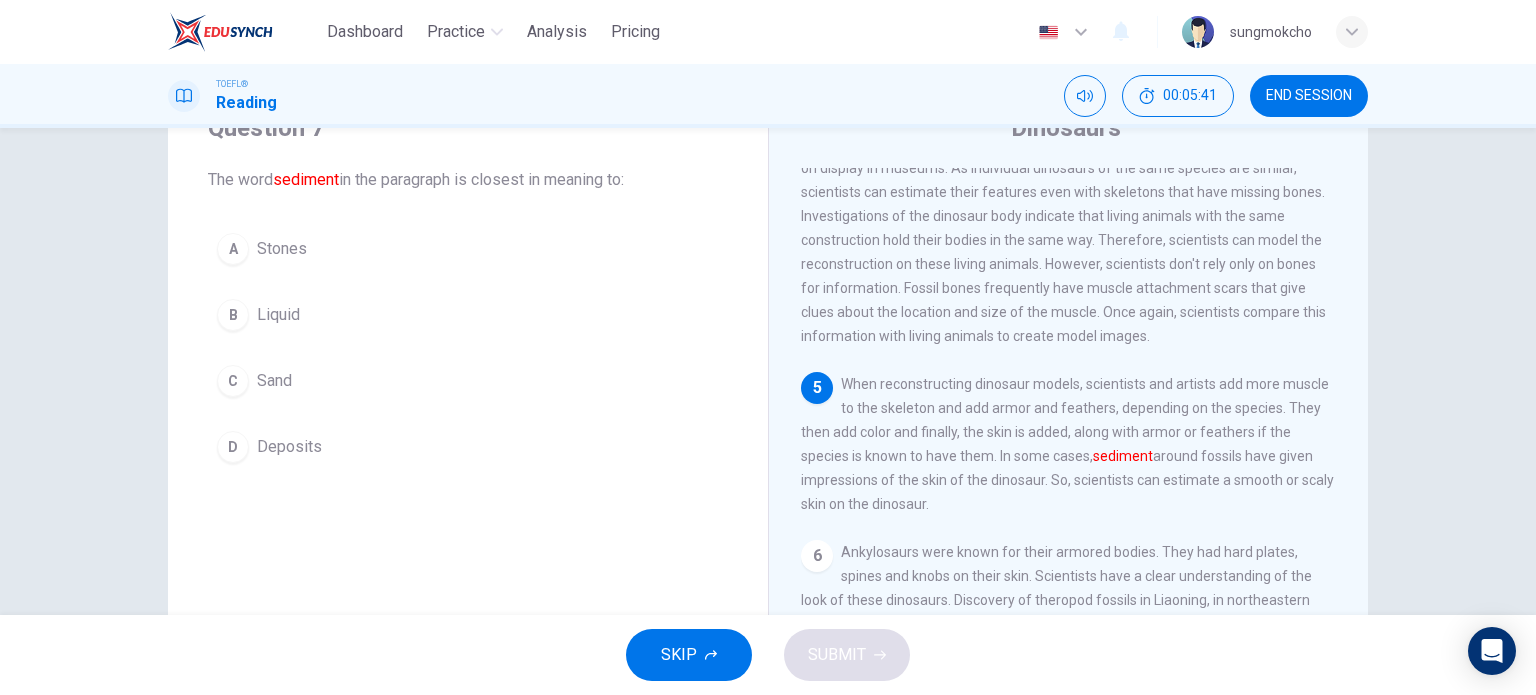 click on "A Stones" at bounding box center [468, 249] 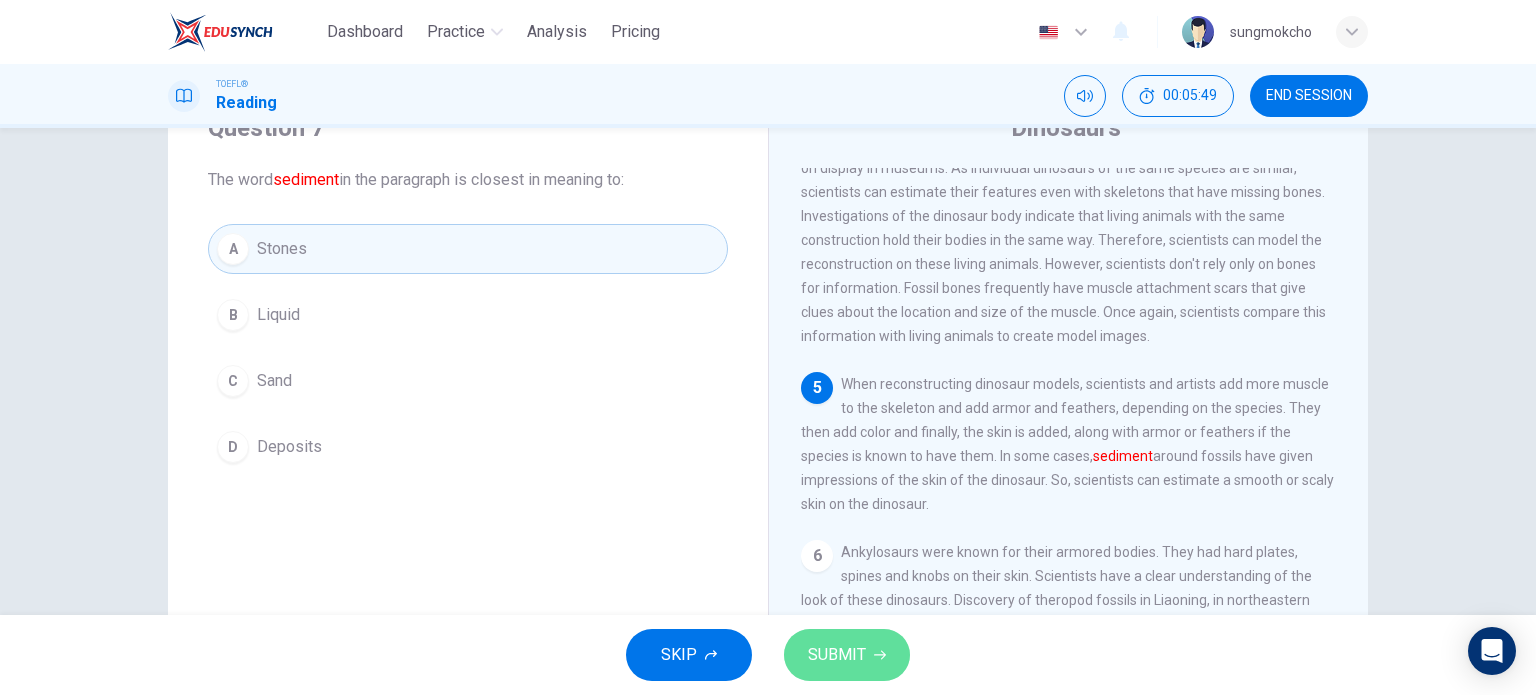 click on "SUBMIT" at bounding box center [837, 655] 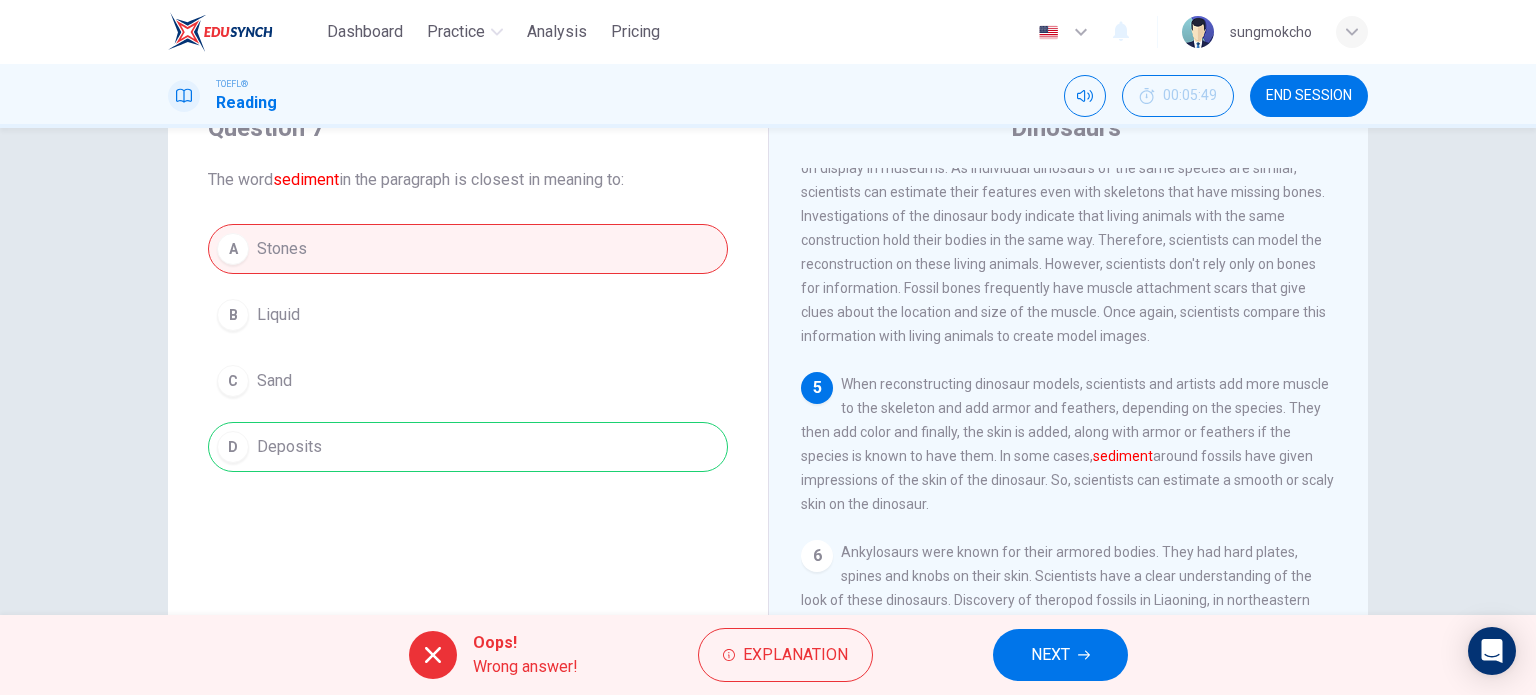 click on "NEXT" at bounding box center [1060, 655] 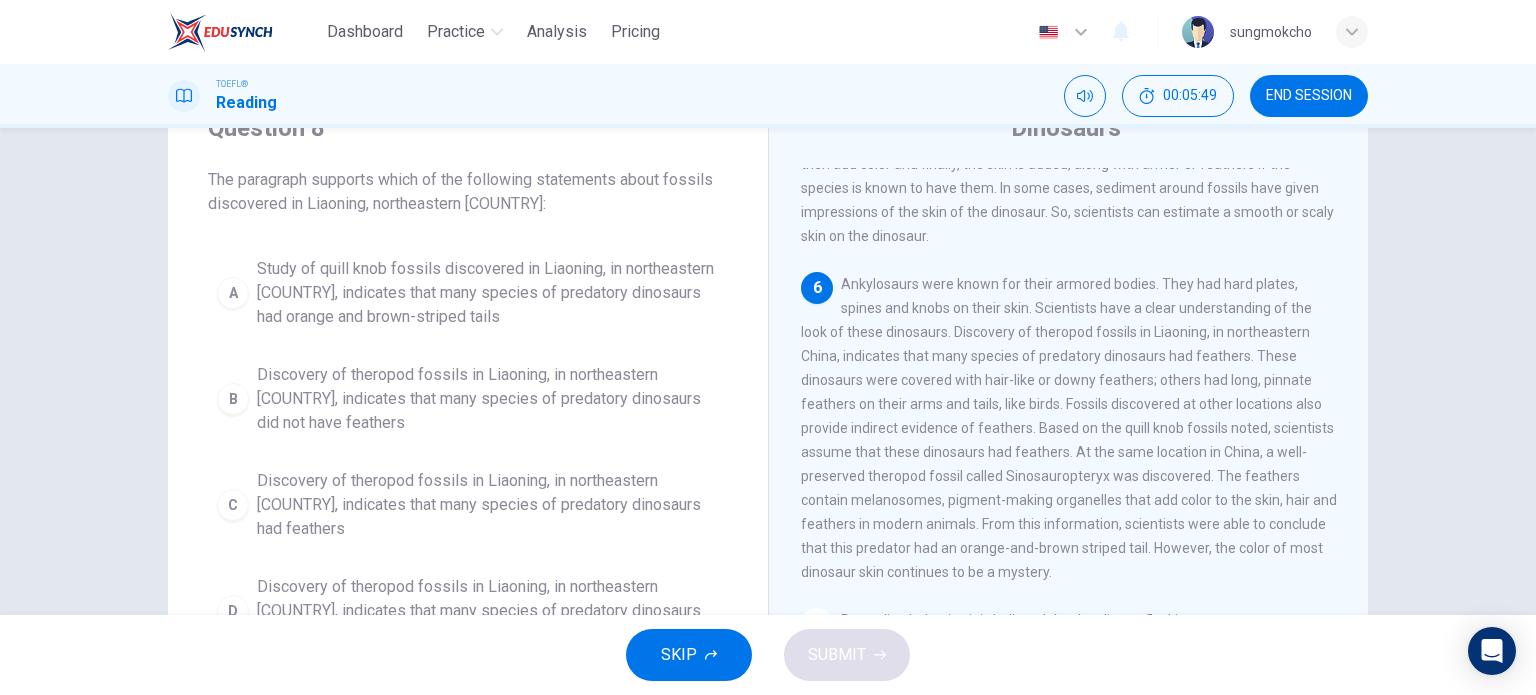 scroll, scrollTop: 910, scrollLeft: 0, axis: vertical 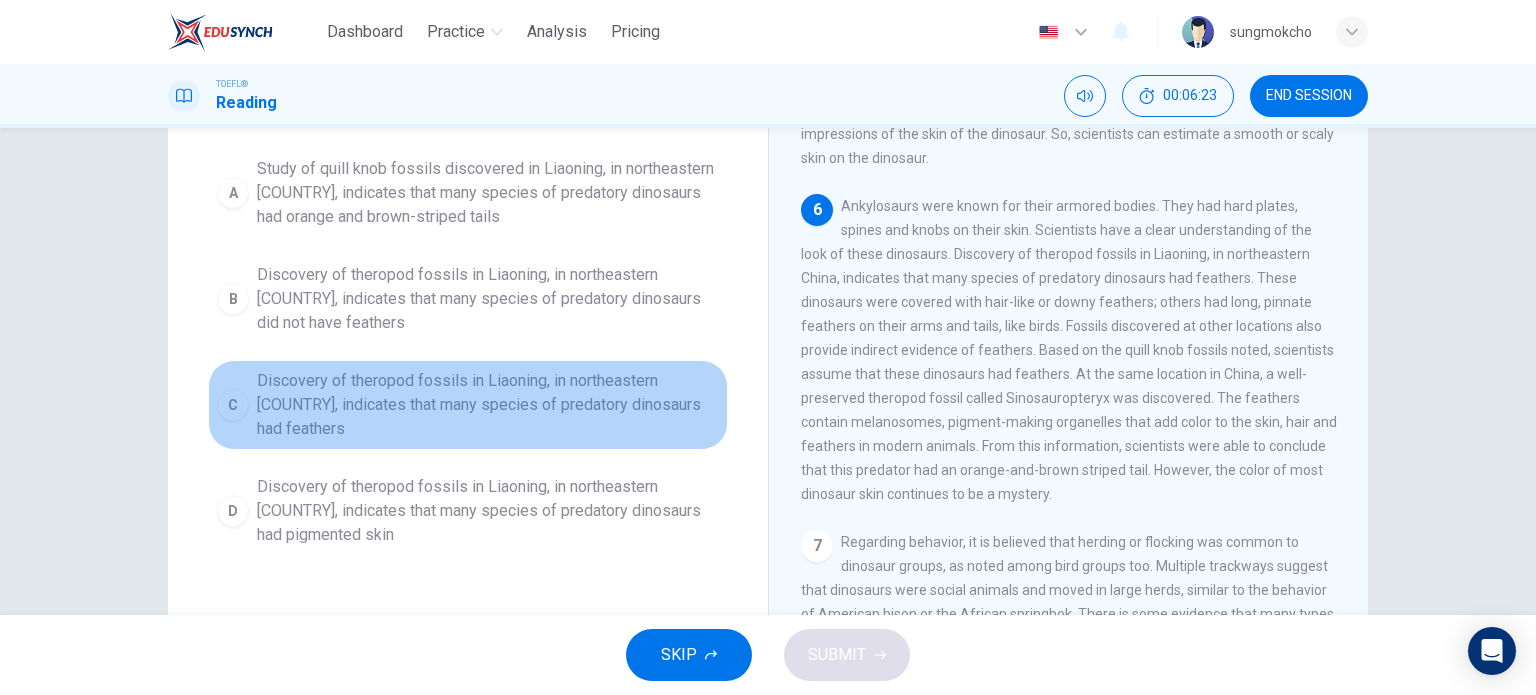 click on "Discovery of theropod fossils in Liaoning, in northeastern China, indicates that many species of predatory dinosaurs had feathers" at bounding box center [488, 405] 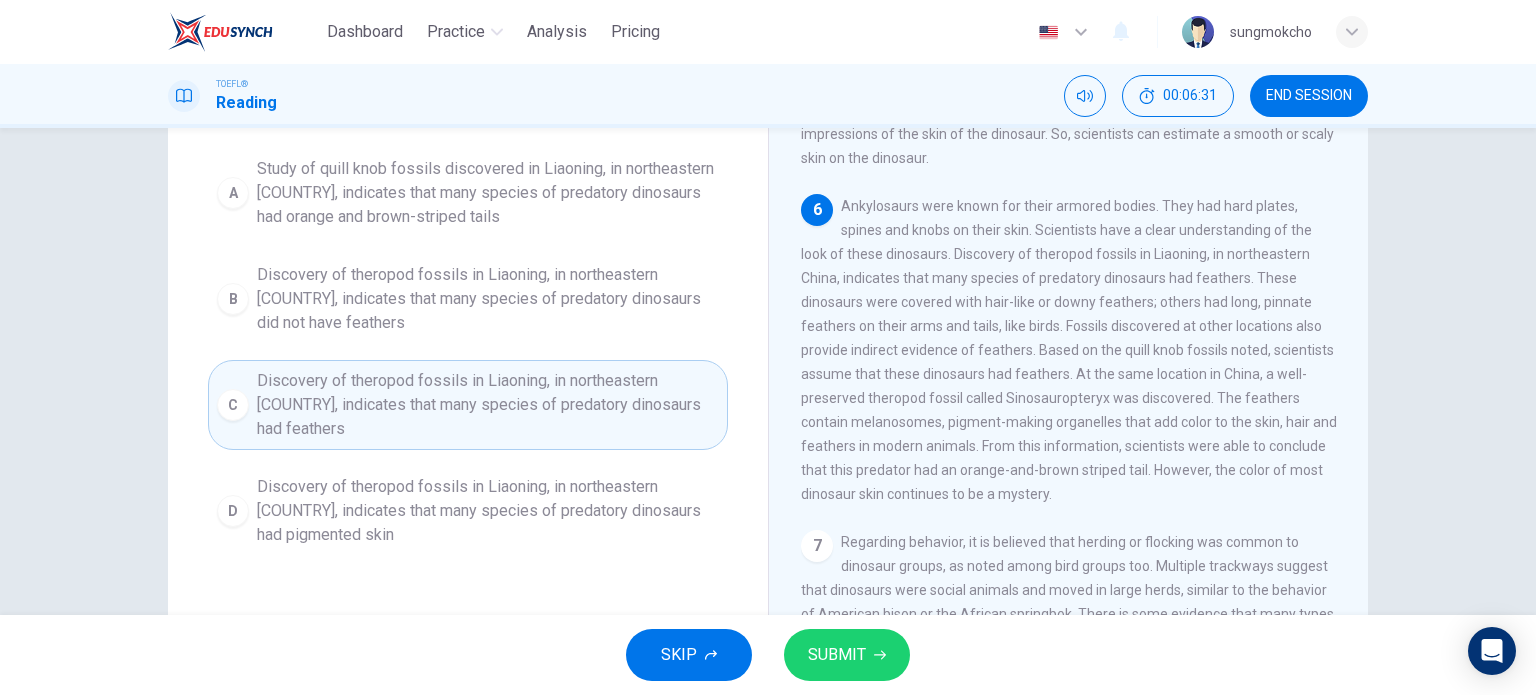 click on "SUBMIT" at bounding box center (837, 655) 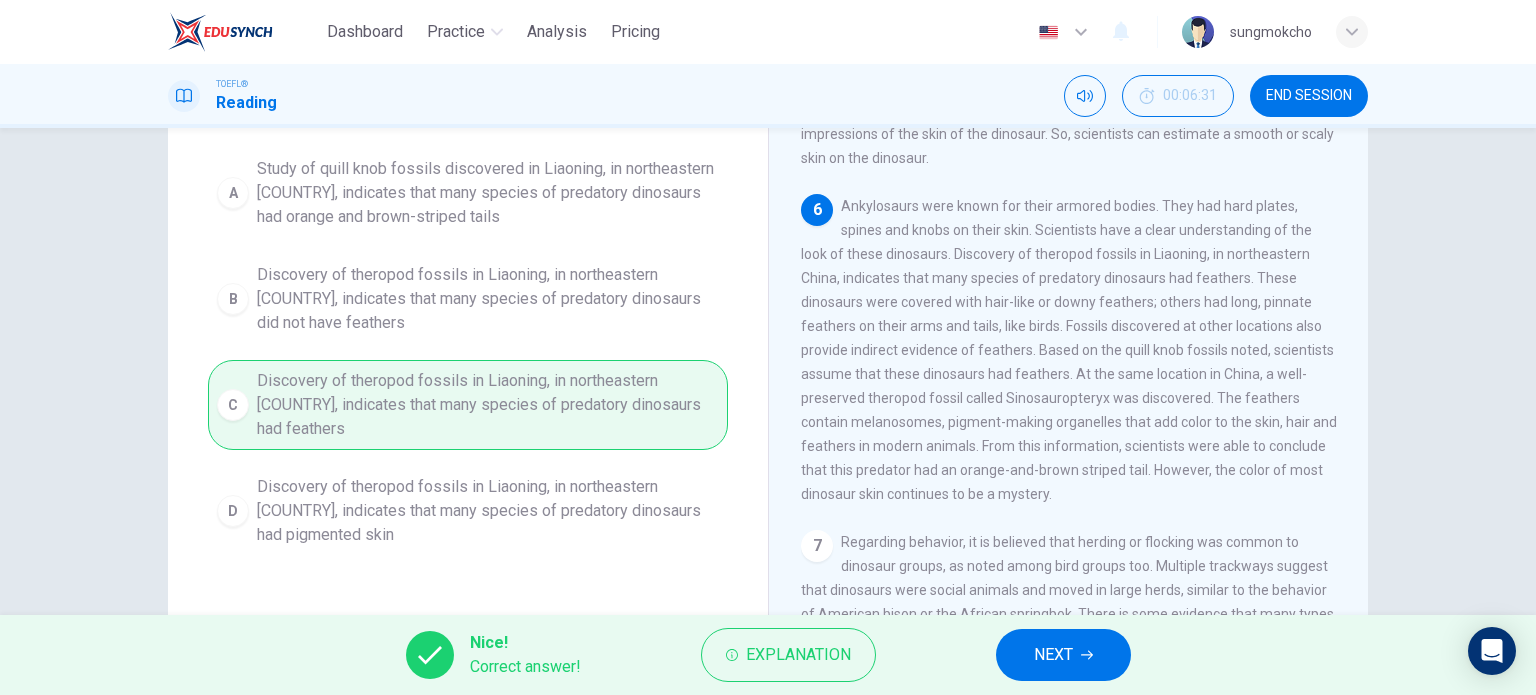 click on "NEXT" at bounding box center [1053, 655] 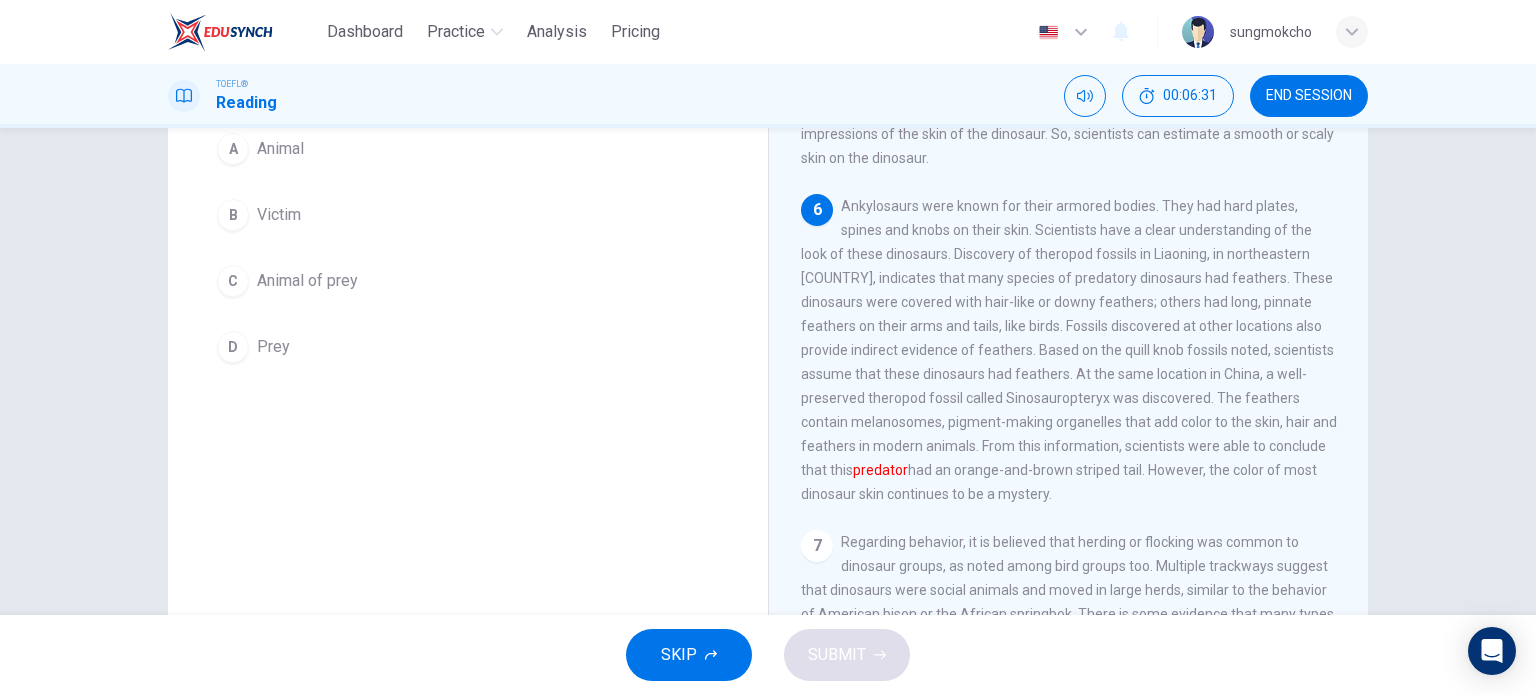scroll, scrollTop: 164, scrollLeft: 0, axis: vertical 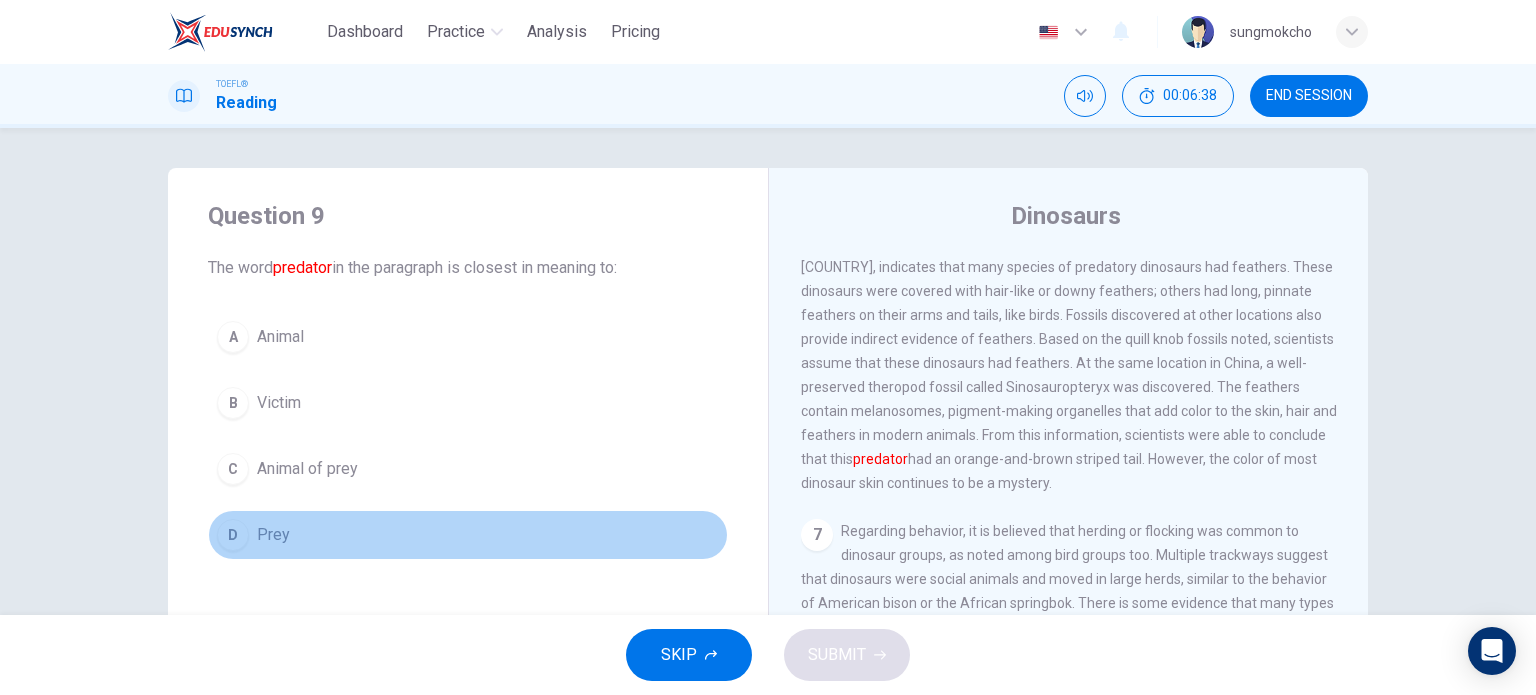 click on "D Prey" at bounding box center (468, 535) 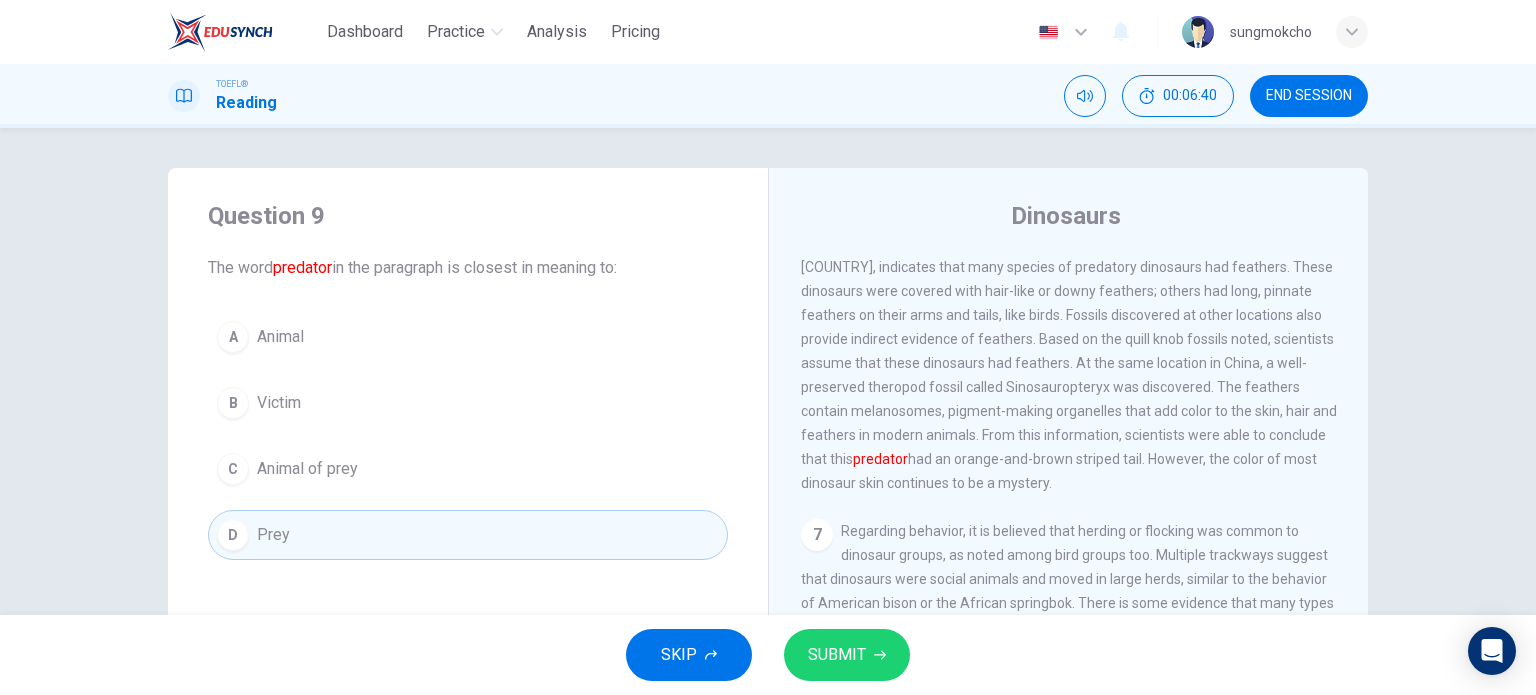 click on "A Animal B Victim C Animal of prey D Prey" at bounding box center (468, 436) 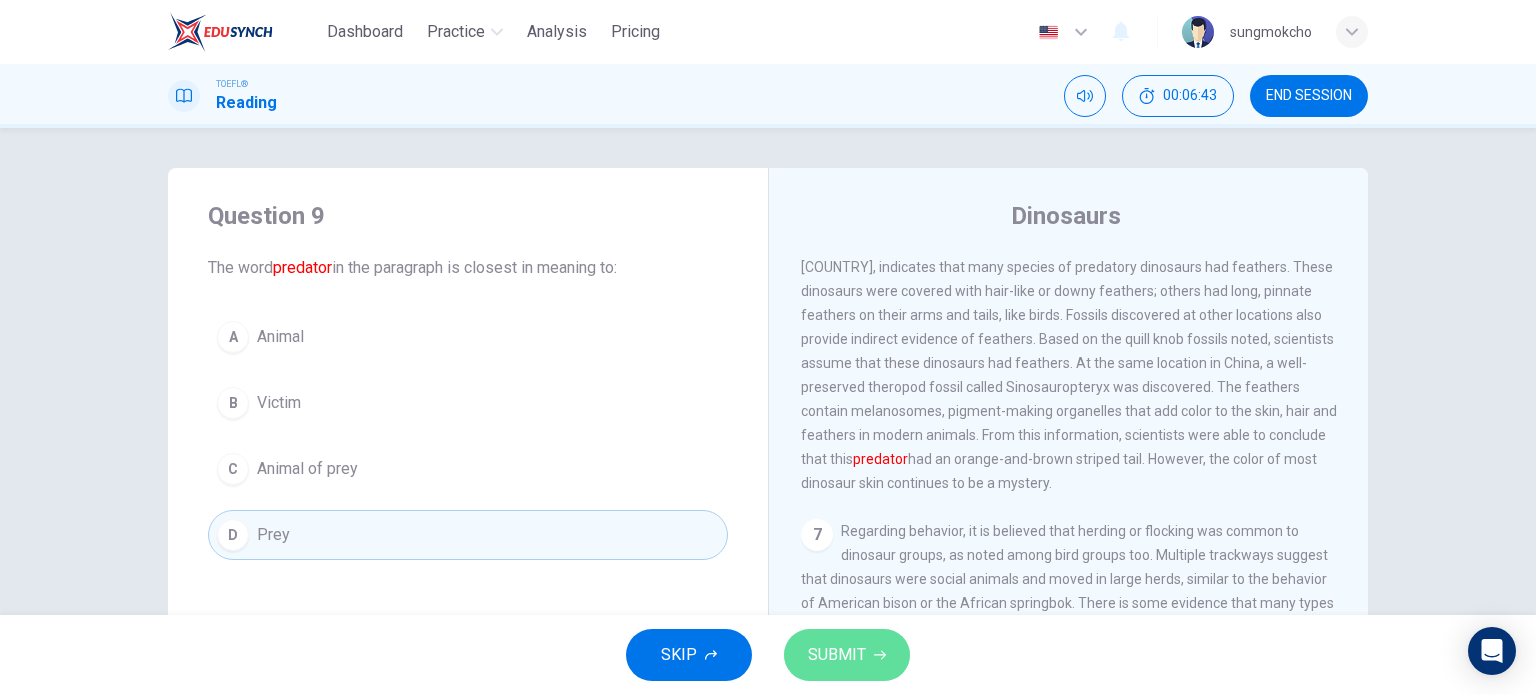 click 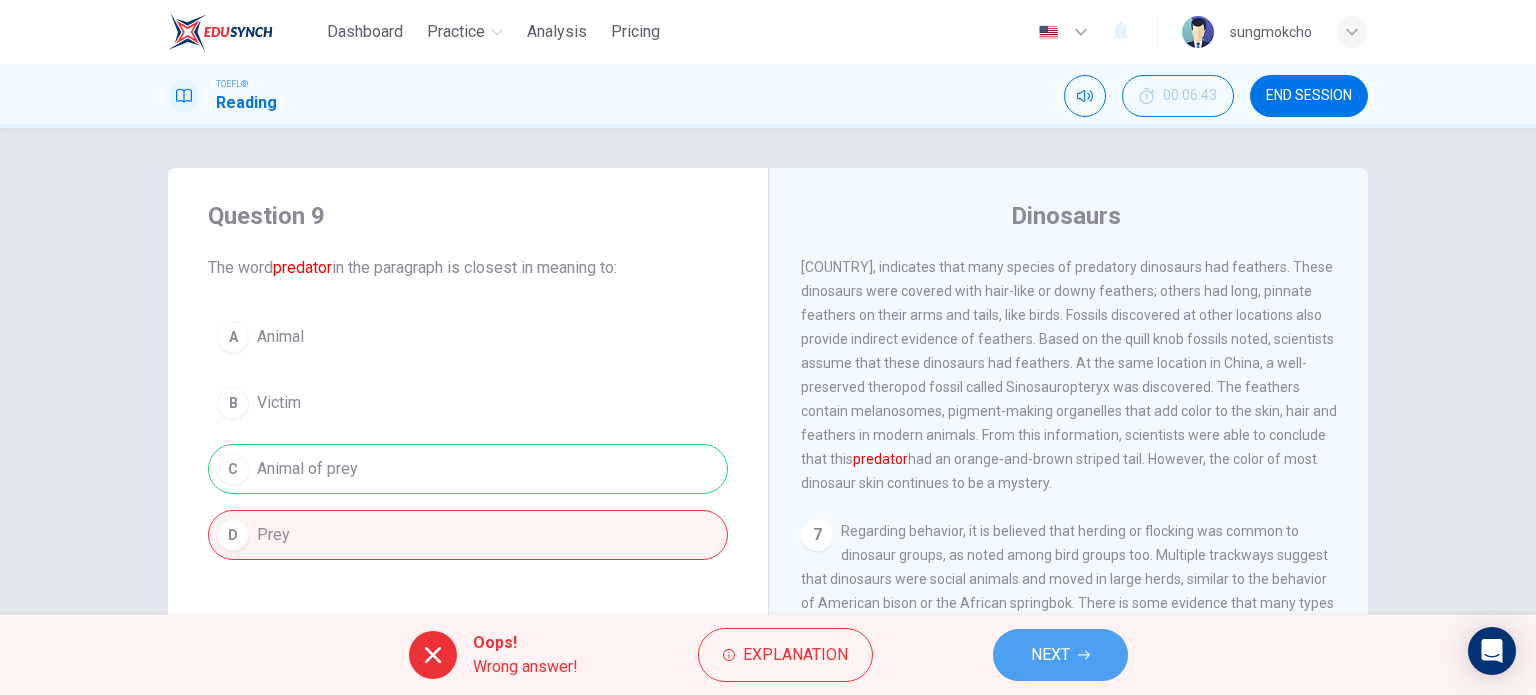 click on "NEXT" at bounding box center [1050, 655] 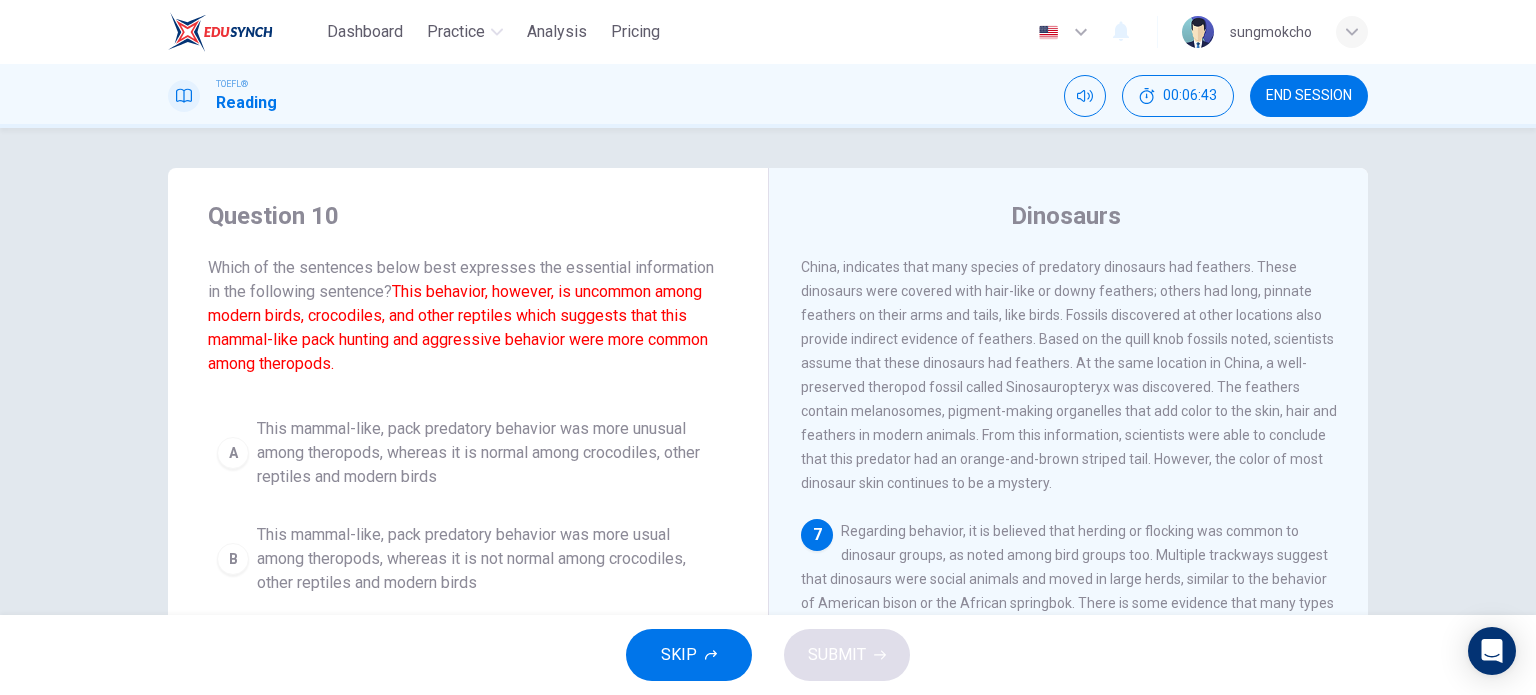 scroll, scrollTop: 1056, scrollLeft: 0, axis: vertical 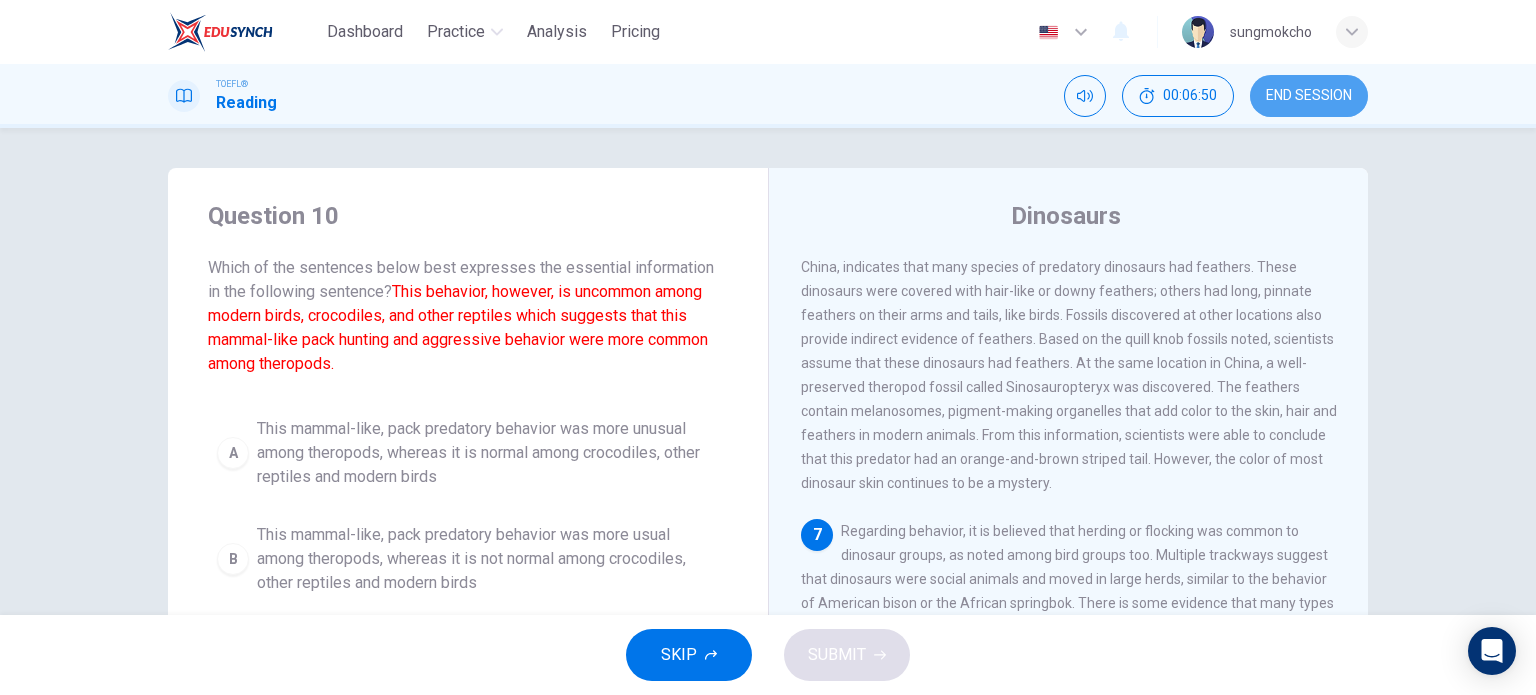 drag, startPoint x: 1305, startPoint y: 92, endPoint x: 830, endPoint y: 82, distance: 475.10526 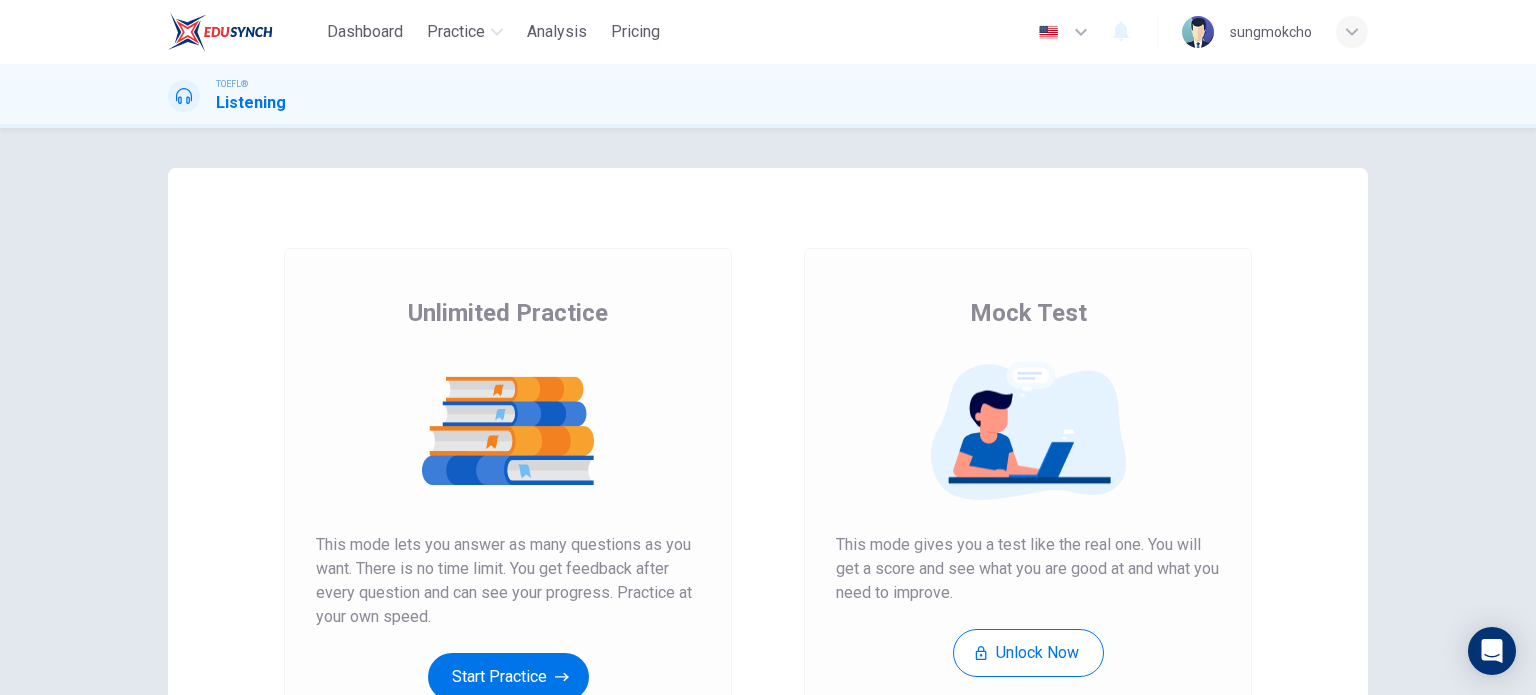 scroll, scrollTop: 0, scrollLeft: 0, axis: both 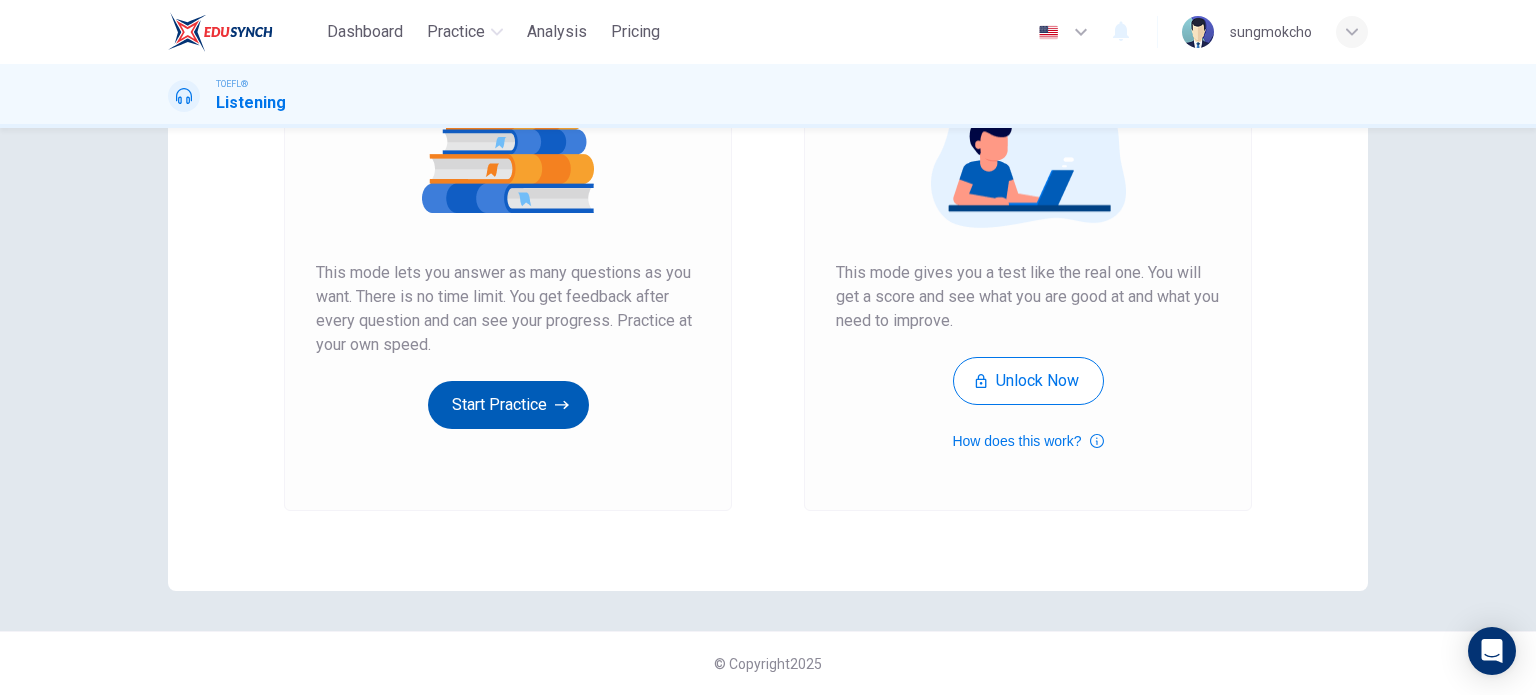 click on "Start Practice" at bounding box center (508, 405) 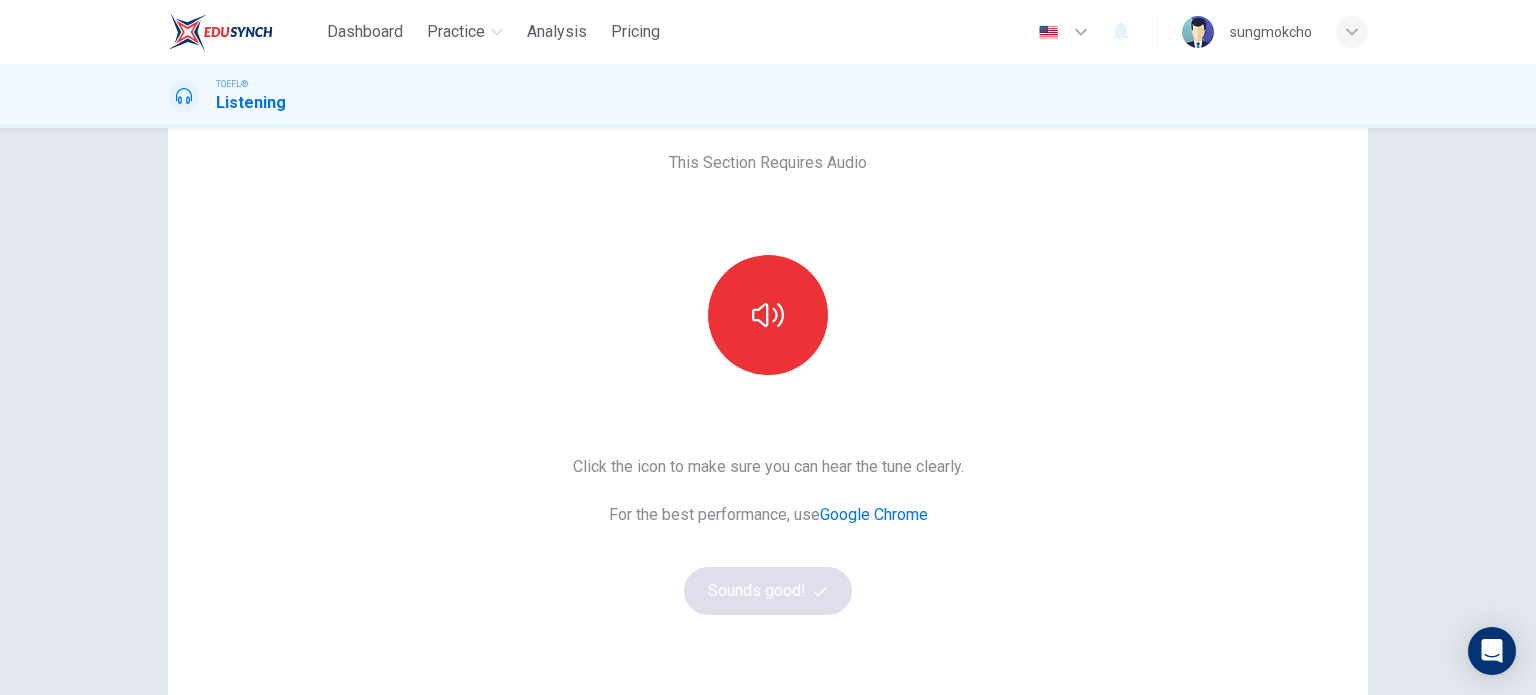 scroll, scrollTop: 100, scrollLeft: 0, axis: vertical 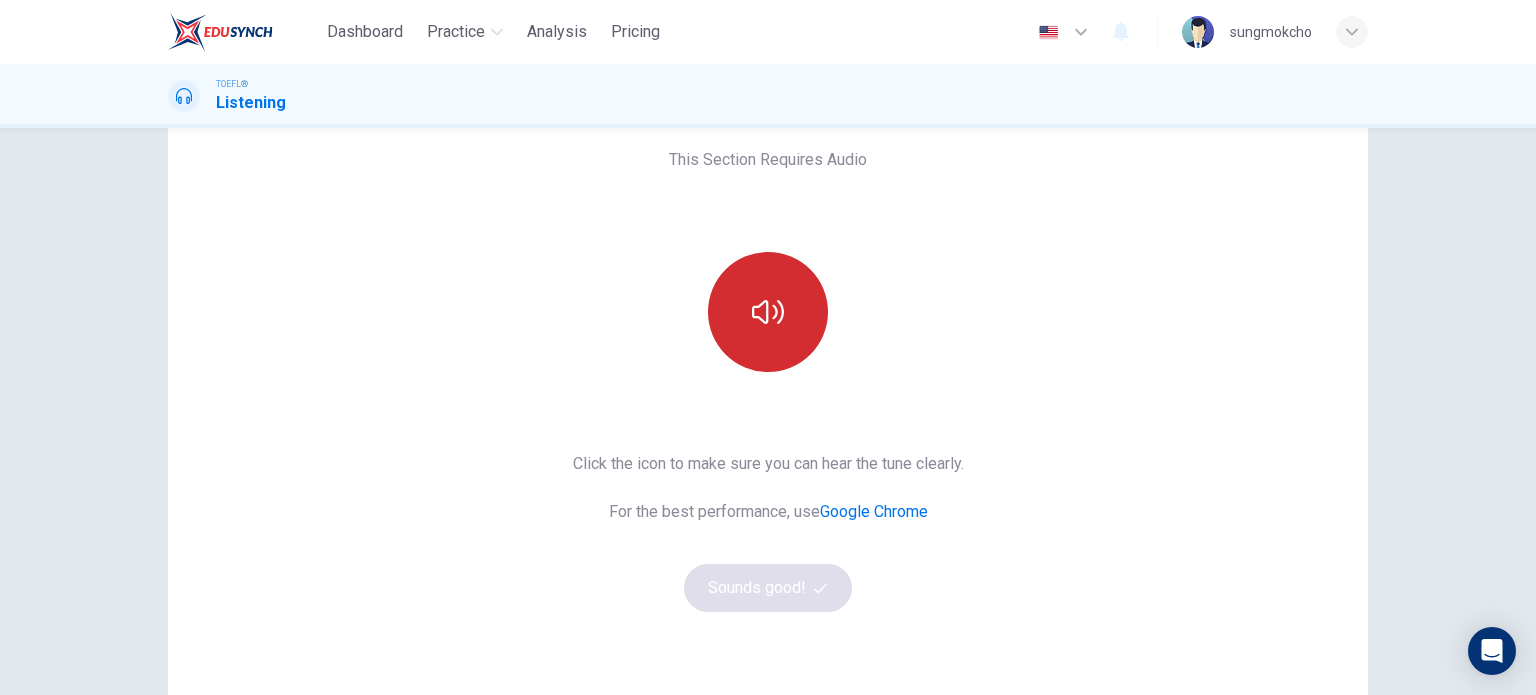 click at bounding box center (768, 312) 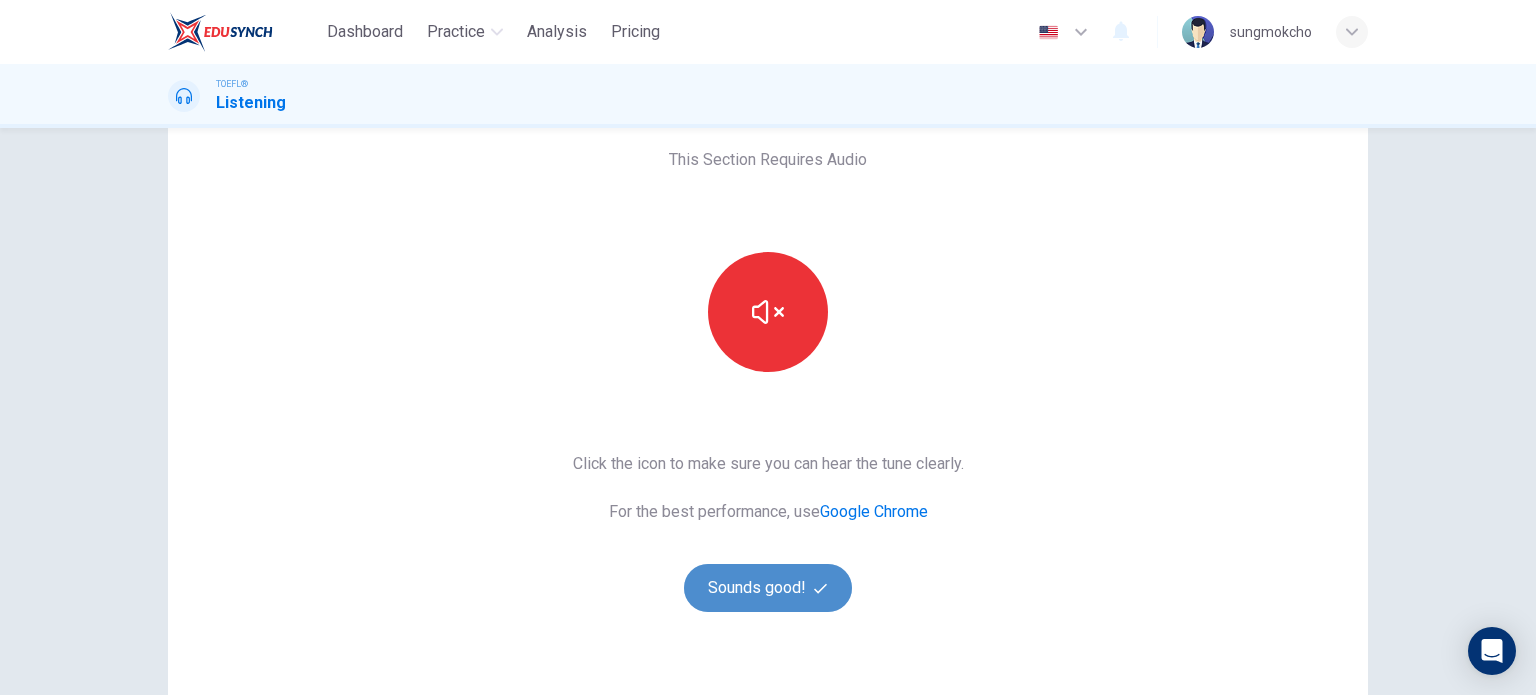 click on "Sounds good!" at bounding box center (768, 588) 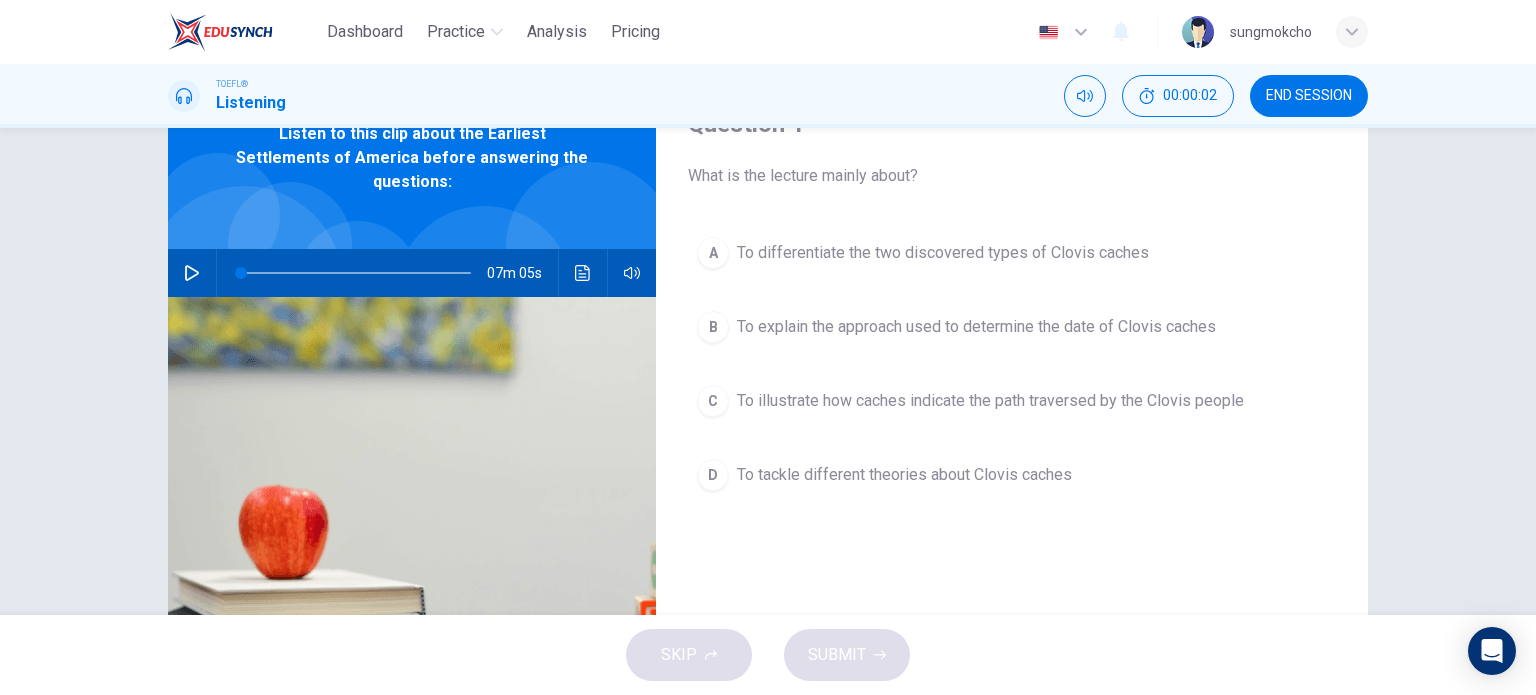 click 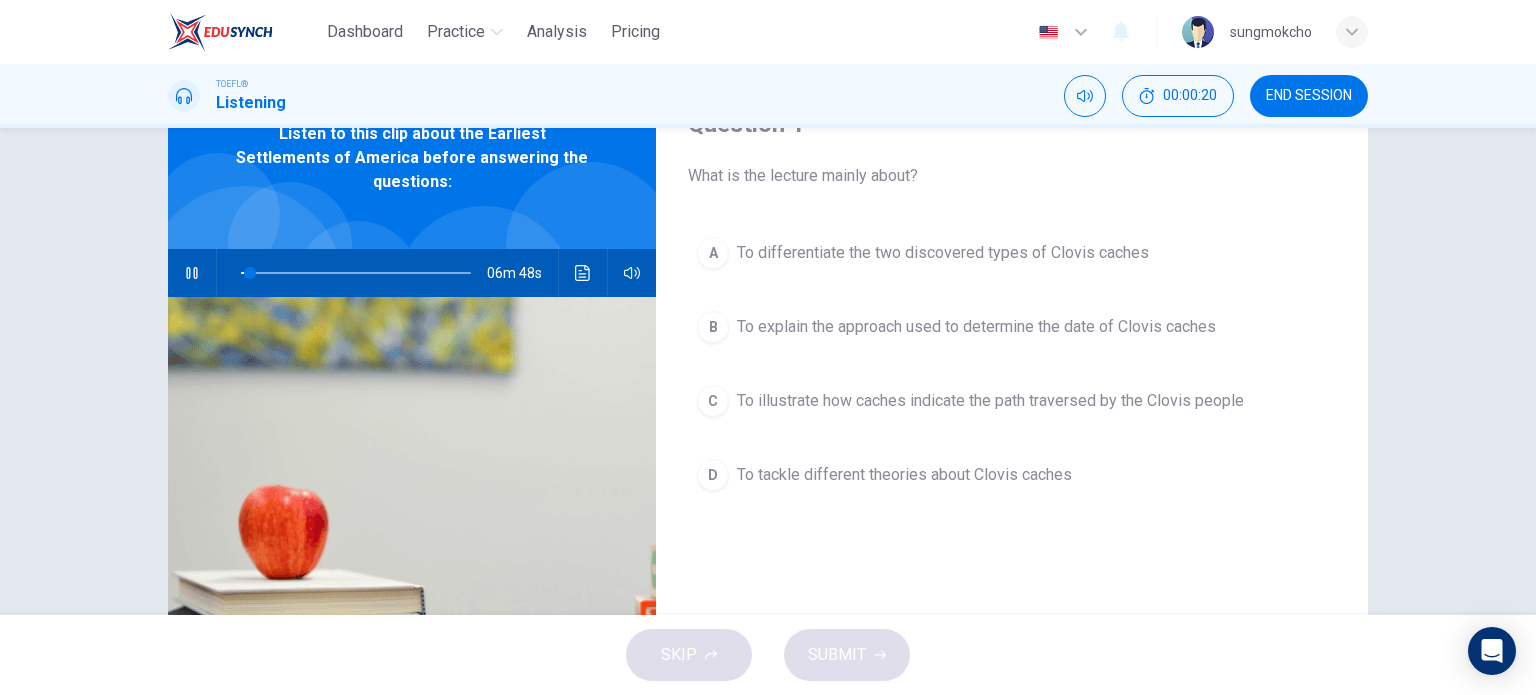 type on "4" 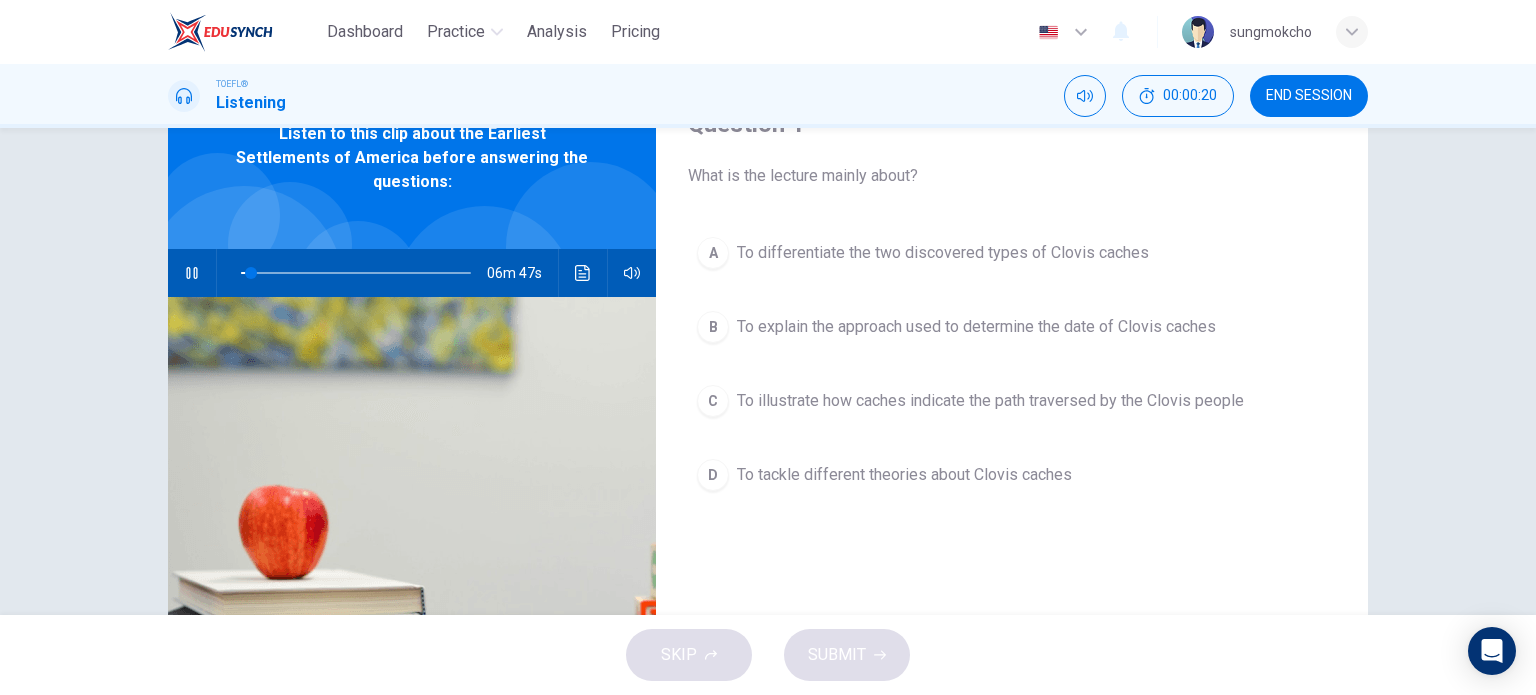 type 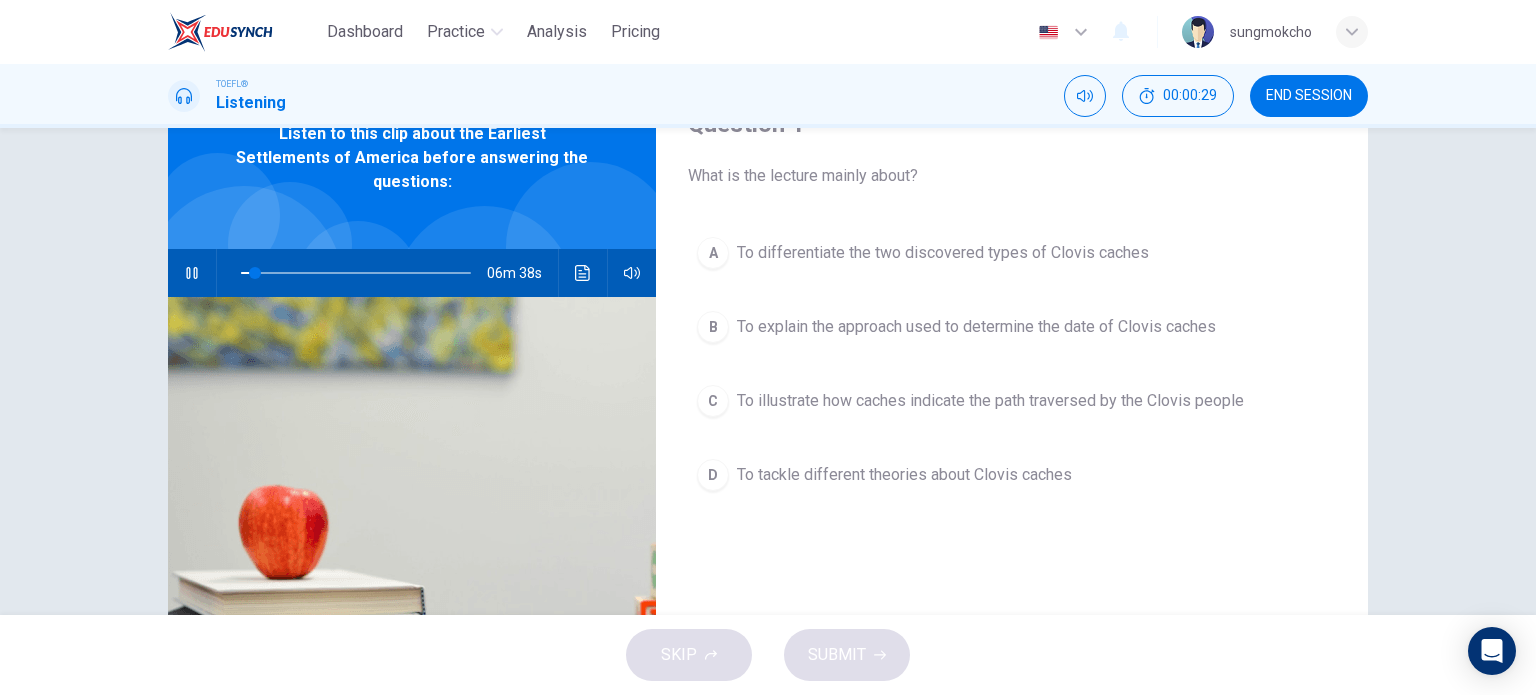 scroll, scrollTop: 80, scrollLeft: 0, axis: vertical 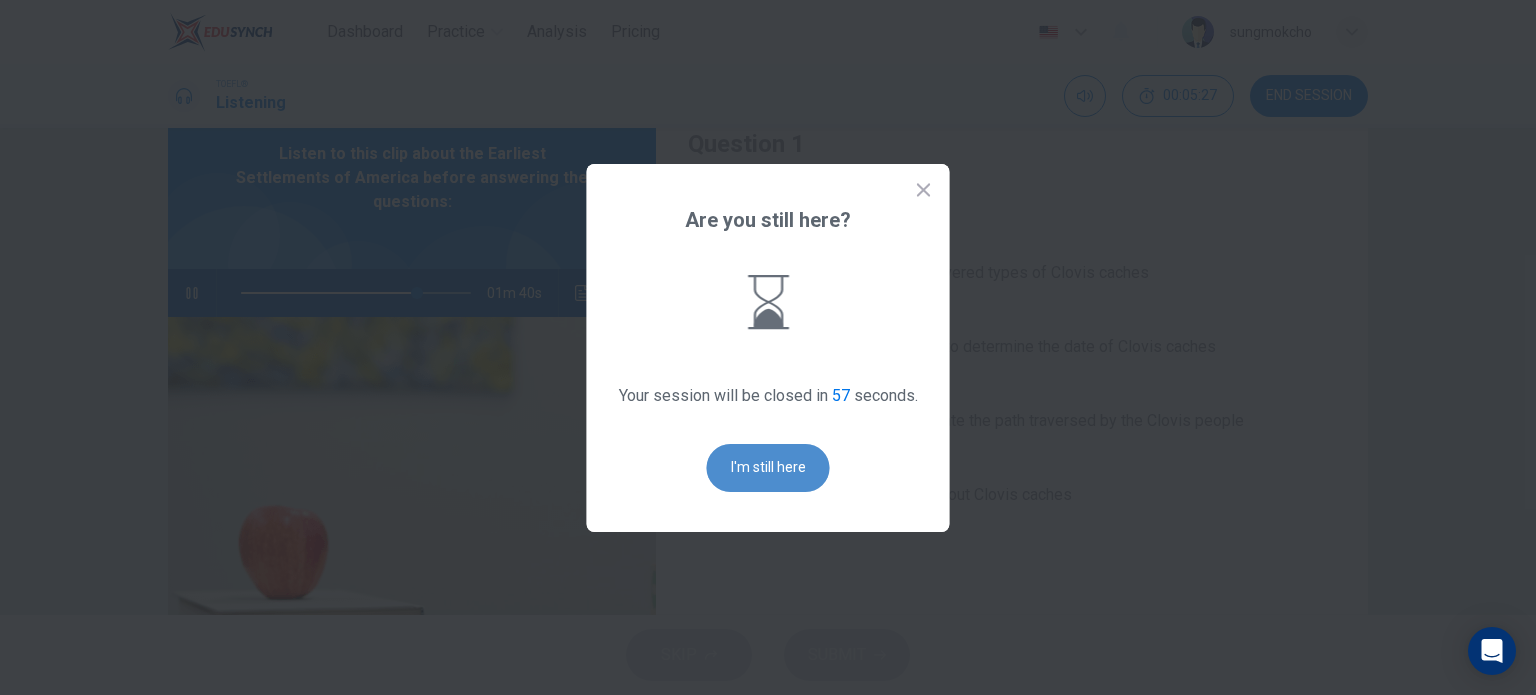 click on "I'm still here" at bounding box center (768, 468) 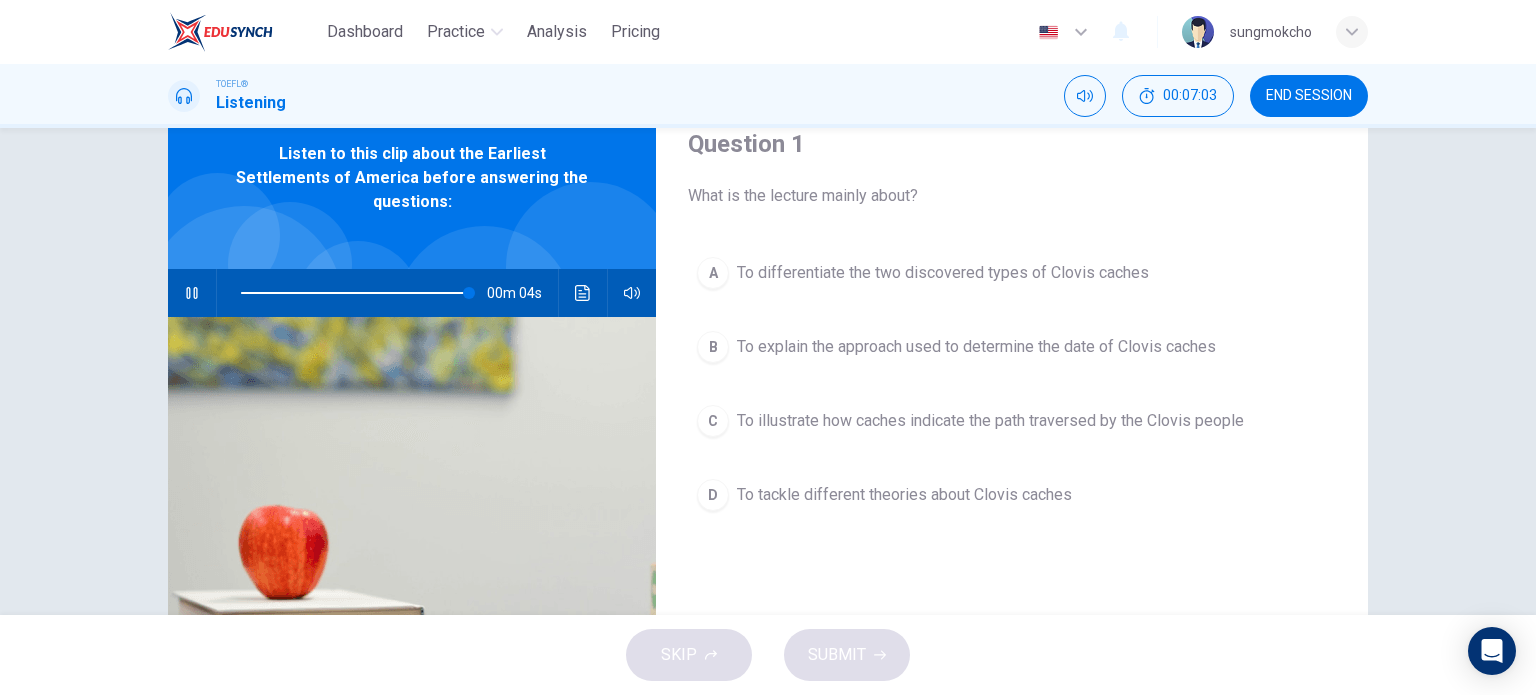 click on "To explain the approach used to determine the date of Clovis caches" at bounding box center (976, 347) 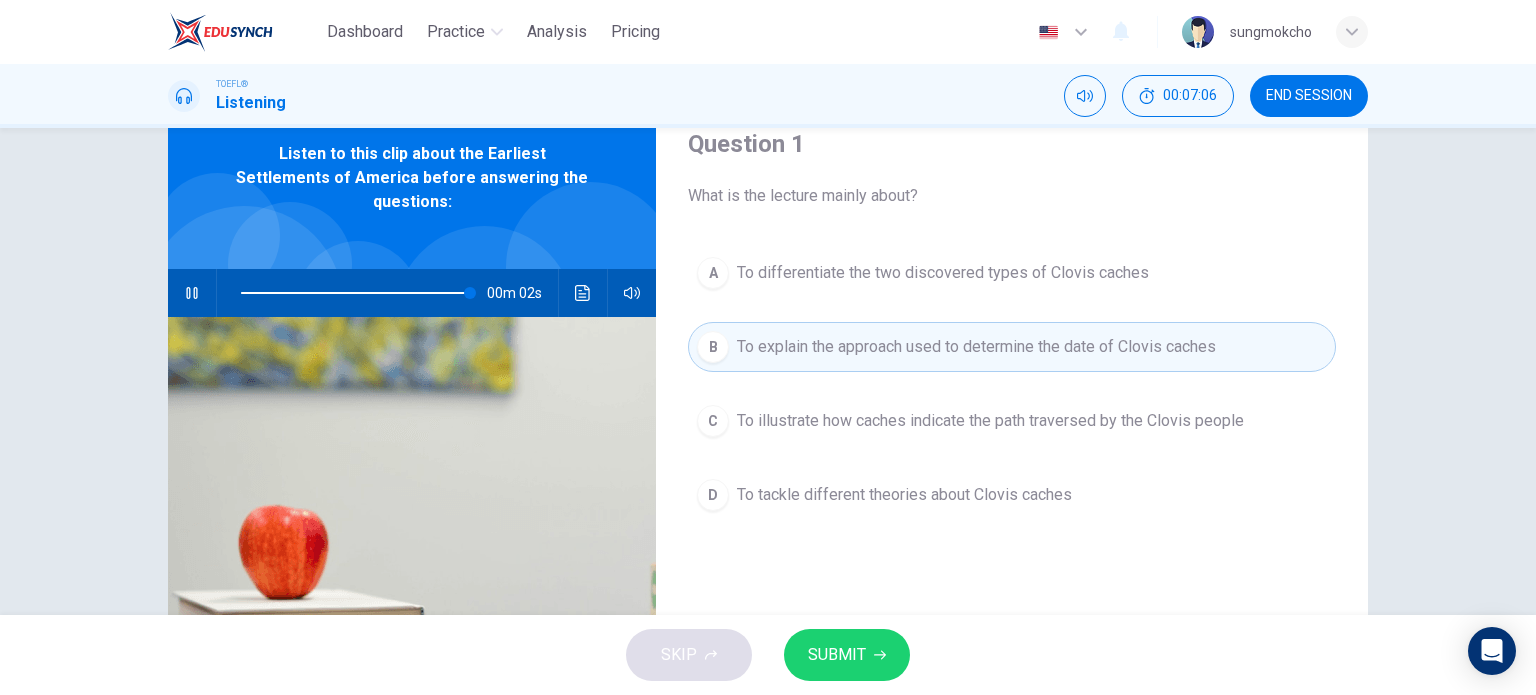 click on "C To illustrate how caches indicate the path traversed by the Clovis people" at bounding box center (1012, 421) 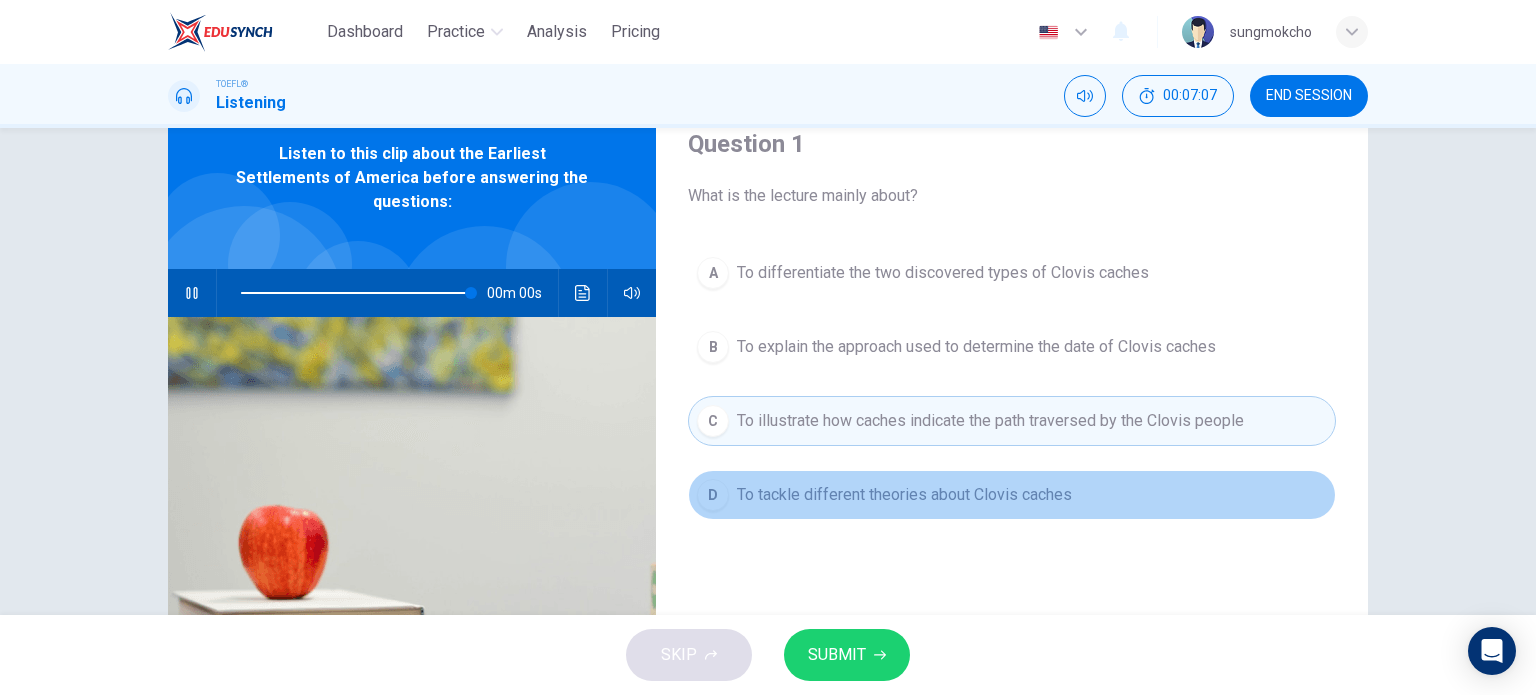 click on "To tackle different theories about Clovis caches" at bounding box center [904, 495] 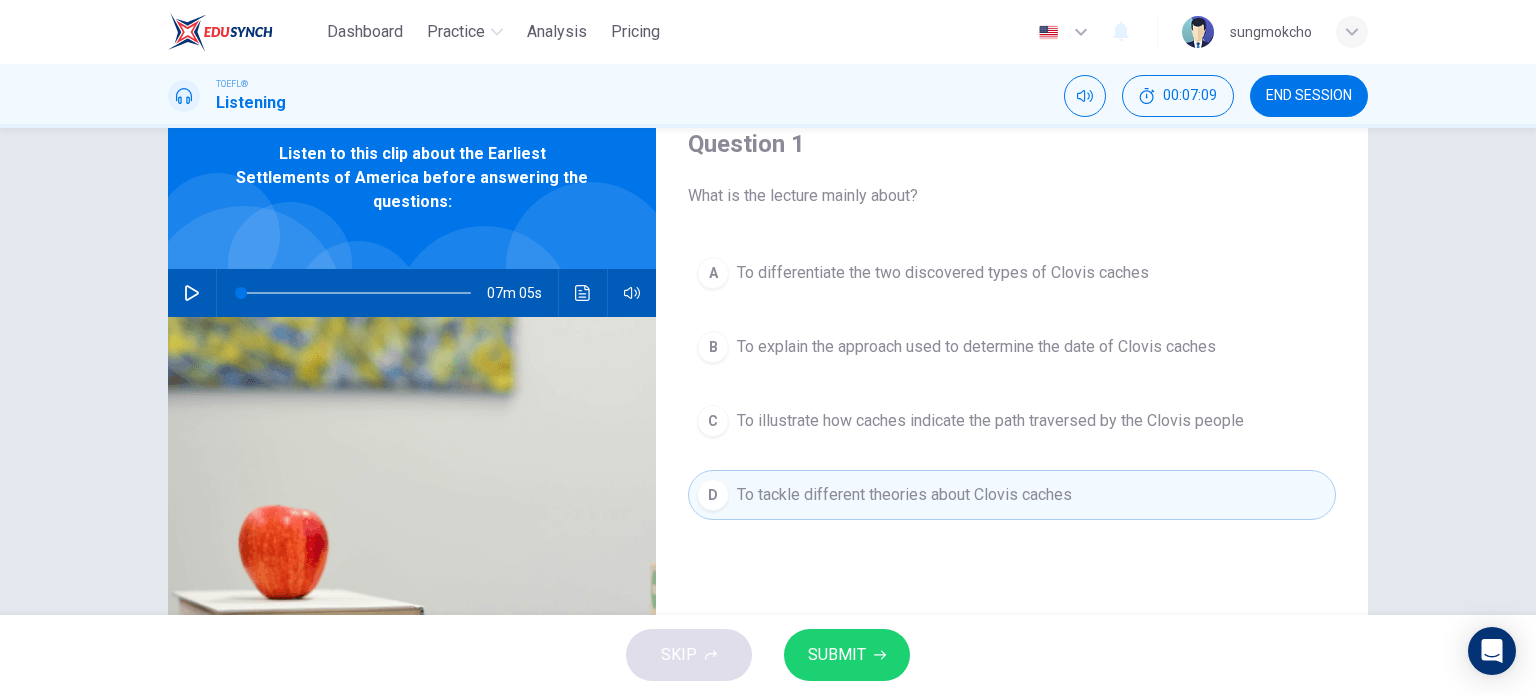 click on "To differentiate the two discovered types of Clovis caches" at bounding box center [943, 273] 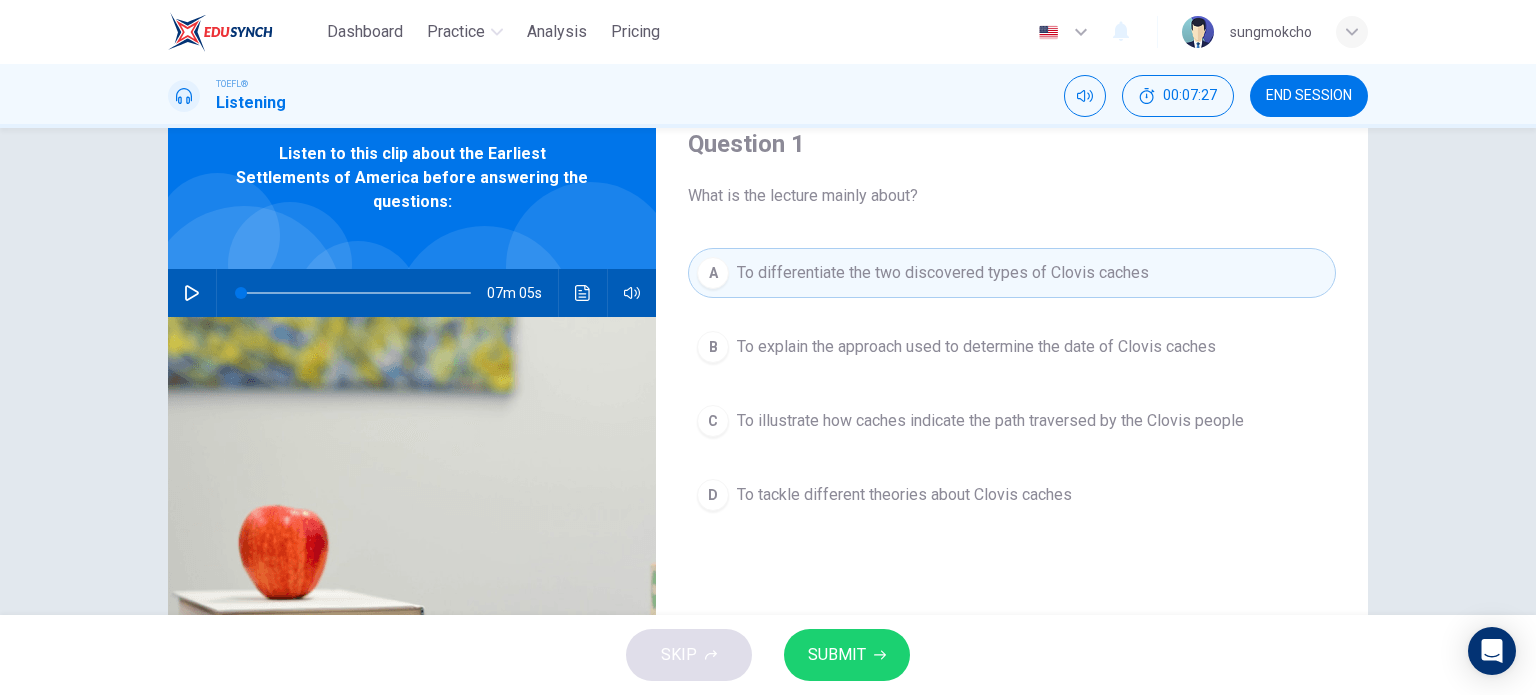 click on "To explain the approach used to determine the date of Clovis caches" at bounding box center [976, 347] 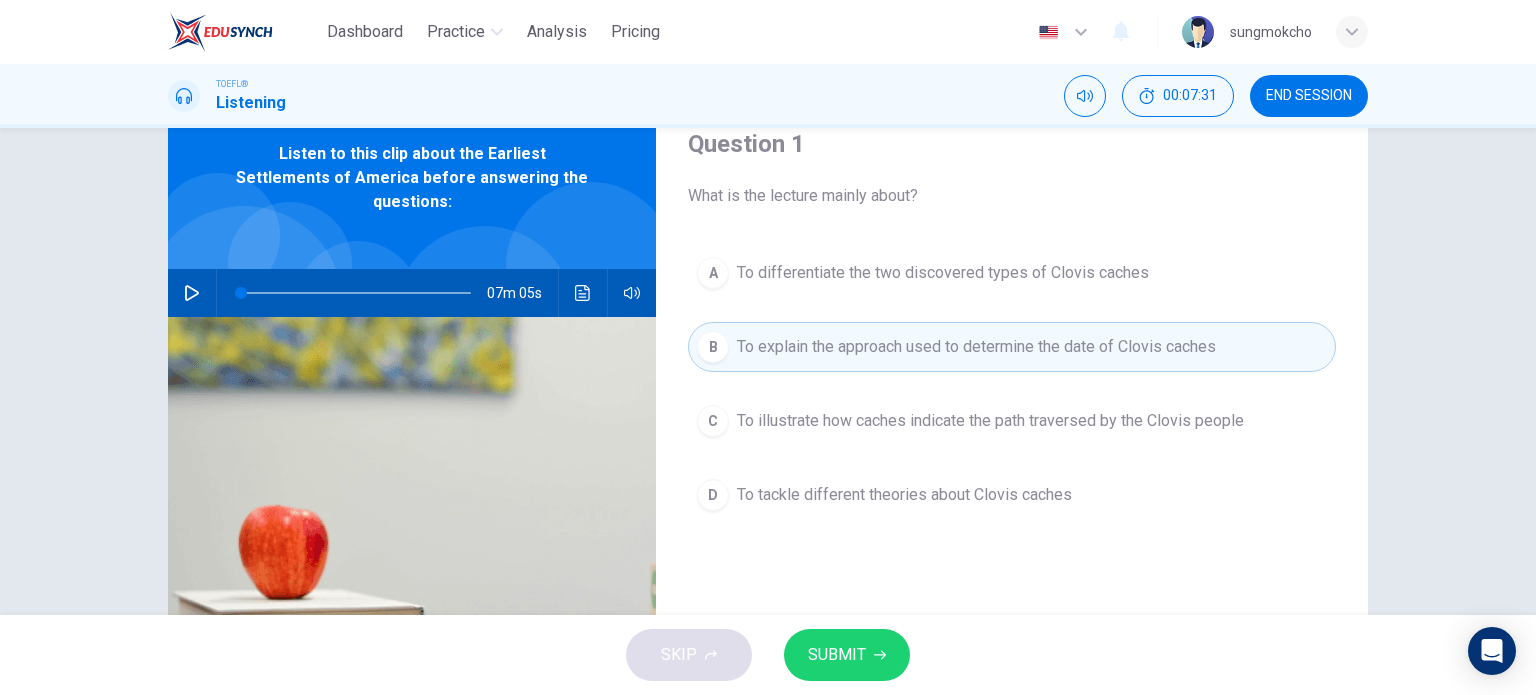 click on "To illustrate how caches indicate the path traversed by the Clovis people" at bounding box center (990, 421) 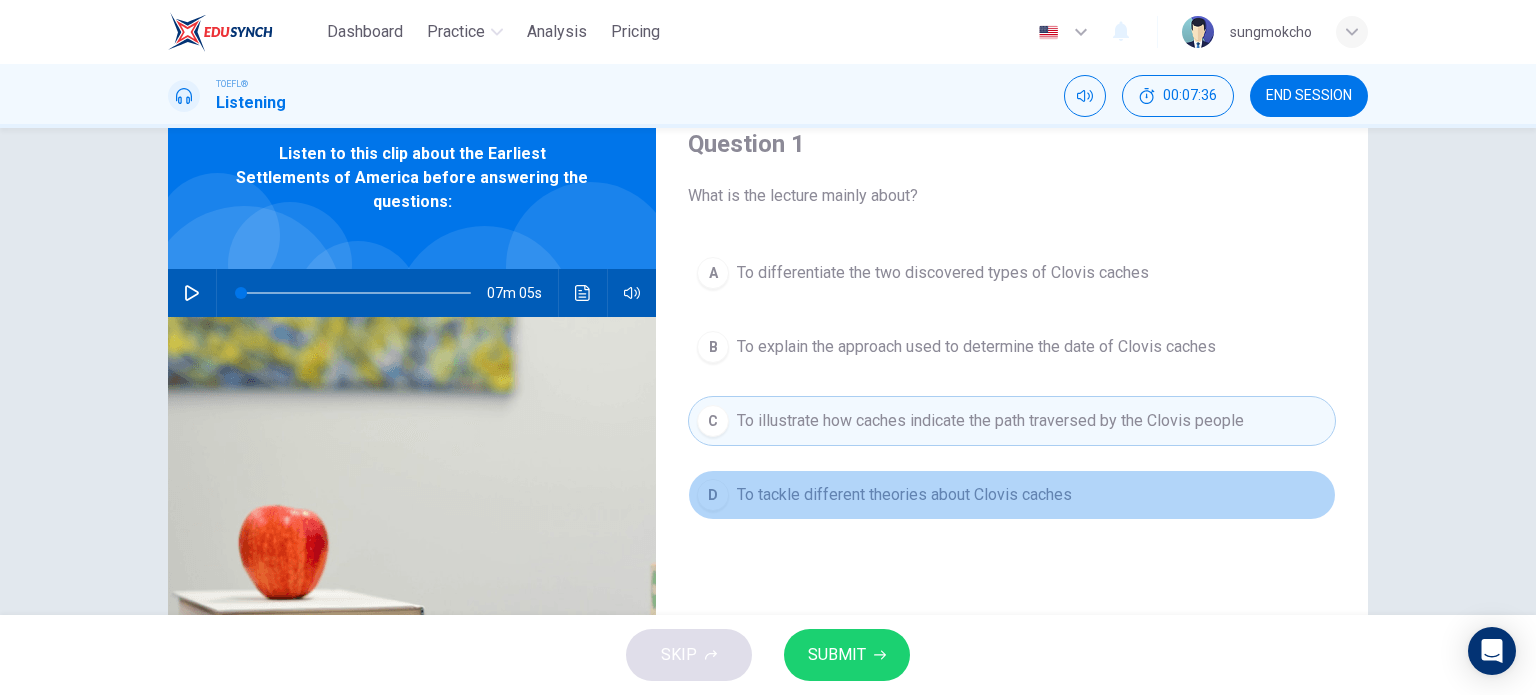 drag, startPoint x: 922, startPoint y: 487, endPoint x: 965, endPoint y: 396, distance: 100.6479 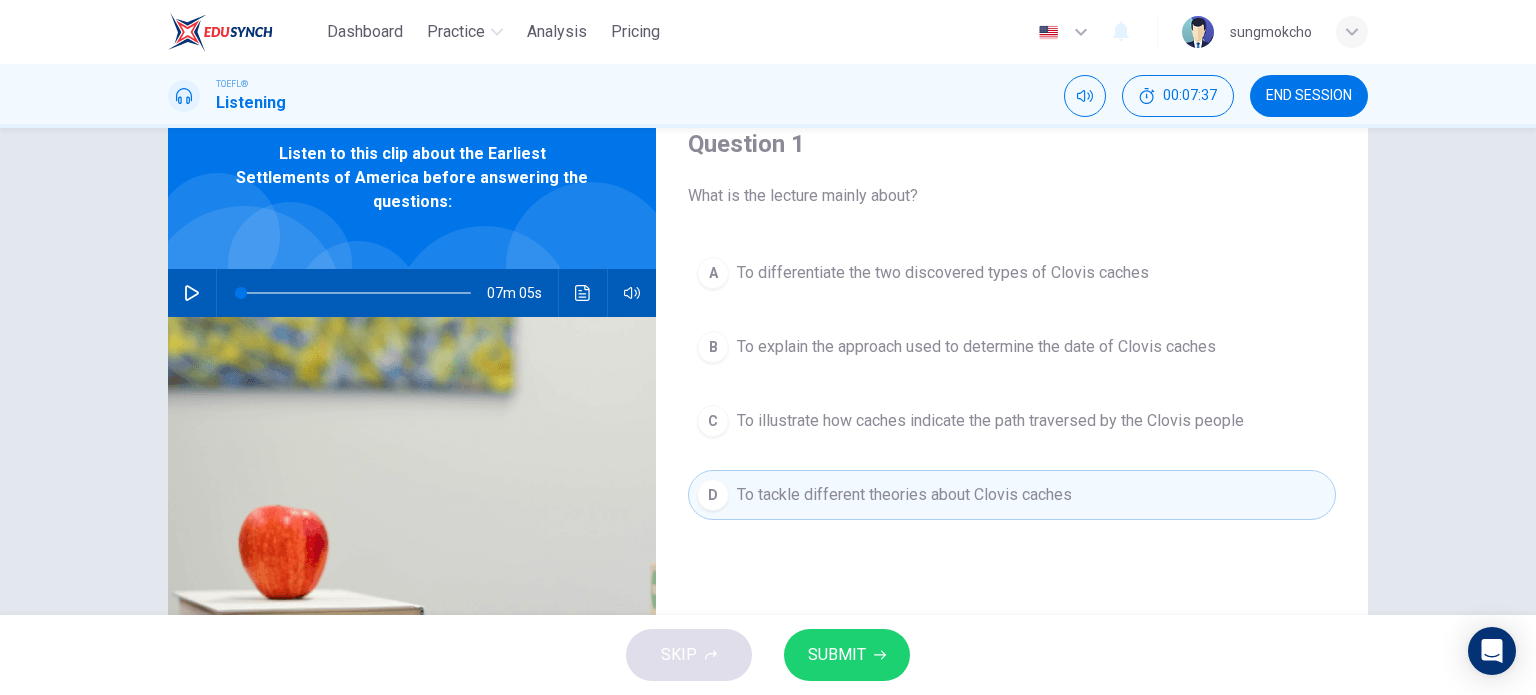 click on "To differentiate the two discovered types of Clovis caches" at bounding box center [943, 273] 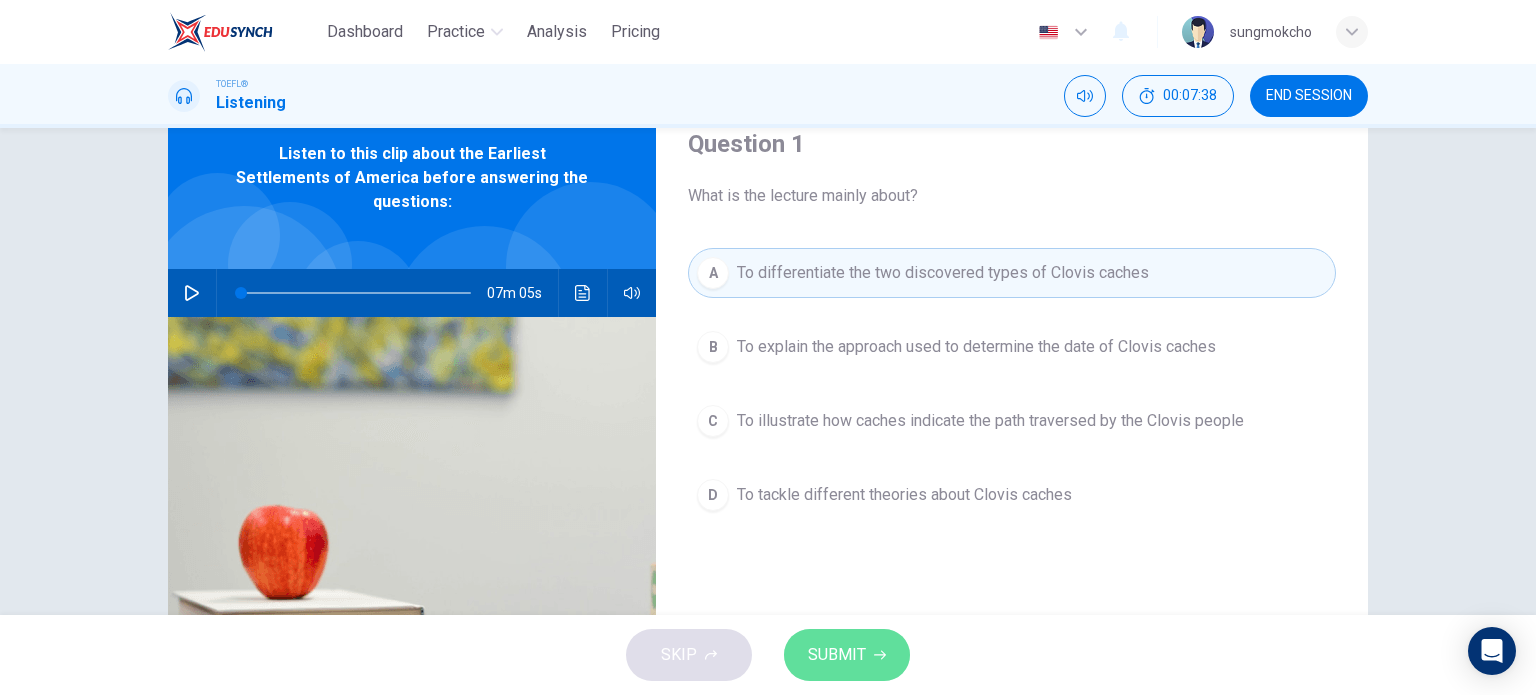 click on "SUBMIT" at bounding box center [847, 655] 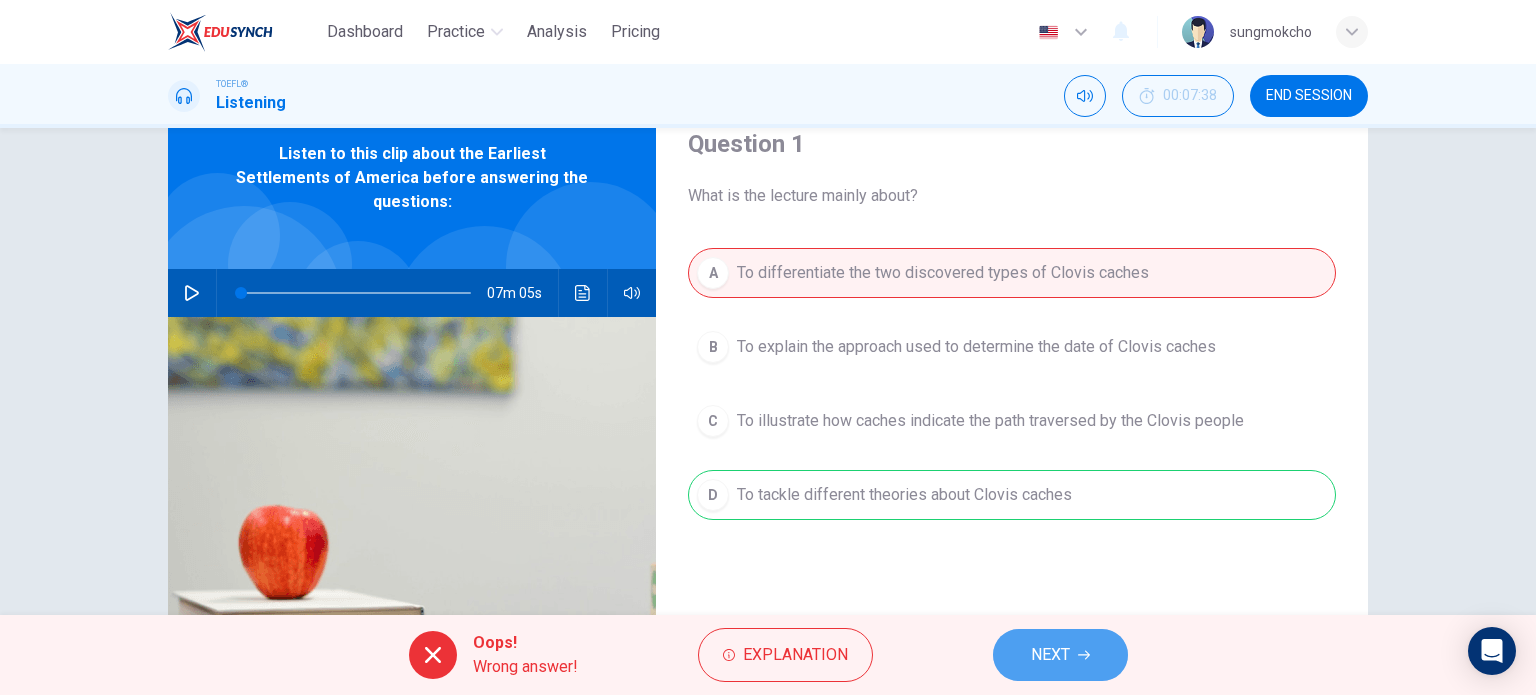 click on "NEXT" at bounding box center (1050, 655) 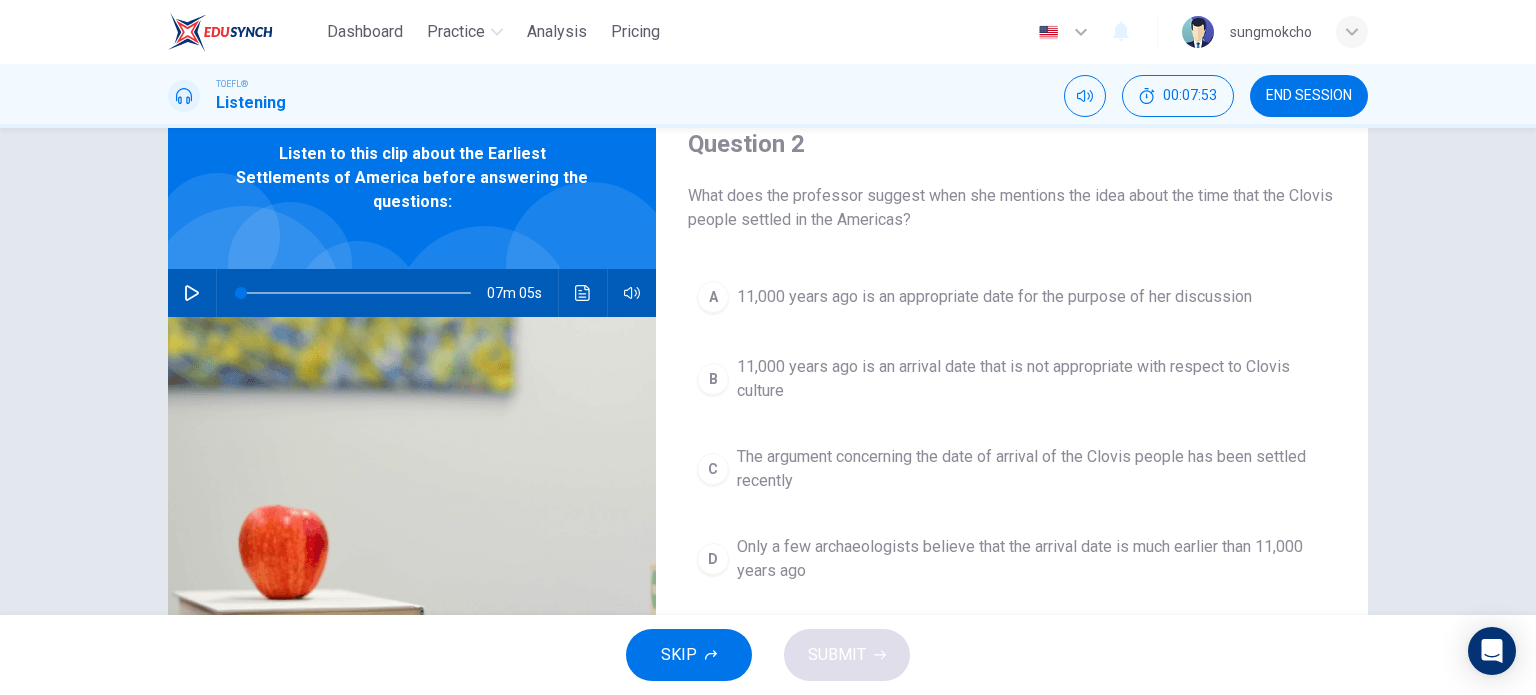 click on "11,000 years ago is an appropriate date for the purpose of her discussion" at bounding box center [994, 297] 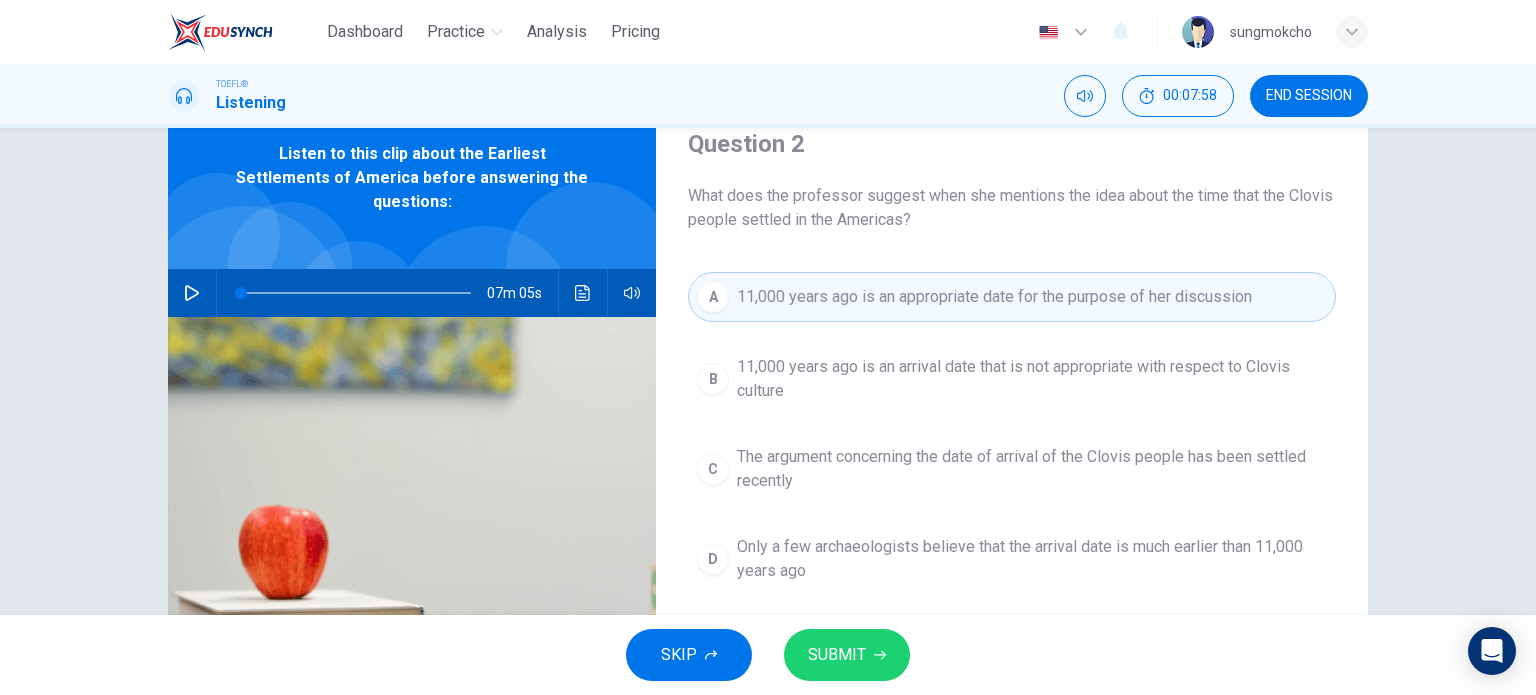 click 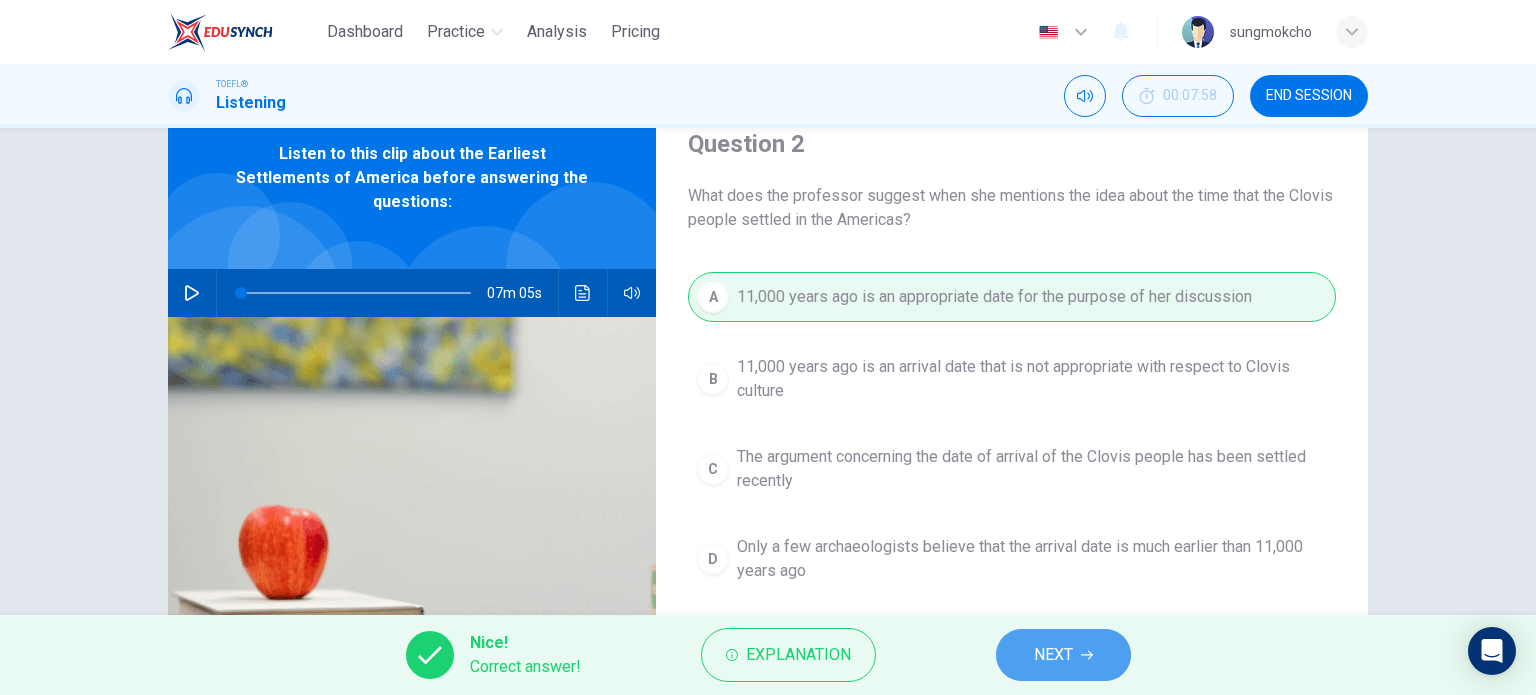 click on "NEXT" at bounding box center [1063, 655] 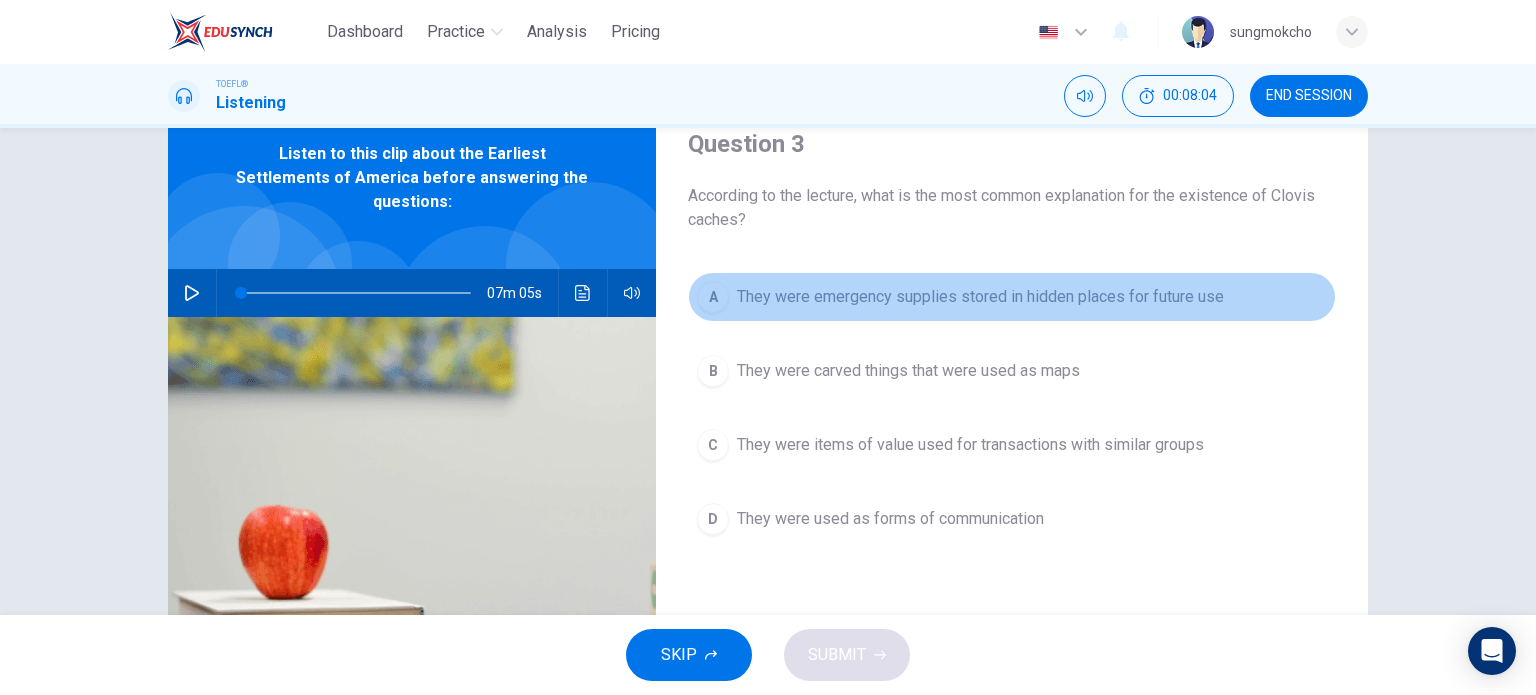 click on "They were emergency supplies stored in hidden places for future use" at bounding box center [980, 297] 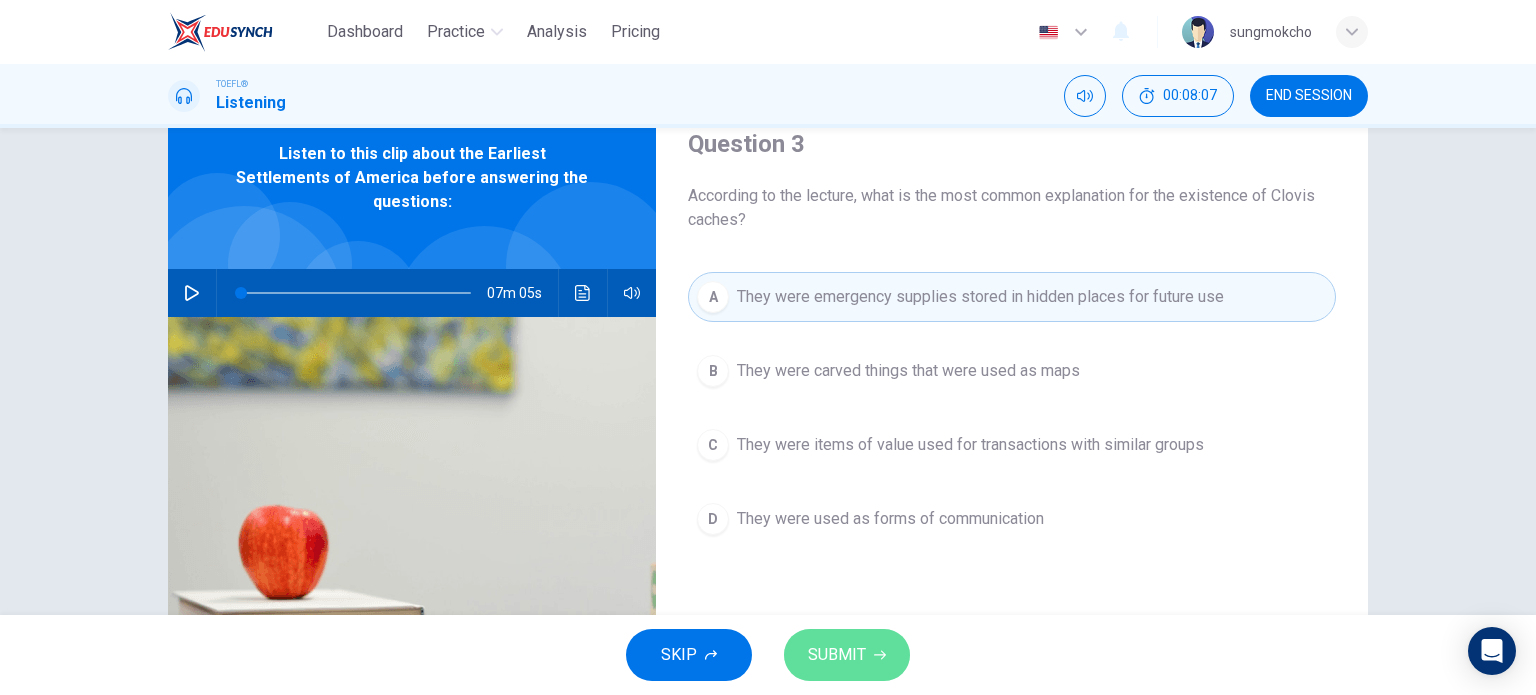 click on "SUBMIT" at bounding box center (847, 655) 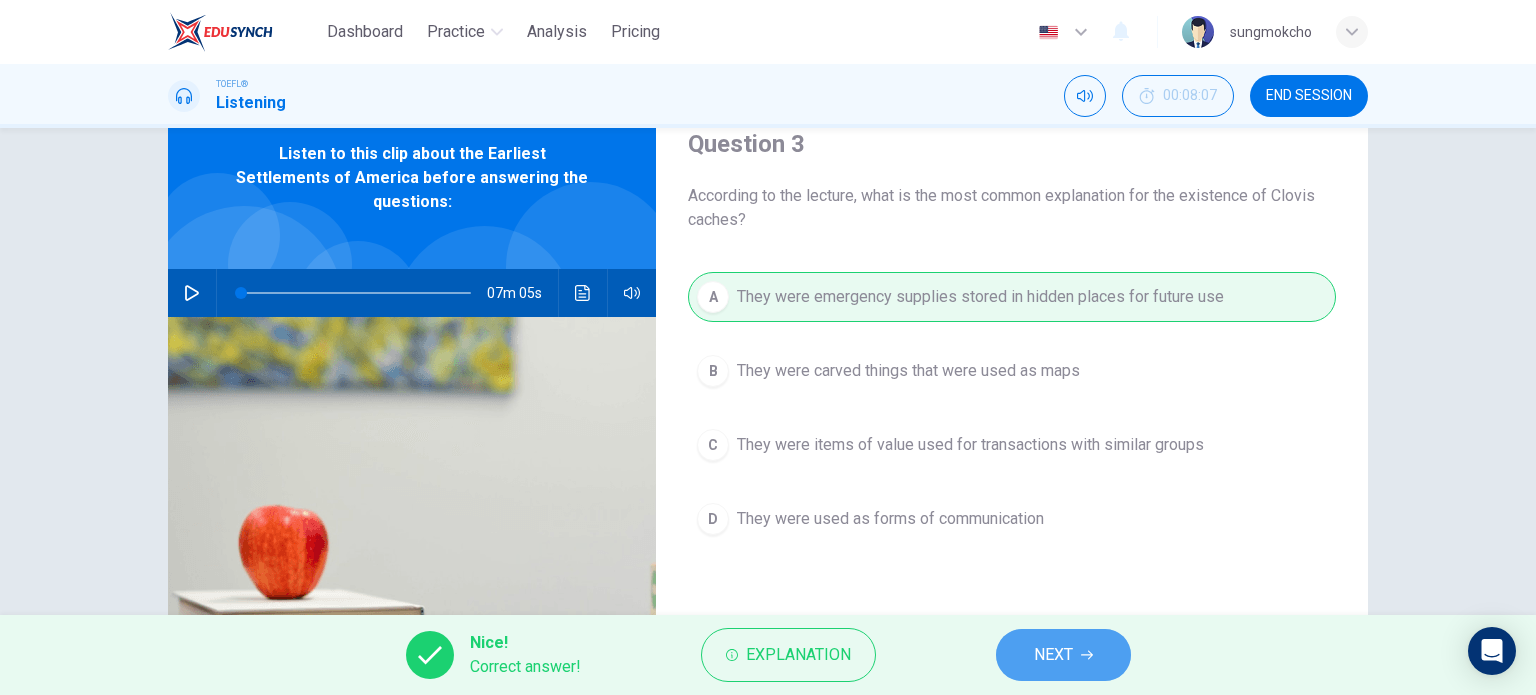 click on "NEXT" at bounding box center [1063, 655] 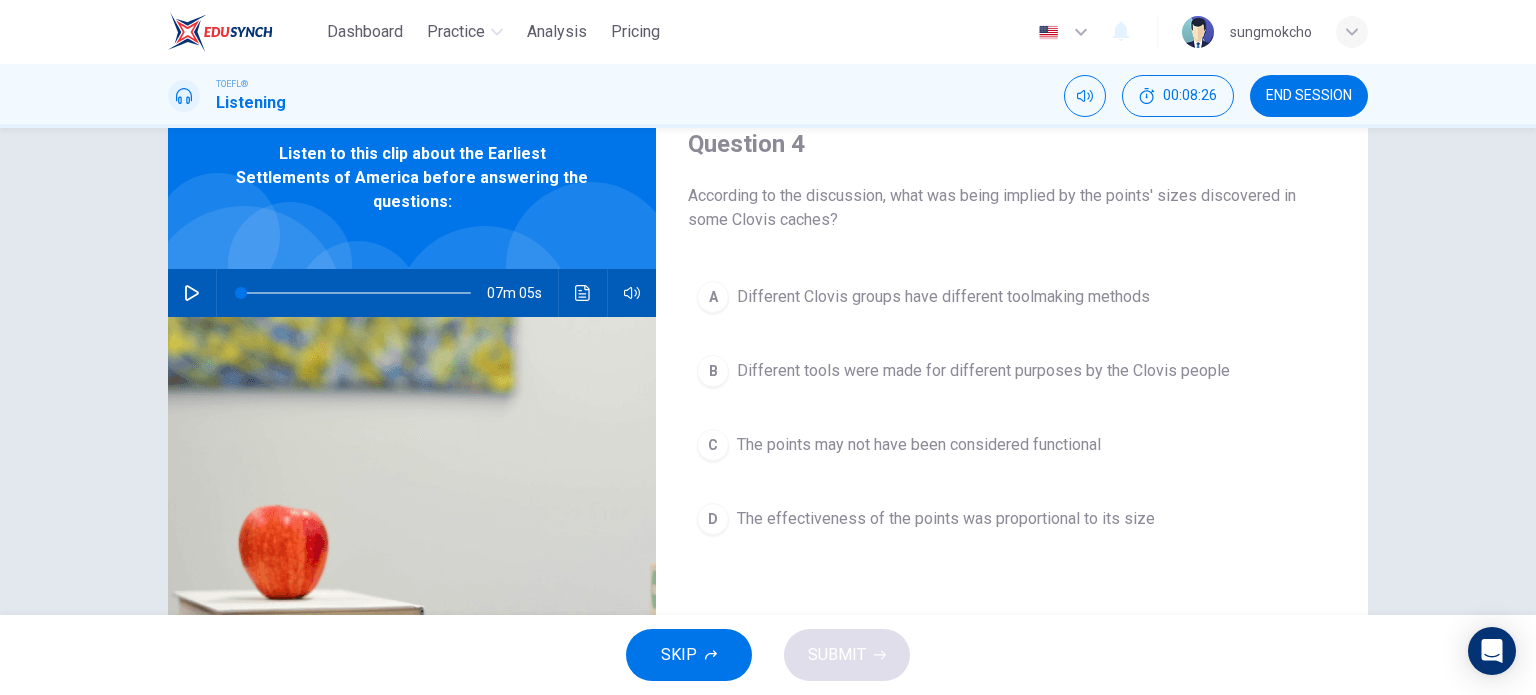 click on "B Different tools were made for different purposes by the Clovis people" at bounding box center (1012, 371) 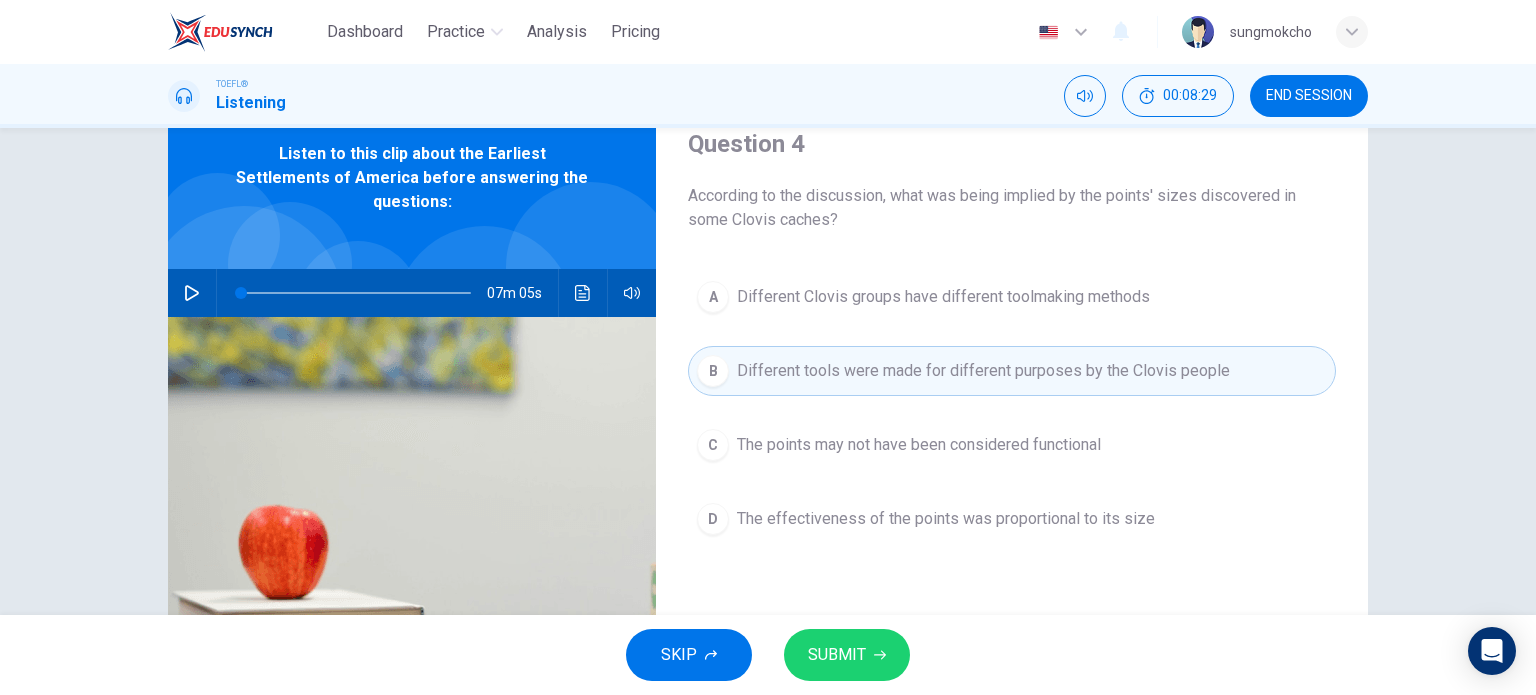 click on "SUBMIT" at bounding box center (837, 655) 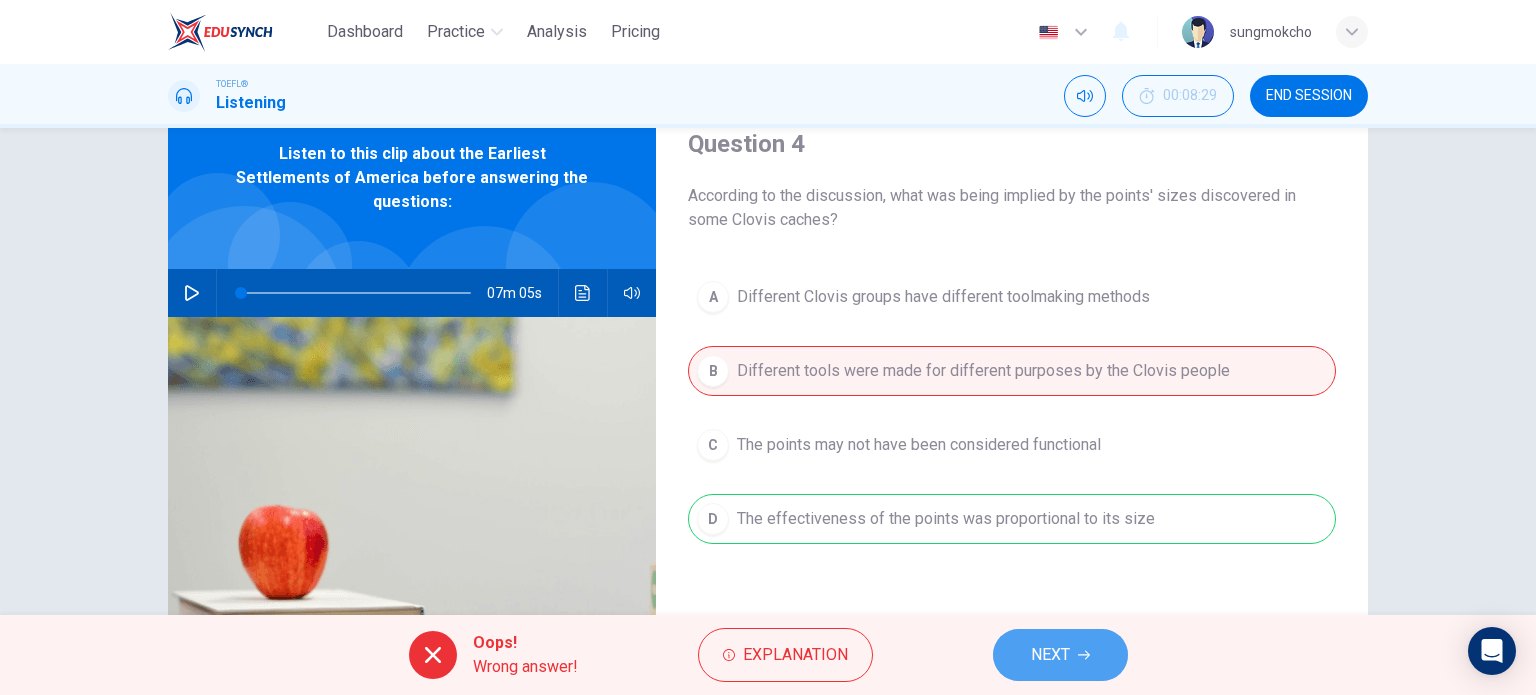 click on "NEXT" at bounding box center [1050, 655] 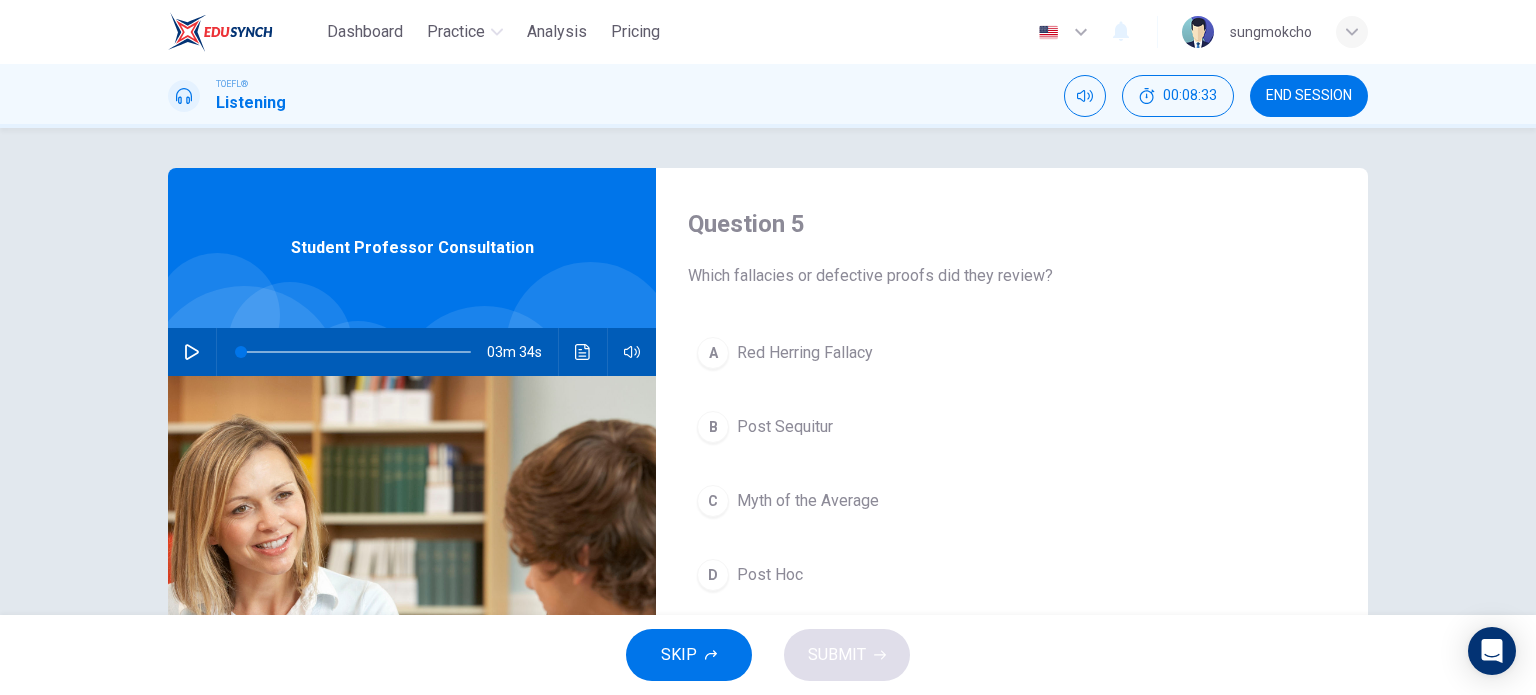 click at bounding box center (192, 352) 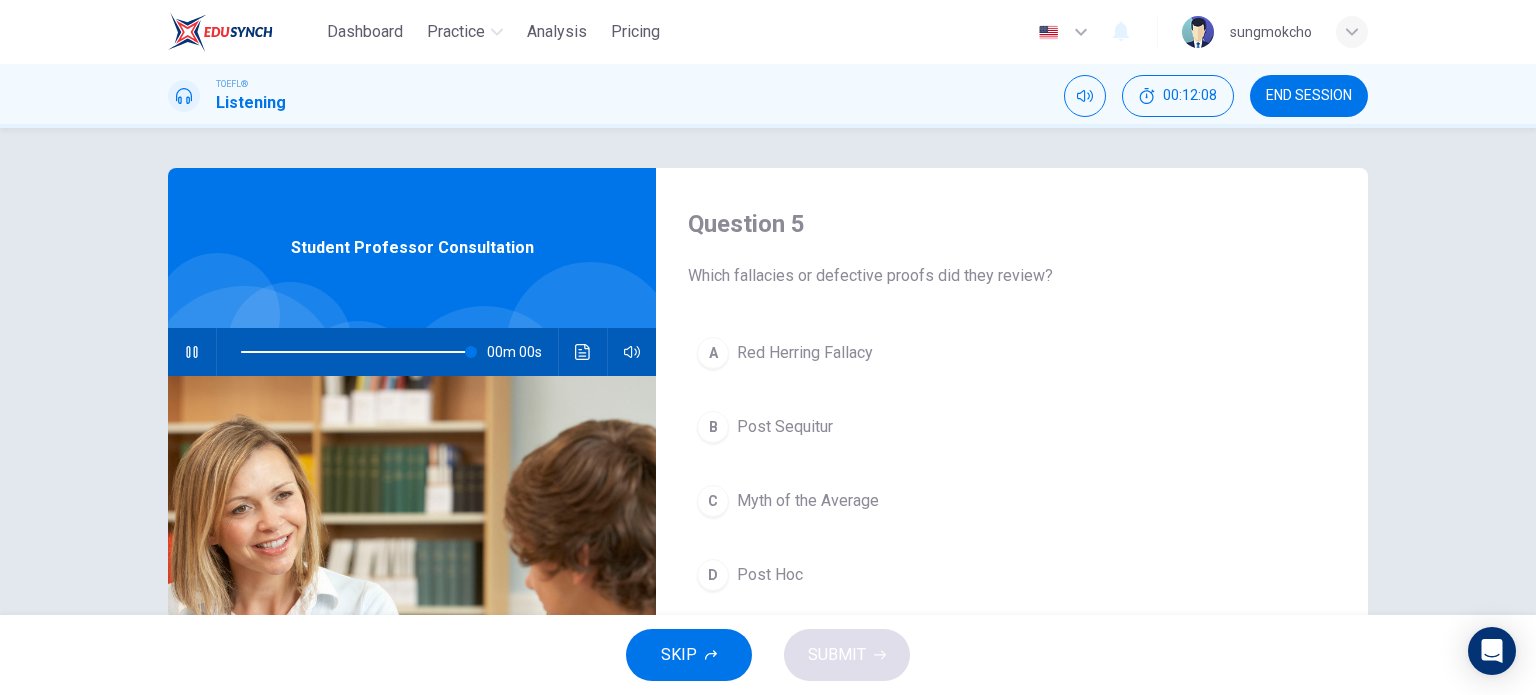 type on "0" 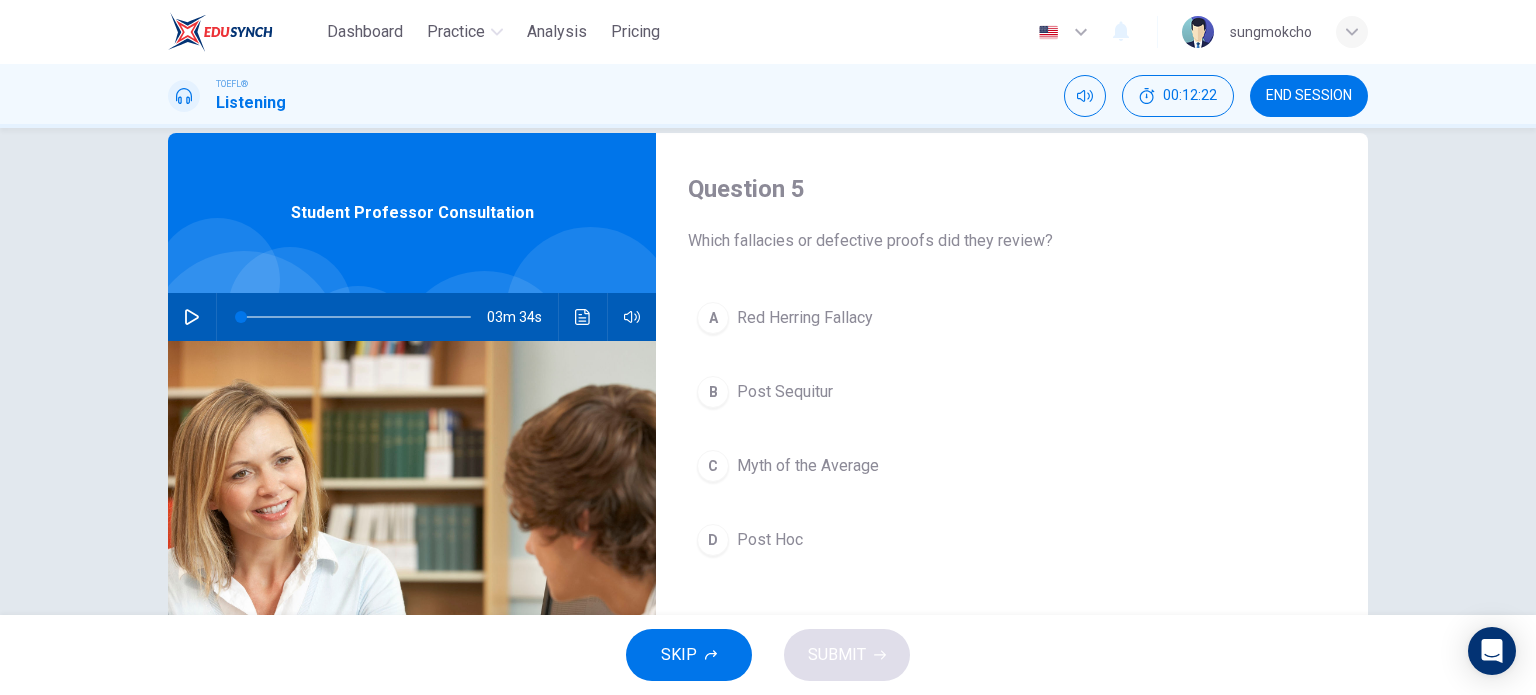scroll, scrollTop: 0, scrollLeft: 0, axis: both 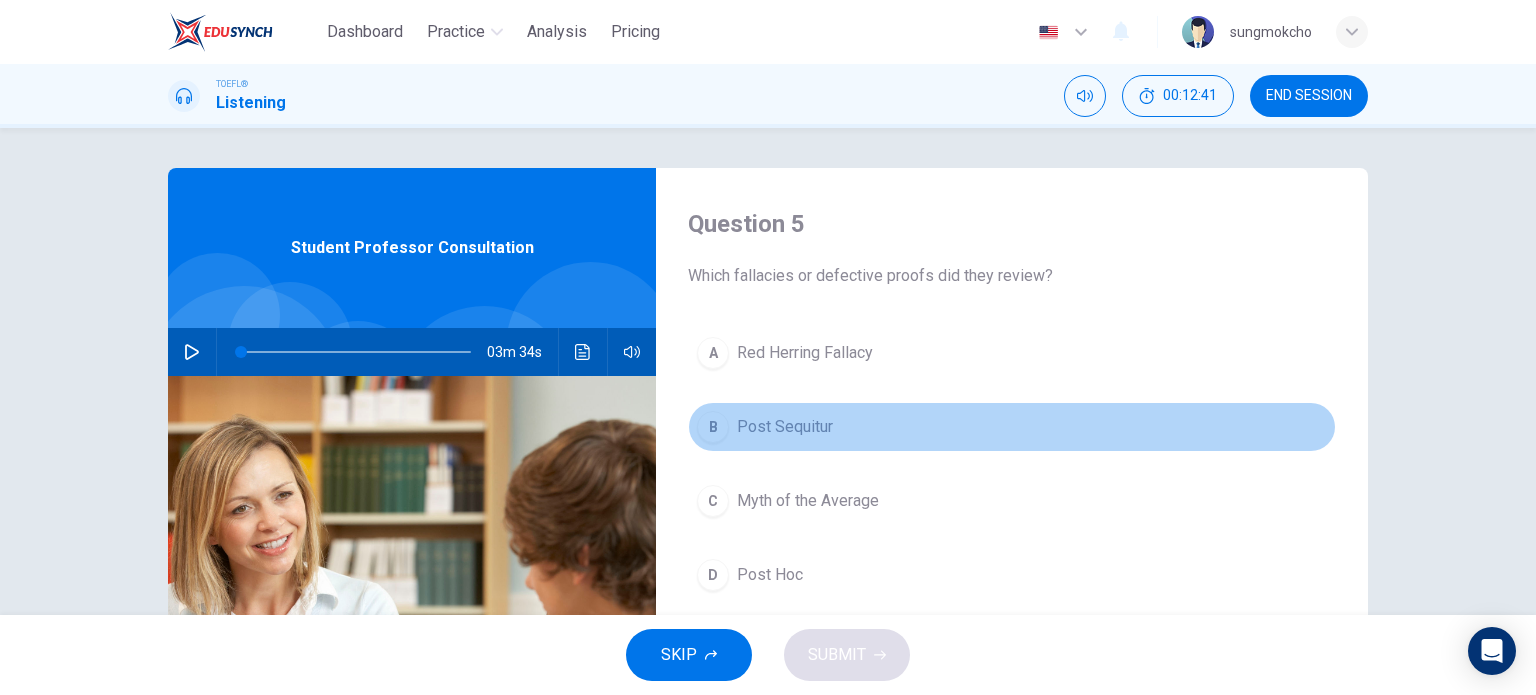 click on "Post Sequitur" at bounding box center [785, 427] 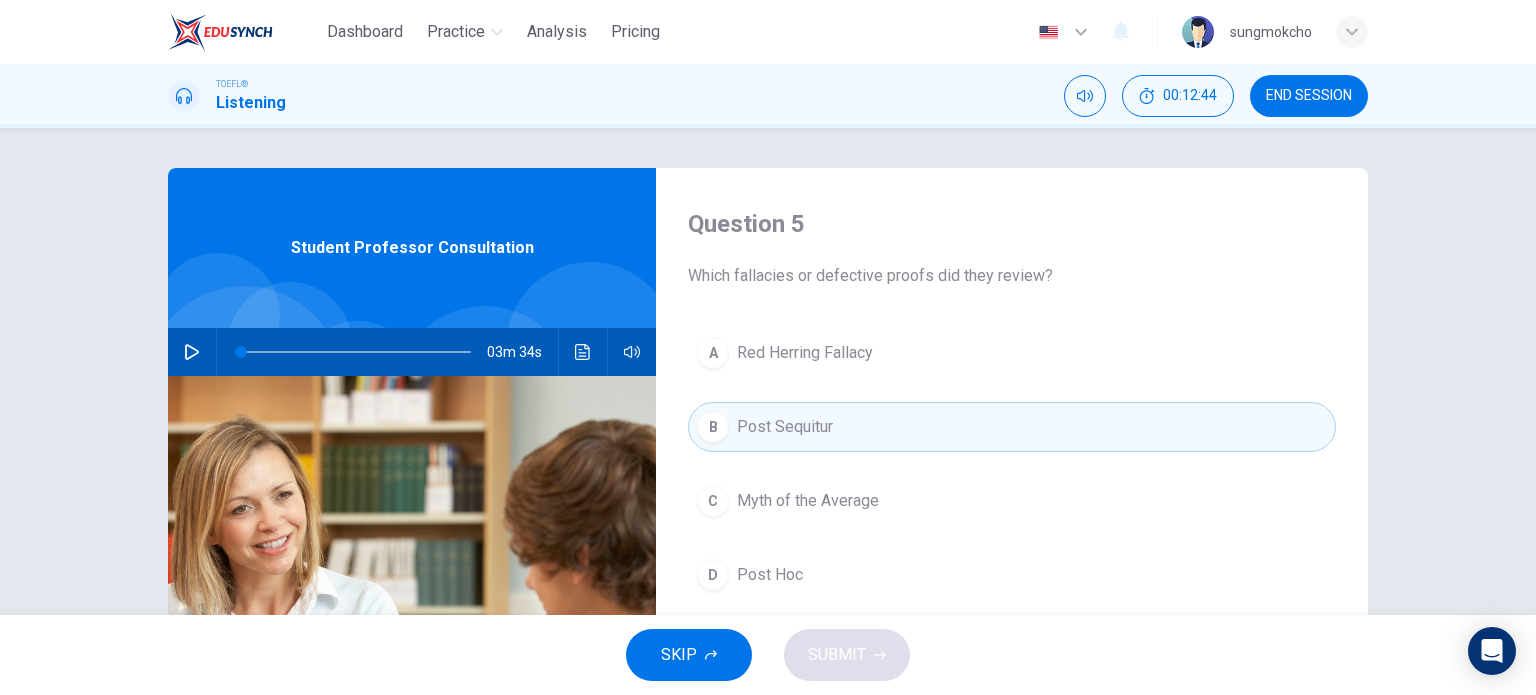 click on "Myth of the Average" at bounding box center [808, 501] 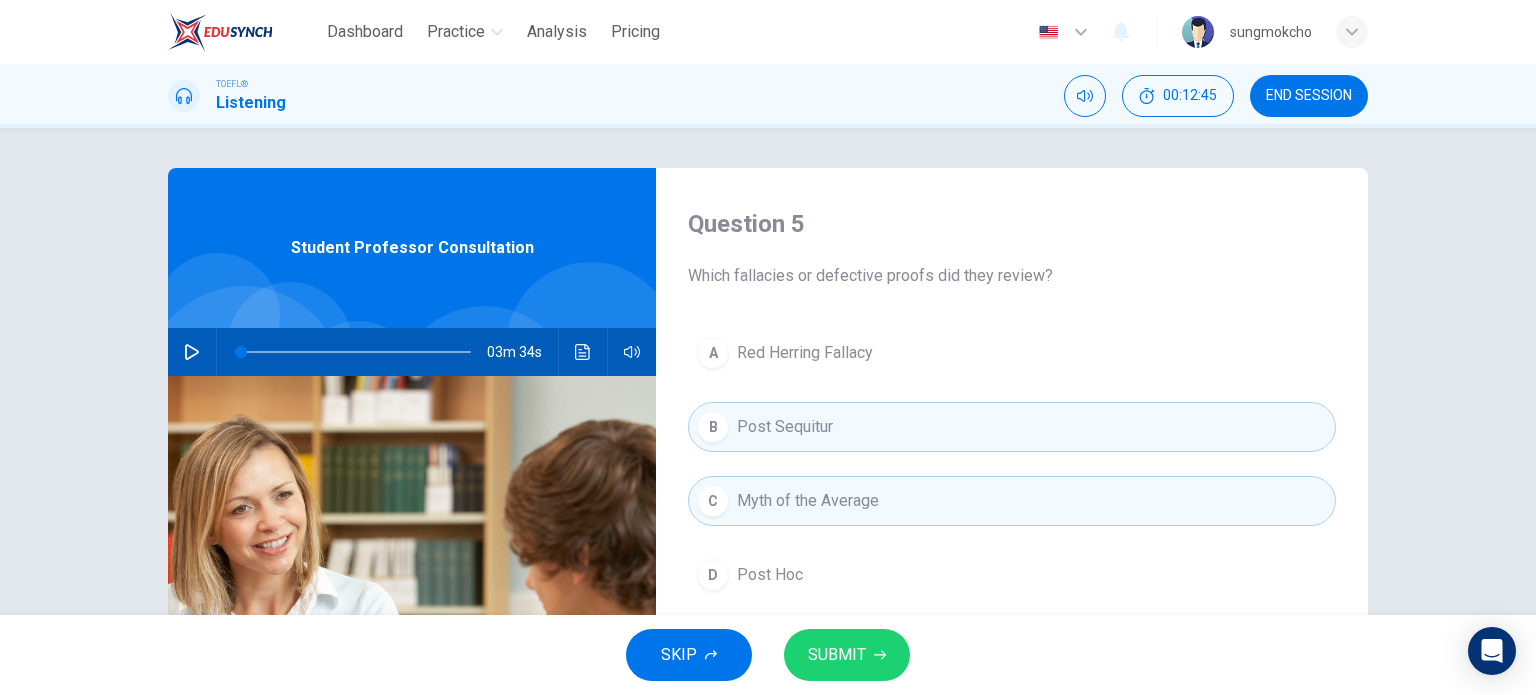 click on "Post Sequitur" at bounding box center [785, 427] 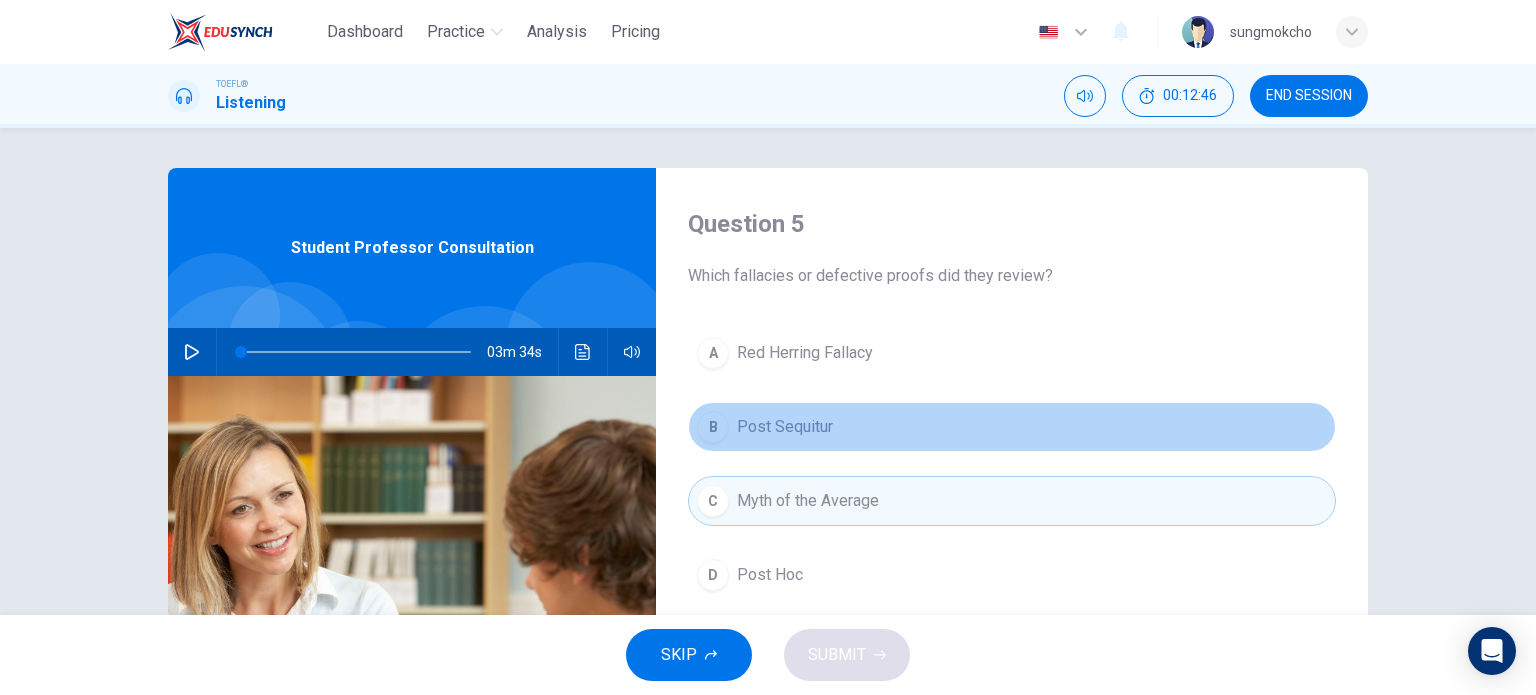 click on "Post Sequitur" at bounding box center (785, 427) 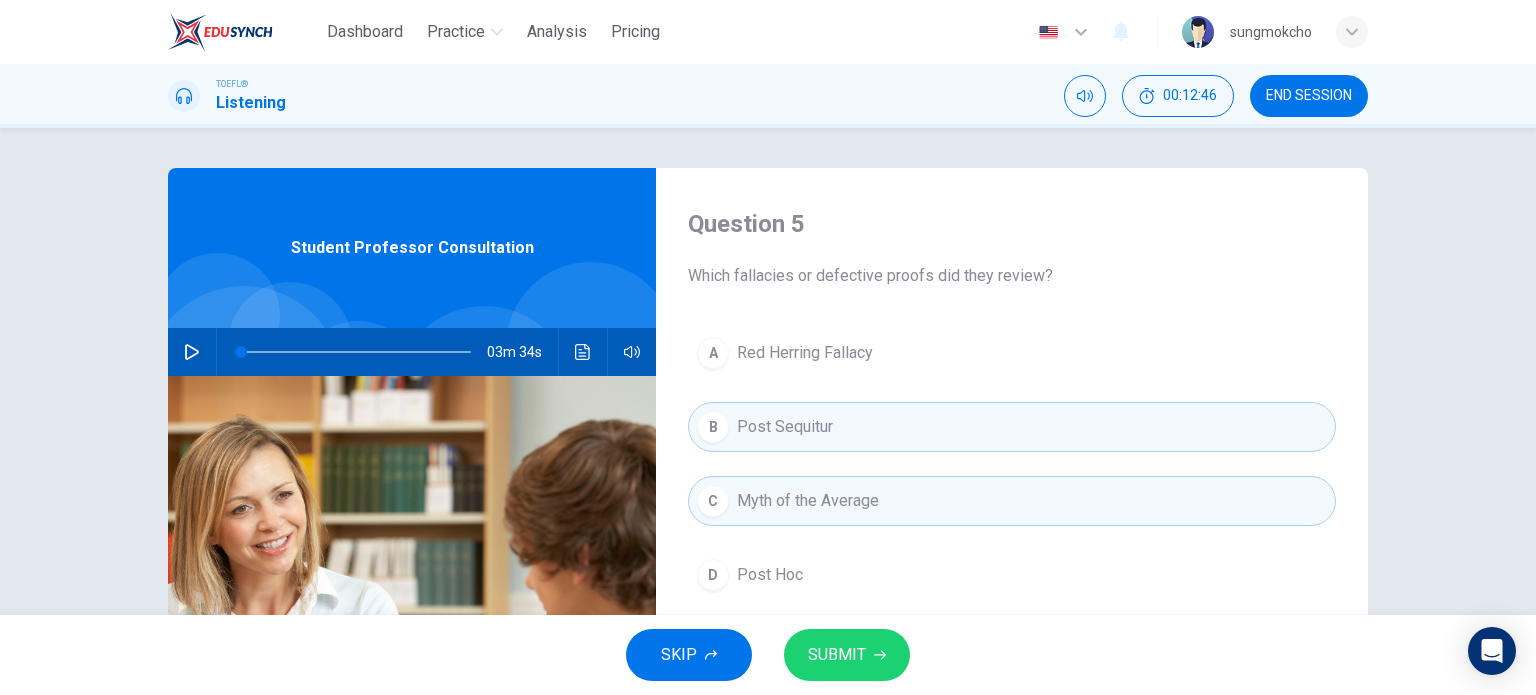 click on "A Red Herring Fallacy" at bounding box center (1012, 353) 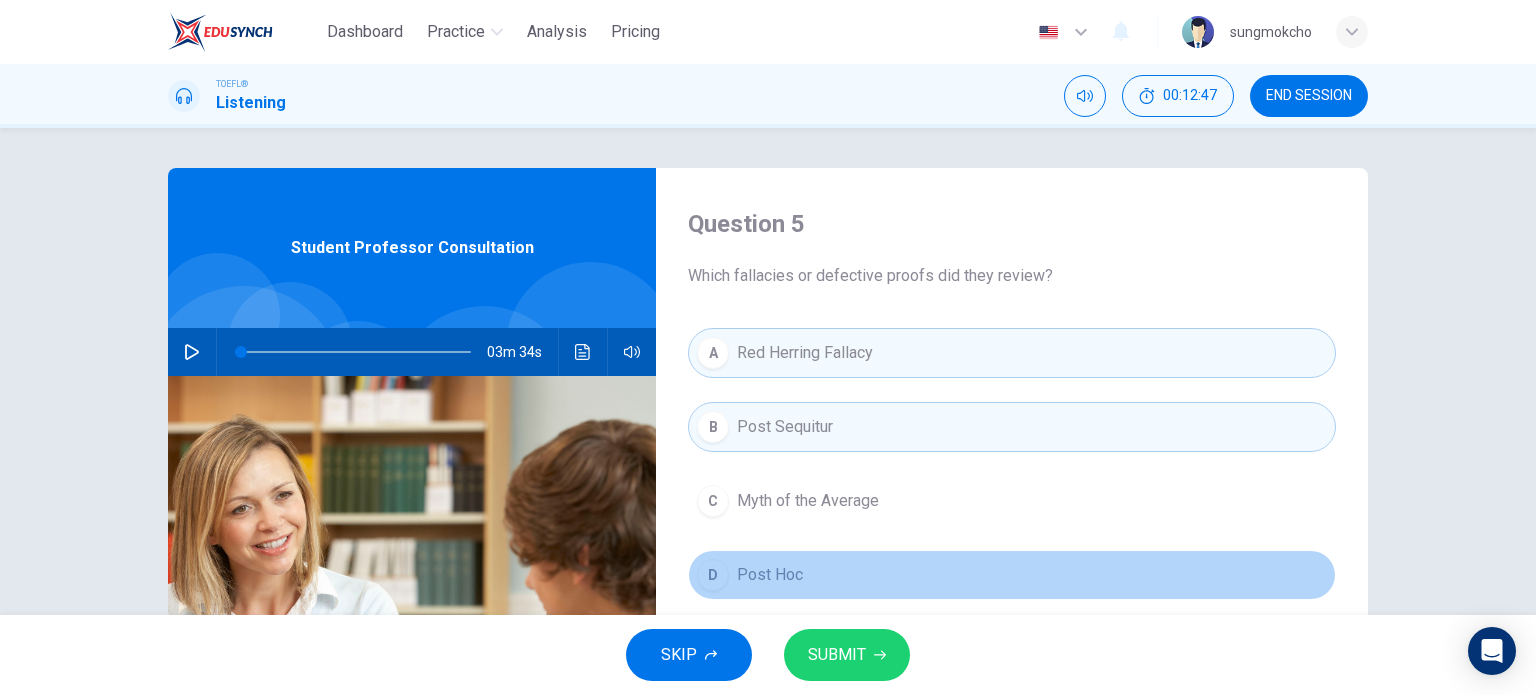 click on "D Post Hoc" at bounding box center [1012, 575] 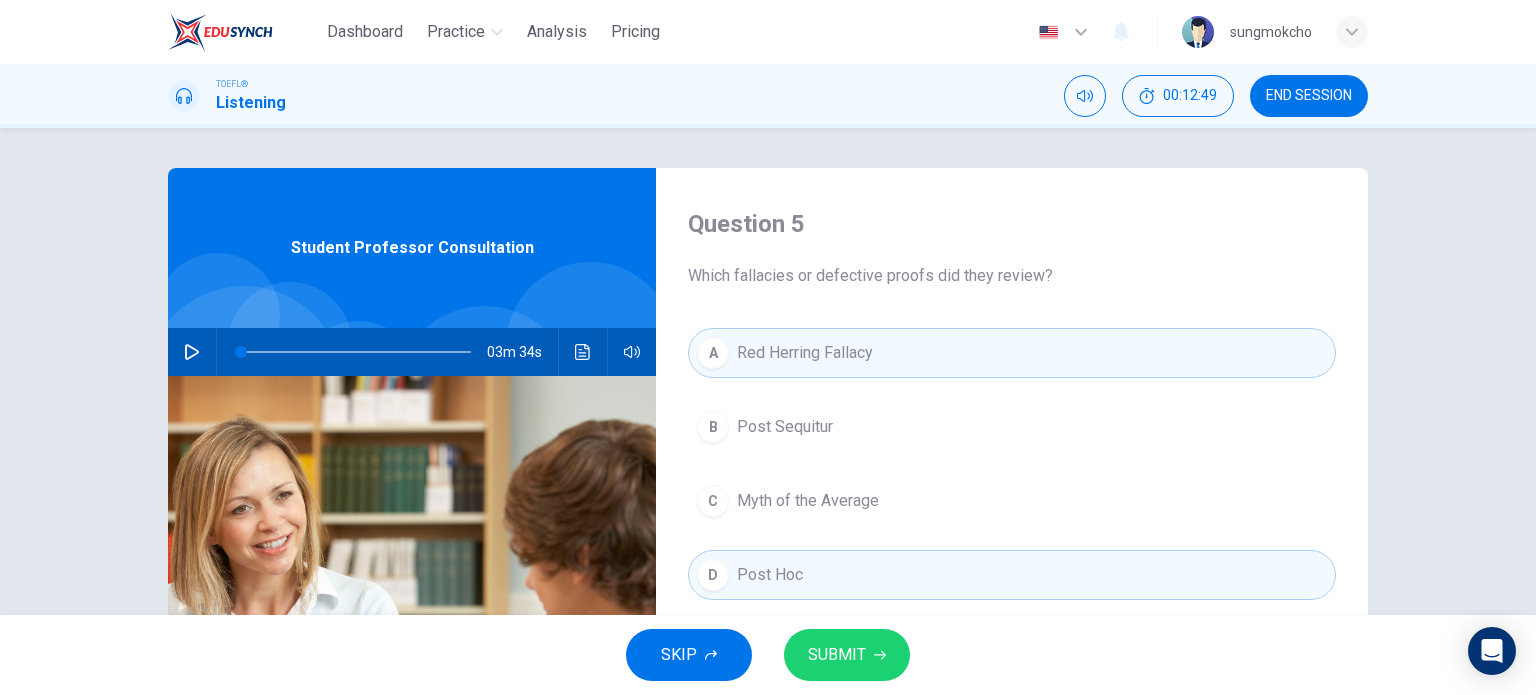 drag, startPoint x: 822, startPoint y: 587, endPoint x: 827, endPoint y: 564, distance: 23.537205 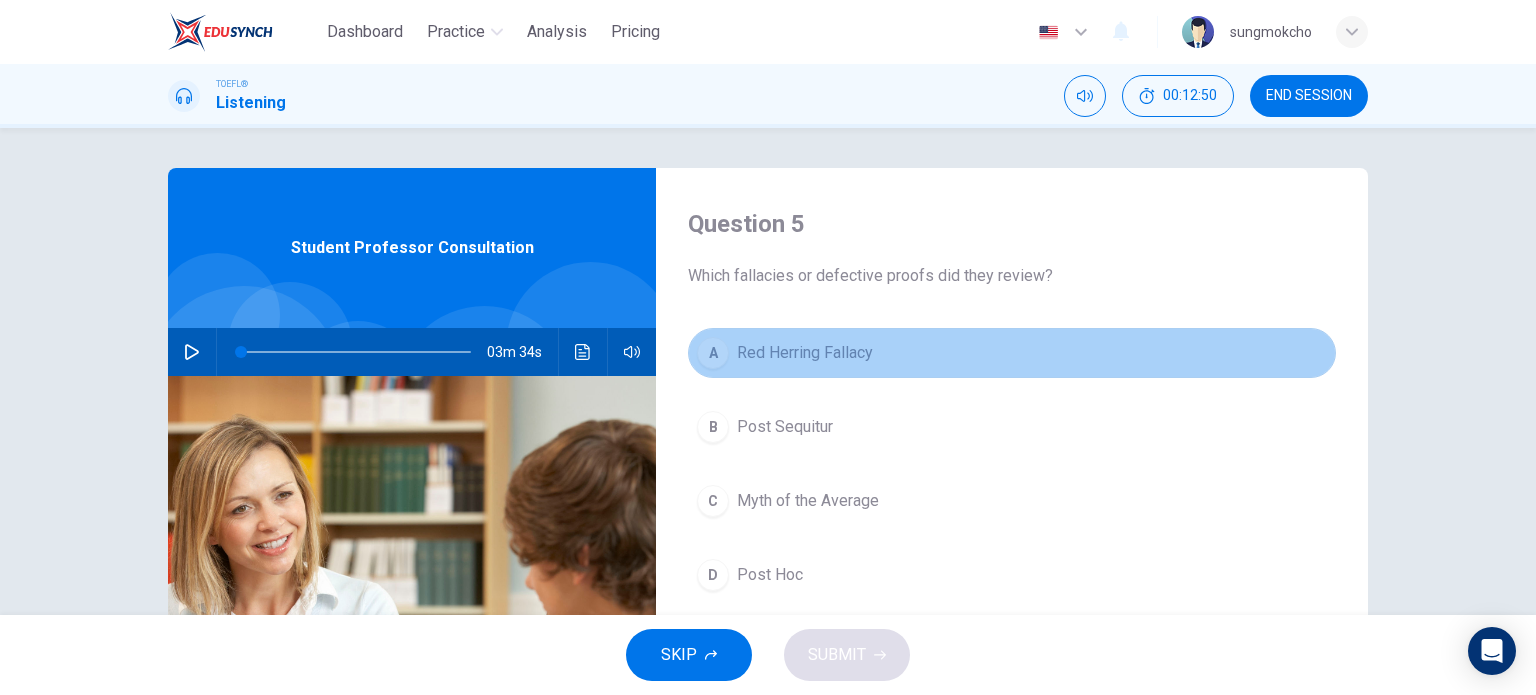 click on "A Red Herring Fallacy" at bounding box center (1012, 353) 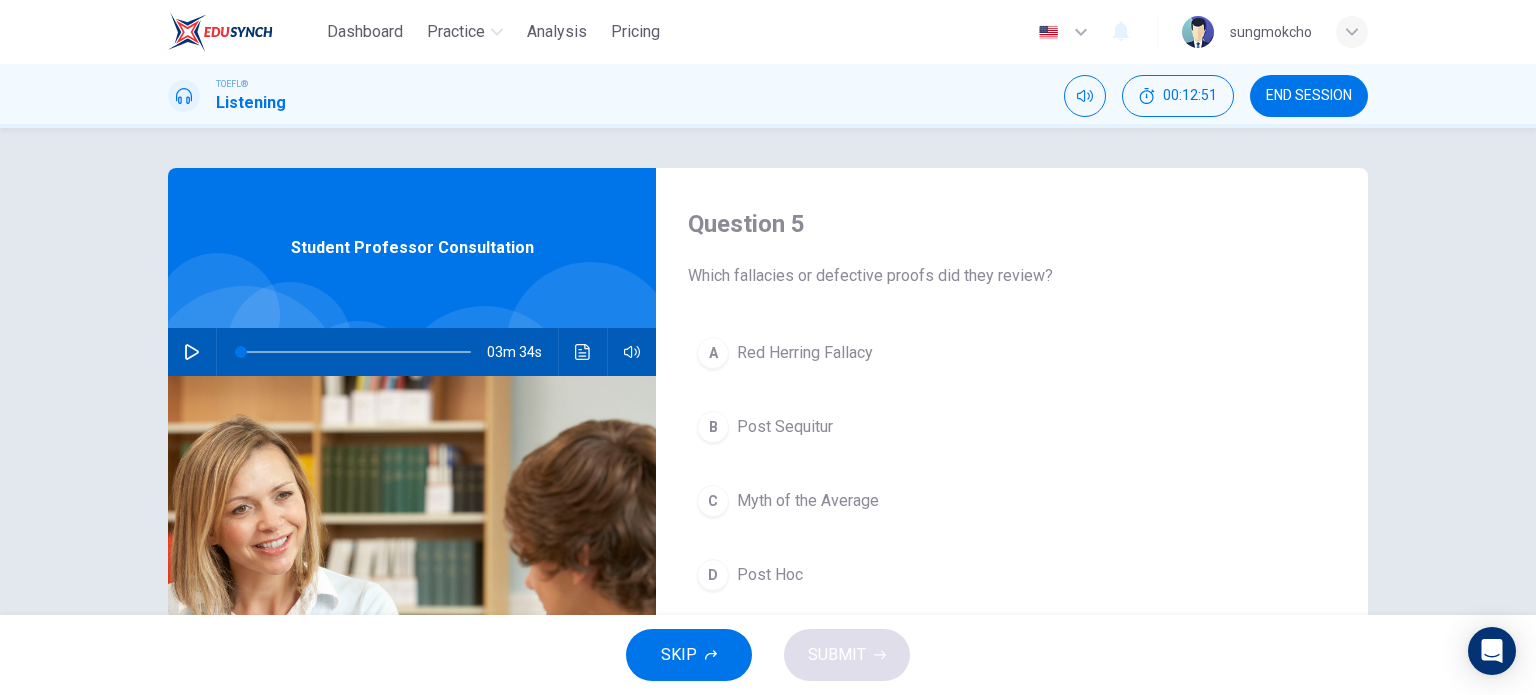 click on "D Post Hoc" at bounding box center (1012, 575) 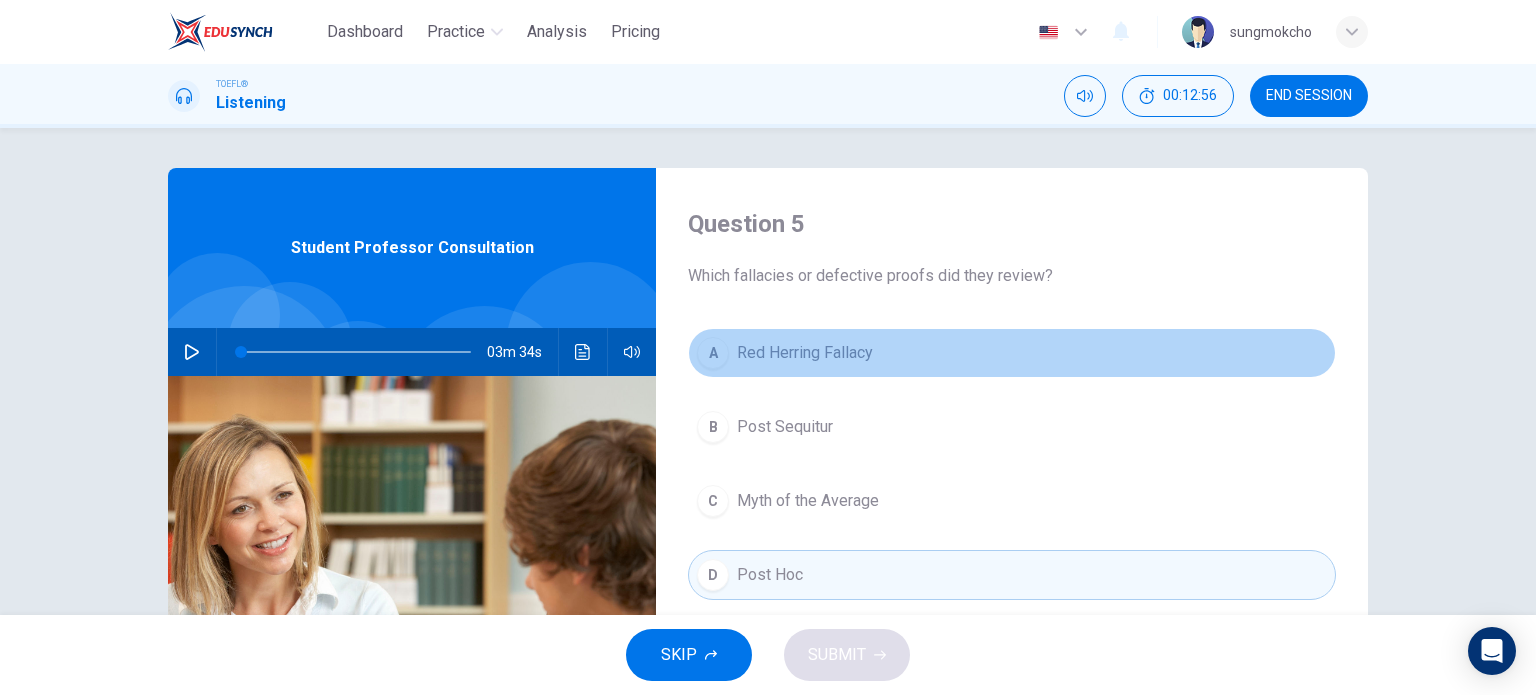 click on "Red Herring Fallacy" at bounding box center [805, 353] 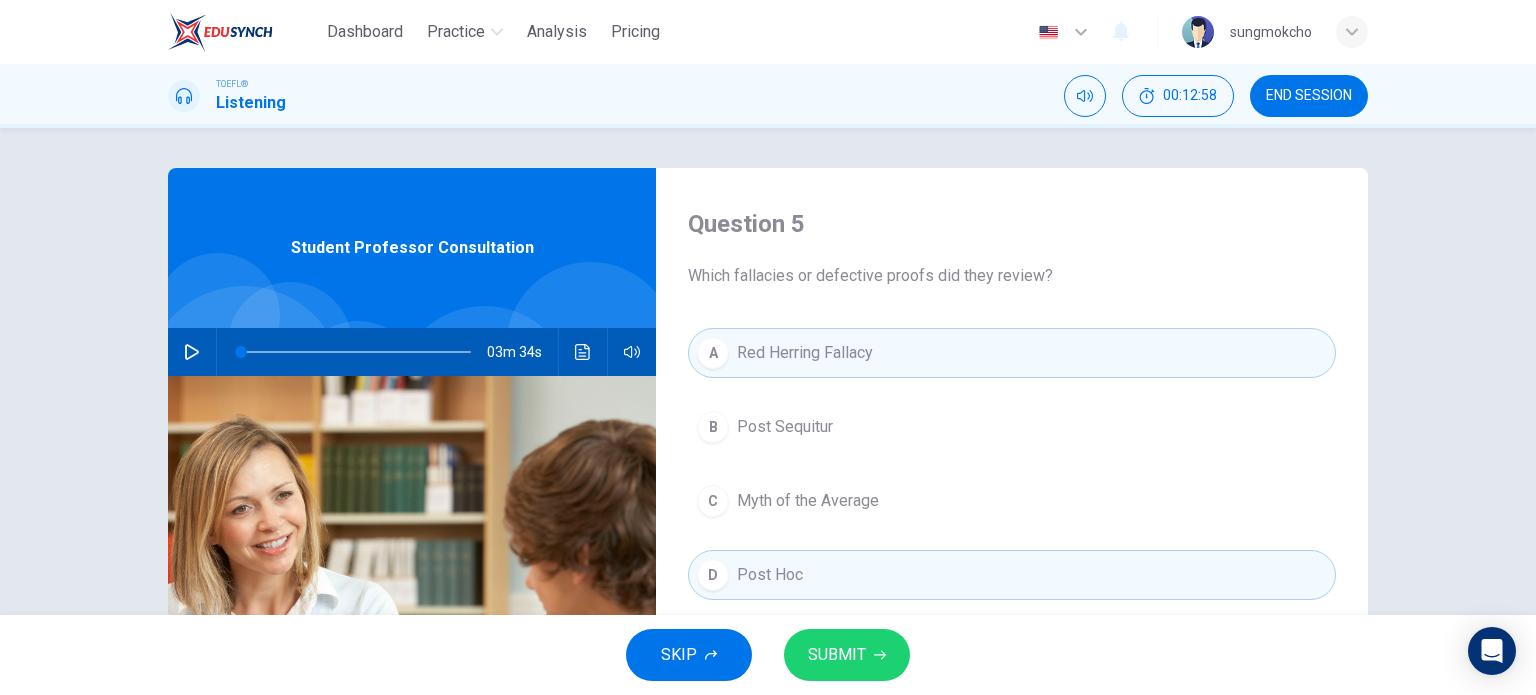 click on "SKIP SUBMIT" at bounding box center [768, 655] 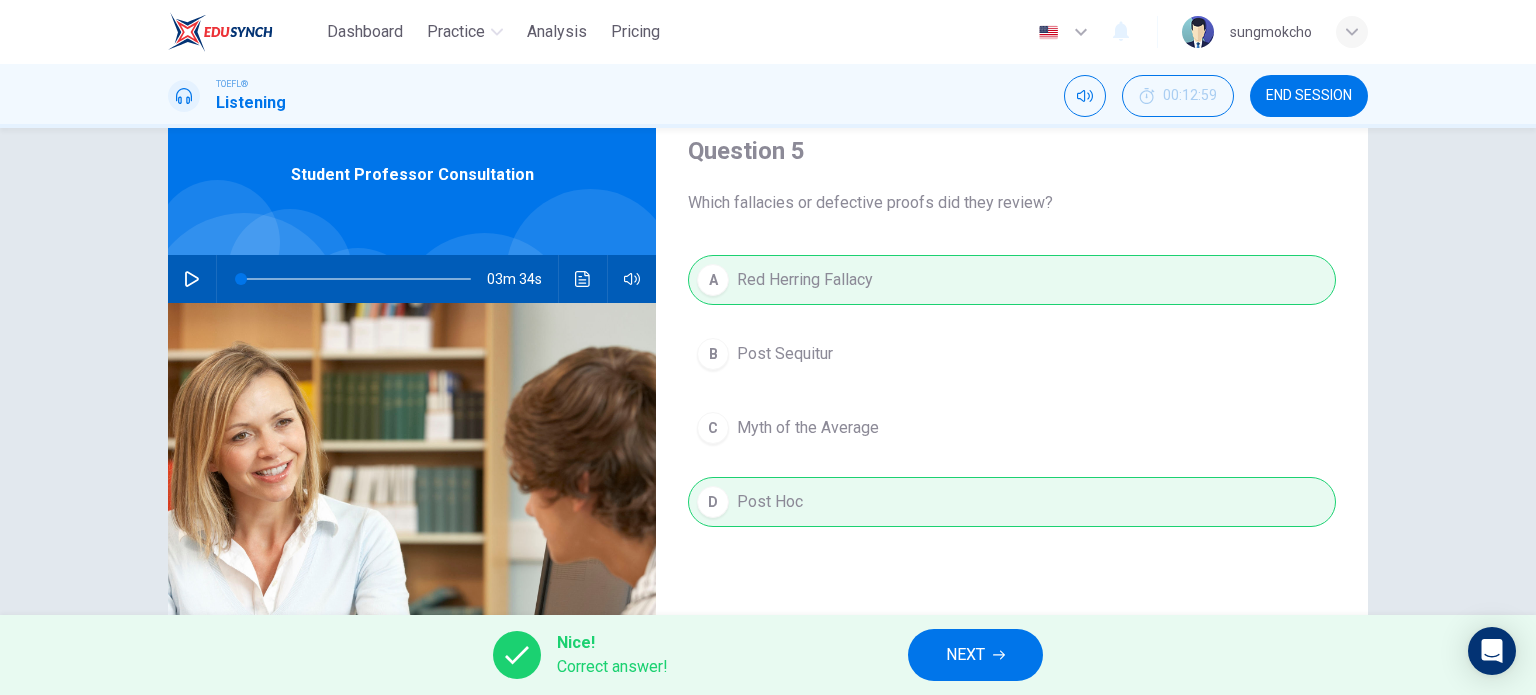 scroll, scrollTop: 200, scrollLeft: 0, axis: vertical 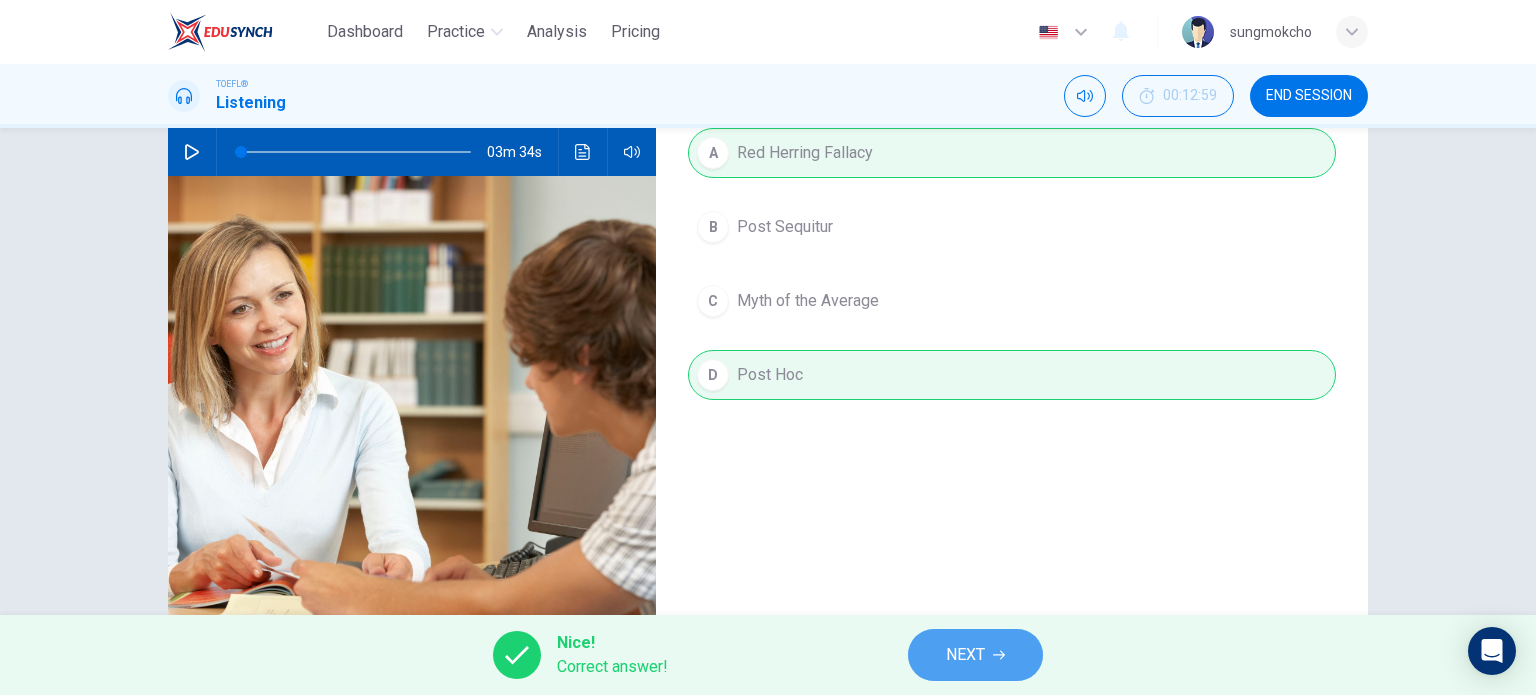 click on "NEXT" at bounding box center (965, 655) 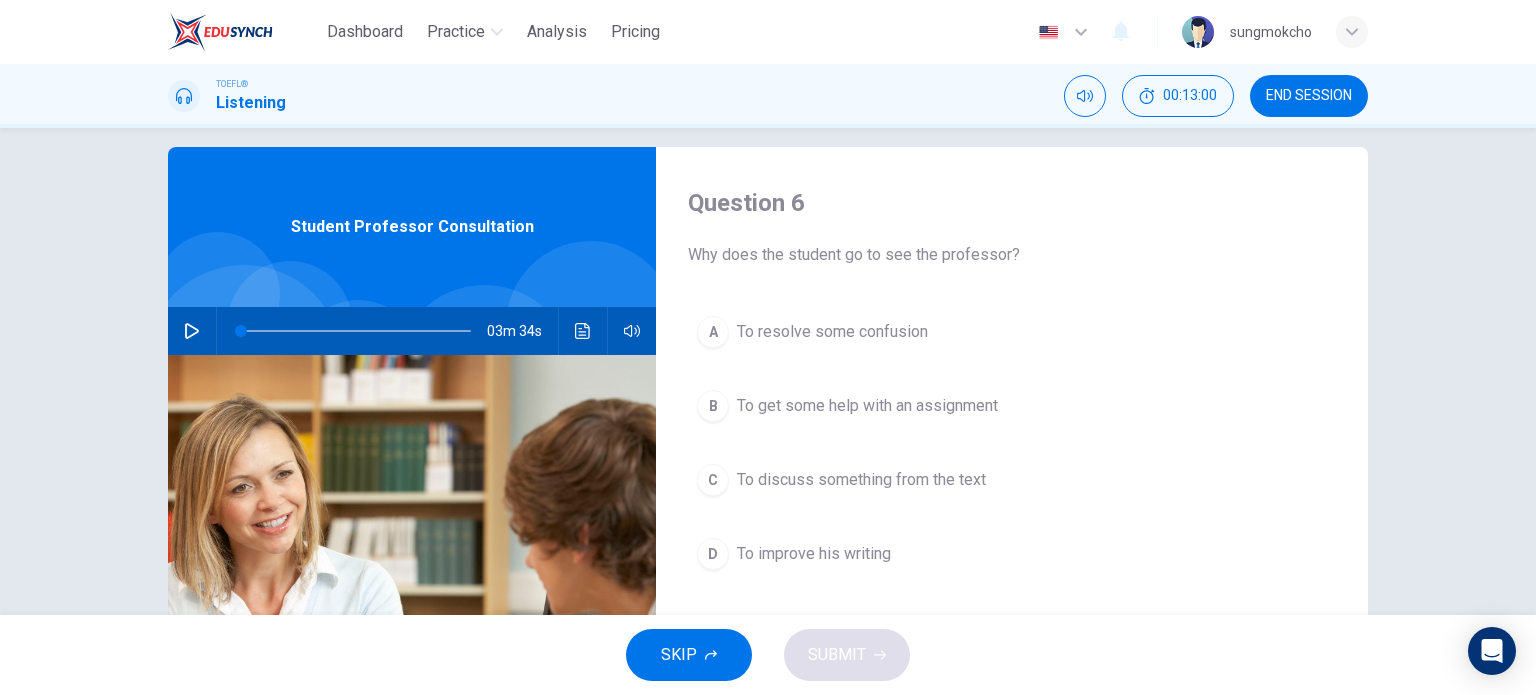 scroll, scrollTop: 0, scrollLeft: 0, axis: both 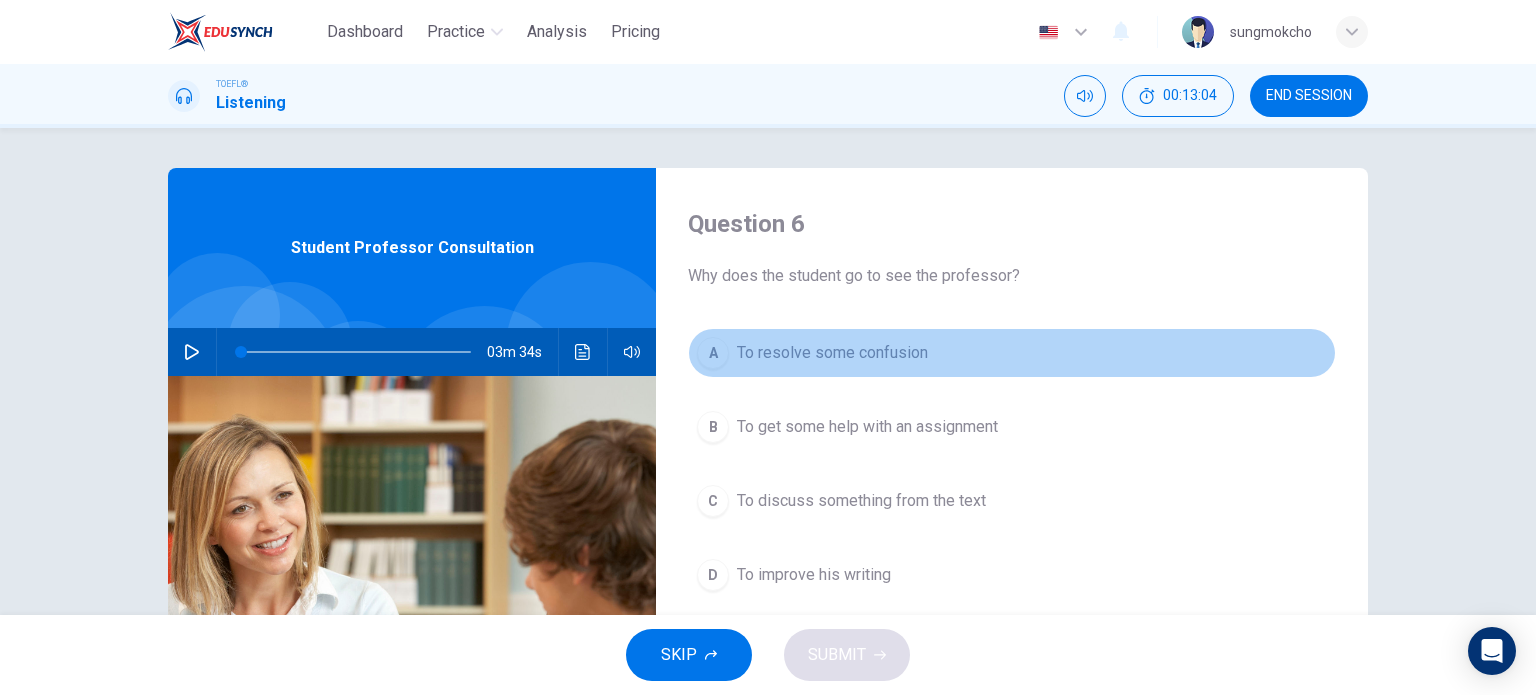 click on "To resolve some confusion" at bounding box center [832, 353] 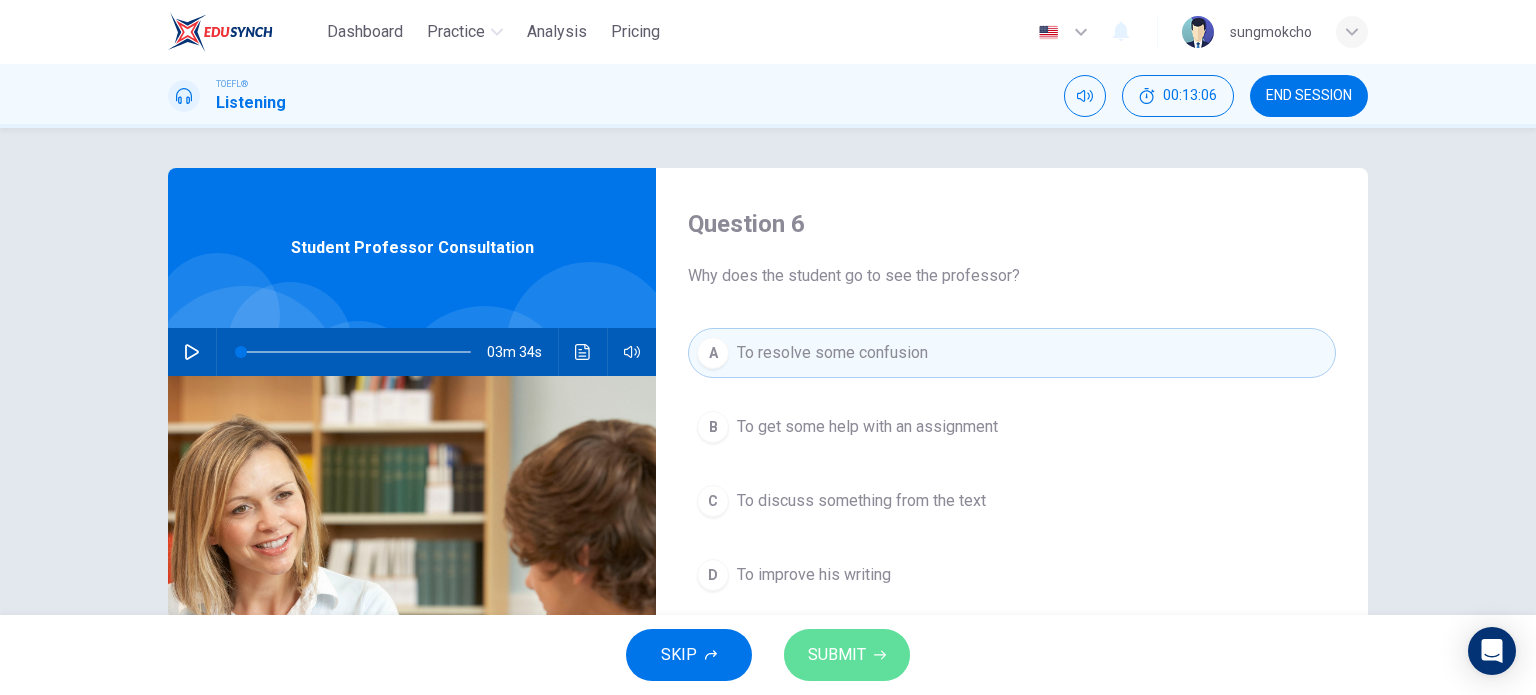 click on "SUBMIT" at bounding box center (837, 655) 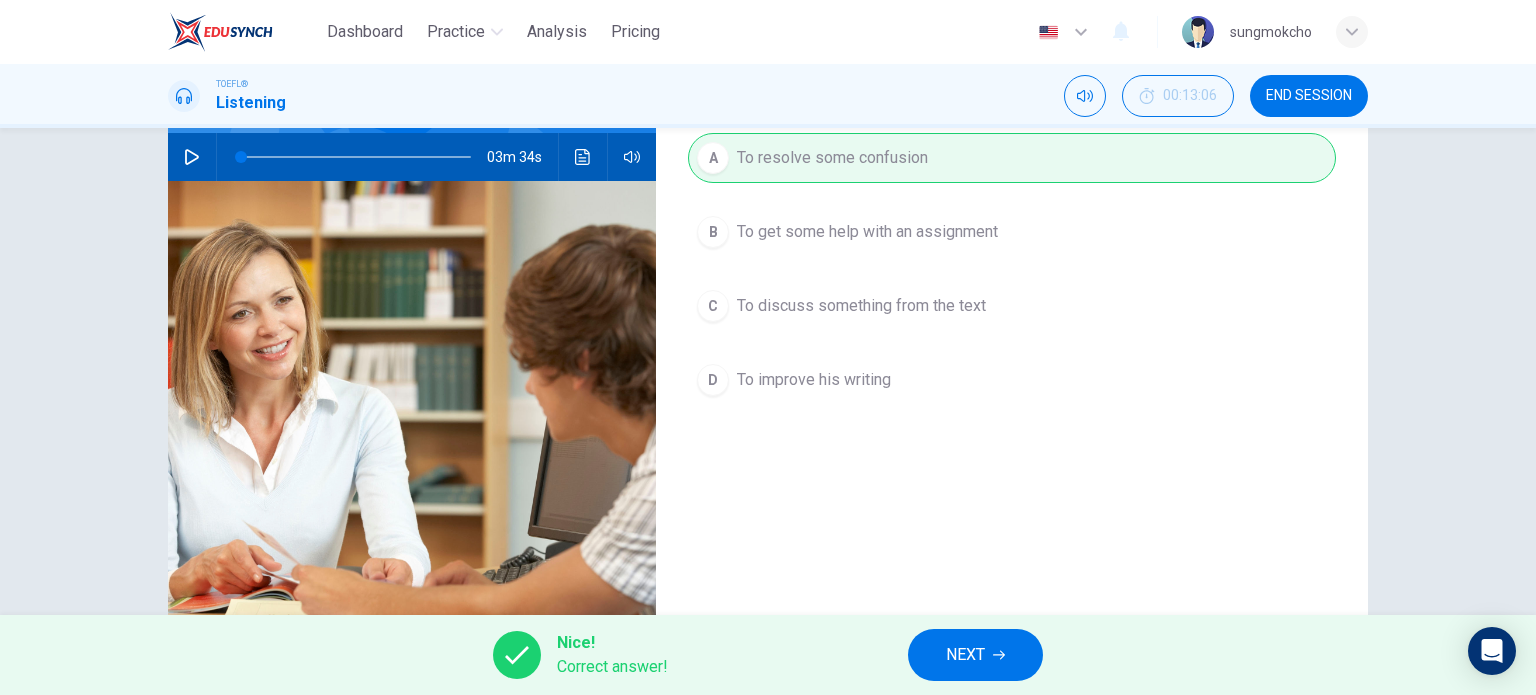 scroll, scrollTop: 200, scrollLeft: 0, axis: vertical 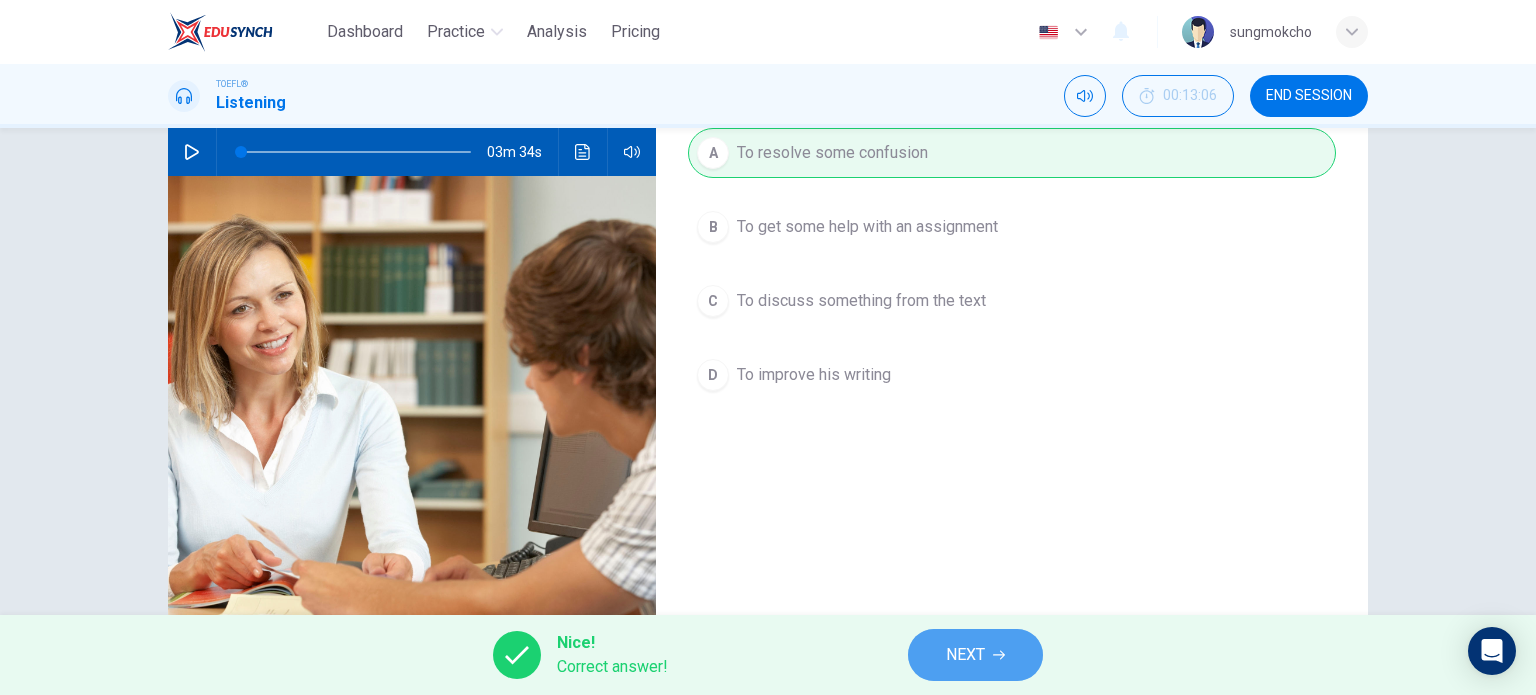 click on "NEXT" at bounding box center (975, 655) 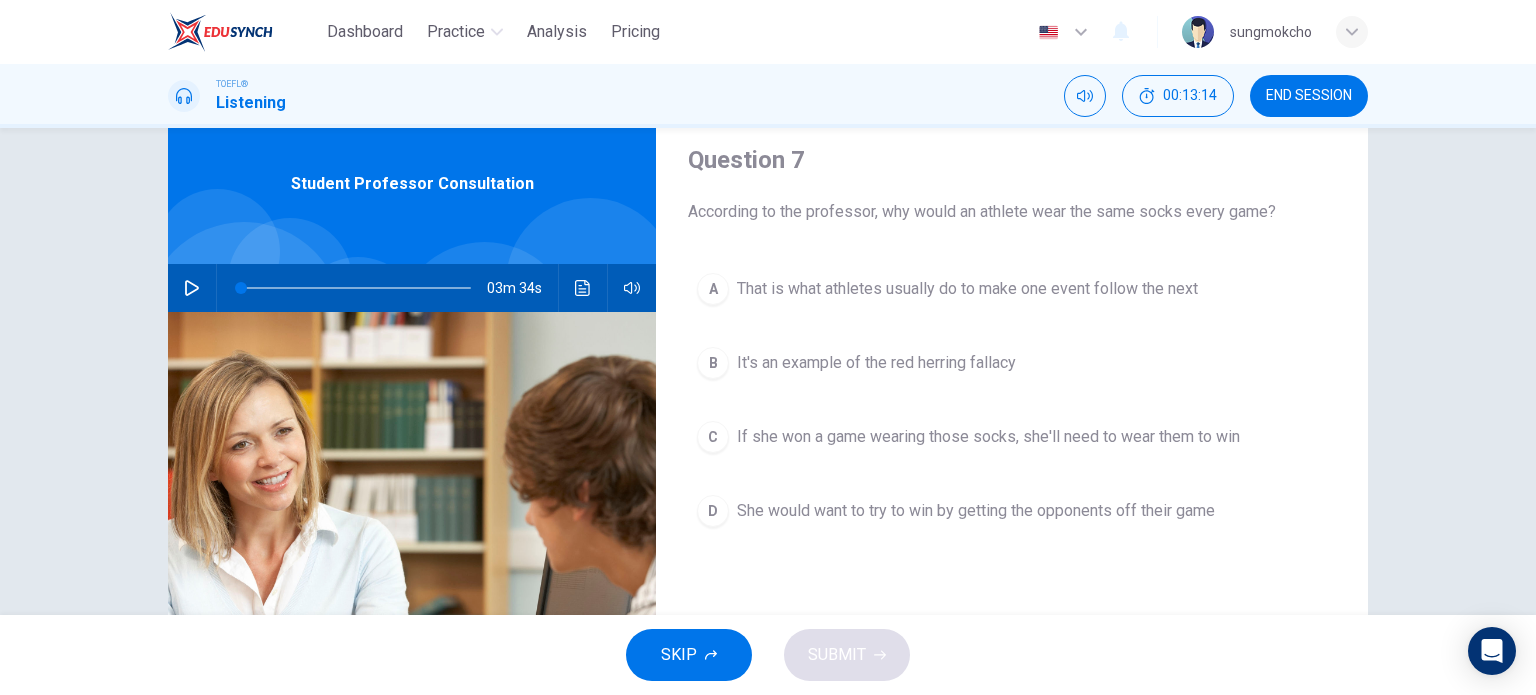 scroll, scrollTop: 100, scrollLeft: 0, axis: vertical 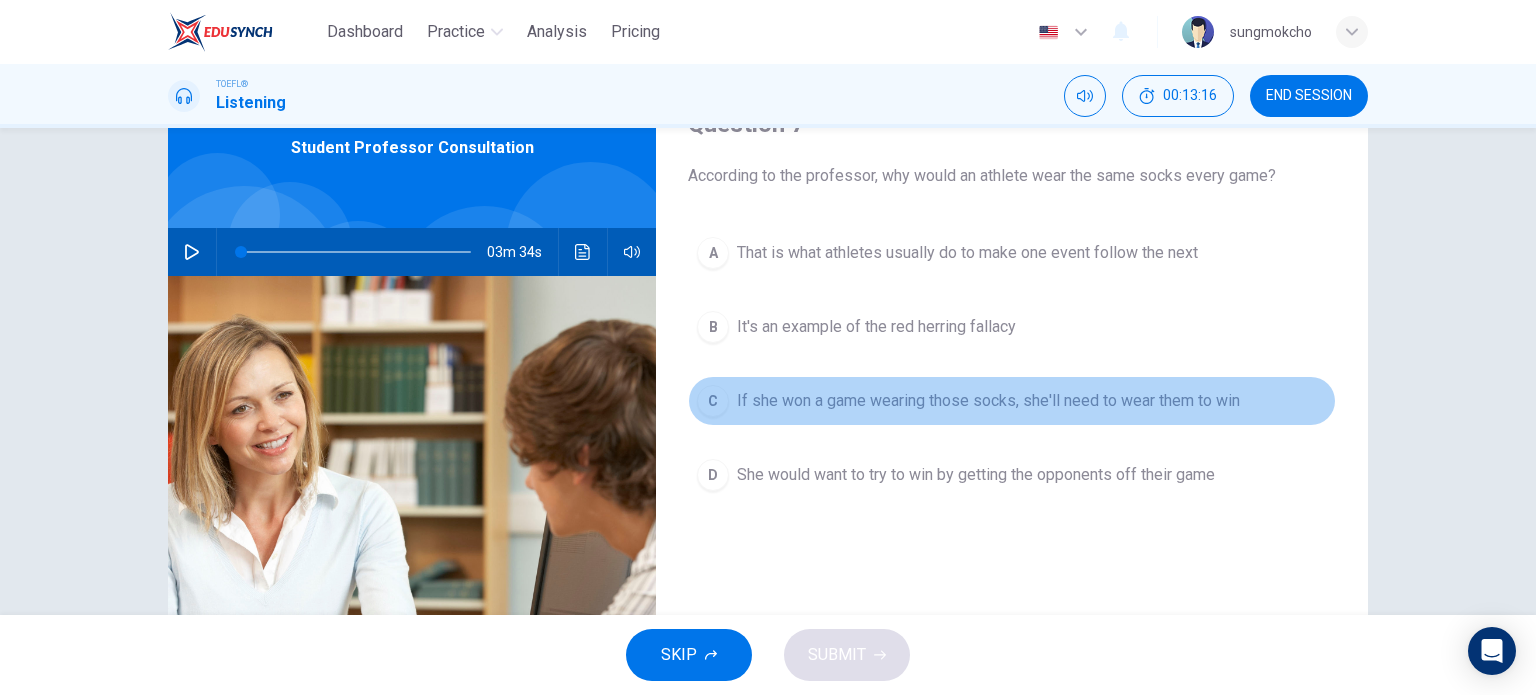 click on "If she won a game wearing those socks, she'll need to wear them to win" at bounding box center [988, 401] 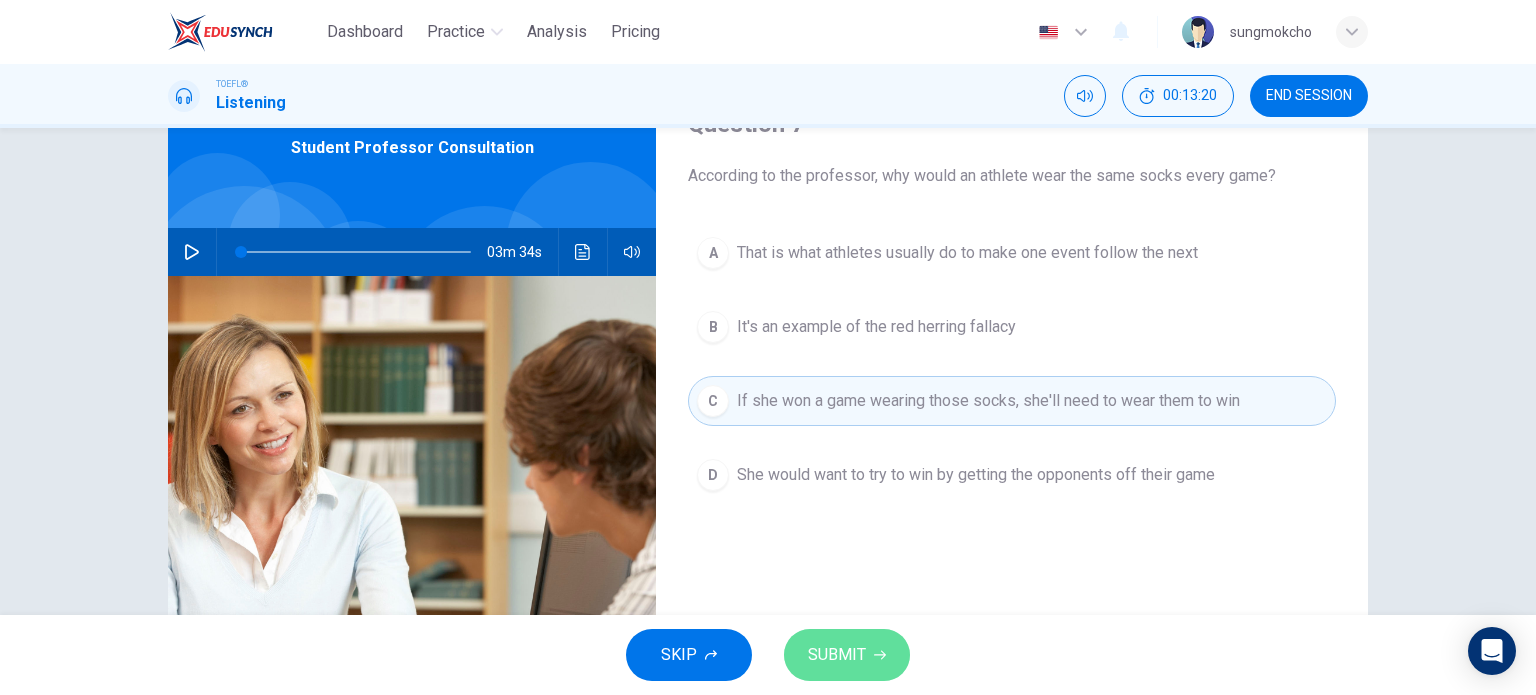 click on "SUBMIT" at bounding box center (837, 655) 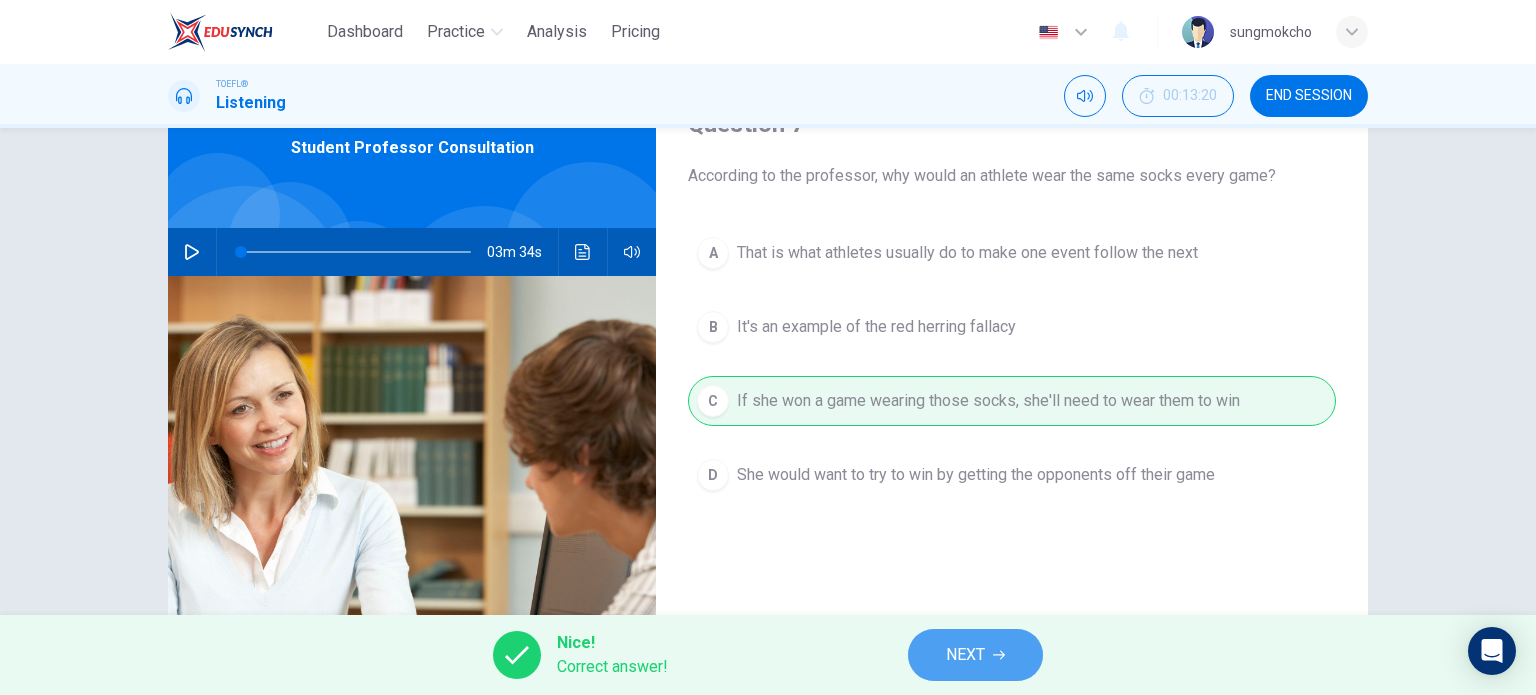 click on "NEXT" at bounding box center [965, 655] 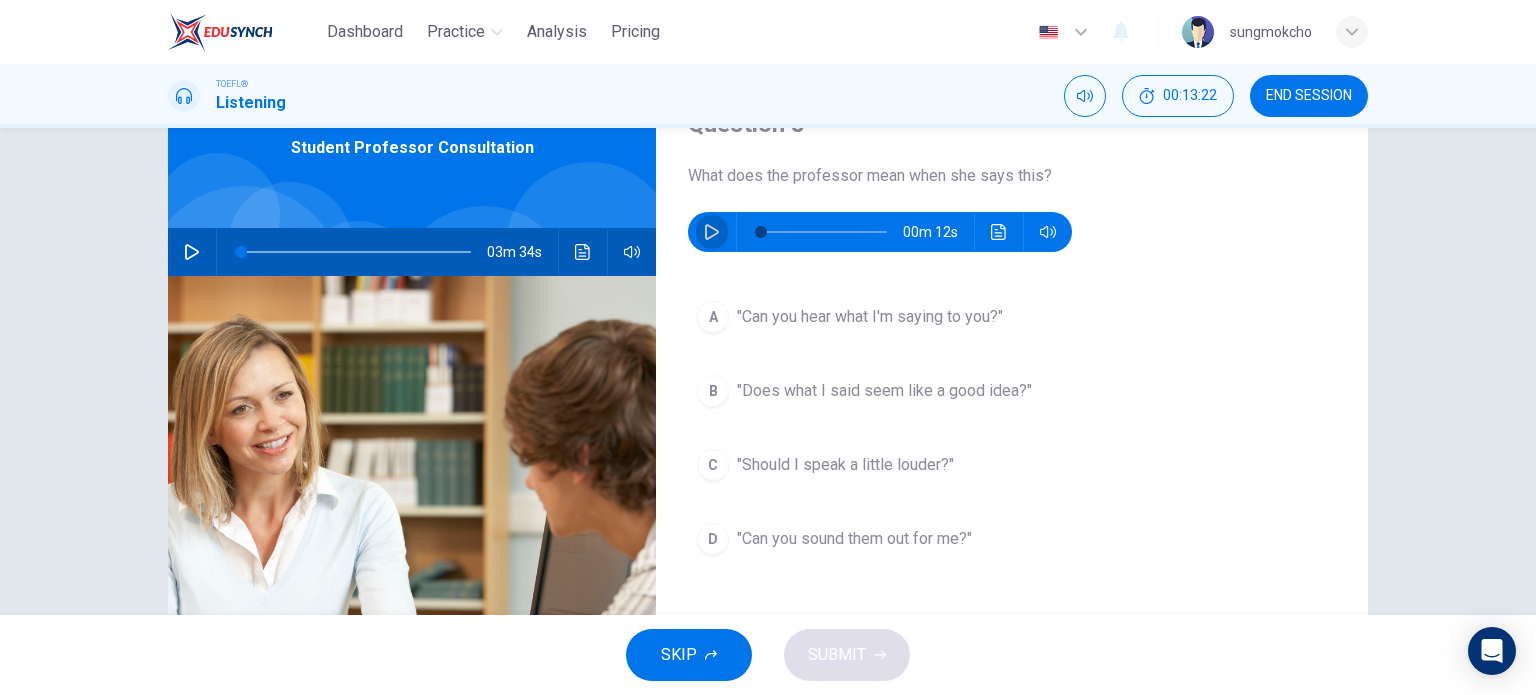 click 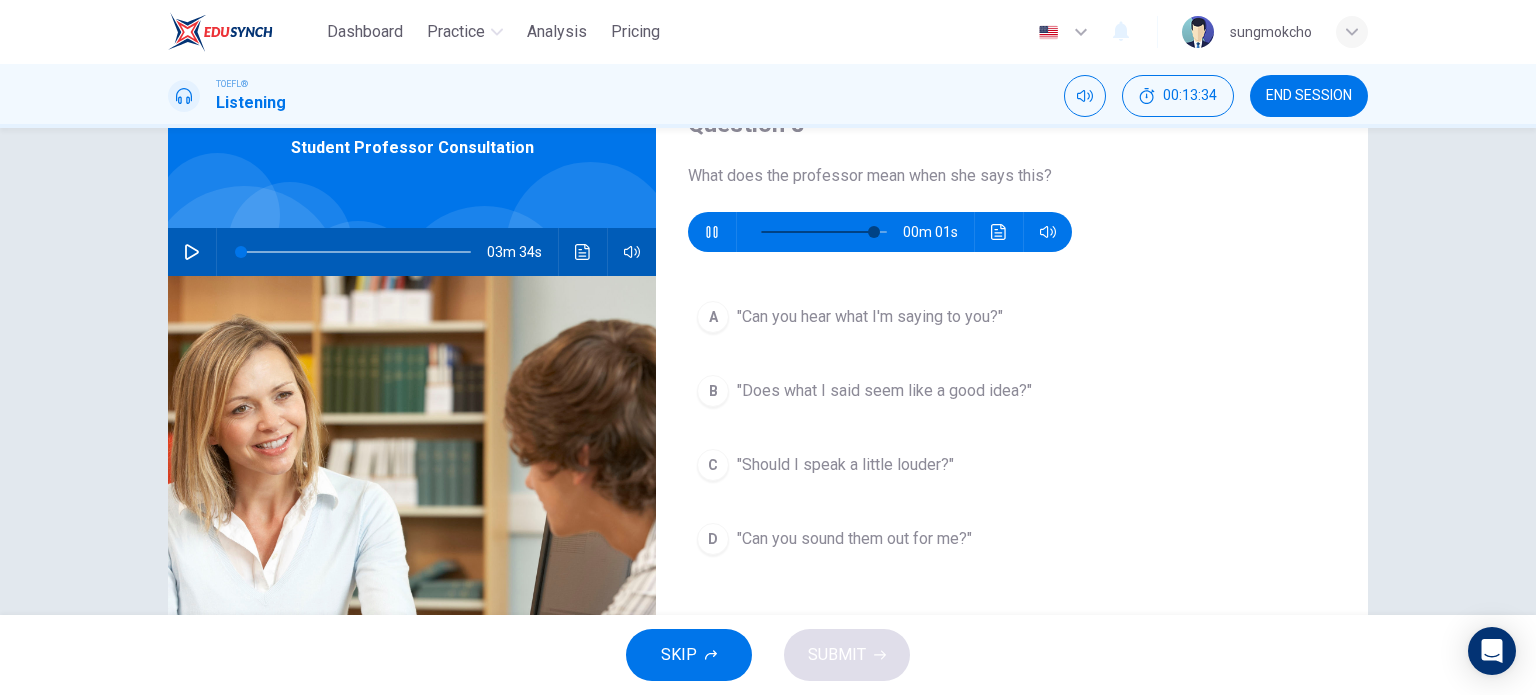 type on "0" 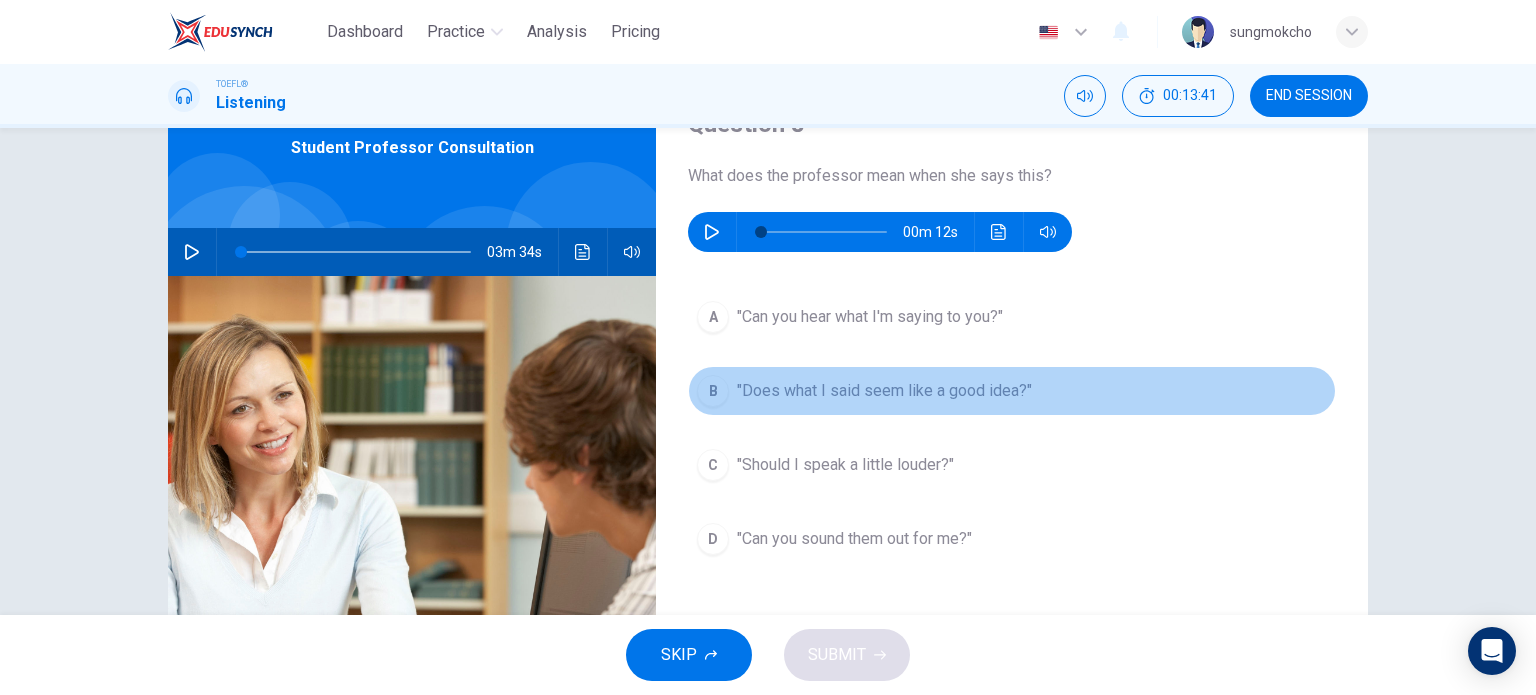 click on "B "Does what I said seem like a good idea?"" at bounding box center [1012, 391] 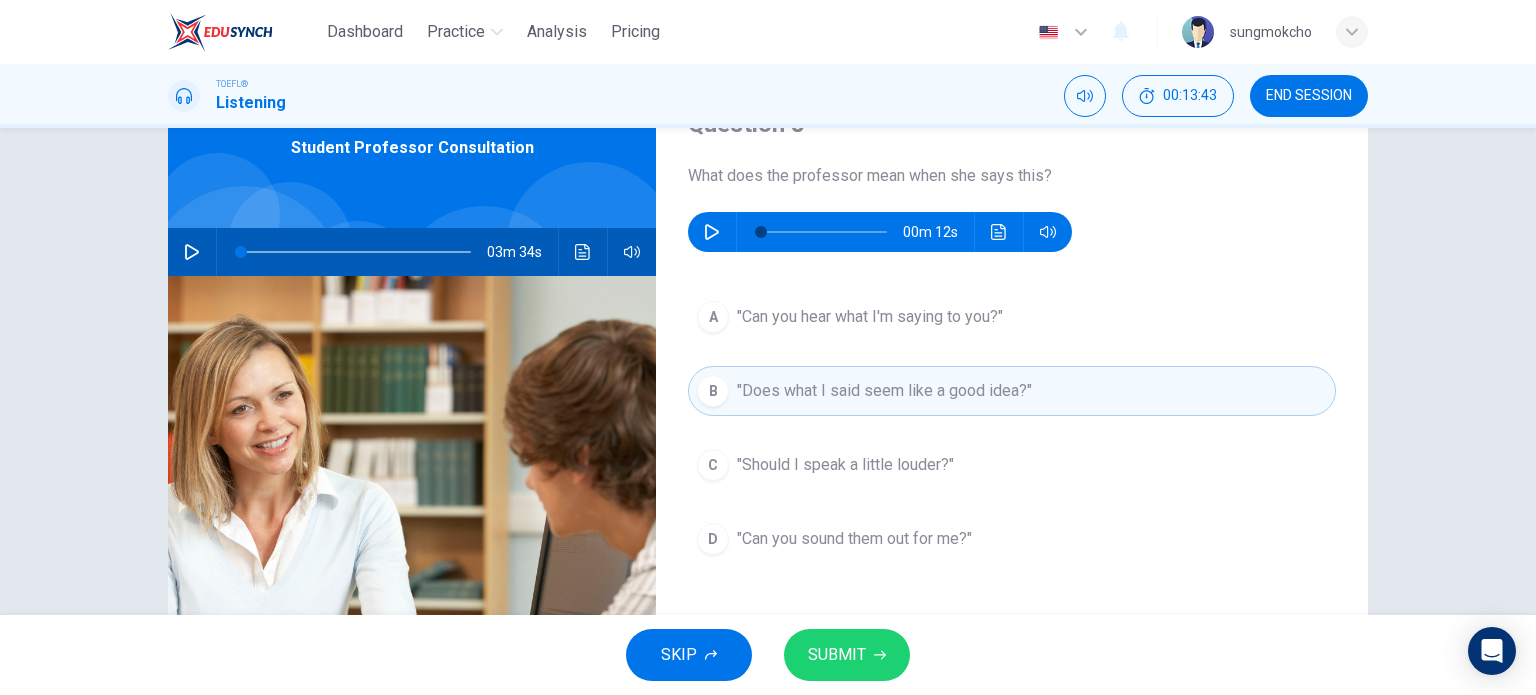 click on "SUBMIT" at bounding box center (847, 655) 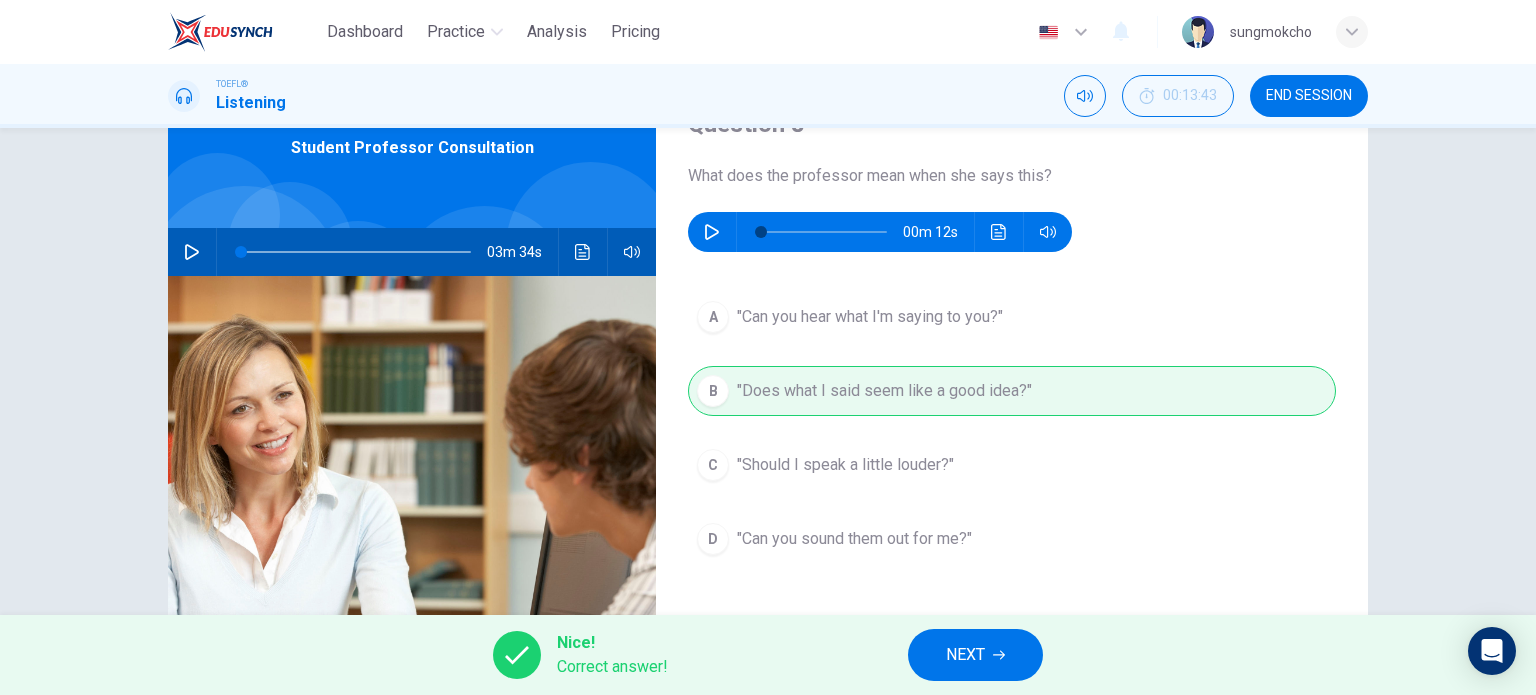 click on "NEXT" at bounding box center (965, 655) 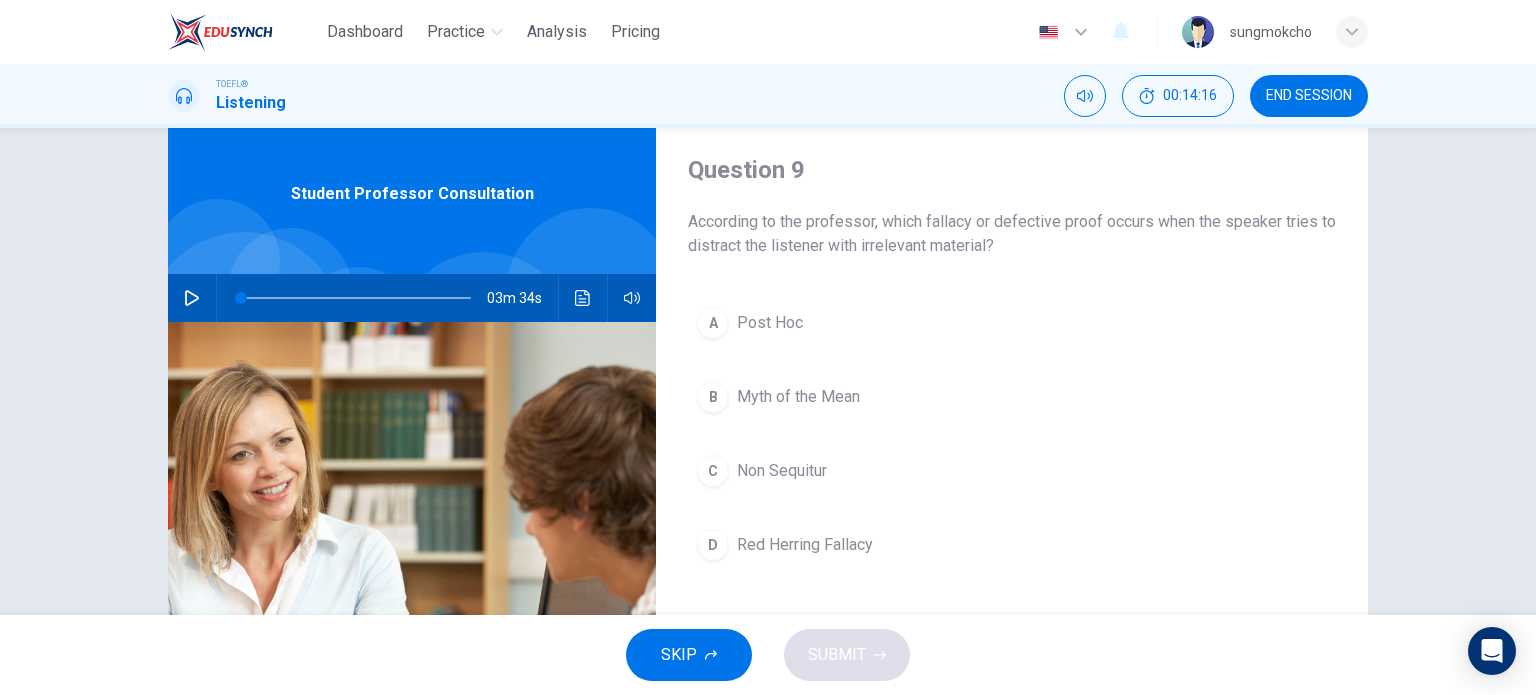 scroll, scrollTop: 100, scrollLeft: 0, axis: vertical 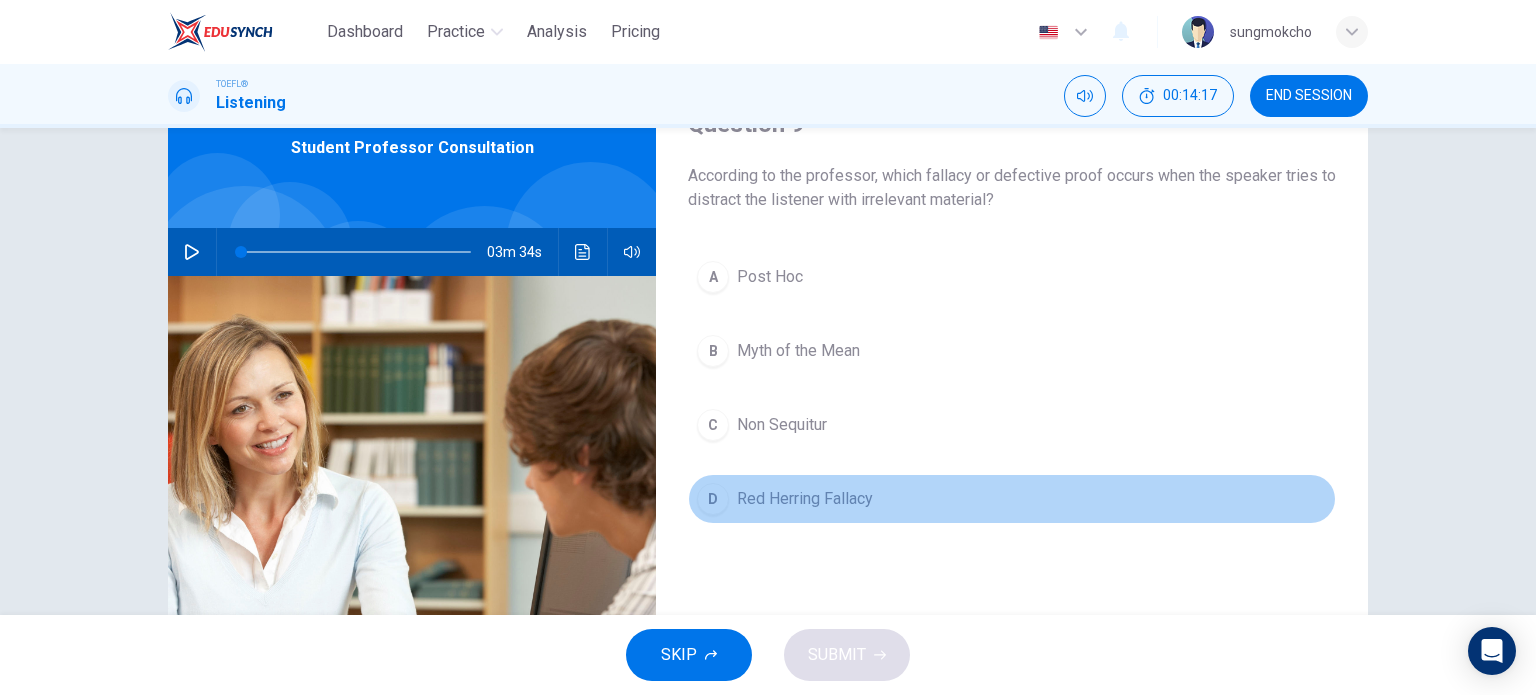 click on "Red Herring Fallacy" at bounding box center [805, 499] 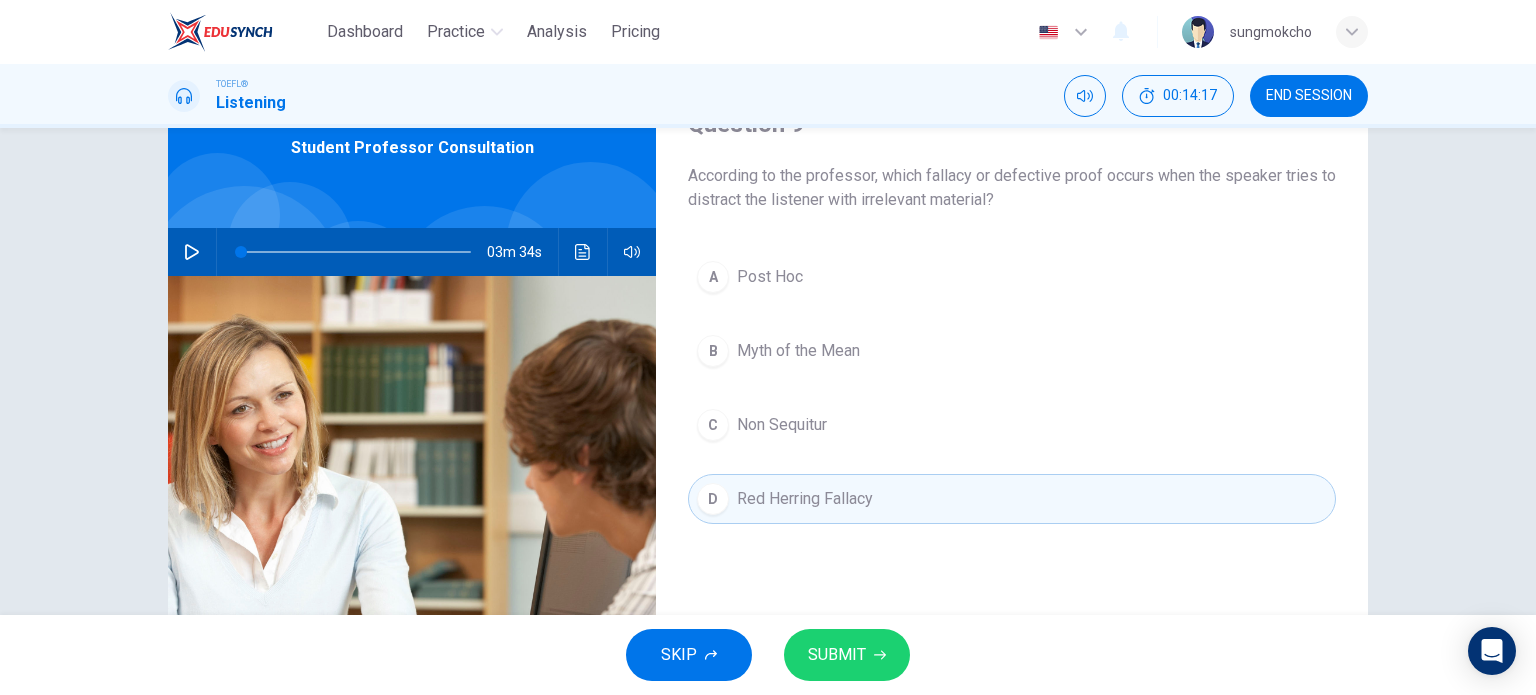 click on "SUBMIT" at bounding box center [847, 655] 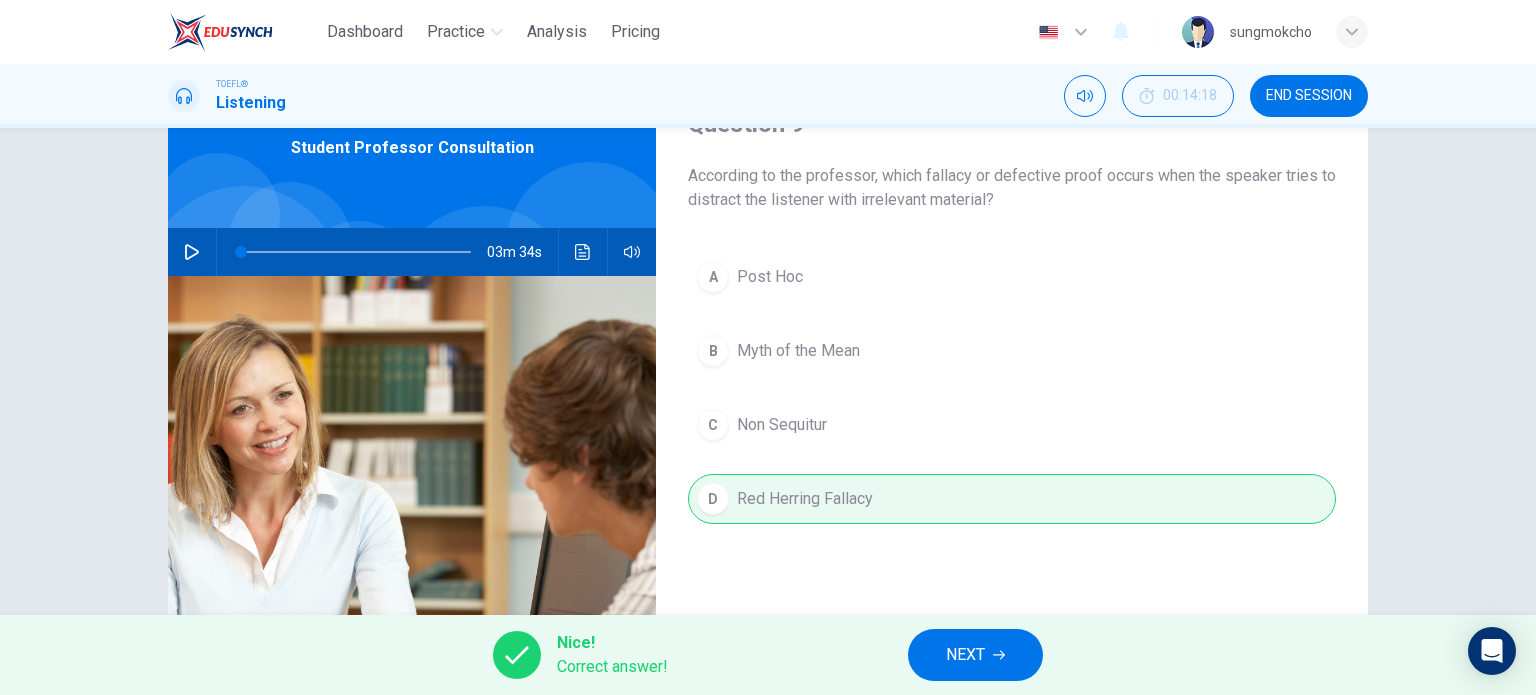 click on "NEXT" at bounding box center [975, 655] 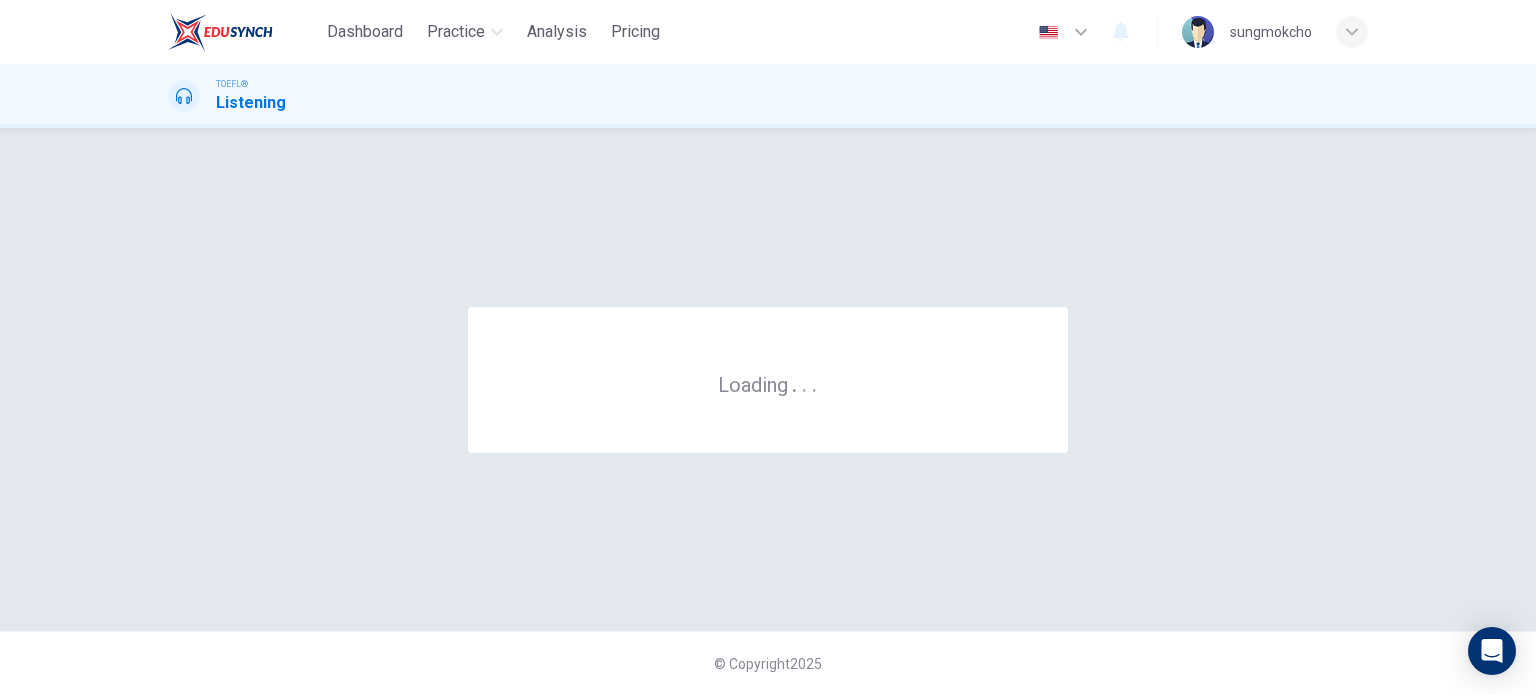 scroll, scrollTop: 0, scrollLeft: 0, axis: both 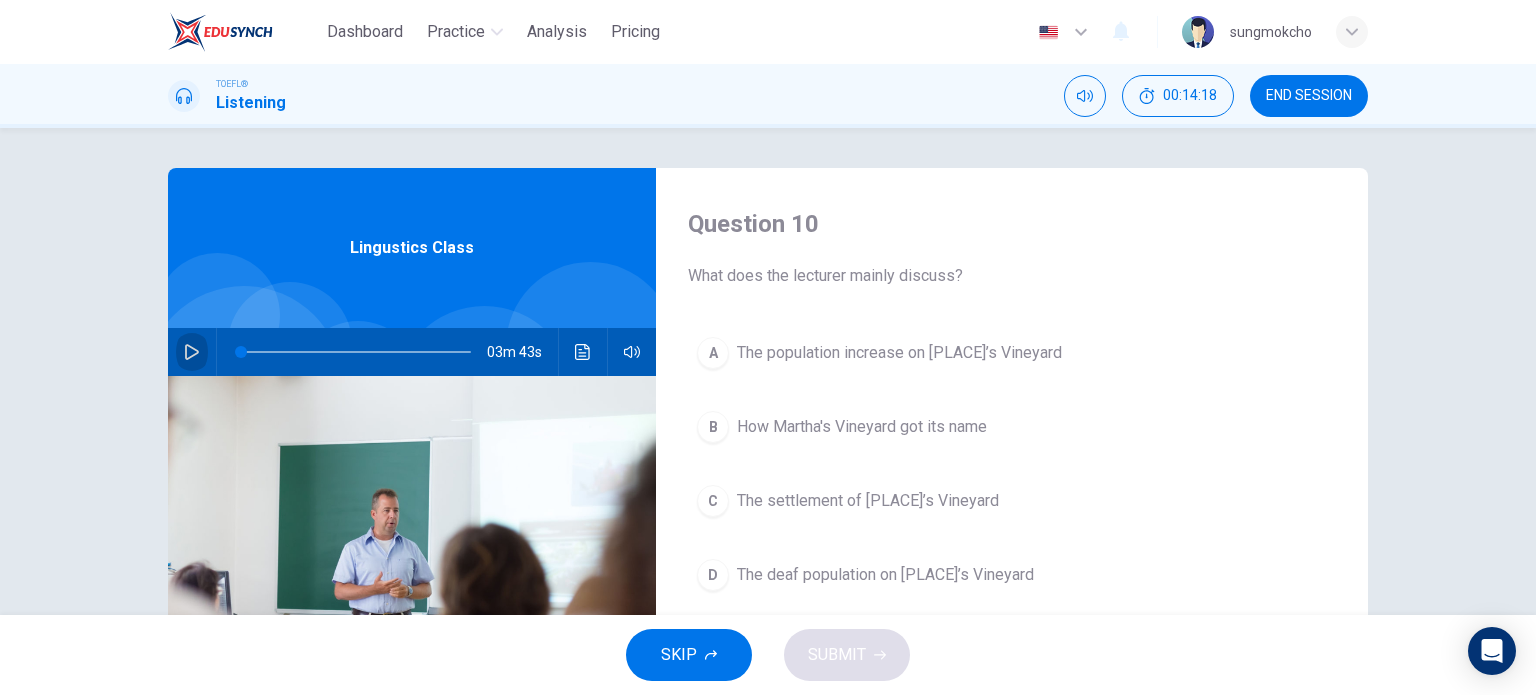 click 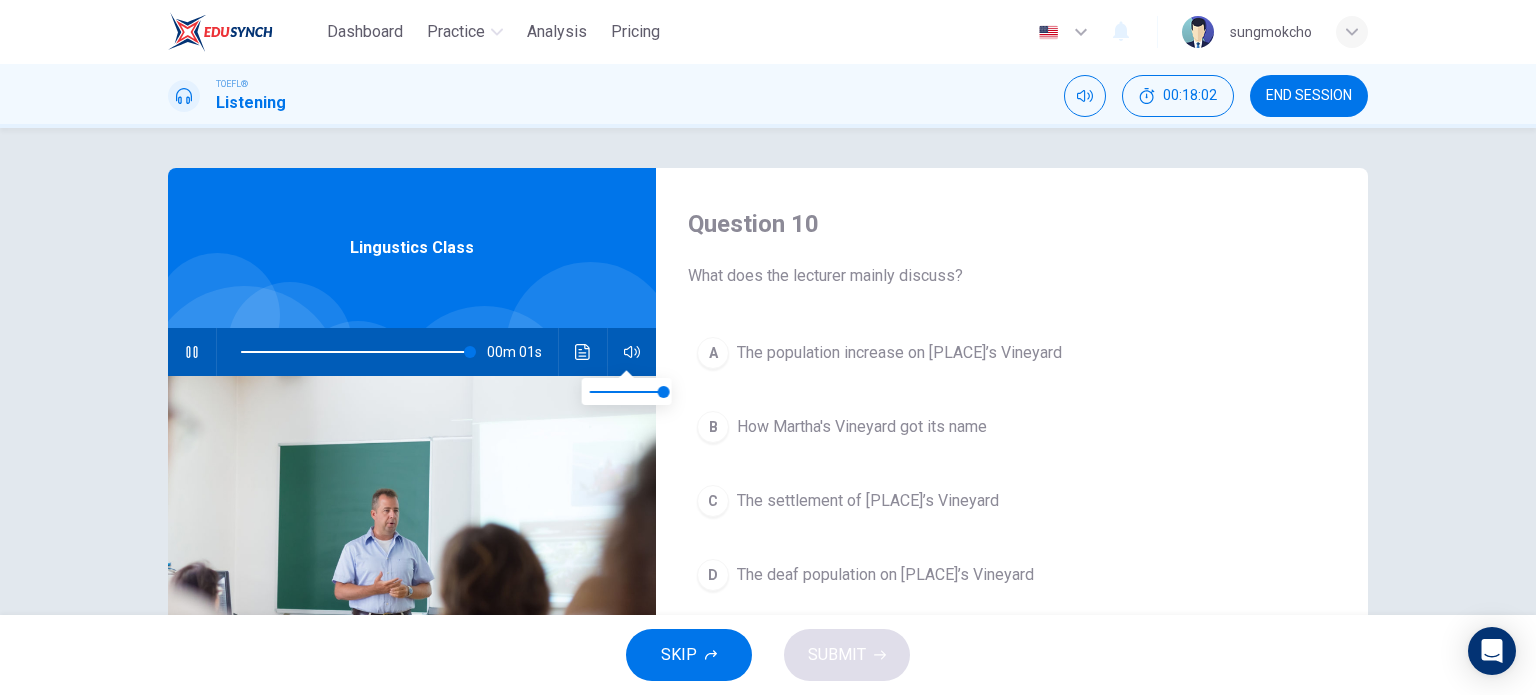 type on "0" 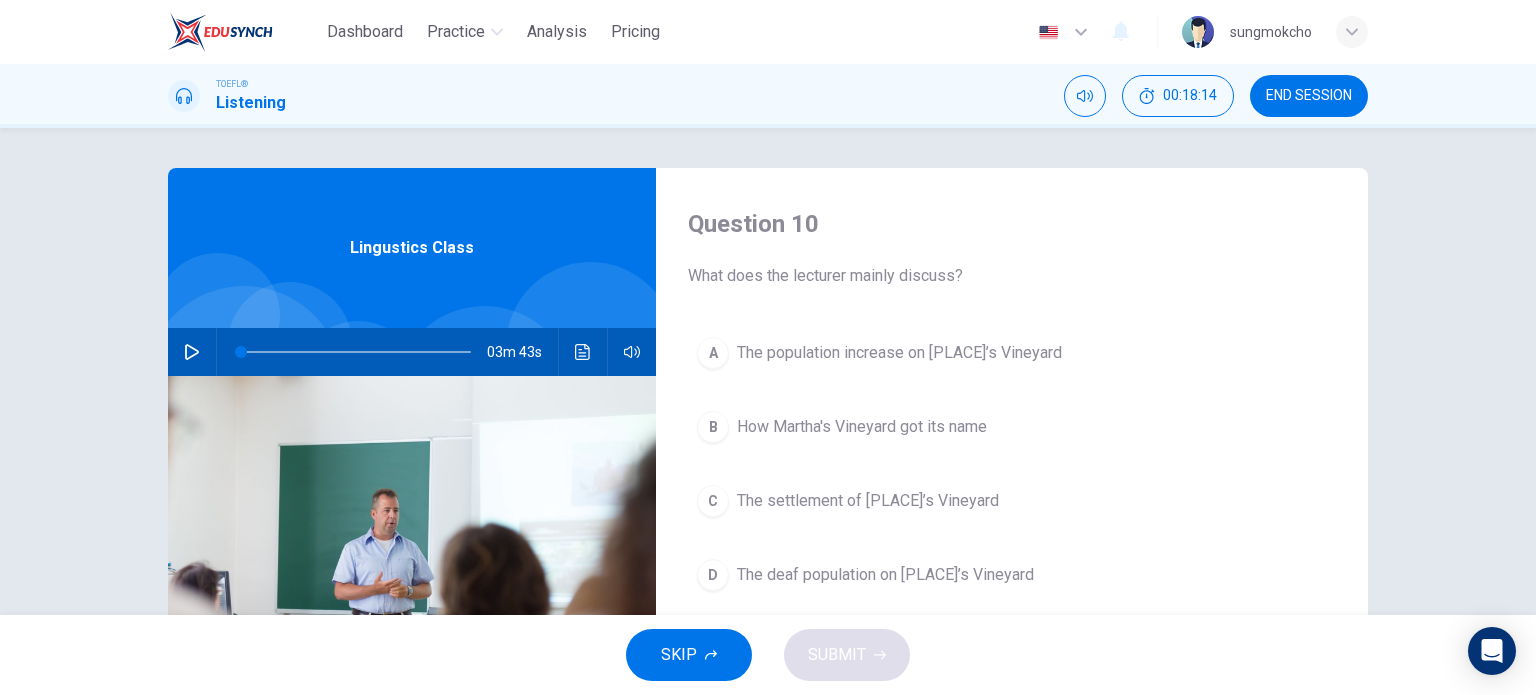 click on "The deaf population on Martha's Vineyard" at bounding box center [885, 575] 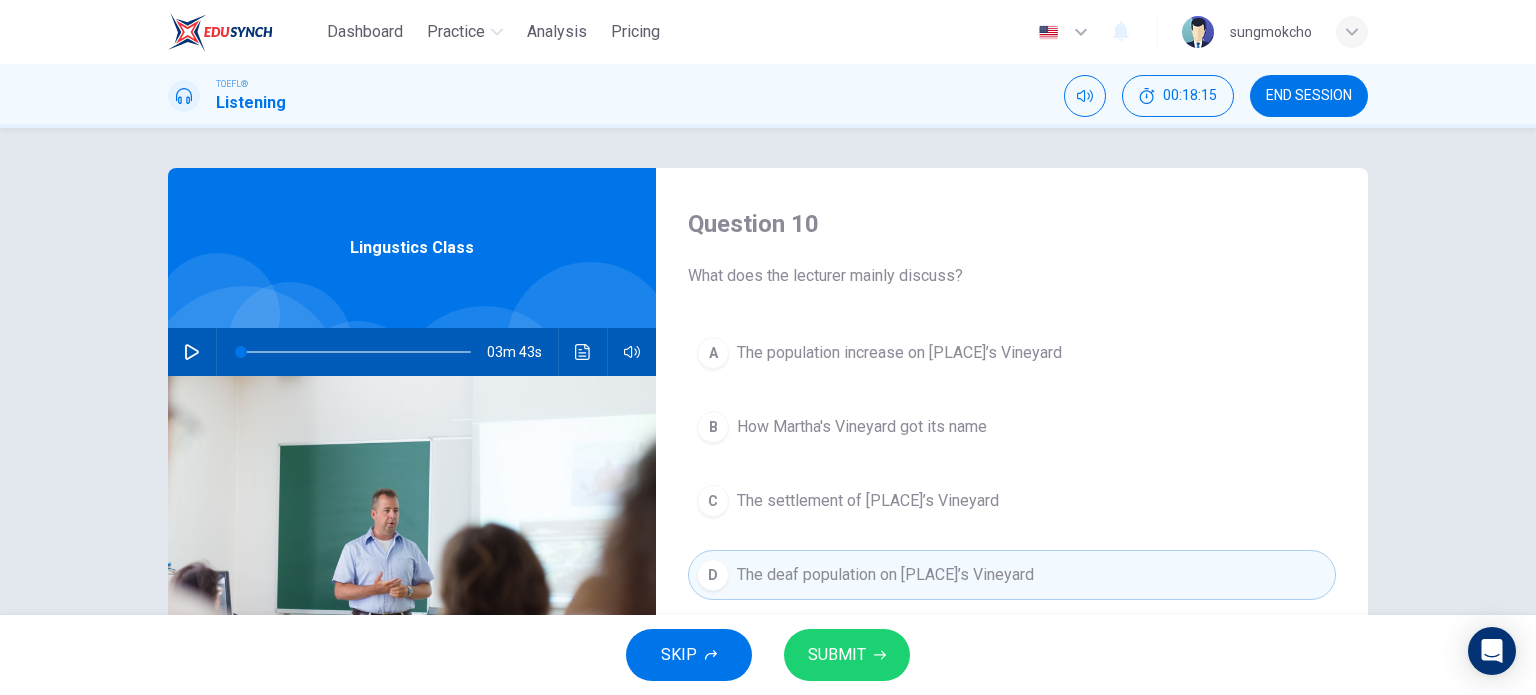 scroll, scrollTop: 100, scrollLeft: 0, axis: vertical 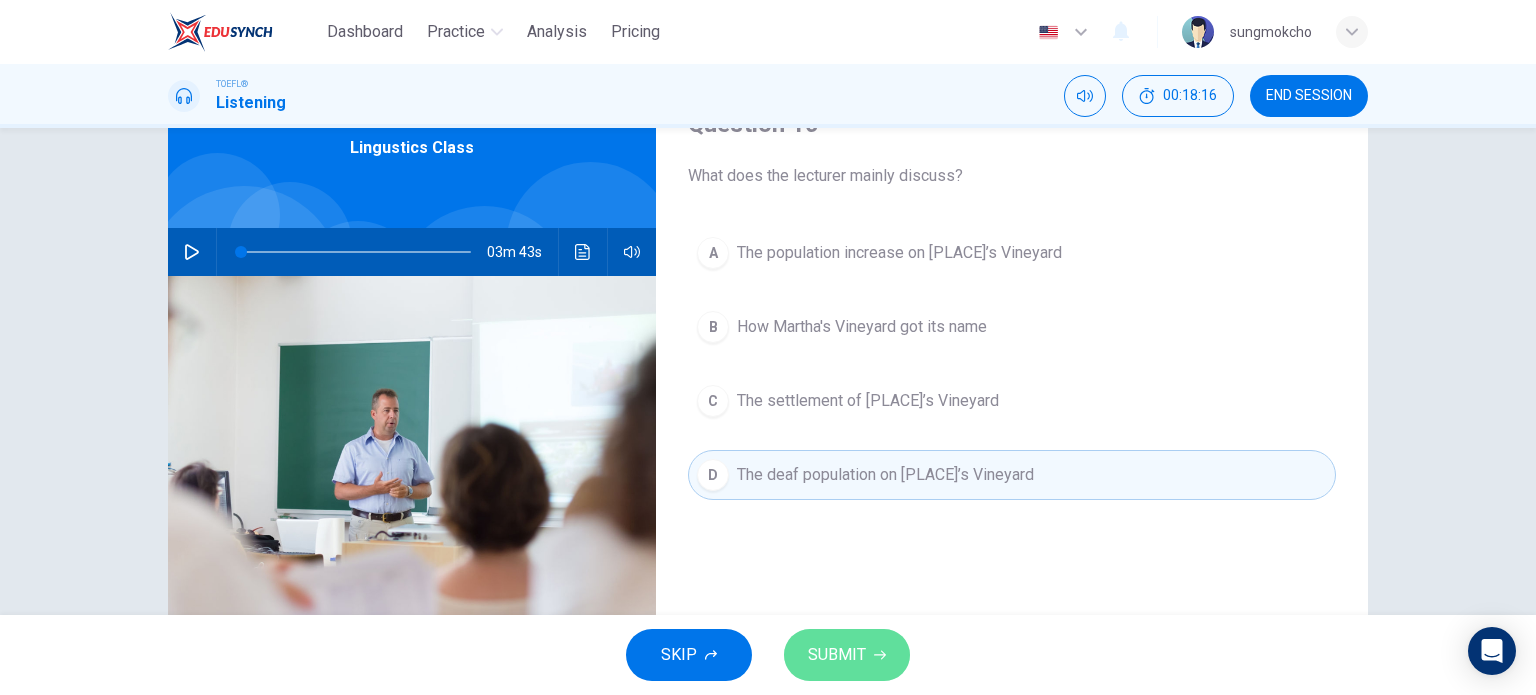 click on "SUBMIT" at bounding box center (837, 655) 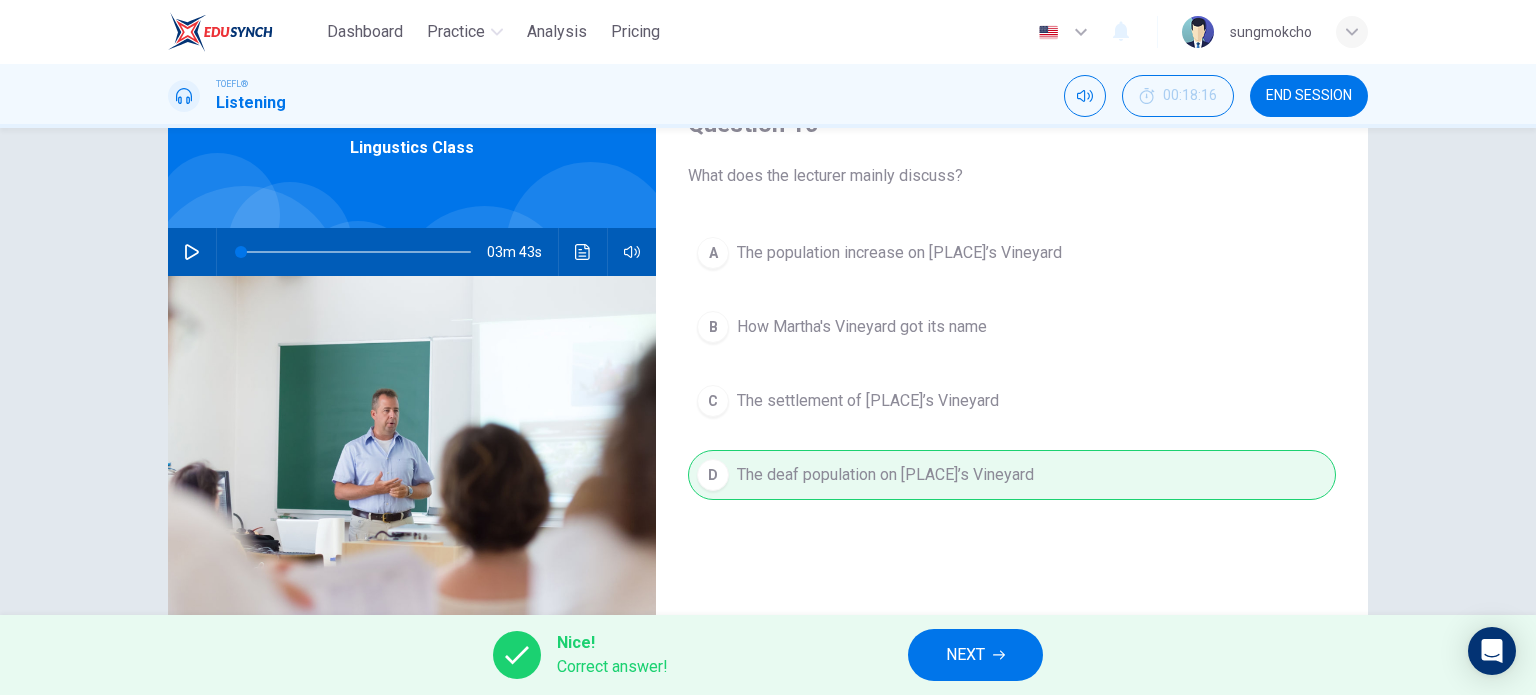 click on "NEXT" at bounding box center (965, 655) 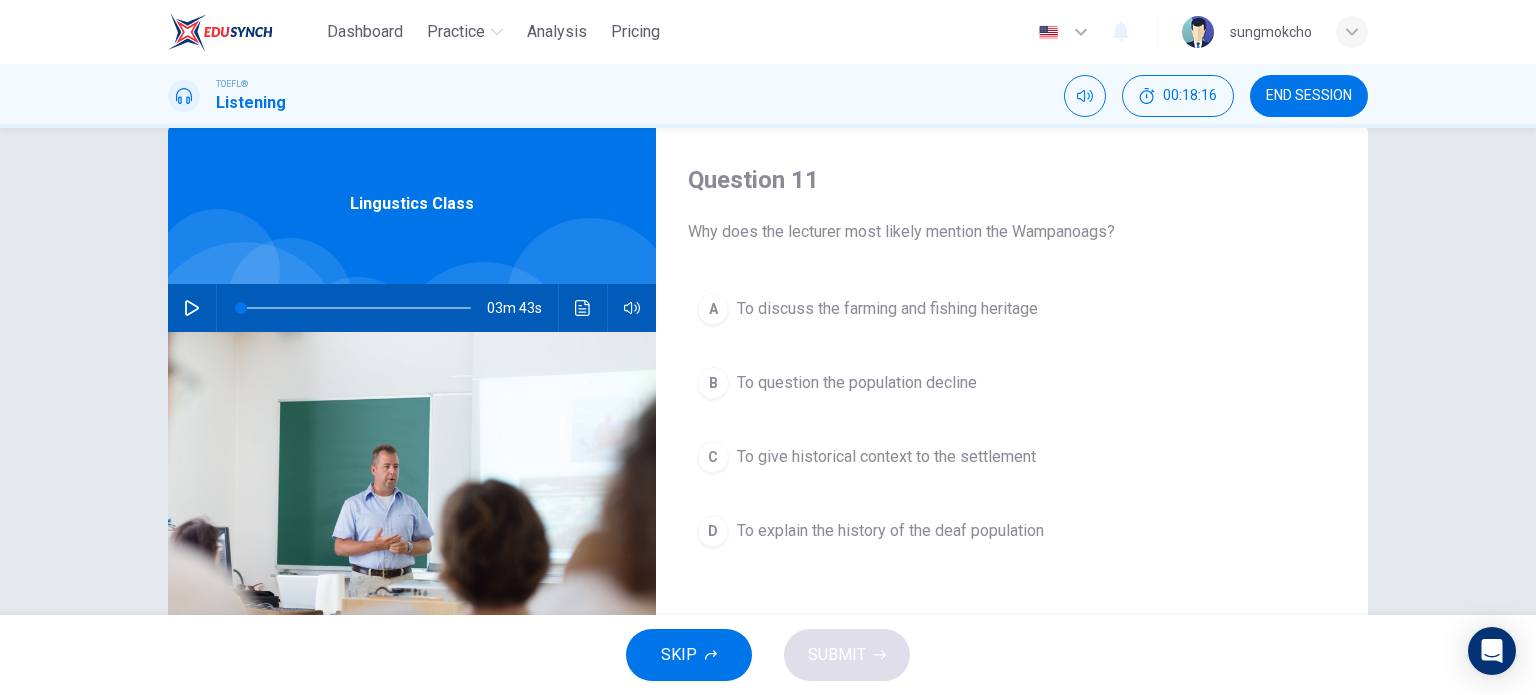 scroll, scrollTop: 0, scrollLeft: 0, axis: both 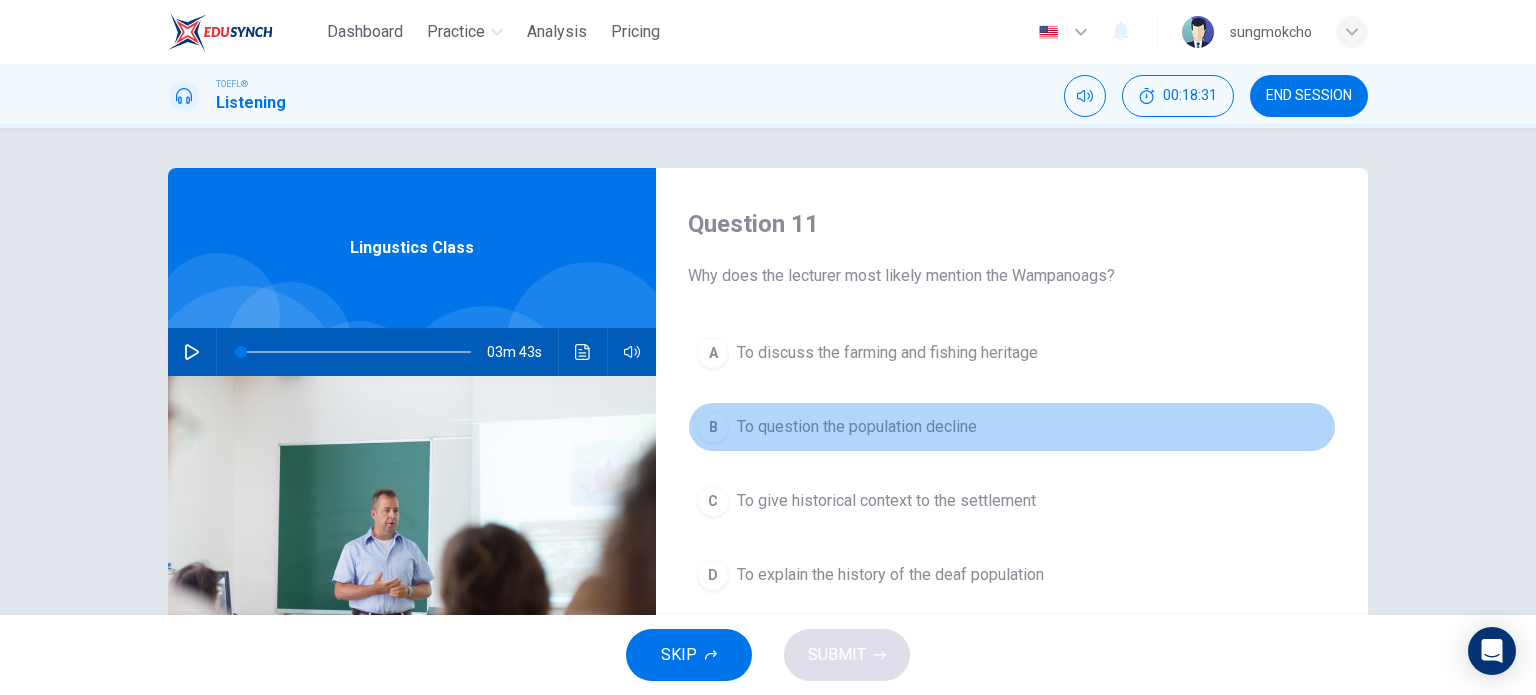 click on "To question the population decline" at bounding box center (857, 427) 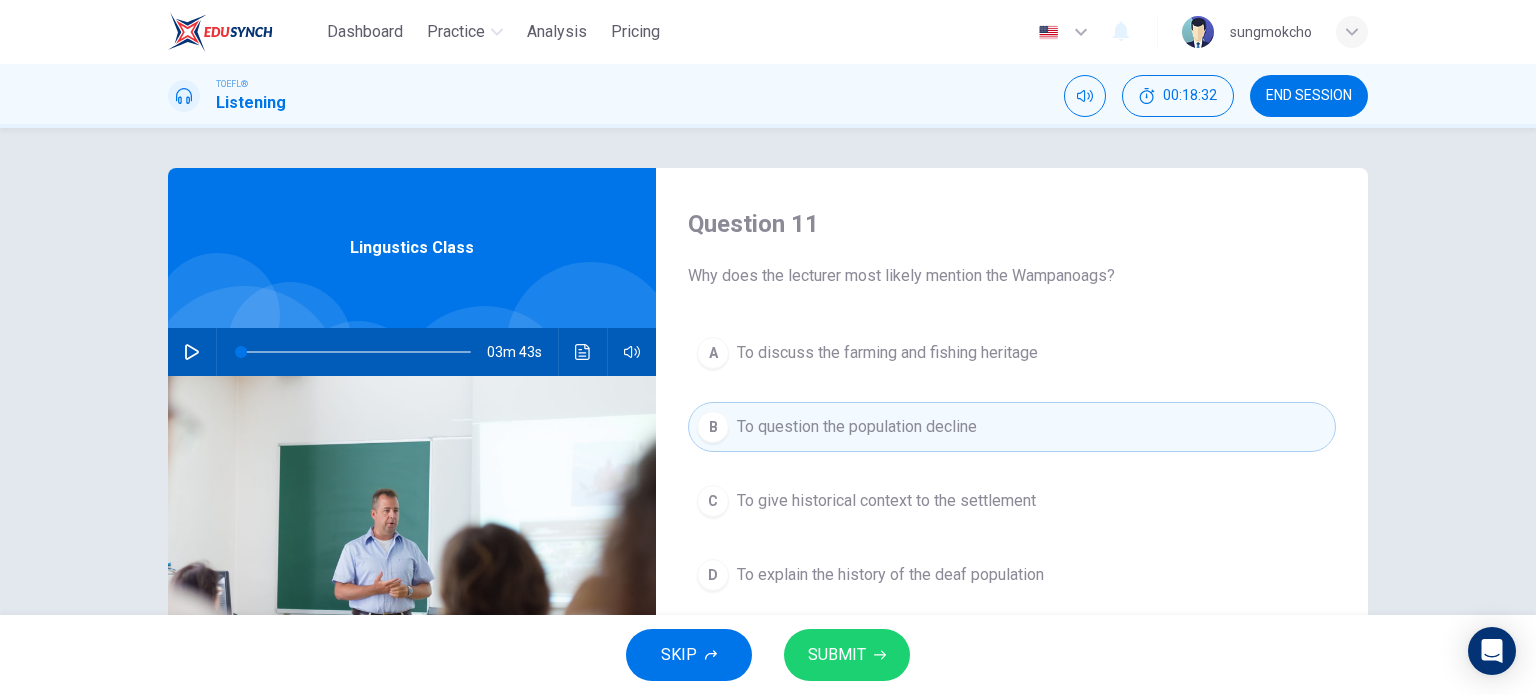 click on "SUBMIT" at bounding box center (837, 655) 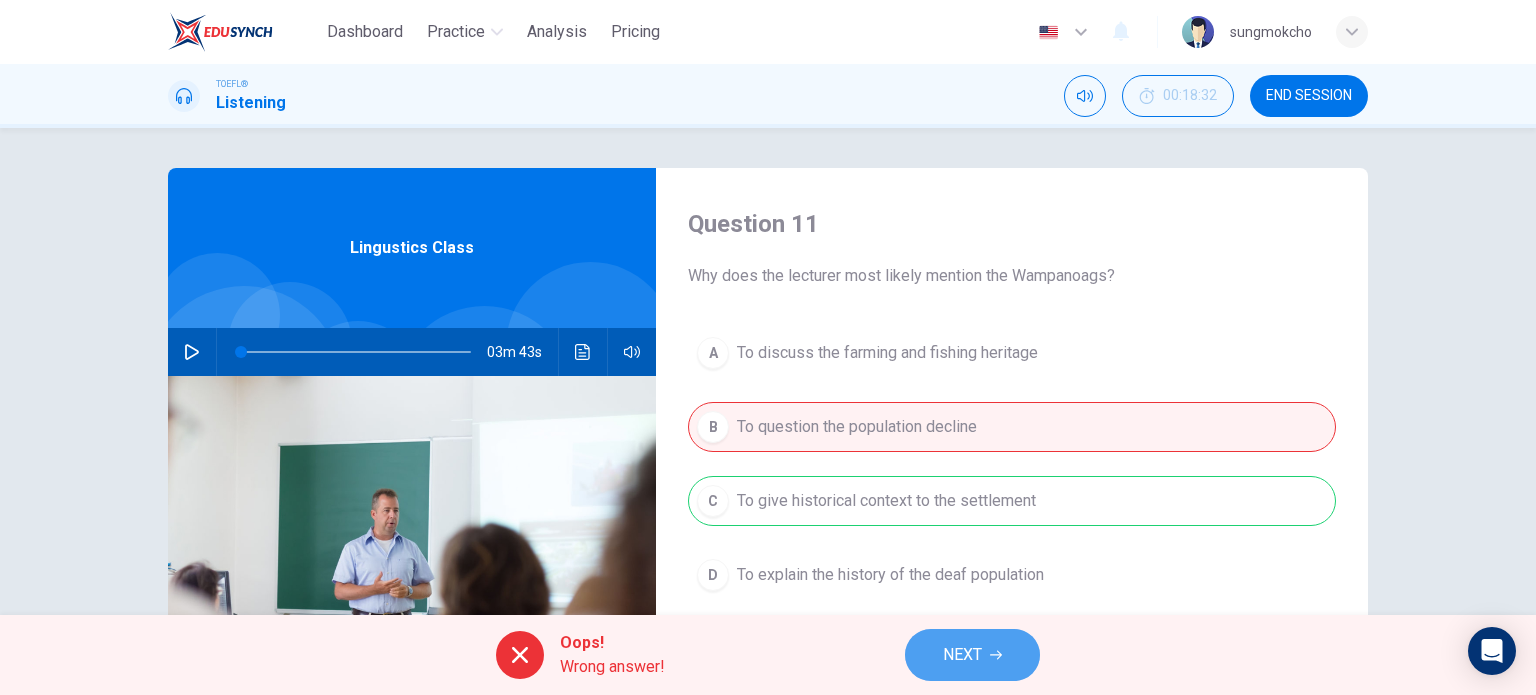 click on "NEXT" at bounding box center (962, 655) 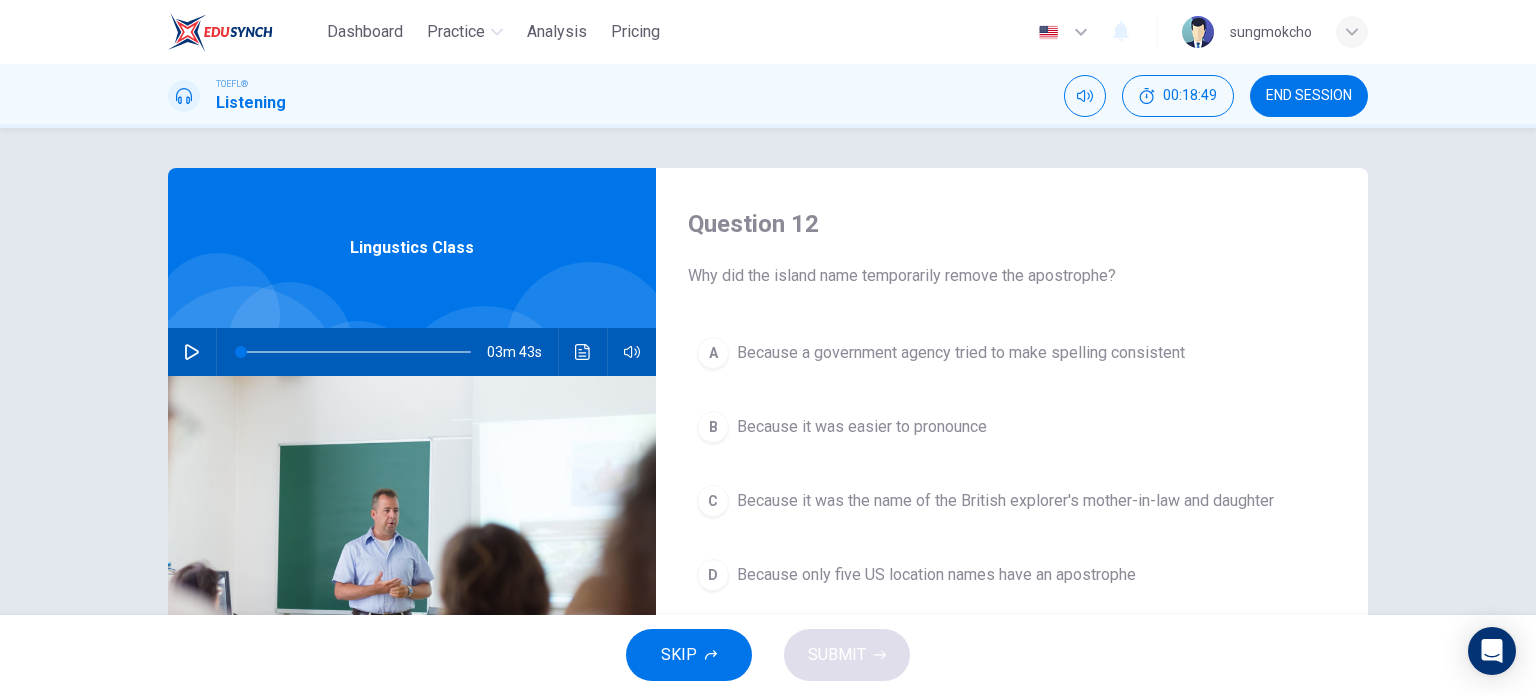 click on "Because it was the name of the British explorer's mother-in-law and daughter" at bounding box center [1005, 501] 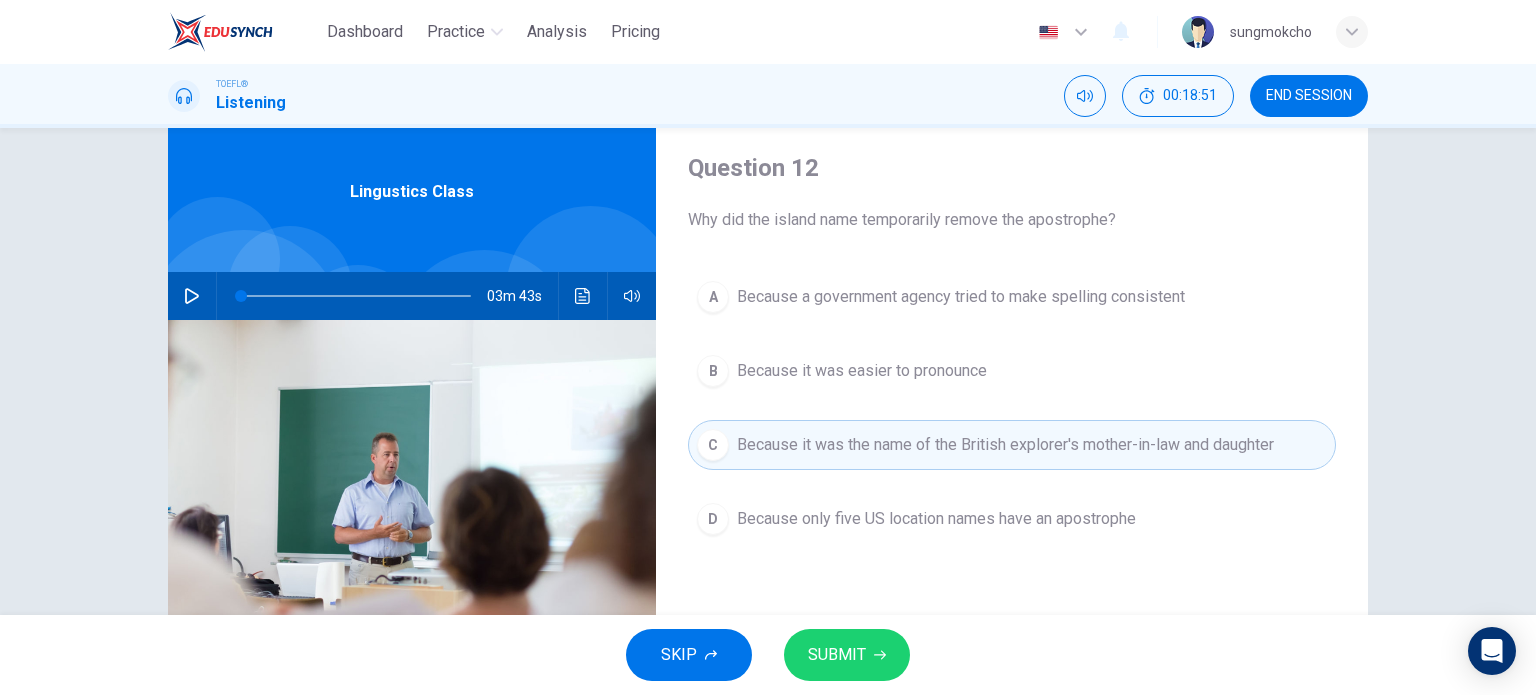scroll, scrollTop: 100, scrollLeft: 0, axis: vertical 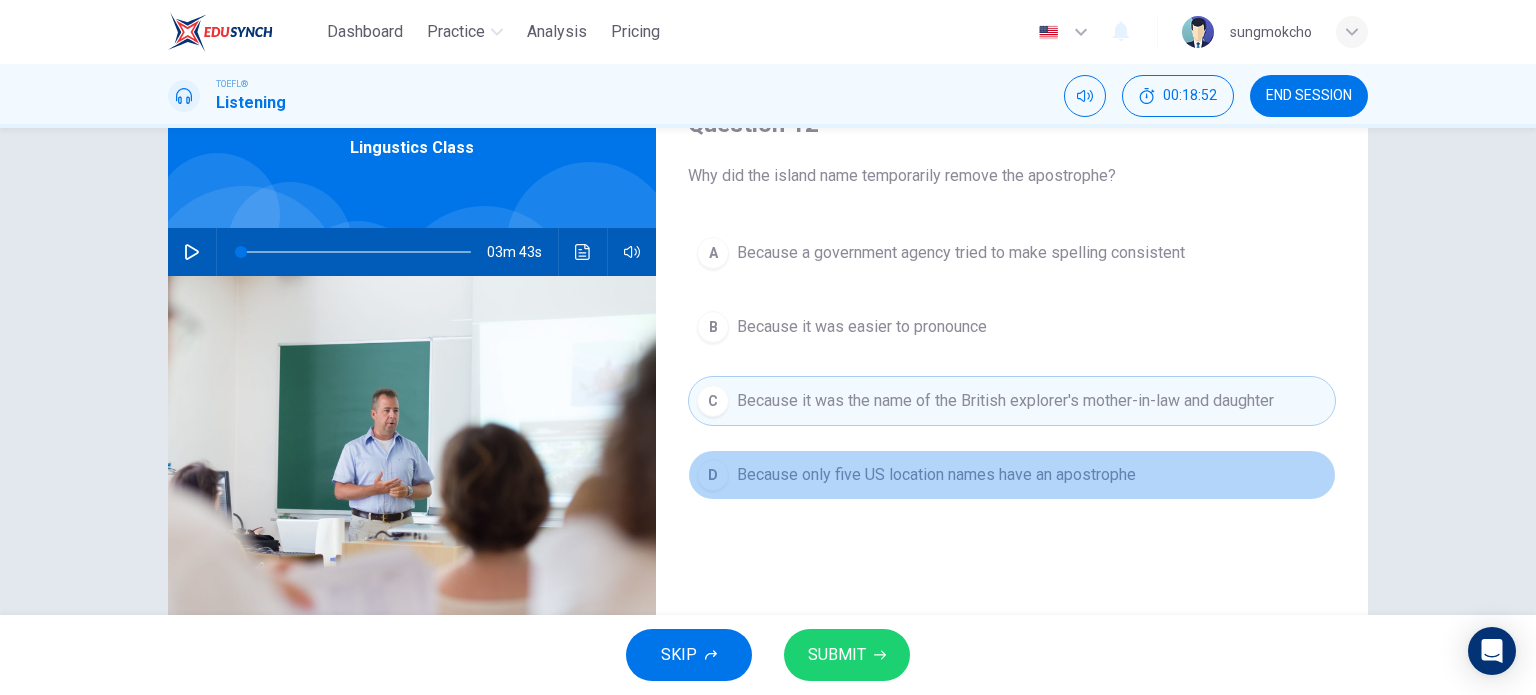 click on "Because only five US location names have an apostrophe" at bounding box center [936, 475] 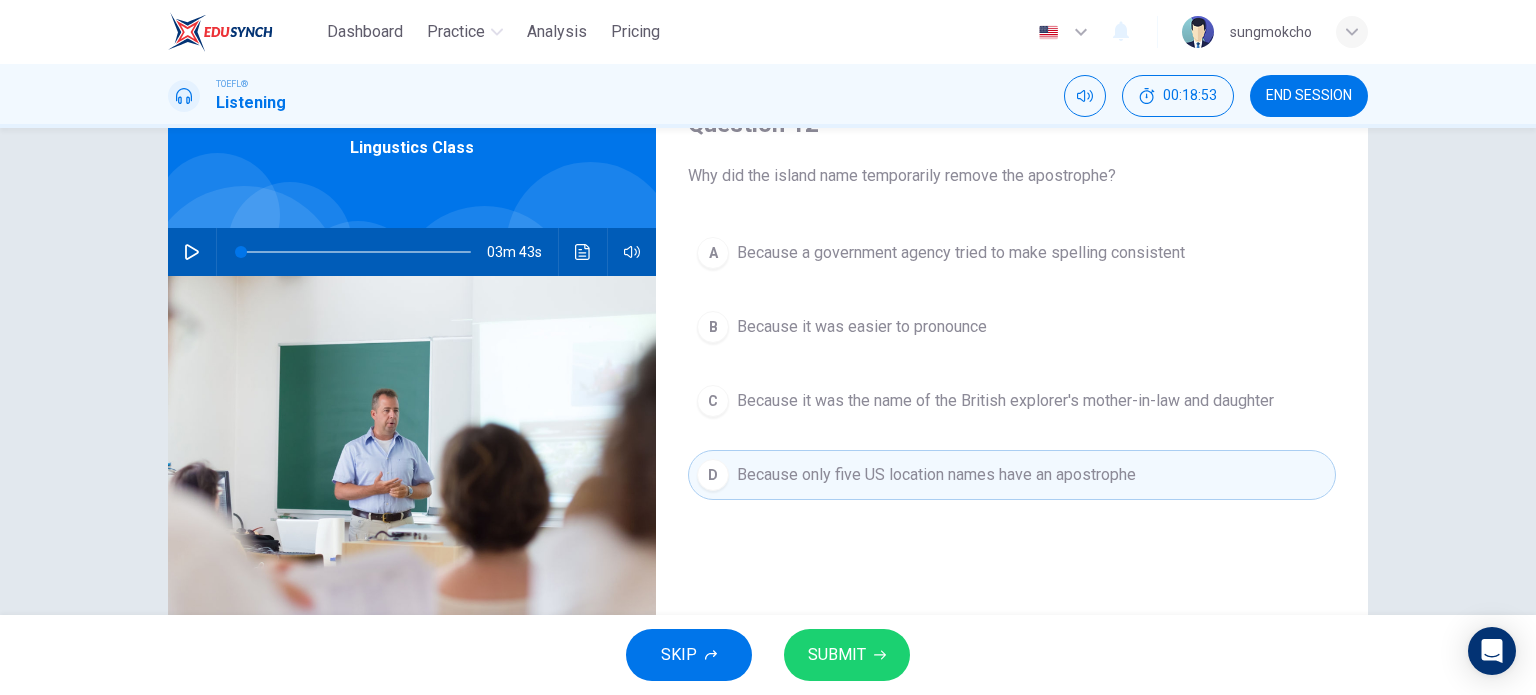 click on "SUBMIT" at bounding box center [847, 655] 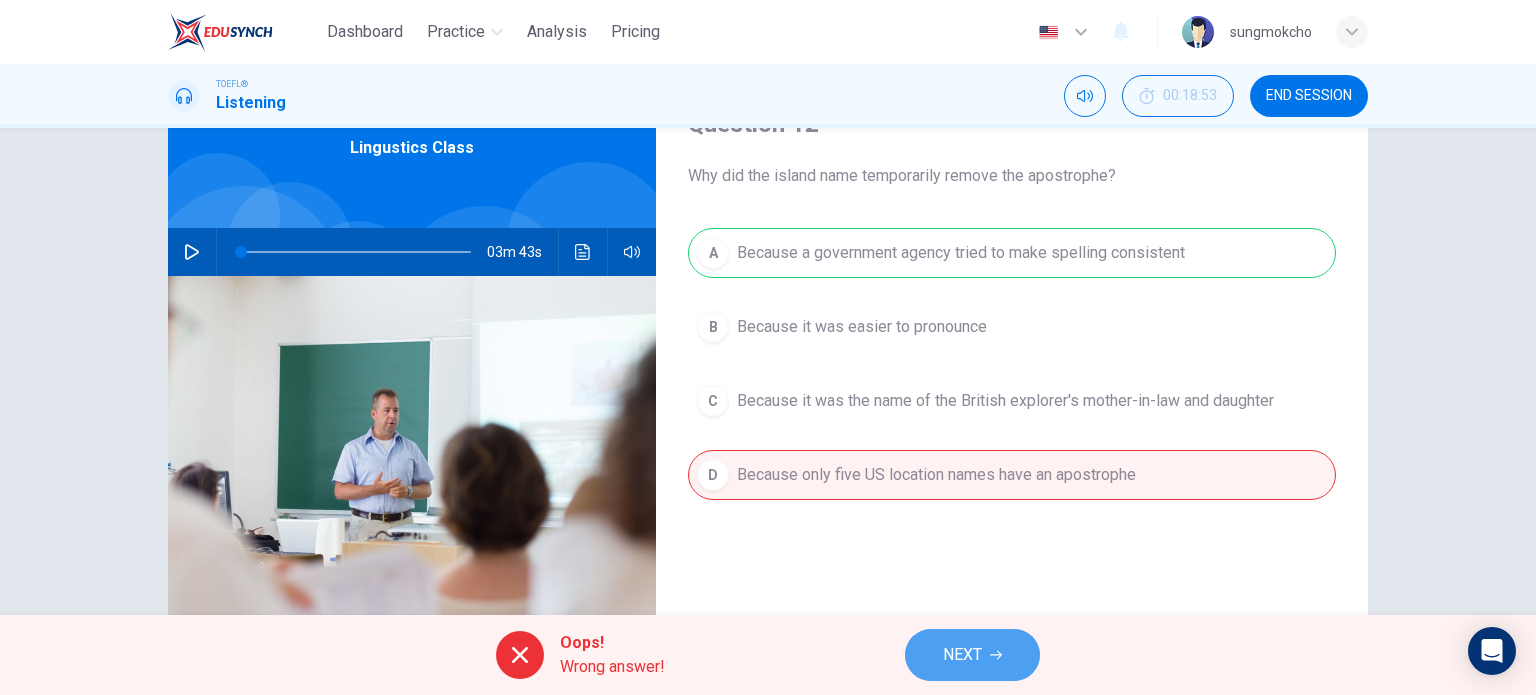 click on "NEXT" at bounding box center [972, 655] 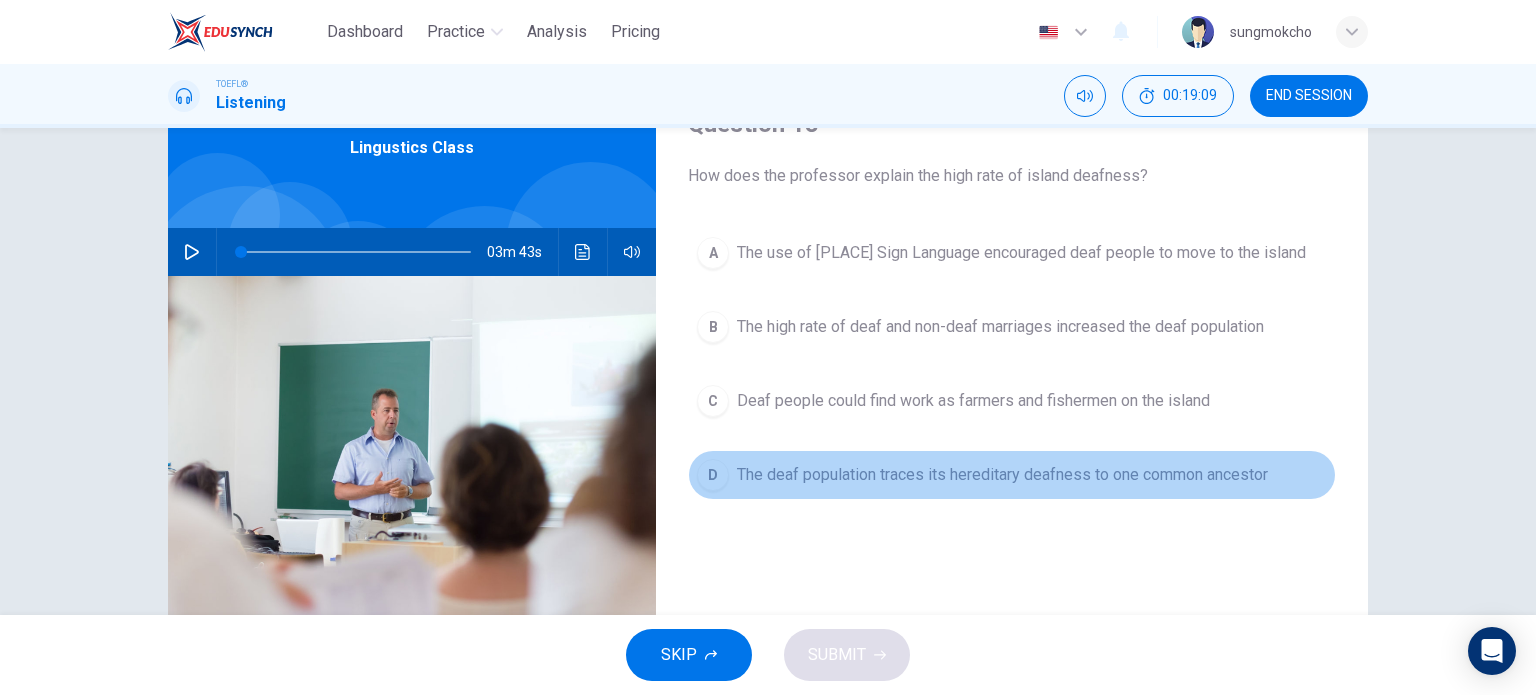 click on "D The deaf population traces its hereditary deafness to one common ancestor" at bounding box center [1012, 475] 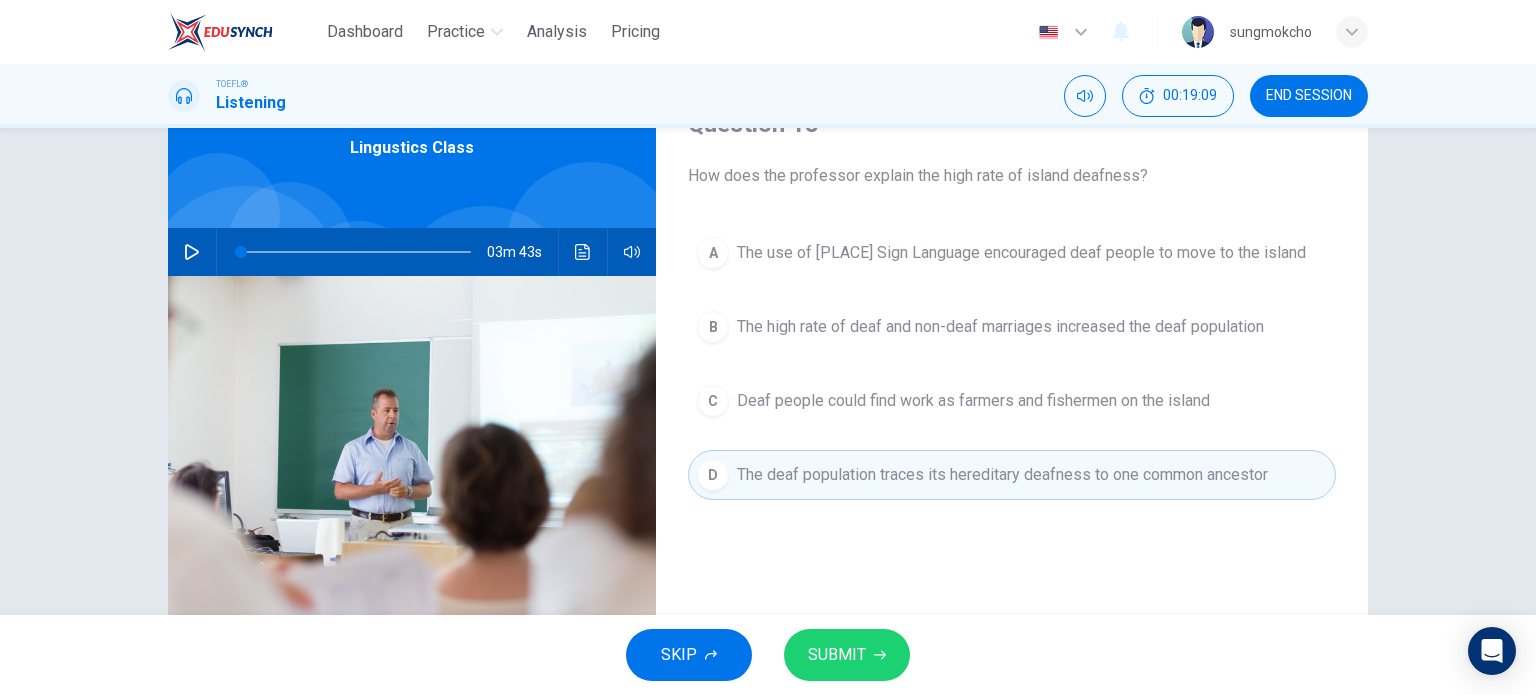 click on "SUBMIT" at bounding box center (837, 655) 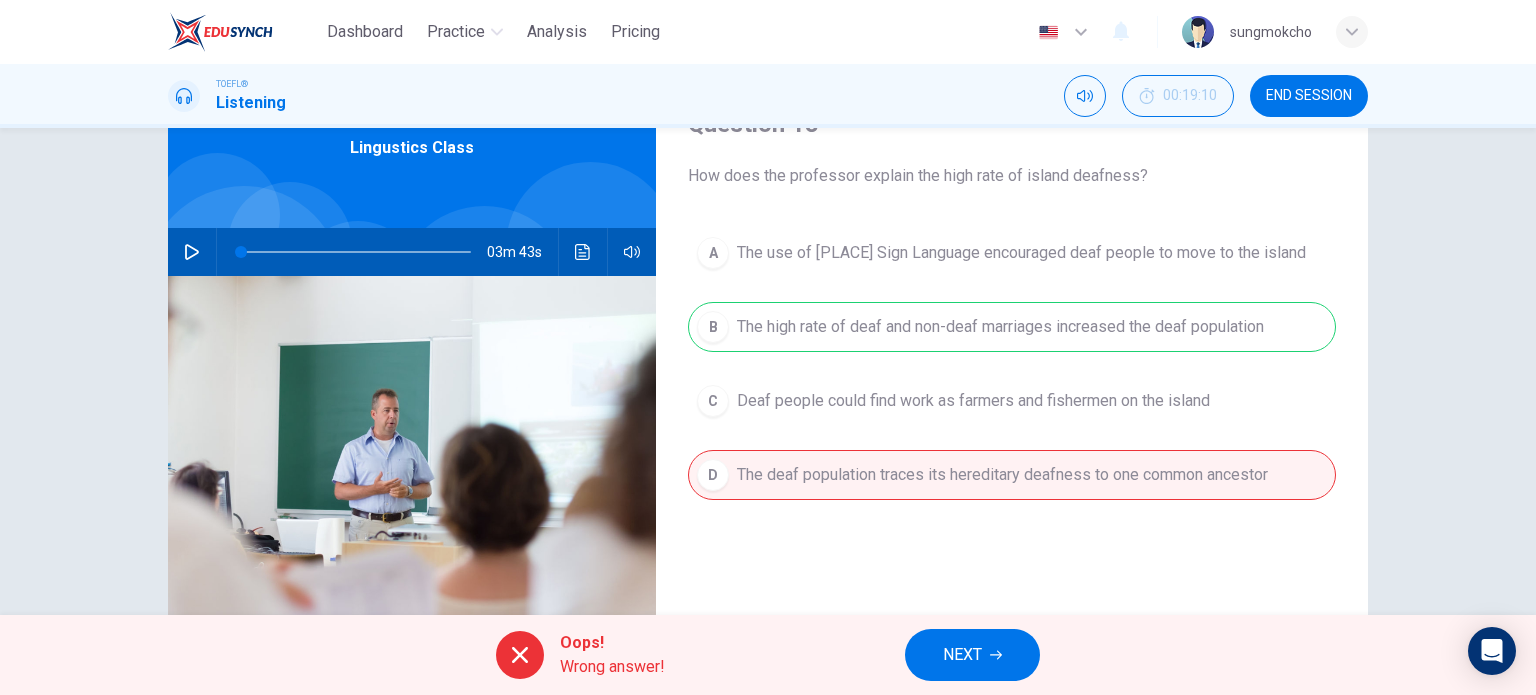 click on "NEXT" at bounding box center [972, 655] 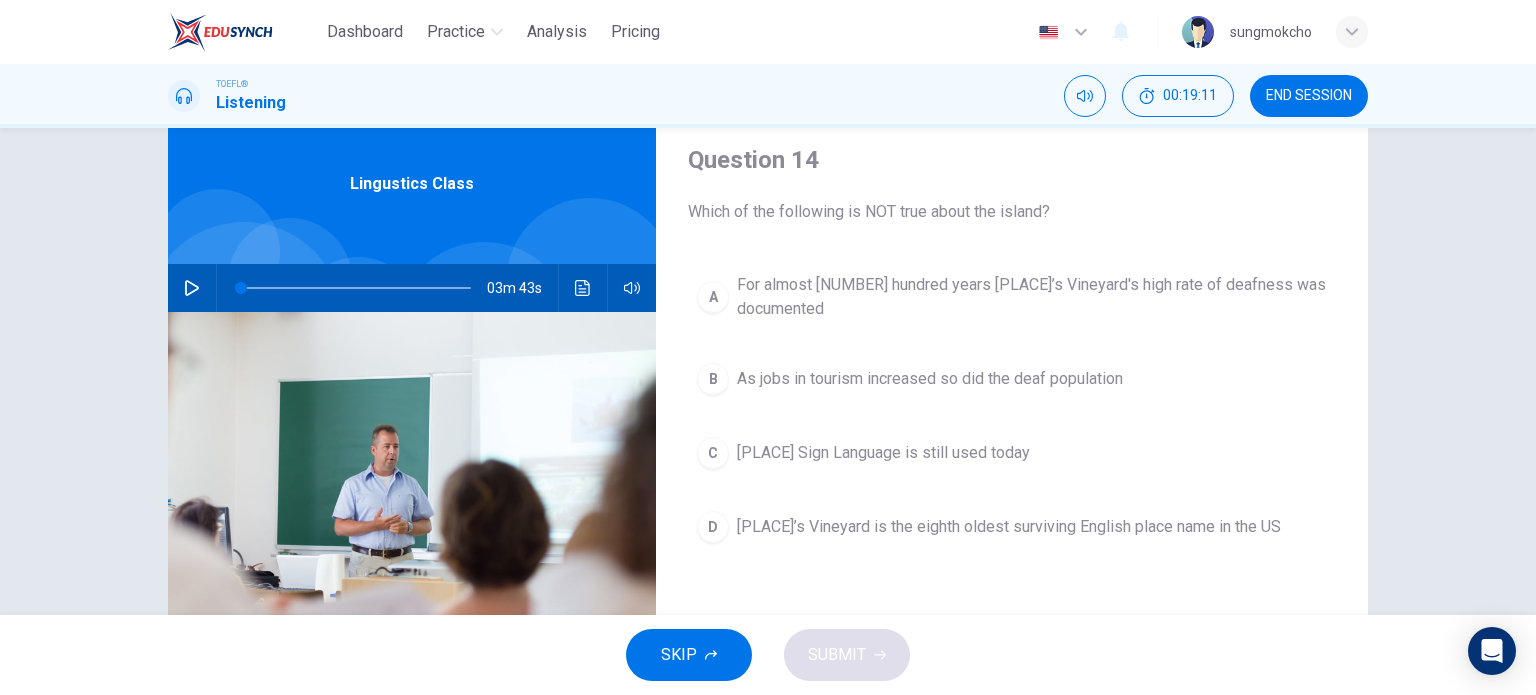scroll, scrollTop: 100, scrollLeft: 0, axis: vertical 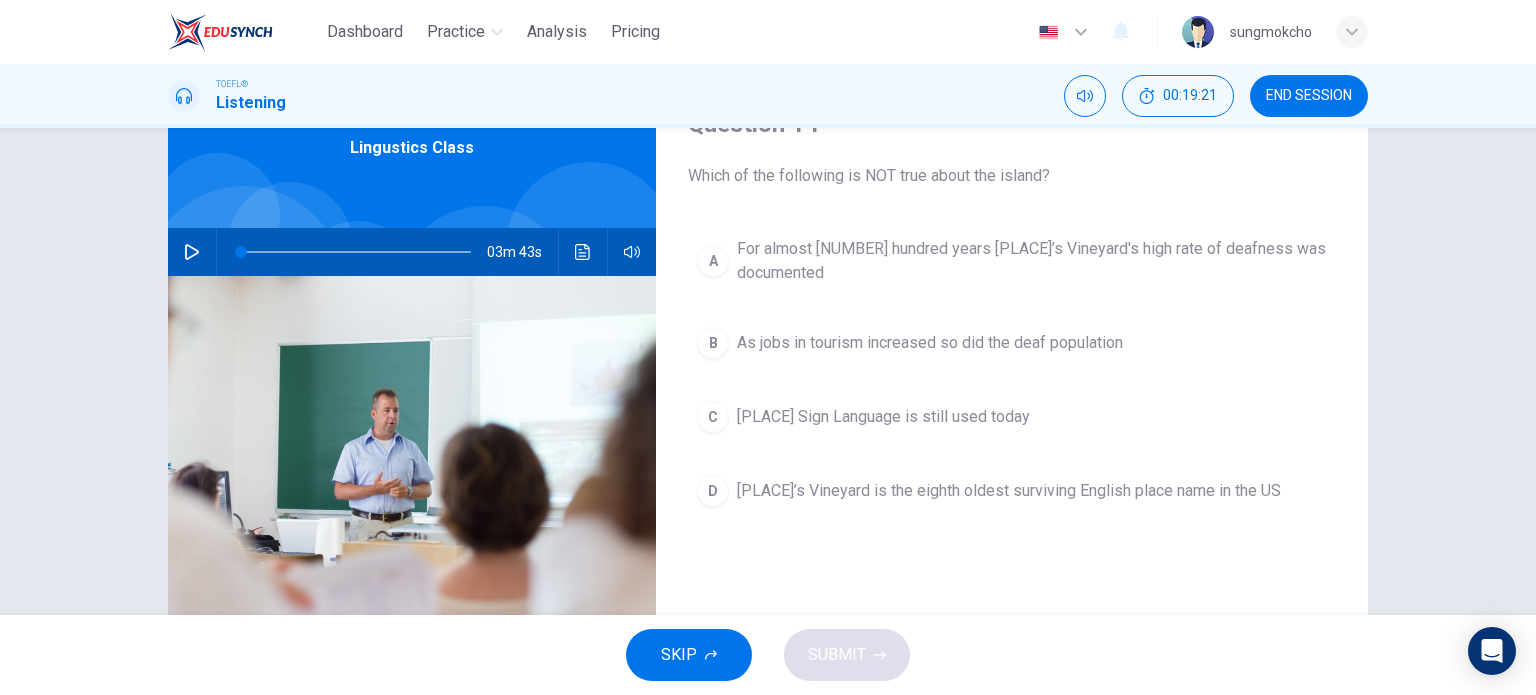click on "B As jobs in tourism increased so did the deaf population" at bounding box center [1012, 343] 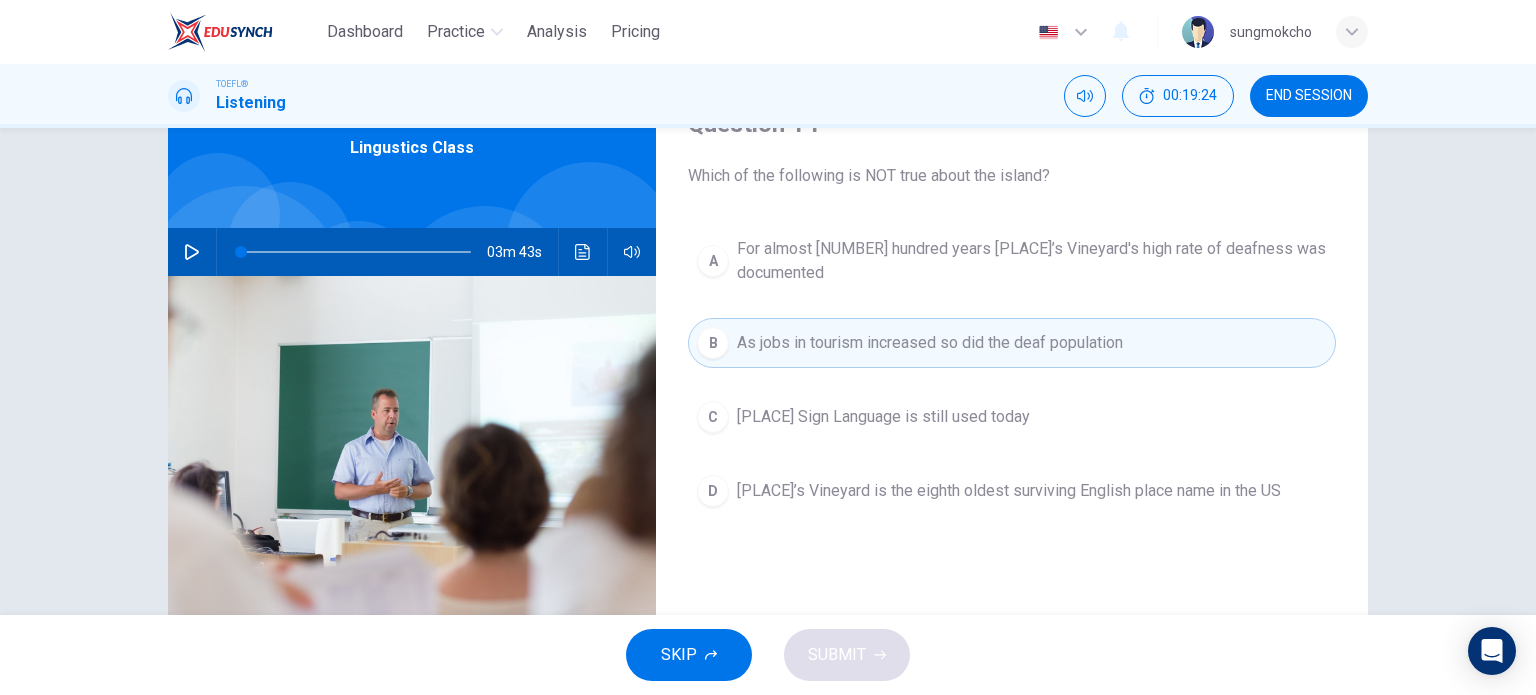 click on "Martha's Vineyard Sign Language is still used today" at bounding box center [883, 417] 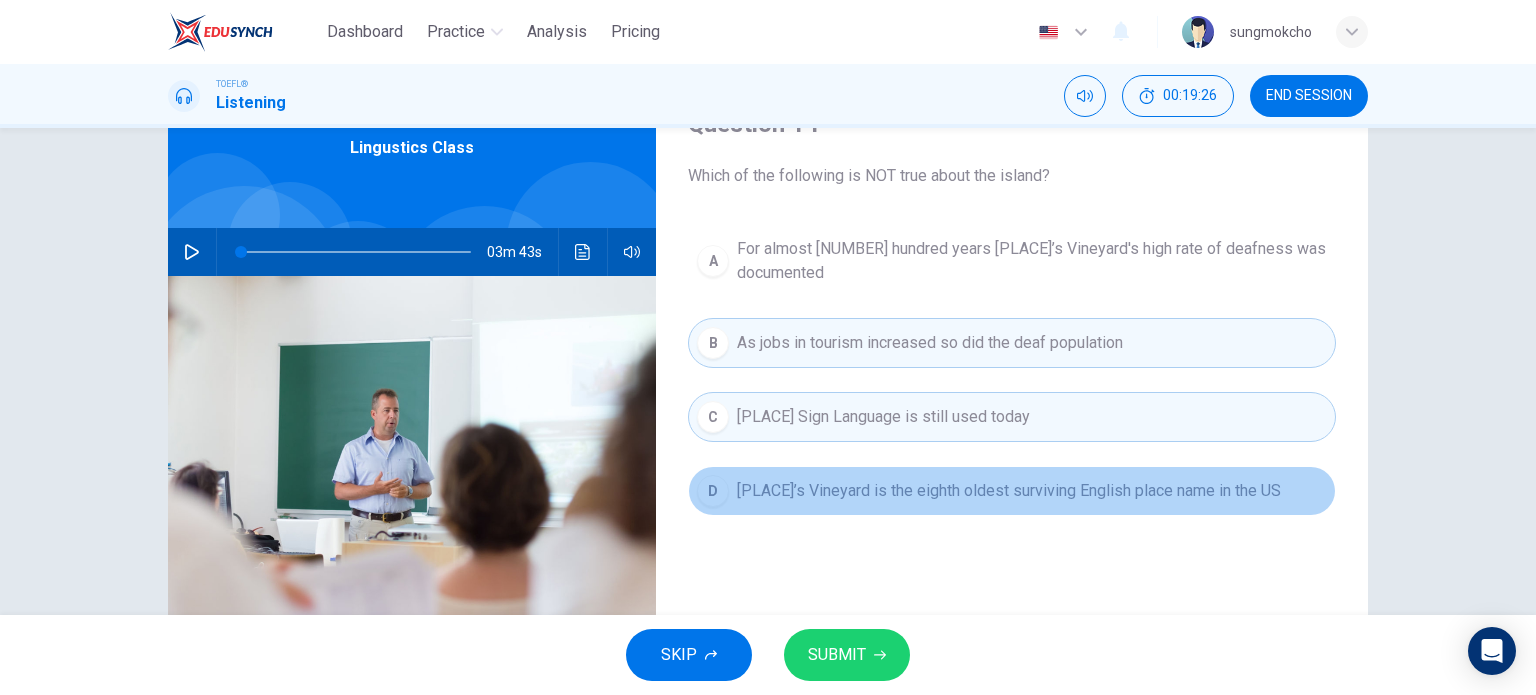 click on "D Martha's Vineyard is the eighth oldest surviving English place name in the US" at bounding box center [1012, 491] 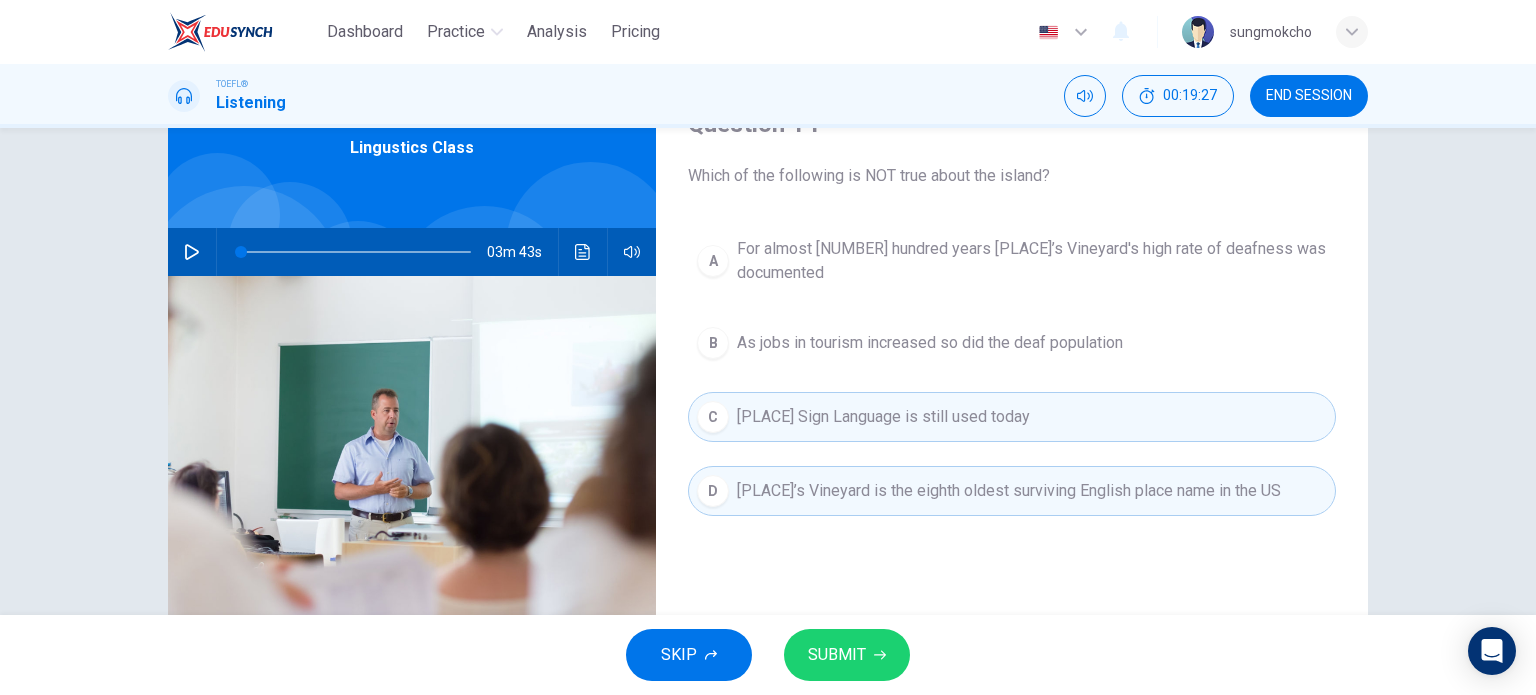 click on "Martha's Vineyard is the eighth oldest surviving English place name in the US" at bounding box center [1009, 491] 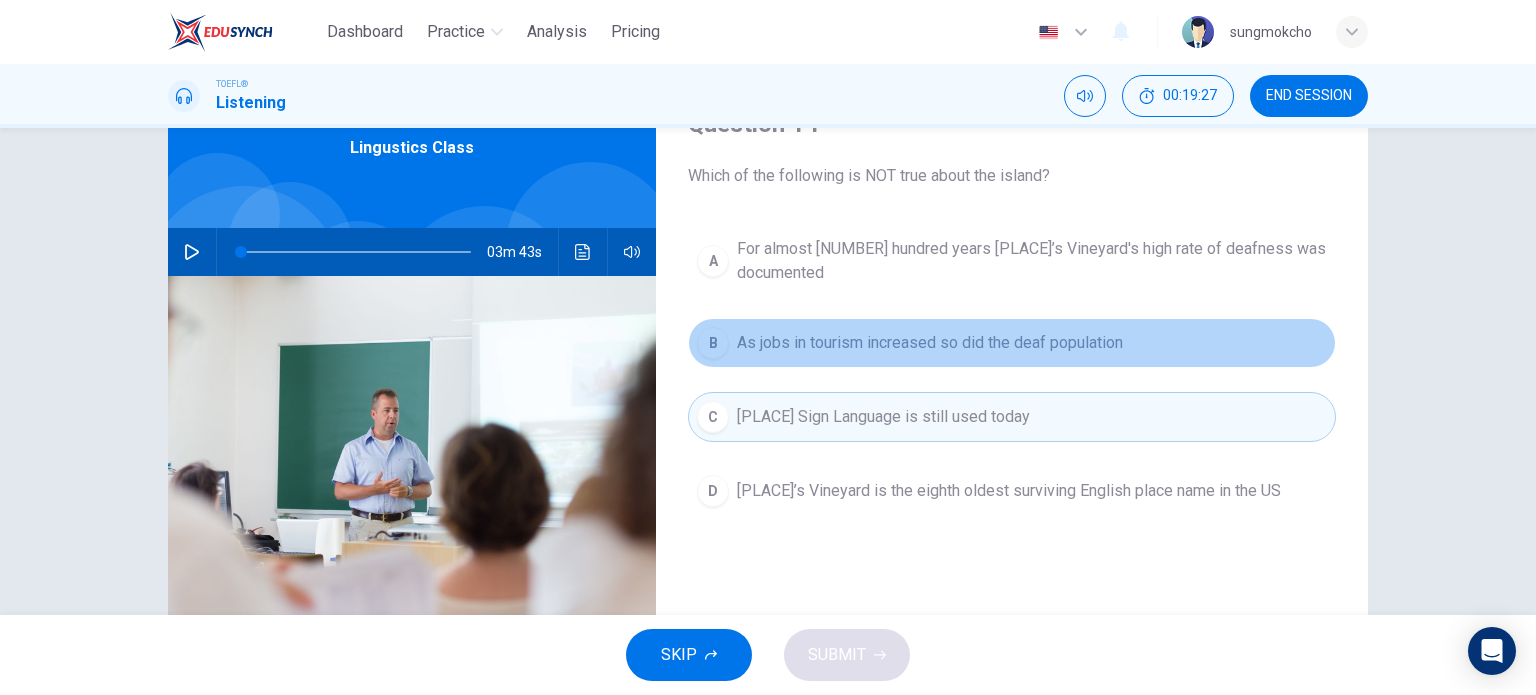 click on "B As jobs in tourism increased so did the deaf population" at bounding box center (1012, 343) 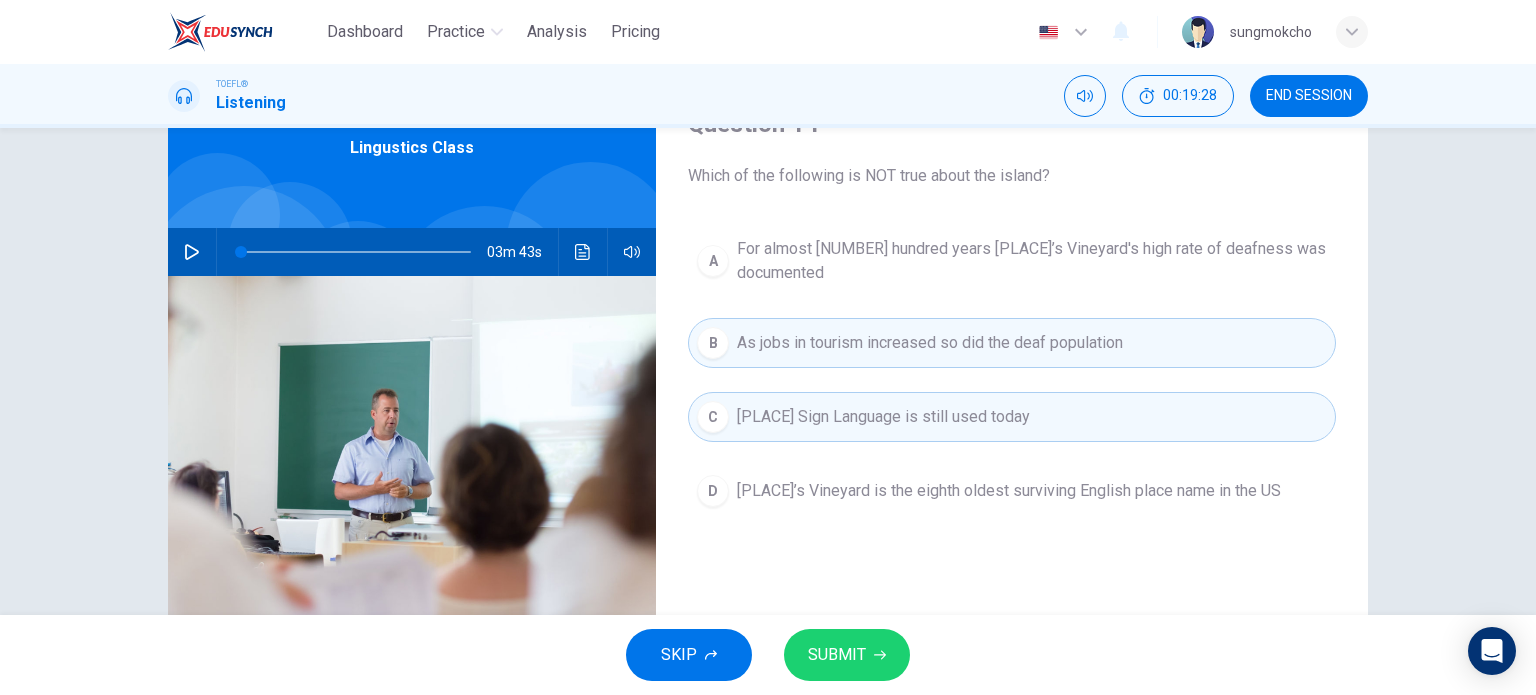 click on "SUBMIT" at bounding box center (847, 655) 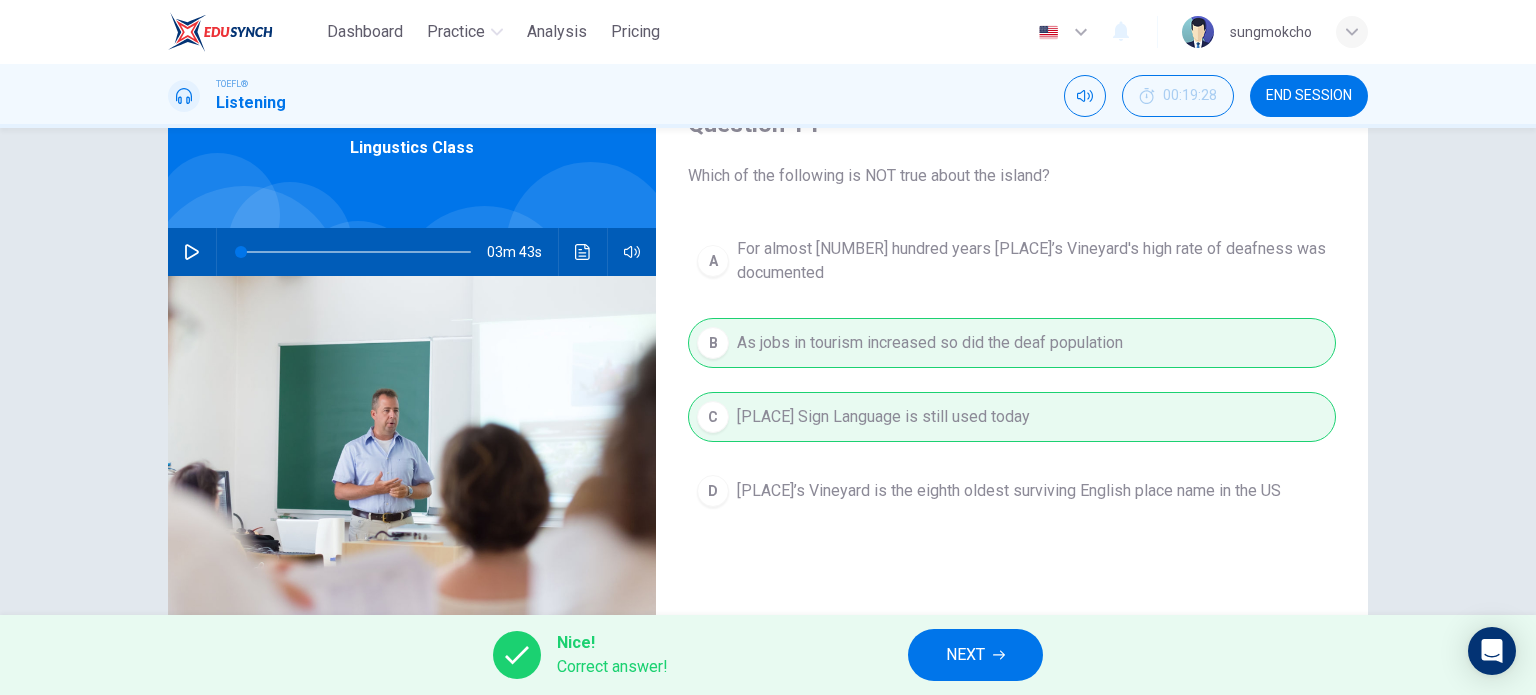 click on "NEXT" at bounding box center (965, 655) 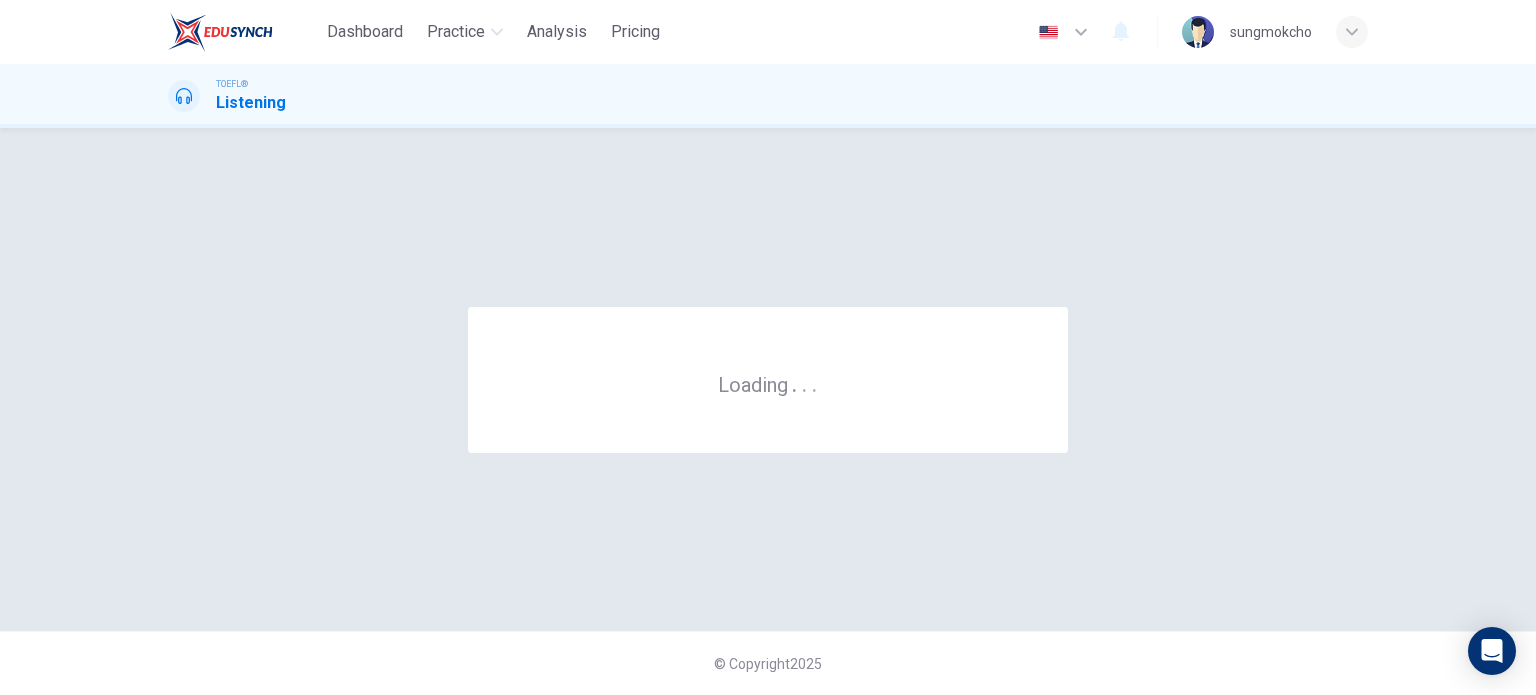 scroll, scrollTop: 0, scrollLeft: 0, axis: both 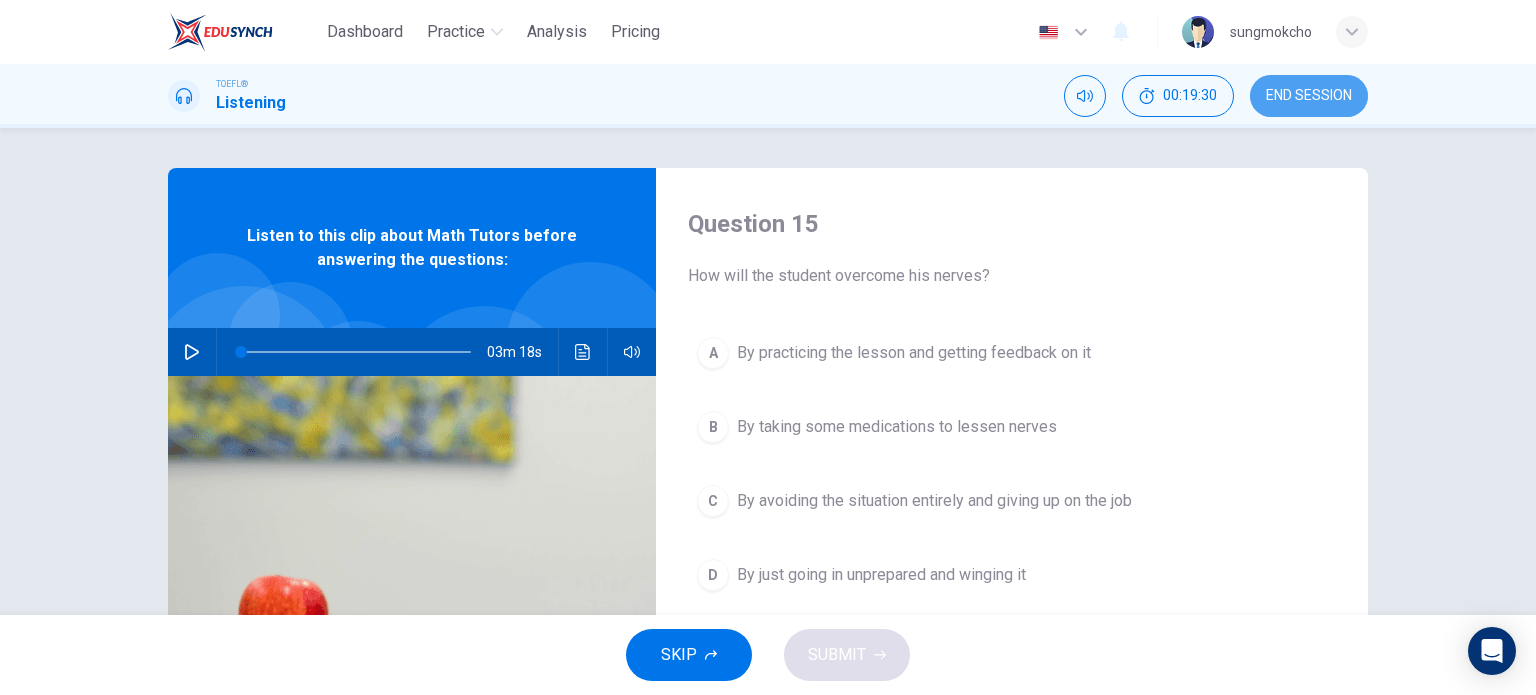 click on "END SESSION" at bounding box center (1309, 96) 